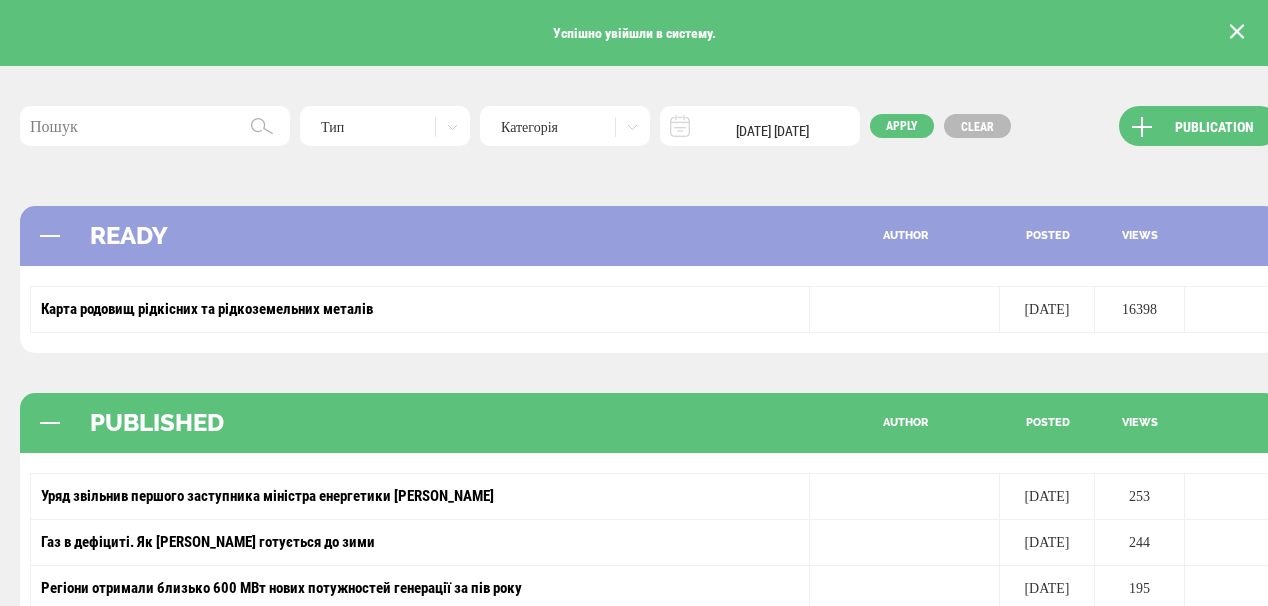 scroll, scrollTop: 160, scrollLeft: 0, axis: vertical 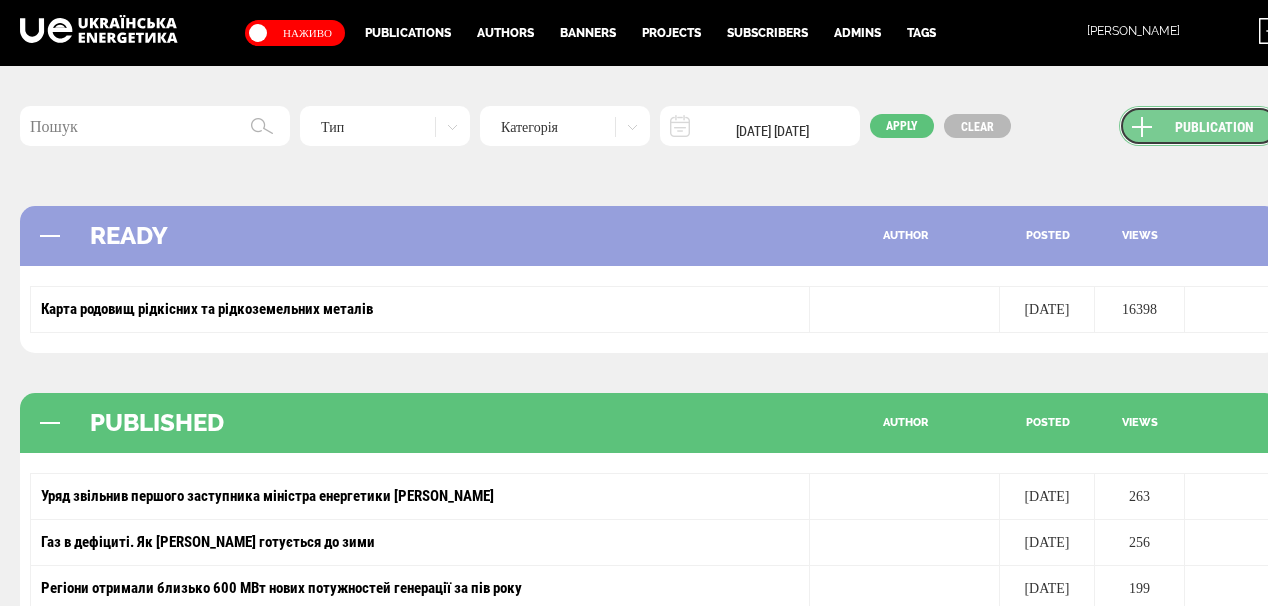 click on "Publication" at bounding box center (1199, 126) 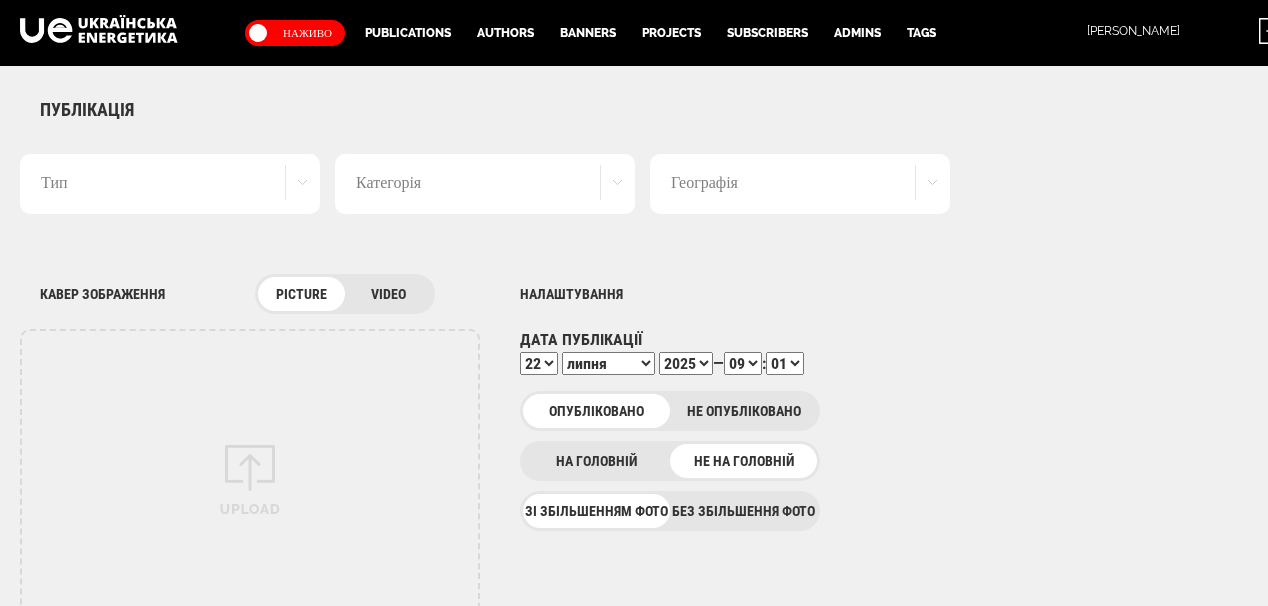 scroll, scrollTop: 0, scrollLeft: 0, axis: both 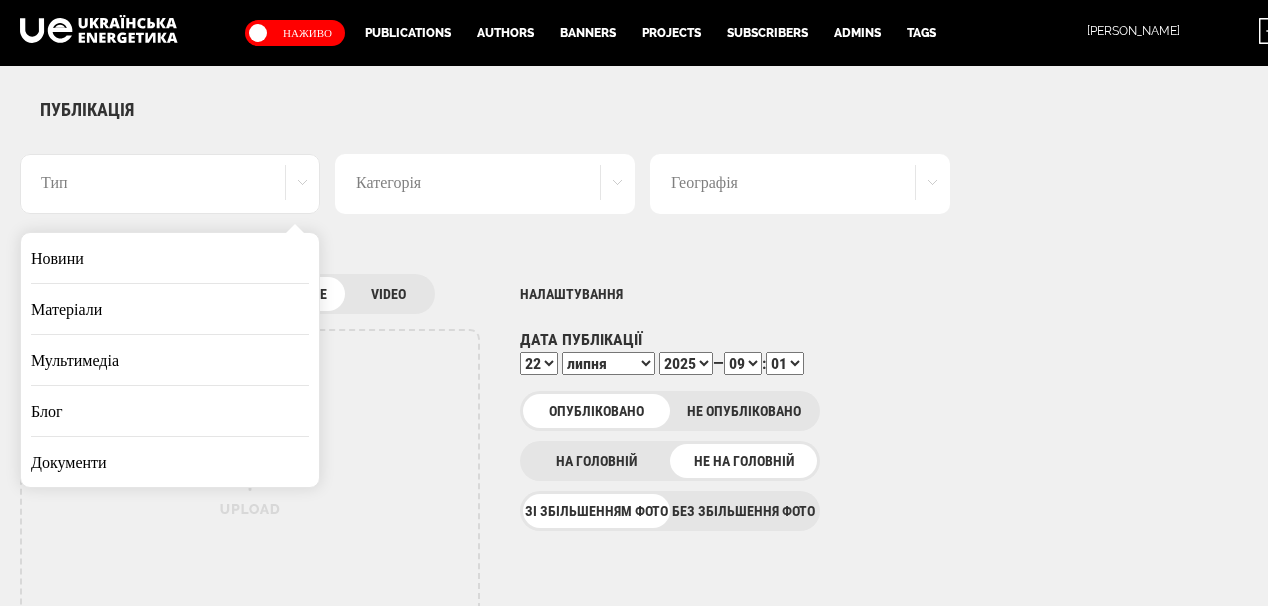 drag, startPoint x: 211, startPoint y: 243, endPoint x: 672, endPoint y: 280, distance: 462.48242 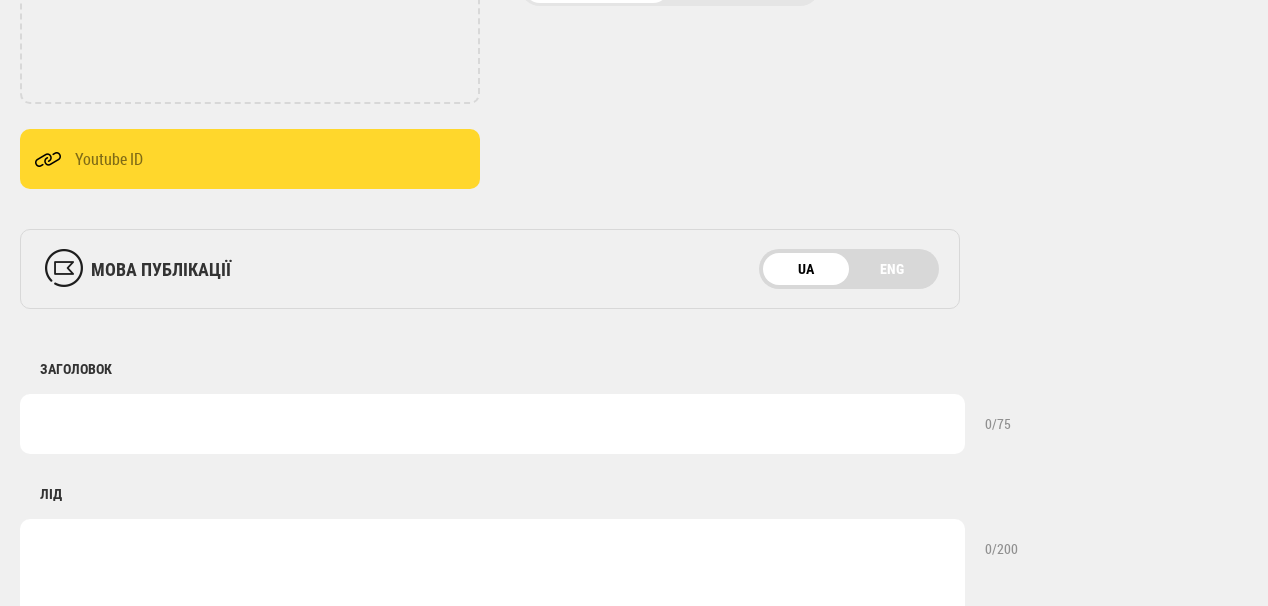 scroll, scrollTop: 720, scrollLeft: 0, axis: vertical 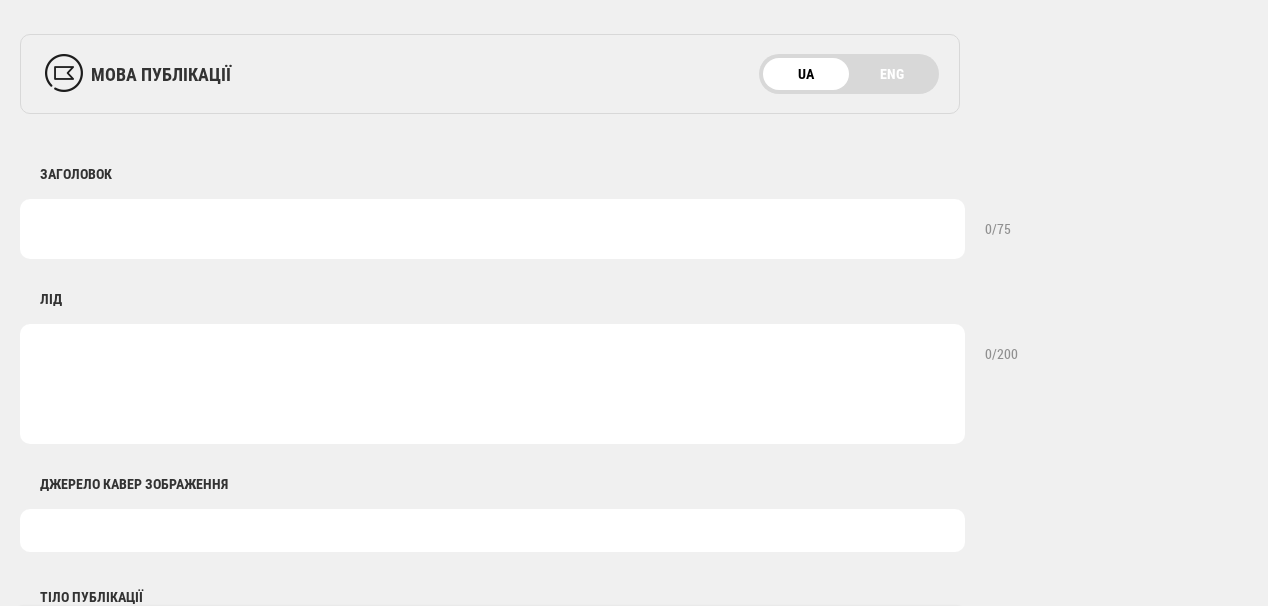 click at bounding box center [492, 229] 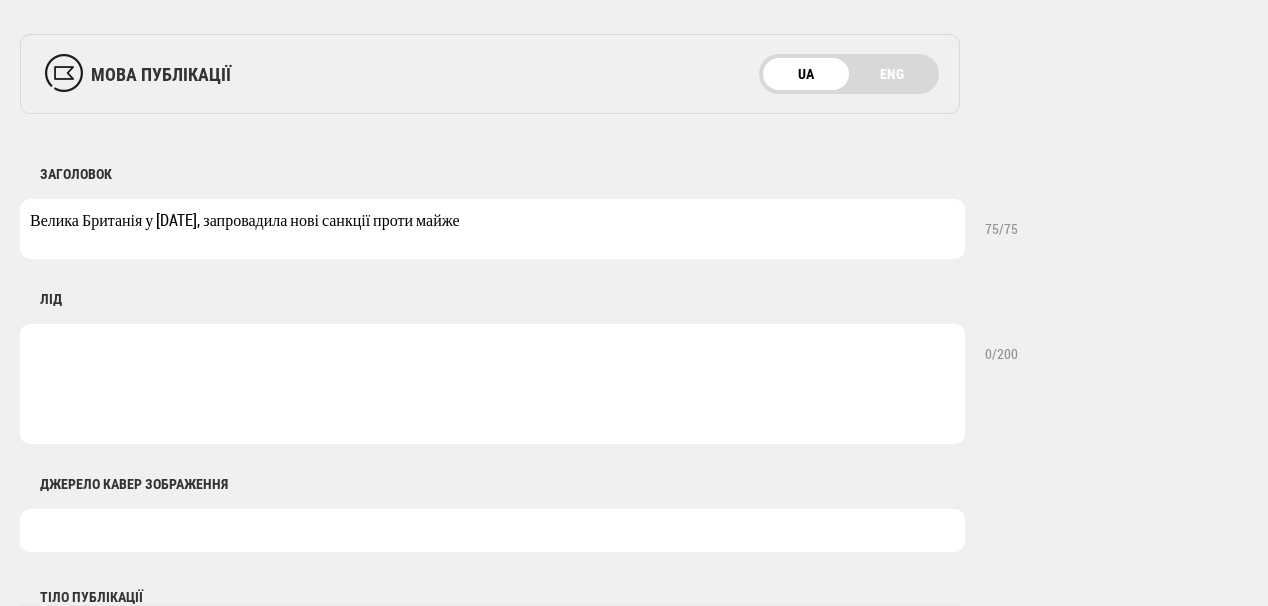 drag, startPoint x: 147, startPoint y: 223, endPoint x: 302, endPoint y: 228, distance: 155.08063 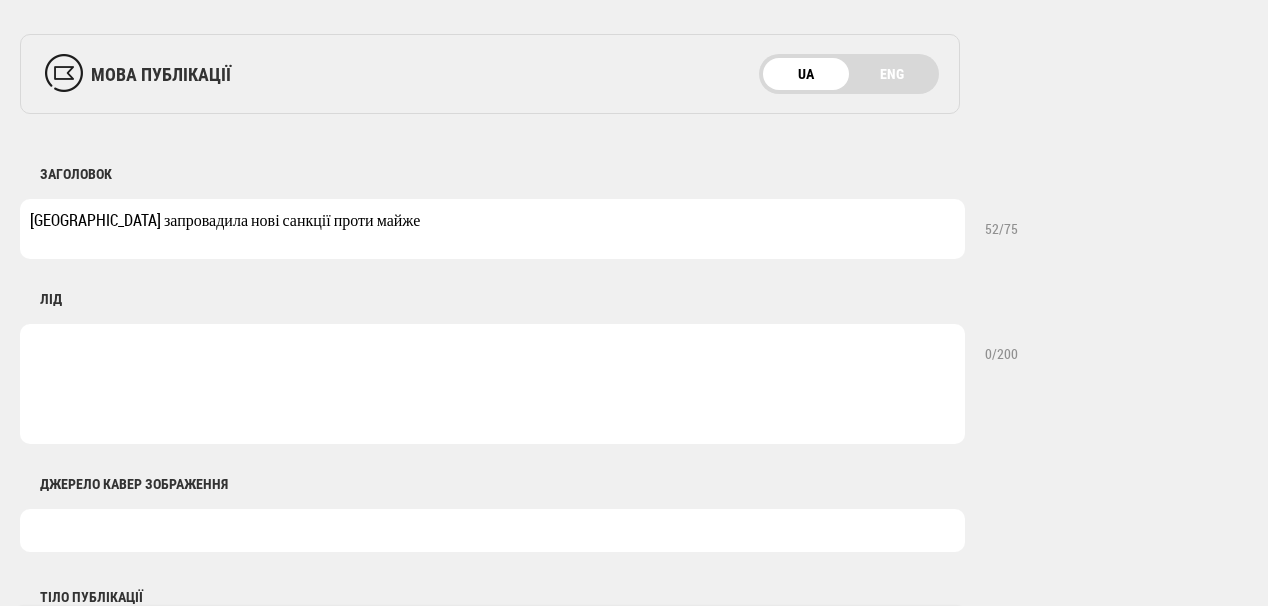 click on "Велика Британія запровадила нові санкції проти майже" at bounding box center (492, 229) 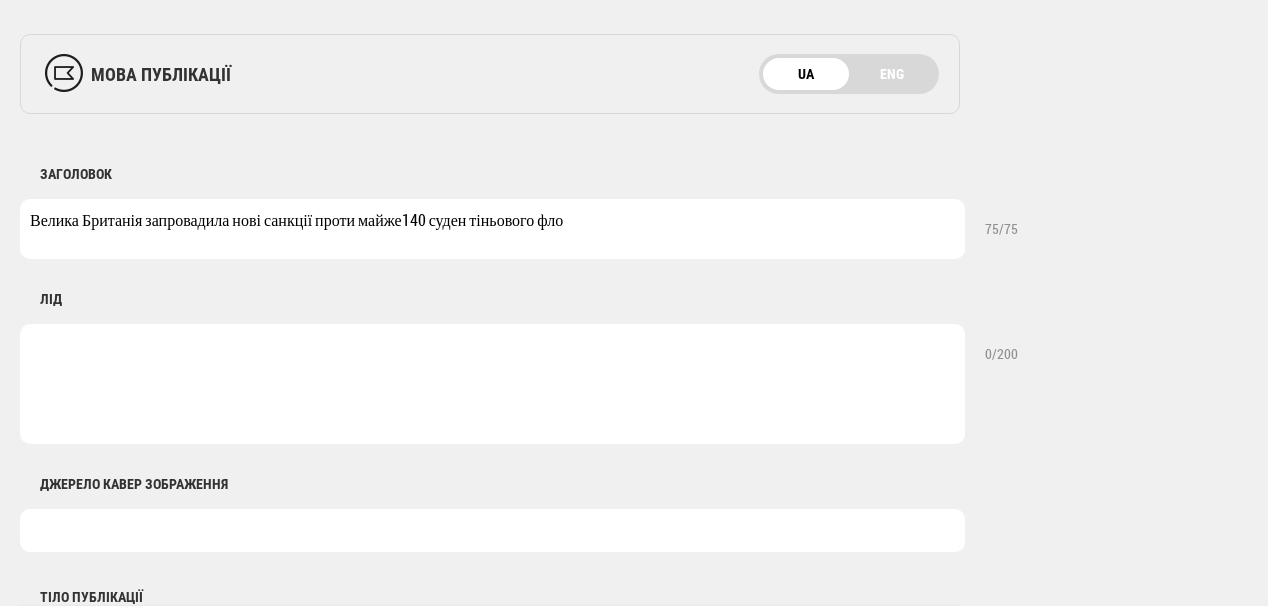 click on "Велика Британія запровадила нові санкції проти майже140 суден тіньового фло" at bounding box center (492, 229) 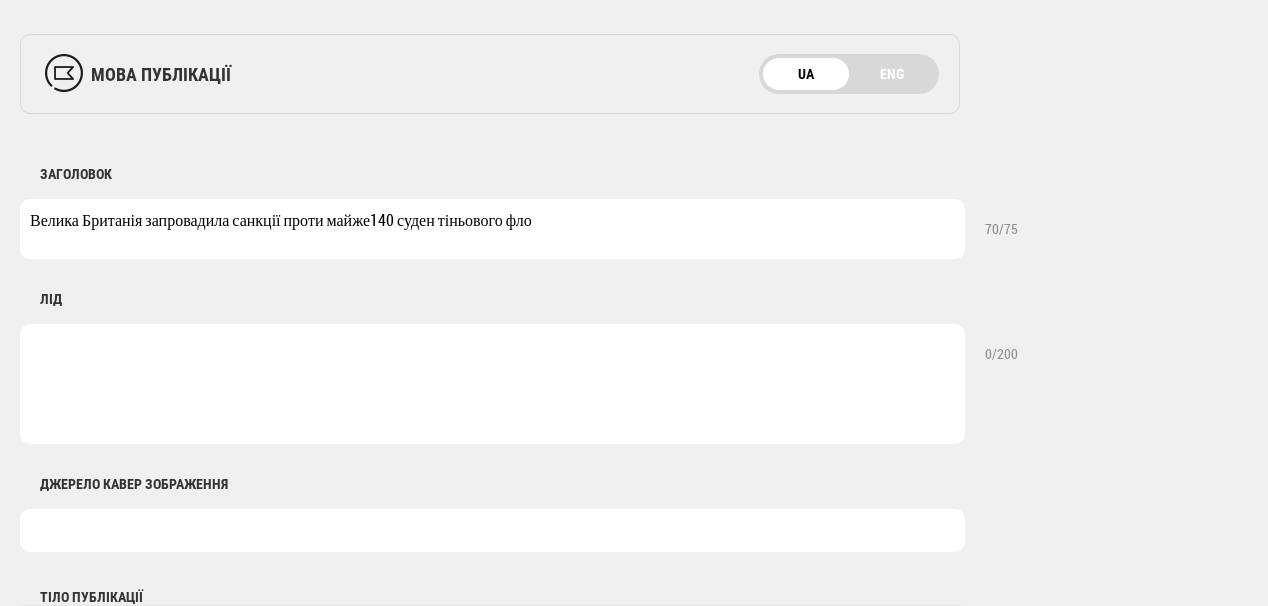 click on "Велика Британія запровадила санкції проти майже140 суден тіньового фло" at bounding box center (492, 229) 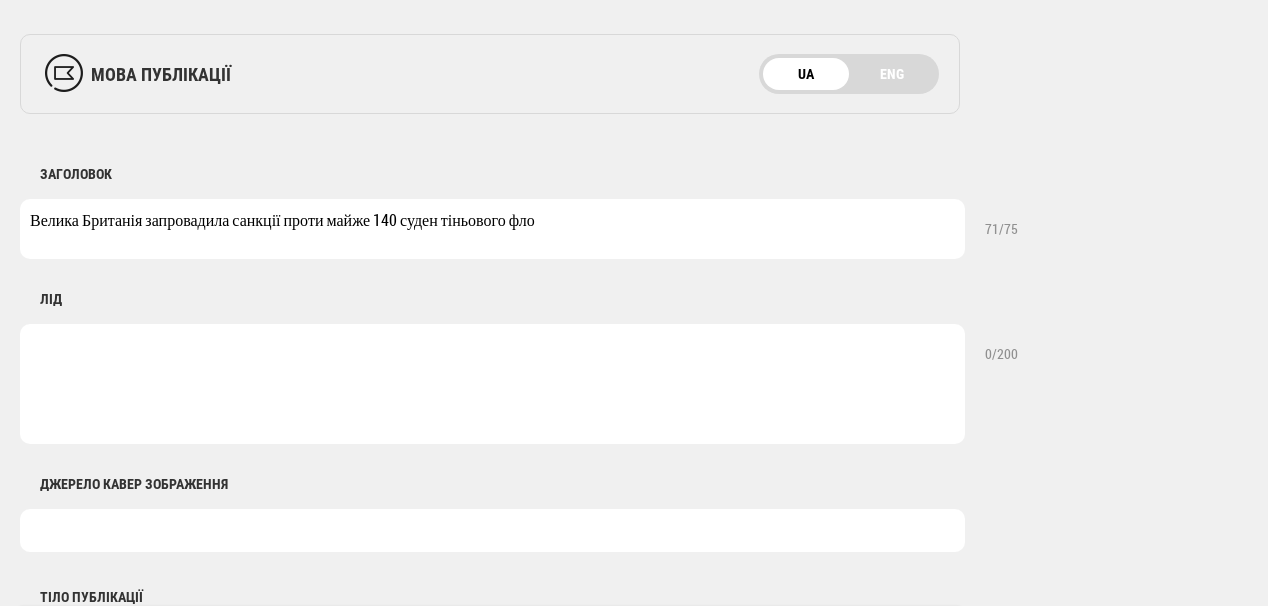click on "Велика Британія запровадила санкції проти майже 140 суден тіньового фло" at bounding box center [492, 229] 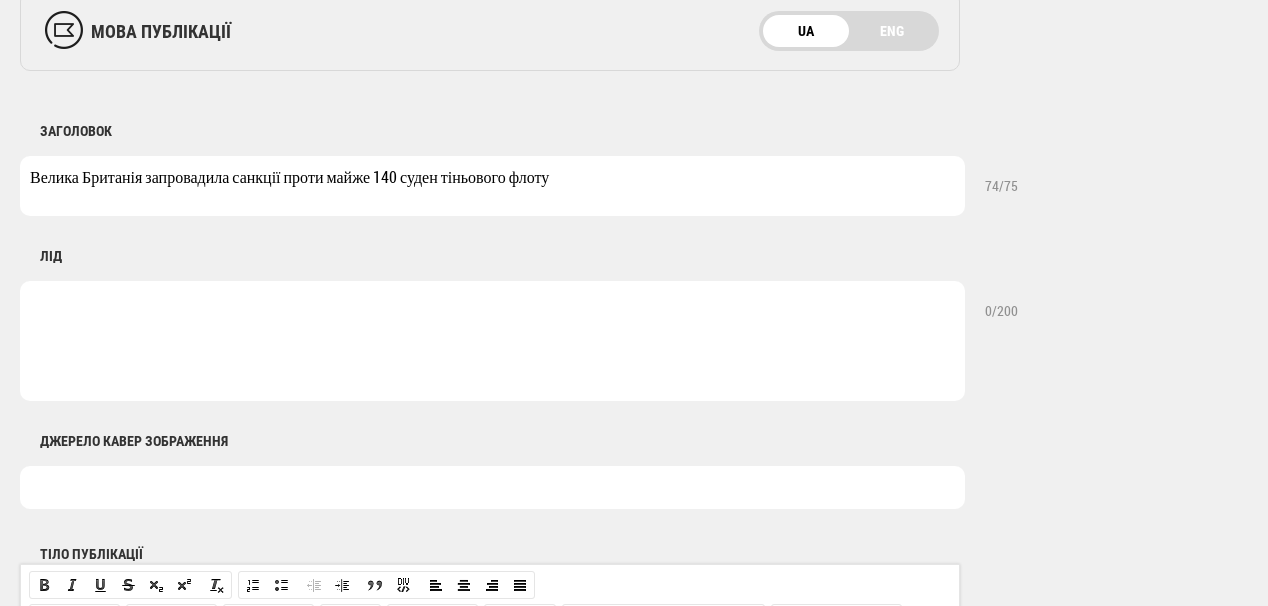 scroll, scrollTop: 800, scrollLeft: 0, axis: vertical 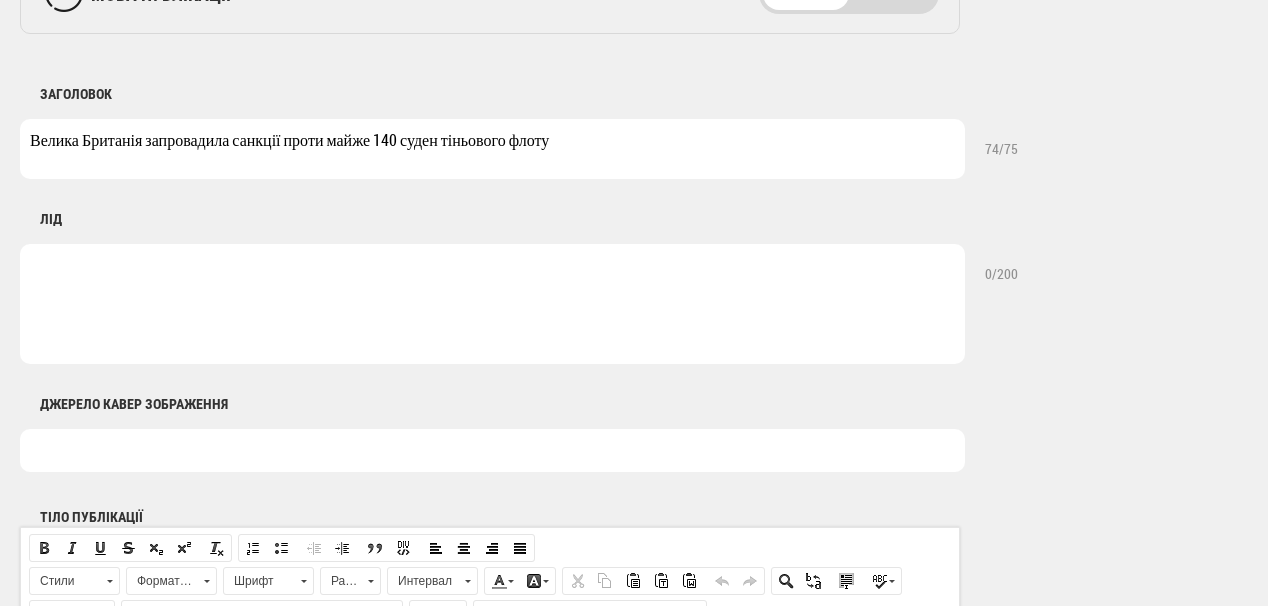 type on "Велика Британія запровадила санкції проти майже 140 суден тіньового флоту" 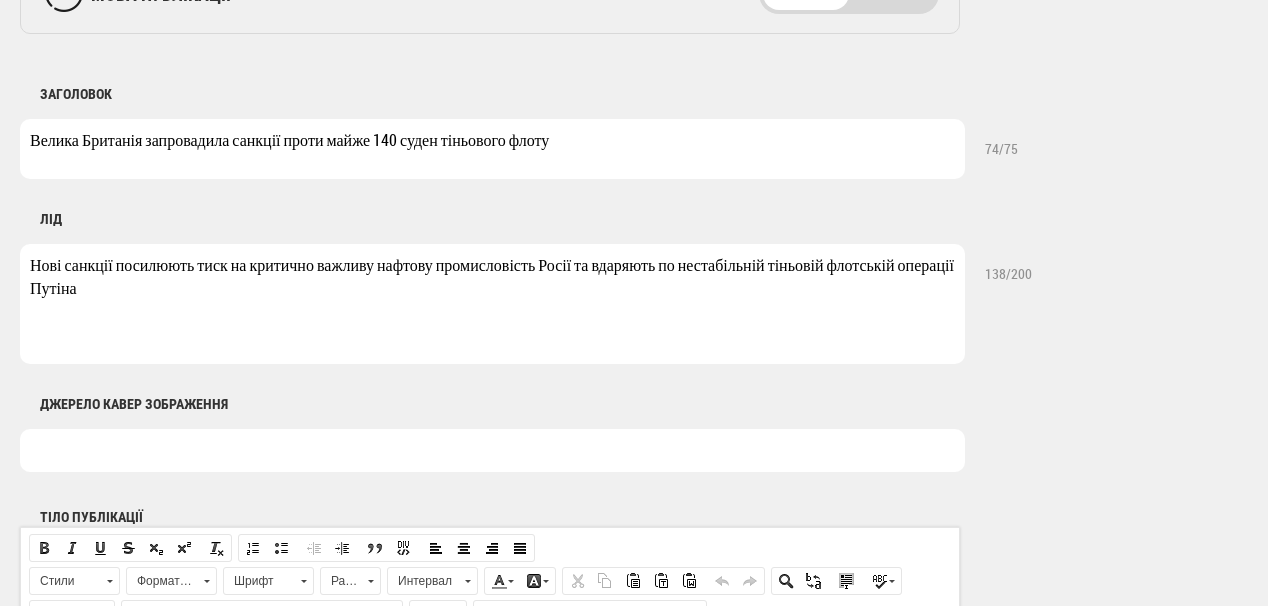 click on "Нові санкції посилюють тиск на критично важливу нафтову промисловість Росії та вдаряють по нестабільній тіньовій флотській операції Путіна" at bounding box center (492, 304) 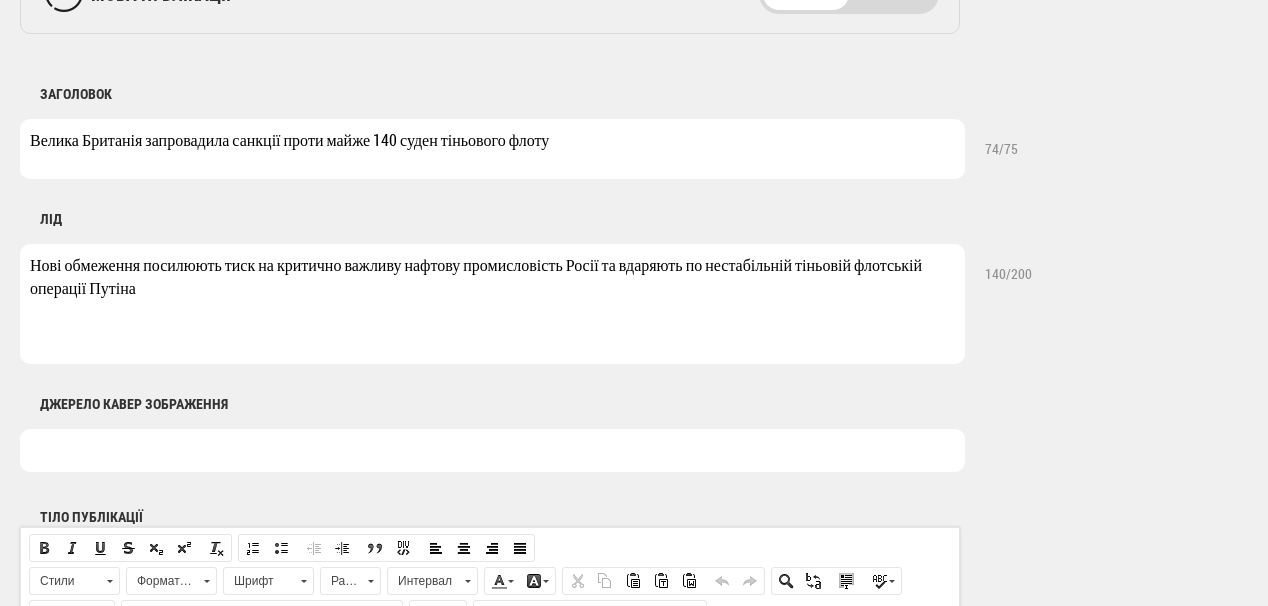 drag, startPoint x: 606, startPoint y: 264, endPoint x: 656, endPoint y: 324, distance: 78.10249 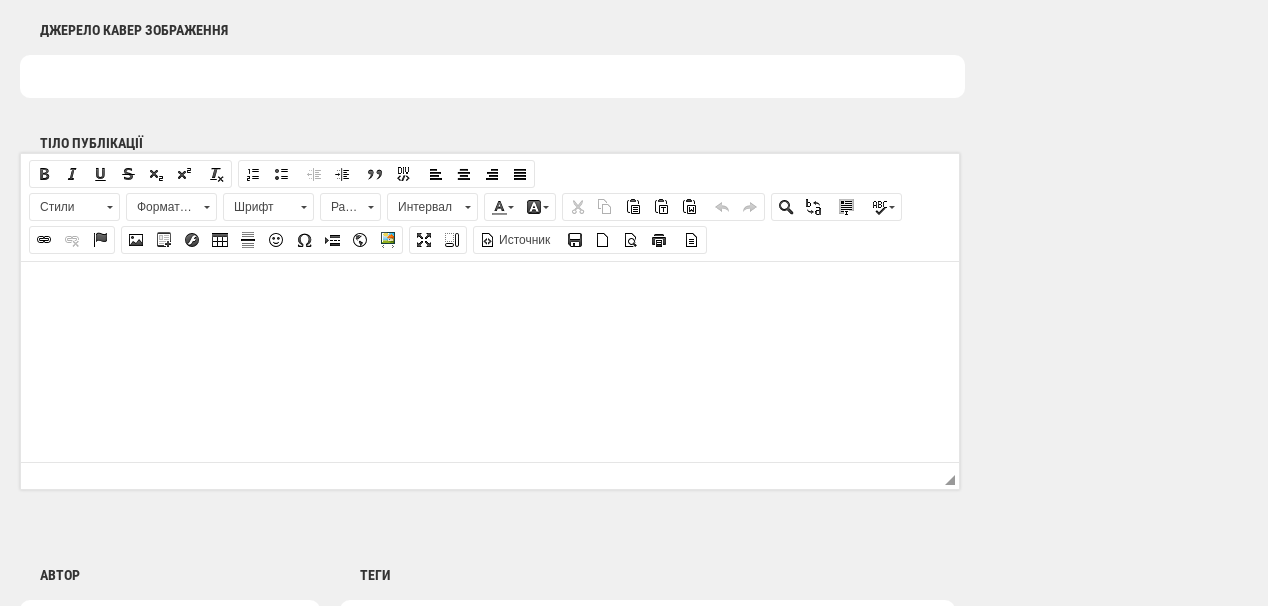 scroll, scrollTop: 1200, scrollLeft: 0, axis: vertical 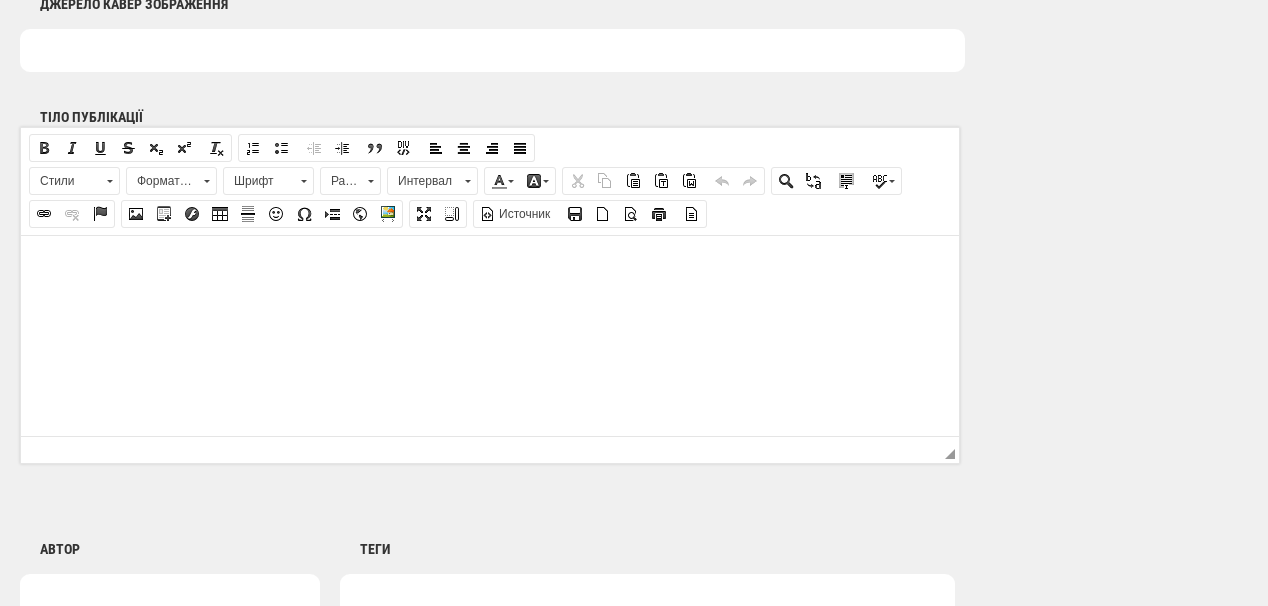 type on "Нові обмеження посилюють тиск на критично важливу нафтову промисловість Росії" 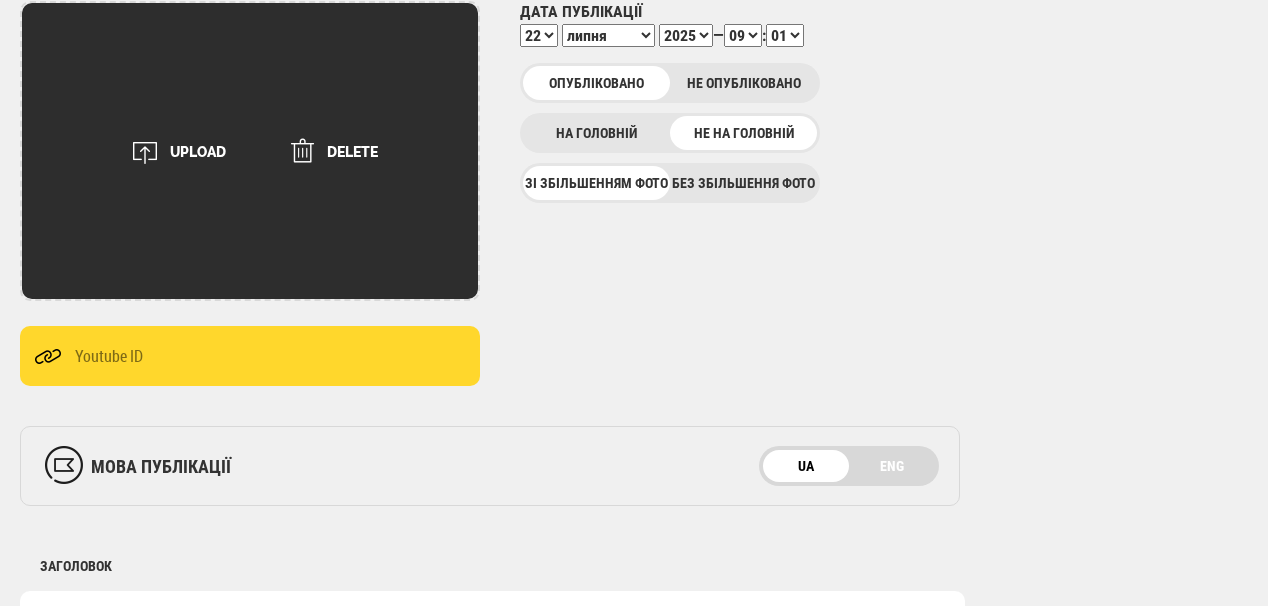 scroll, scrollTop: 320, scrollLeft: 0, axis: vertical 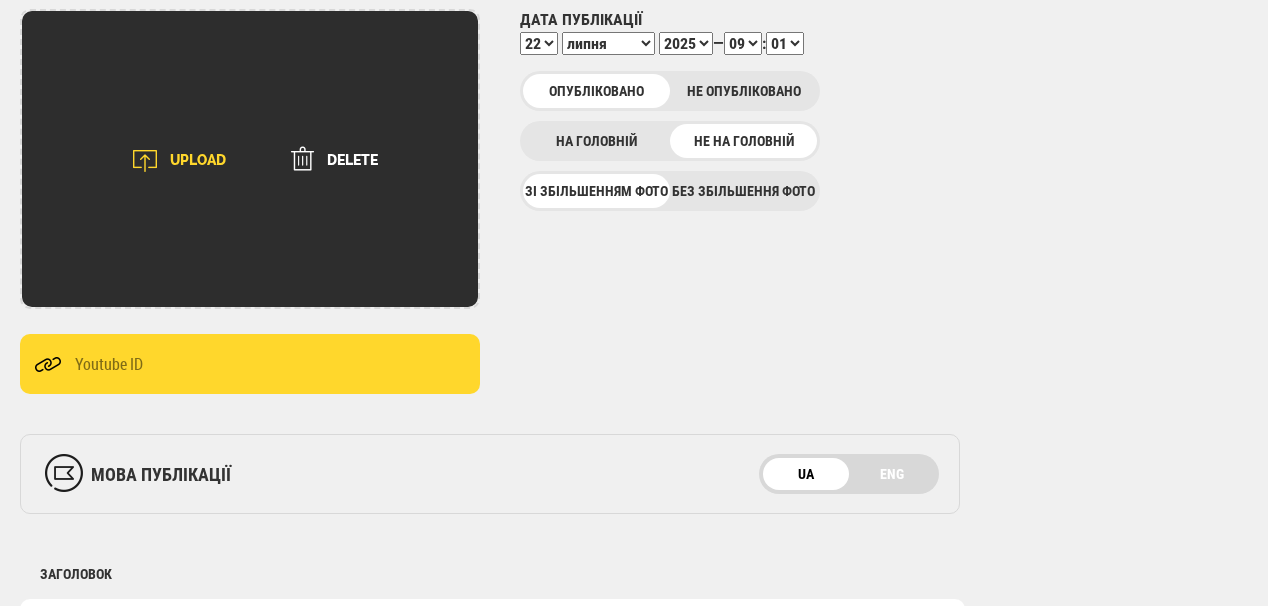 type on "Фото: Суспільне" 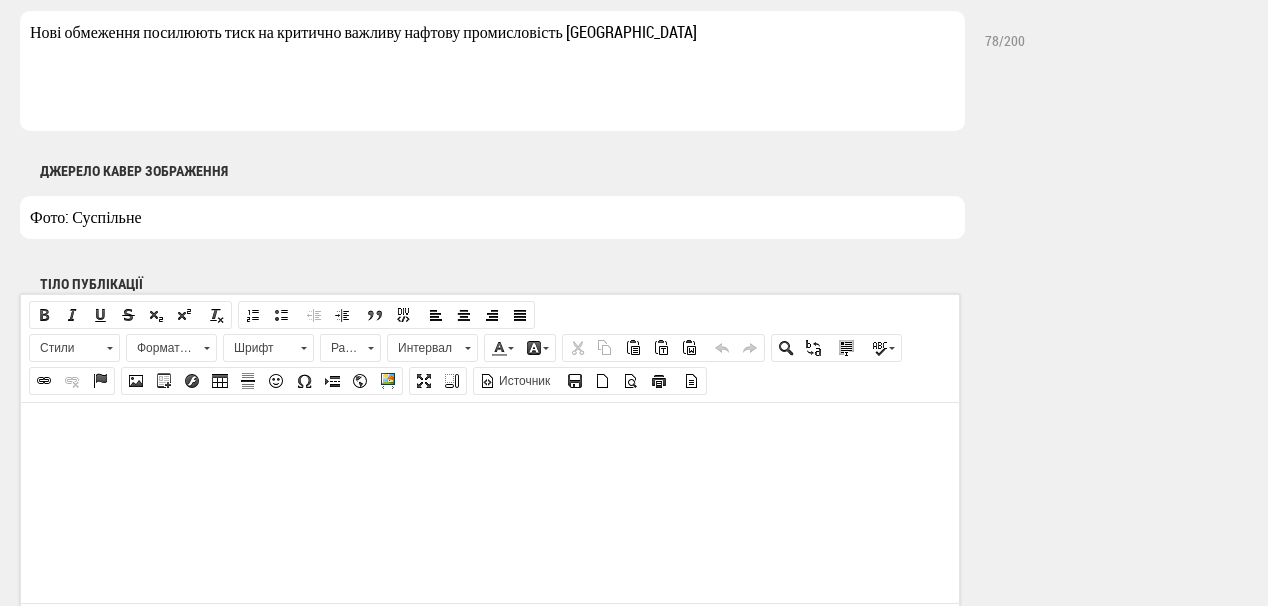 scroll, scrollTop: 1040, scrollLeft: 0, axis: vertical 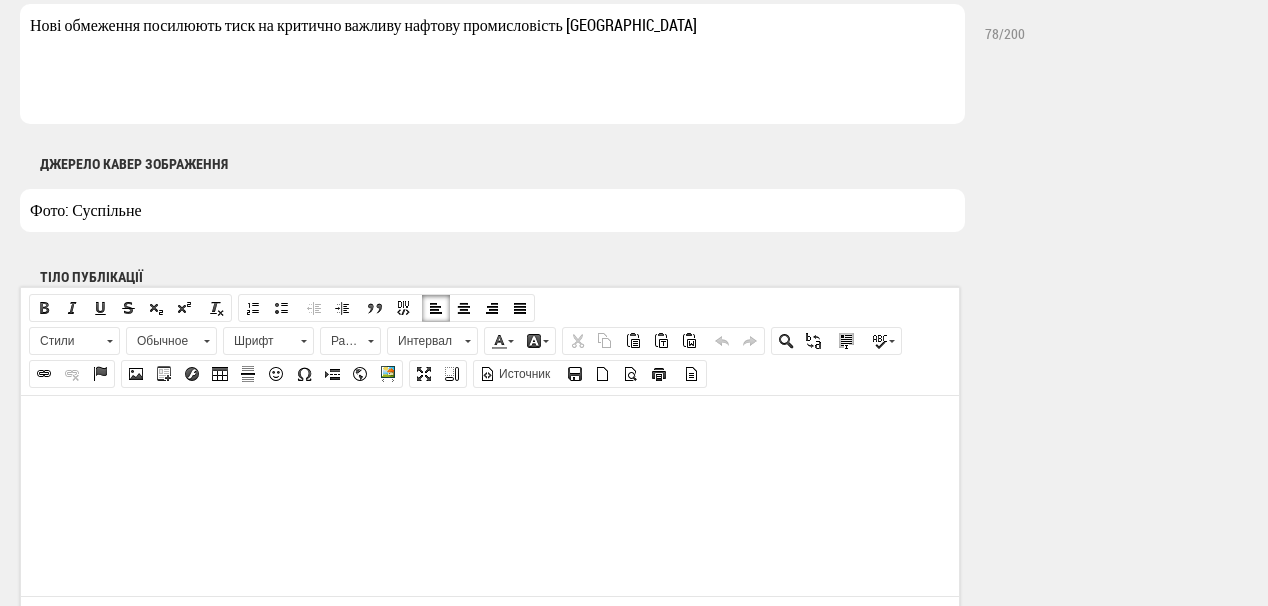 click at bounding box center [490, 425] 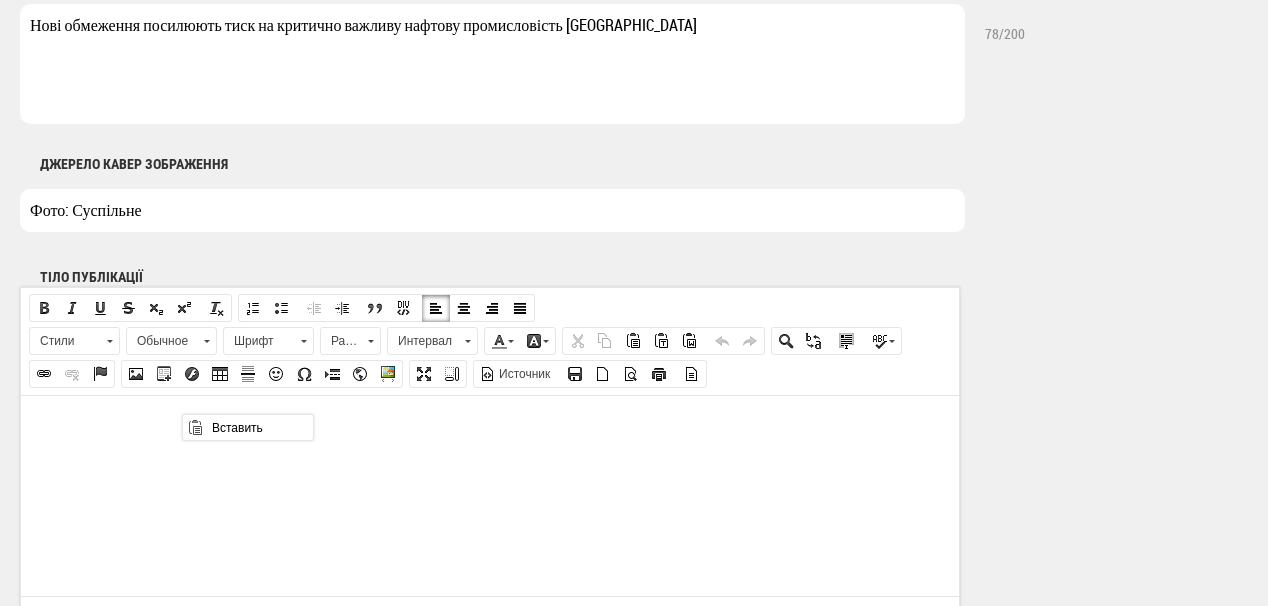 scroll, scrollTop: 0, scrollLeft: 0, axis: both 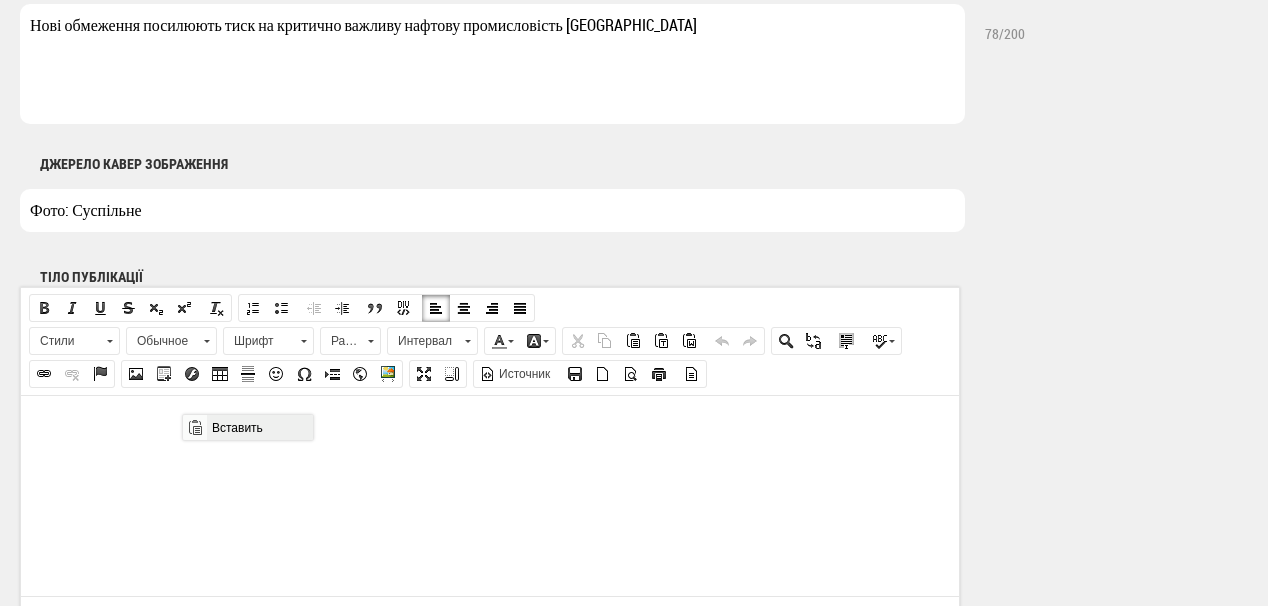 click on "Вставить" at bounding box center [259, 427] 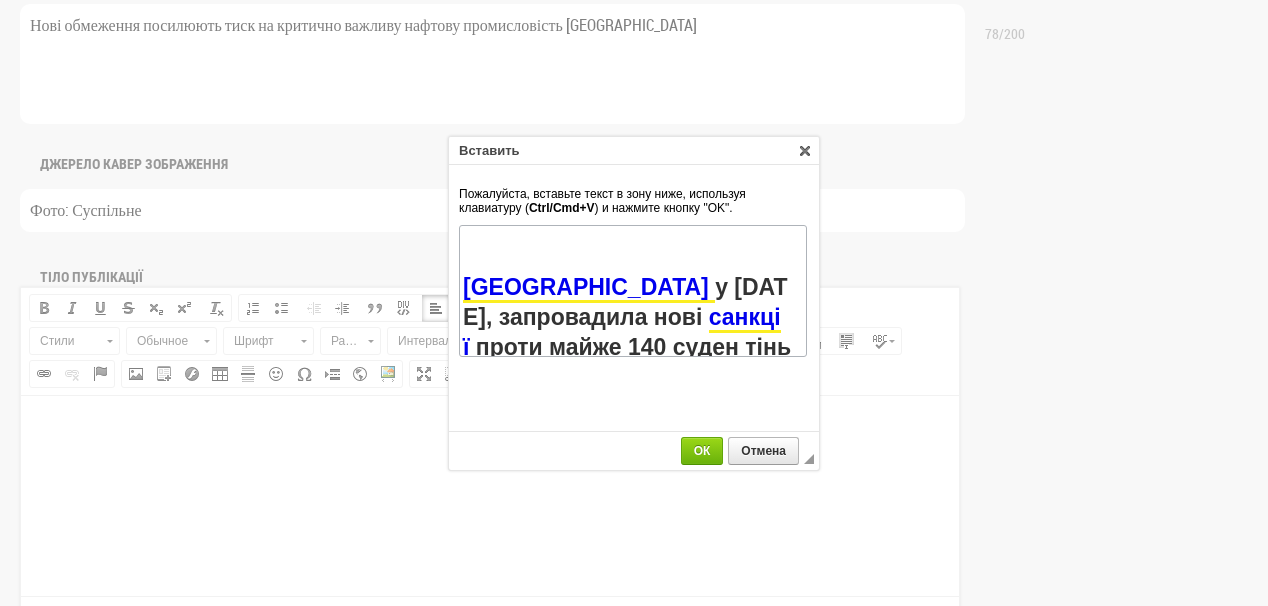scroll, scrollTop: 386, scrollLeft: 0, axis: vertical 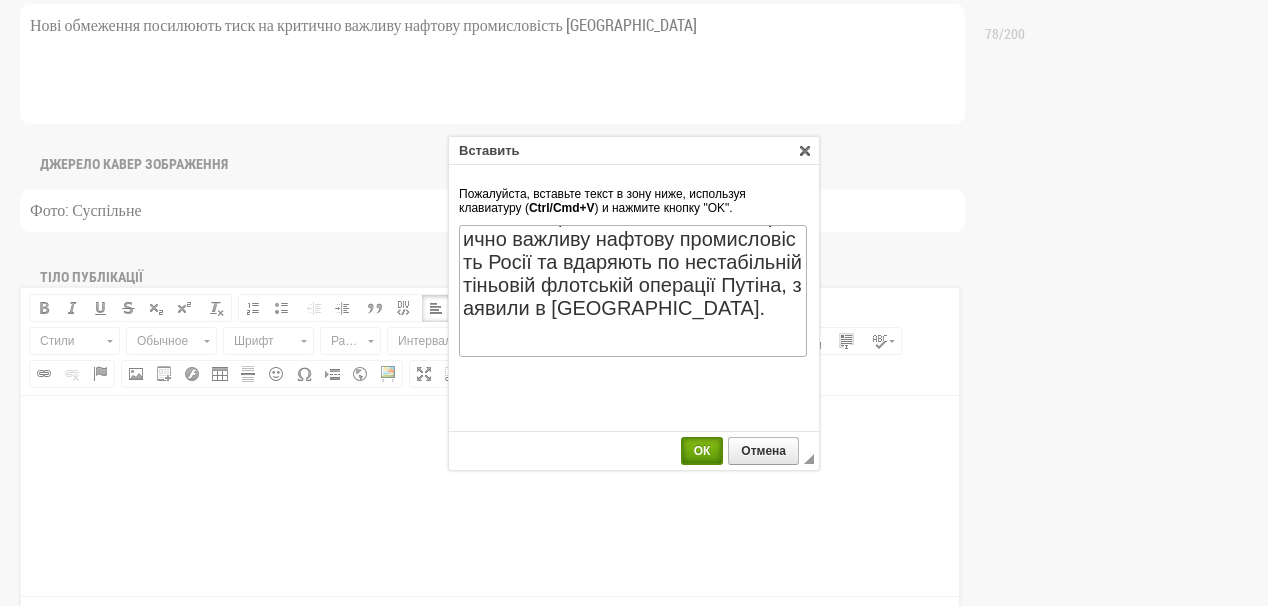 click on "ОК" at bounding box center (702, 451) 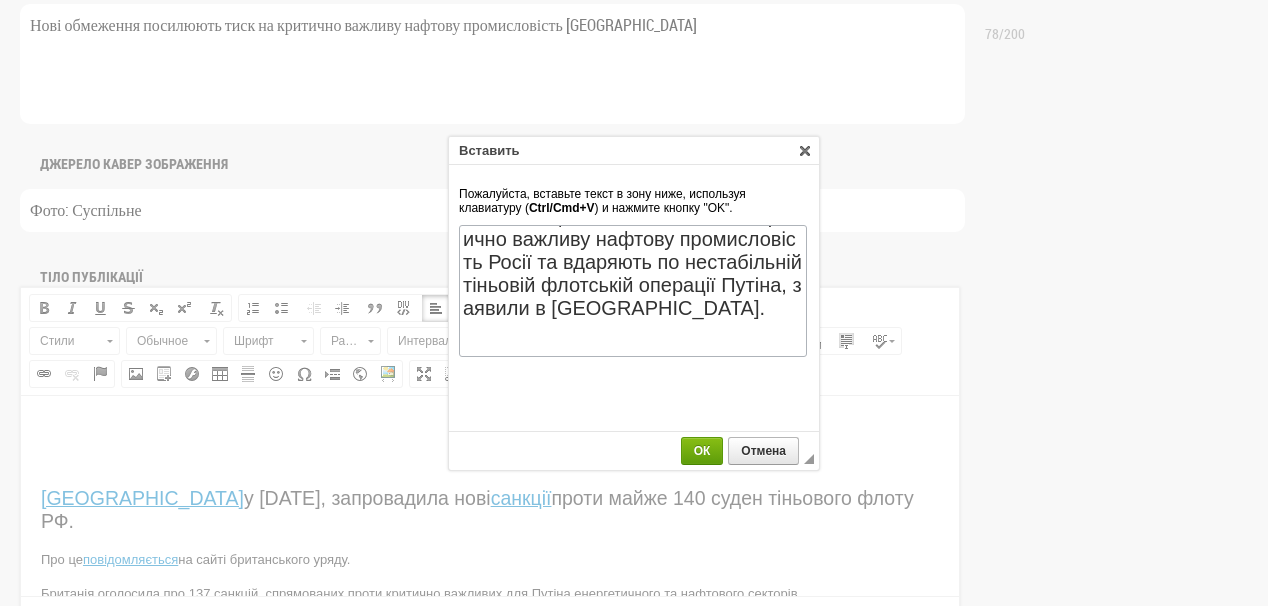 scroll, scrollTop: 59, scrollLeft: 0, axis: vertical 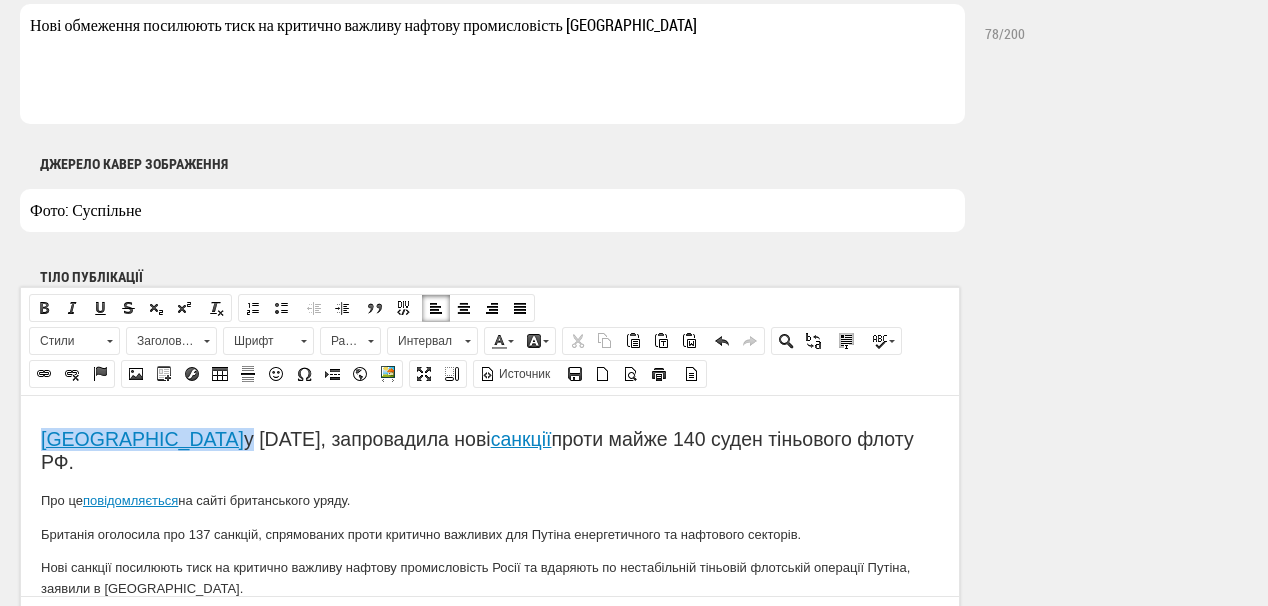 drag, startPoint x: 40, startPoint y: 434, endPoint x: 202, endPoint y: 437, distance: 162.02777 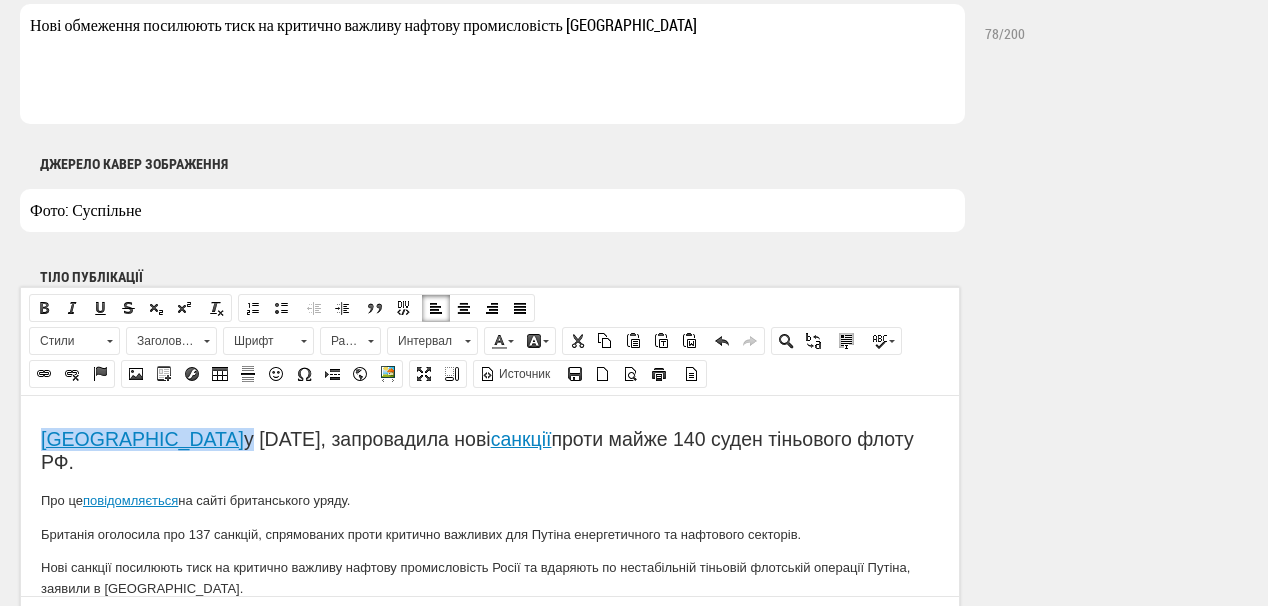 type 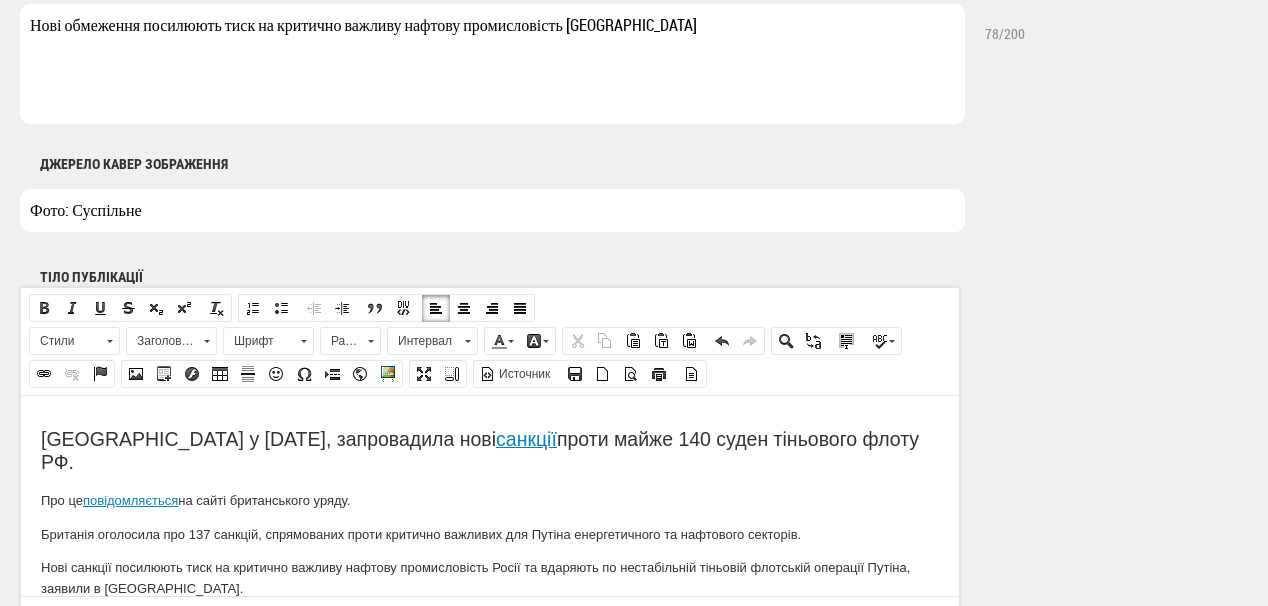 click on "Заголовок 2" at bounding box center (162, 341) 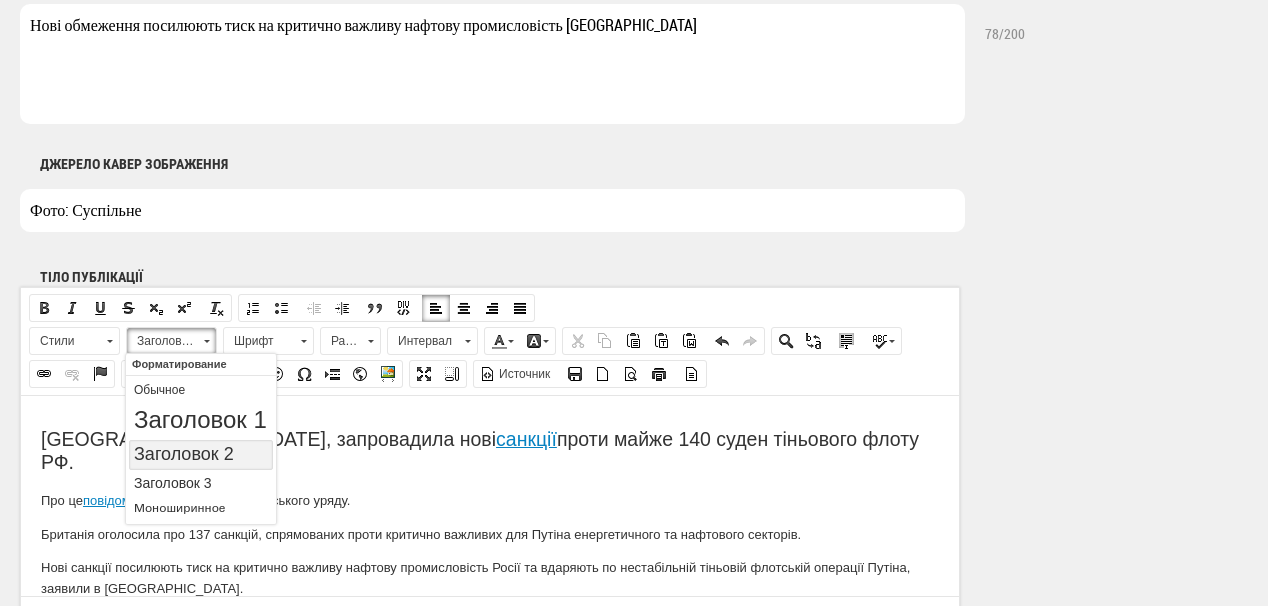 scroll, scrollTop: 0, scrollLeft: 0, axis: both 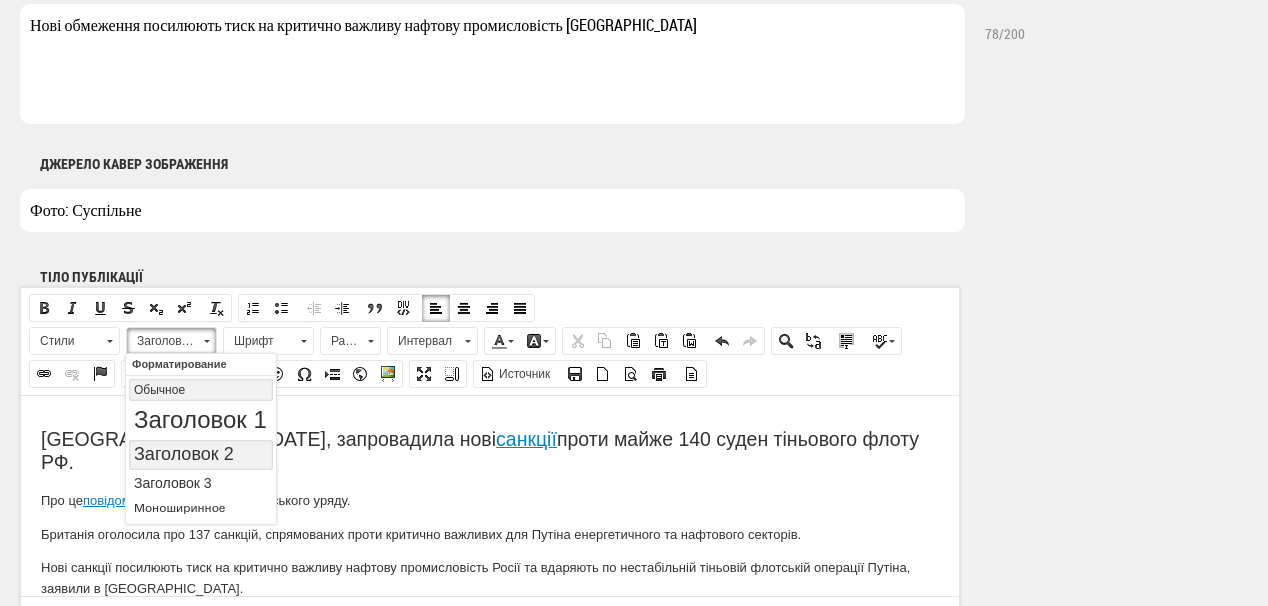 click on "Обычное" at bounding box center [201, 390] 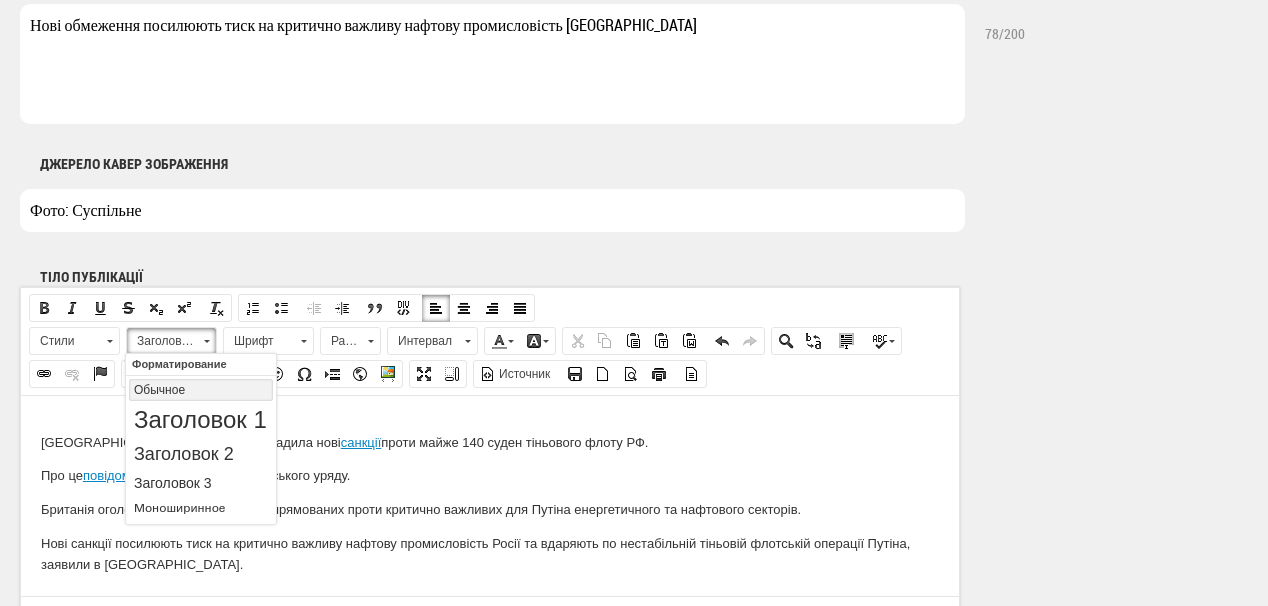 scroll, scrollTop: 50, scrollLeft: 0, axis: vertical 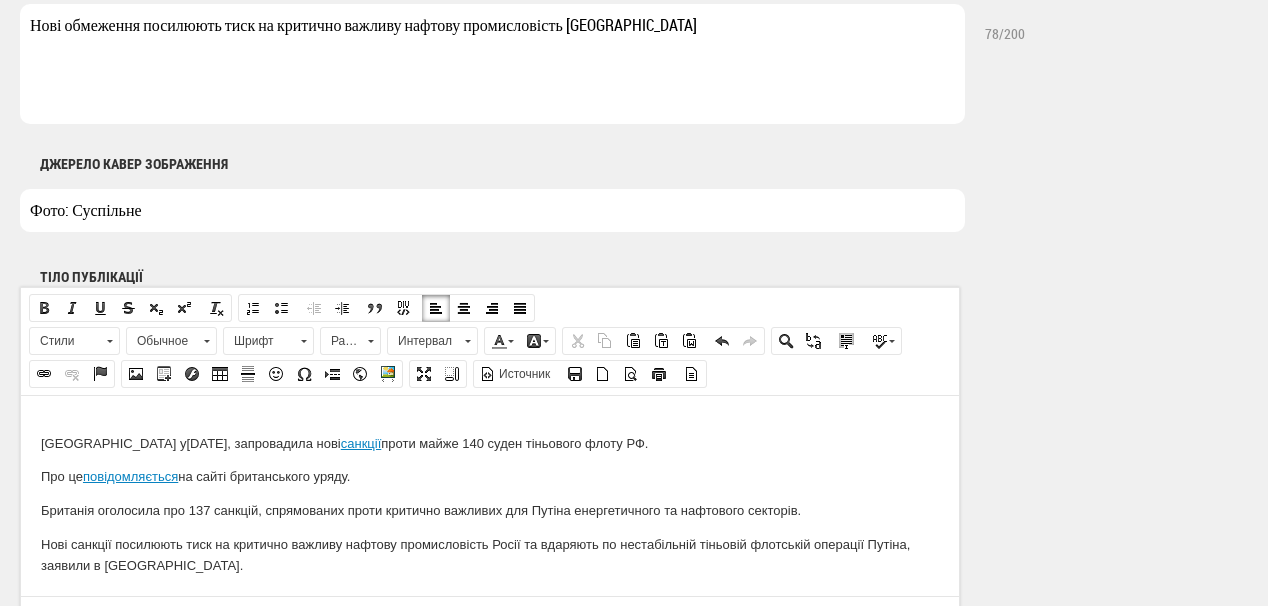 click on "Велика Британія у  понеділок, 21 липня, запровадила нові  санкції  проти майже 140 суден тіньового флоту РФ. Про це  повідомляється  на сайті британського уряду. Британія оголосила про 137 санкцій, спрямованих проти критично важливих для Путіна енергетичного та нафтового секторів. Нові санкції посилюють тиск на критично важливу нафтову промисловість Росії та вдаряють по нестабільній тіньовій флотській операції Путіна, заявили в МЗС Великої Британії." at bounding box center (490, 470) 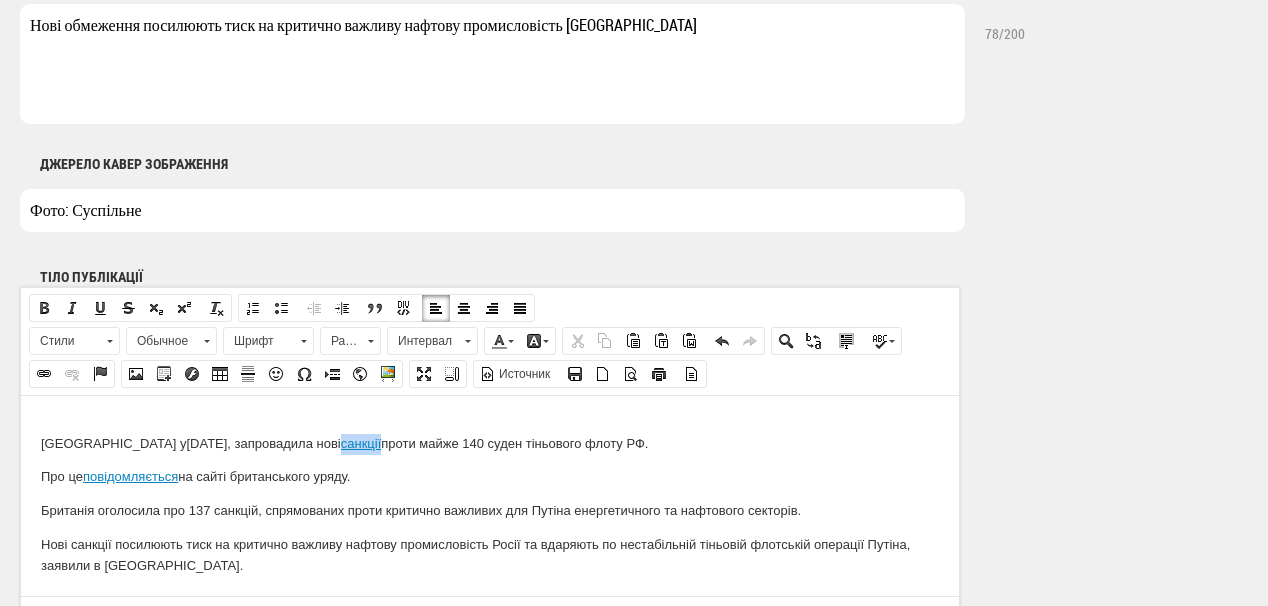 drag, startPoint x: 391, startPoint y: 443, endPoint x: 434, endPoint y: 447, distance: 43.185646 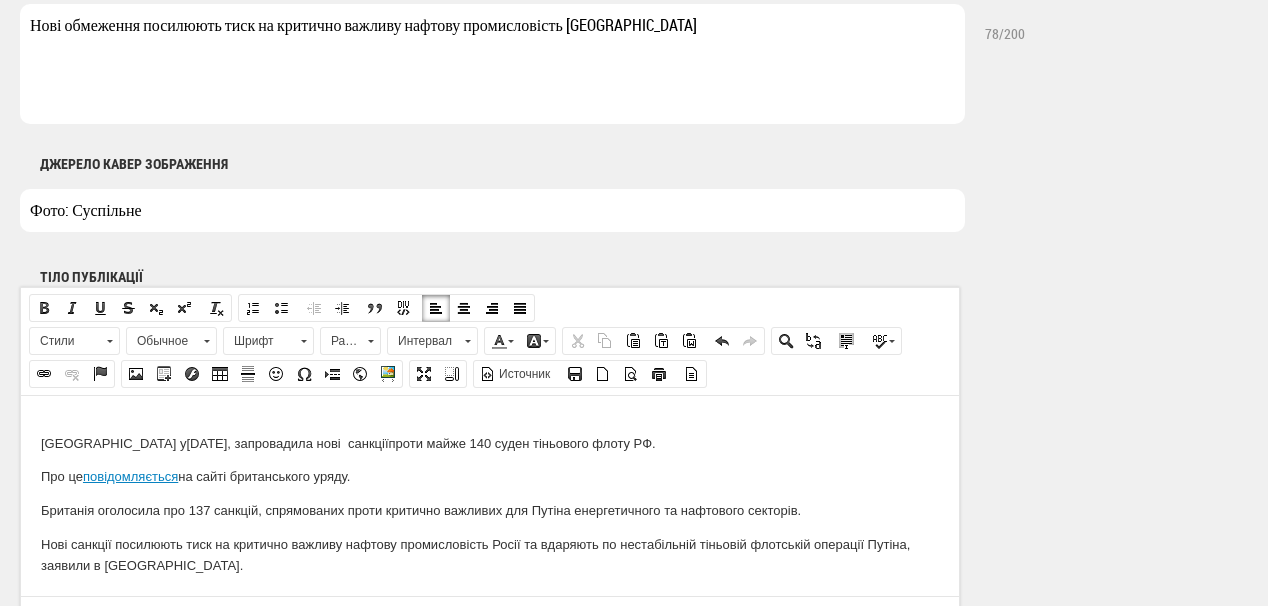 click on "Велика Британія у  понеділок, 21 липня, запровадила нові  санкції  проти майже 140 суден тіньового флоту РФ." at bounding box center (490, 443) 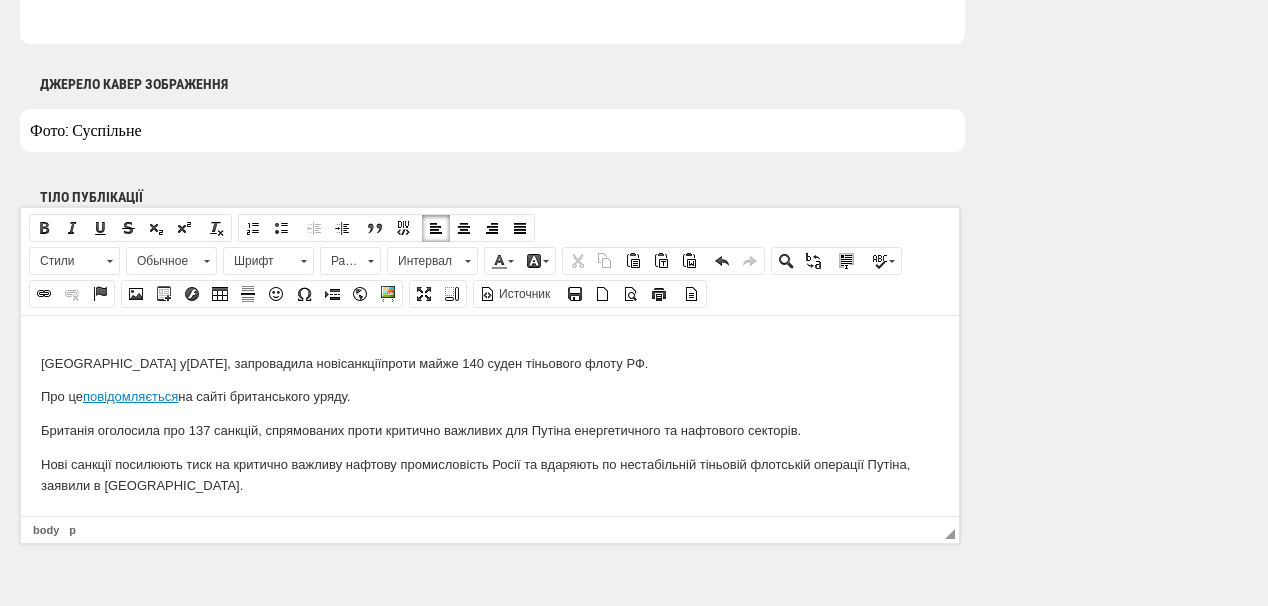 scroll, scrollTop: 1200, scrollLeft: 0, axis: vertical 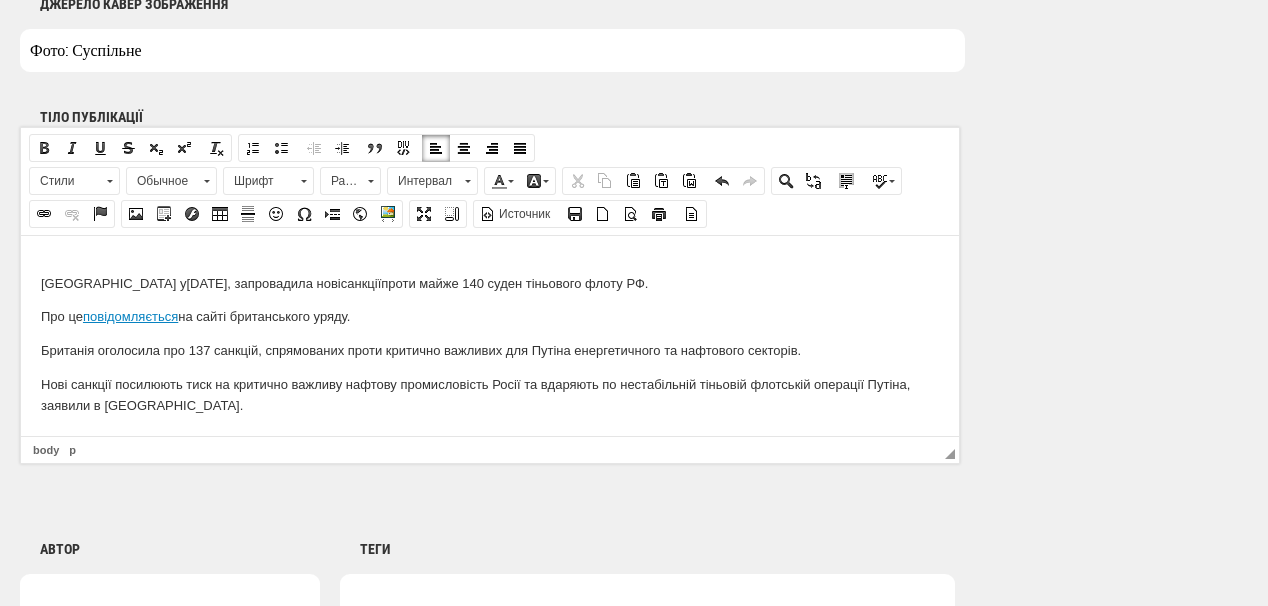 click on "Велика Британія у  понеділок, 21 липня, запровадила нові  санкції  проти майже 140 суден тіньового флоту РФ. Про це  повідомляється  на сайті британського уряду. Британія оголосила про 137 санкцій, спрямованих проти критично важливих для Путіна енергетичного та нафтового секторів. Нові санкції посилюють тиск на критично важливу нафтову промисловість Росії та вдаряють по нестабільній тіньовій флотській операції Путіна, заявили в МЗС Великої Британії." at bounding box center (490, 310) 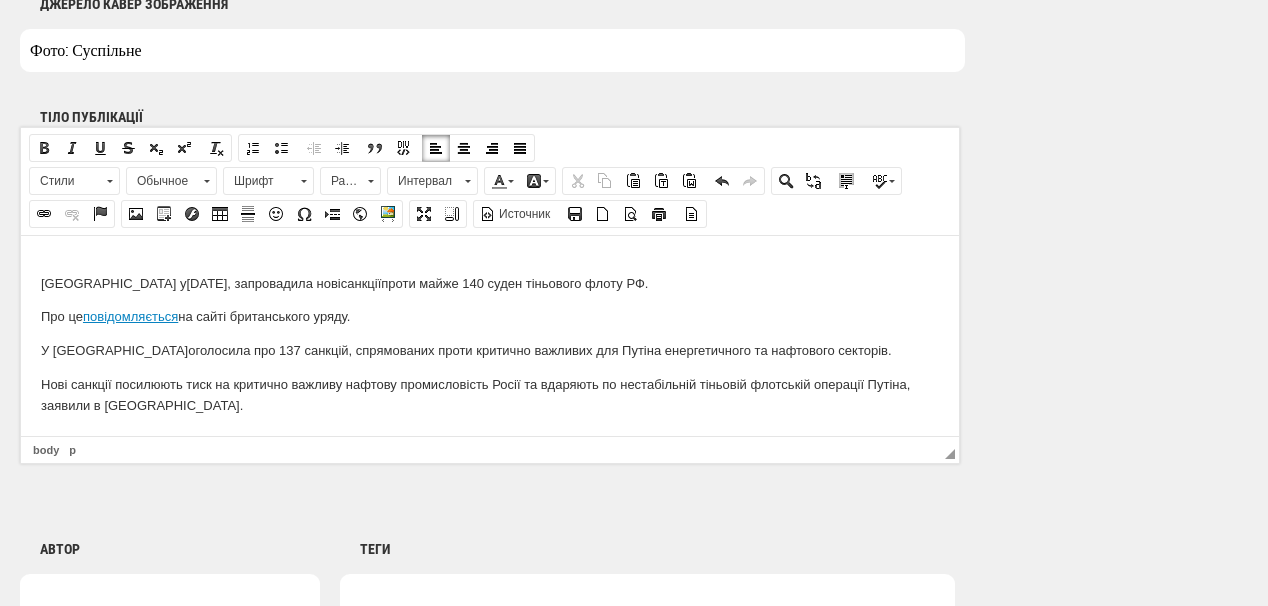 click on "У Лондоні  оголосила про 137 санкцій, спрямованих проти критично важливих для Путіна енергетичного та нафтового секторів." at bounding box center [490, 350] 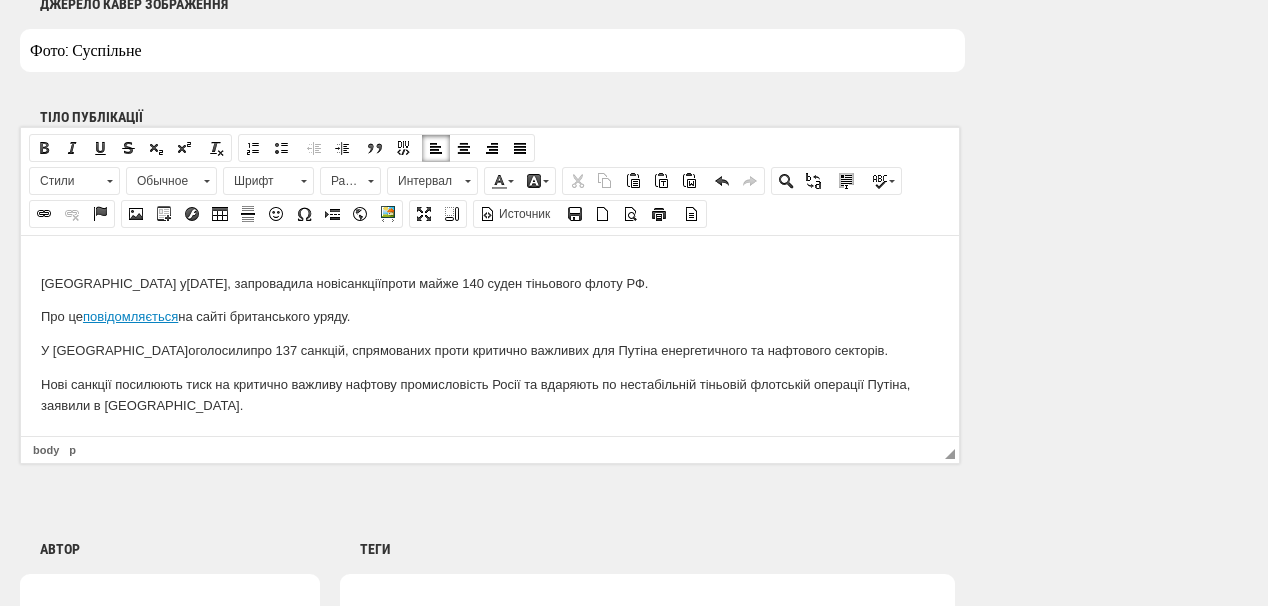 click on "У Лондоні  оголосили  про 137 санкцій, спрямованих проти критично важливих для Путіна енергетичного та нафтового секторів." at bounding box center [490, 350] 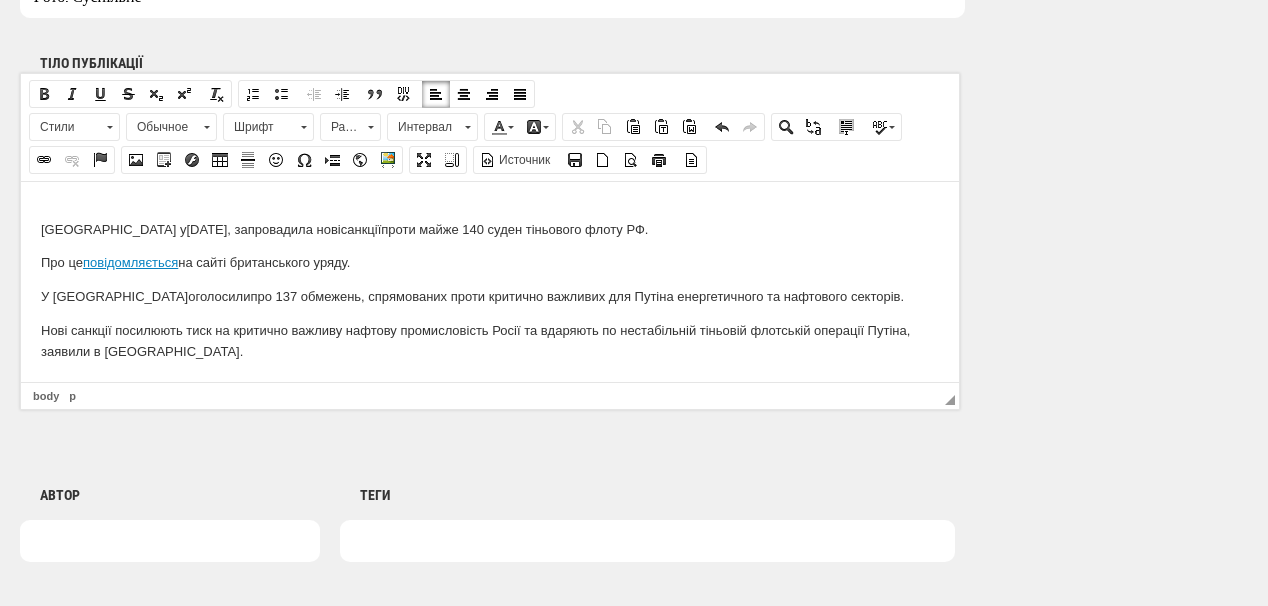 scroll, scrollTop: 1280, scrollLeft: 0, axis: vertical 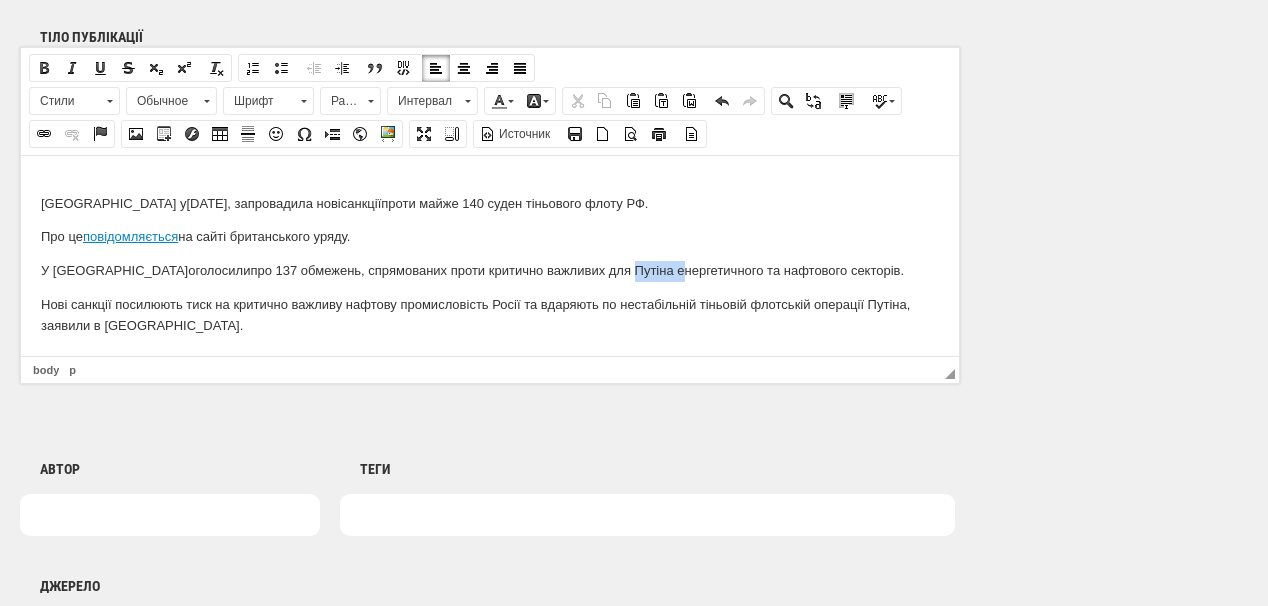 drag, startPoint x: 554, startPoint y: 271, endPoint x: 605, endPoint y: 270, distance: 51.009804 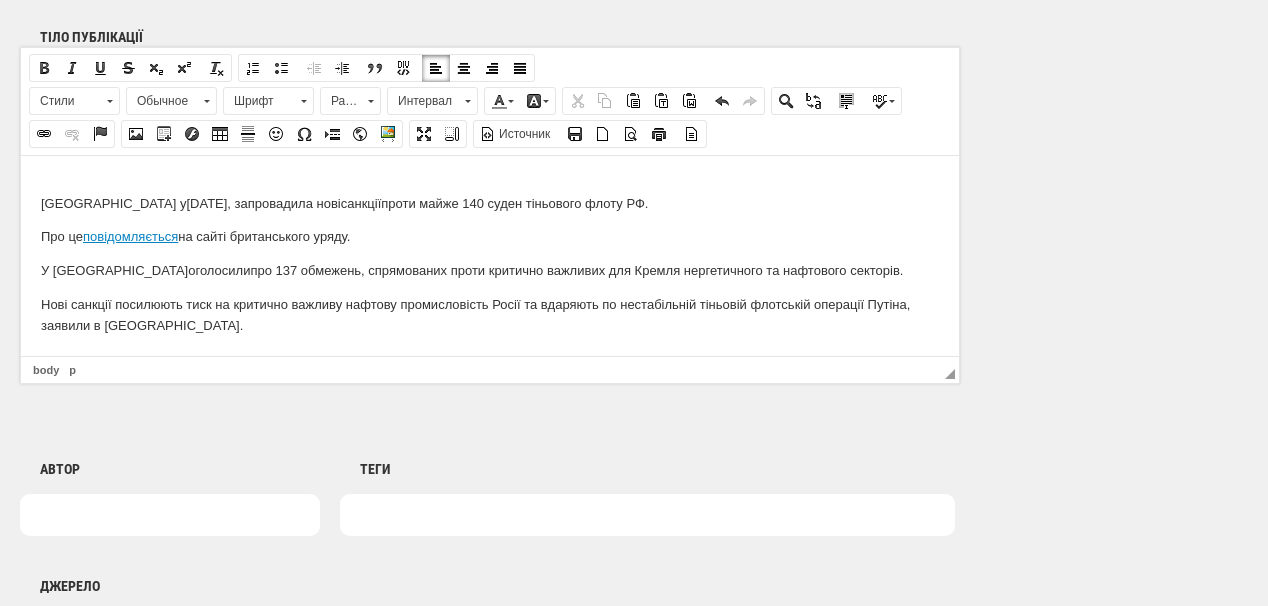 click on "У Лондоні  оголосили  про 137 обмежень , спрямованих проти критично важливих для Кремля нергетичного та нафтового секторів." at bounding box center [490, 270] 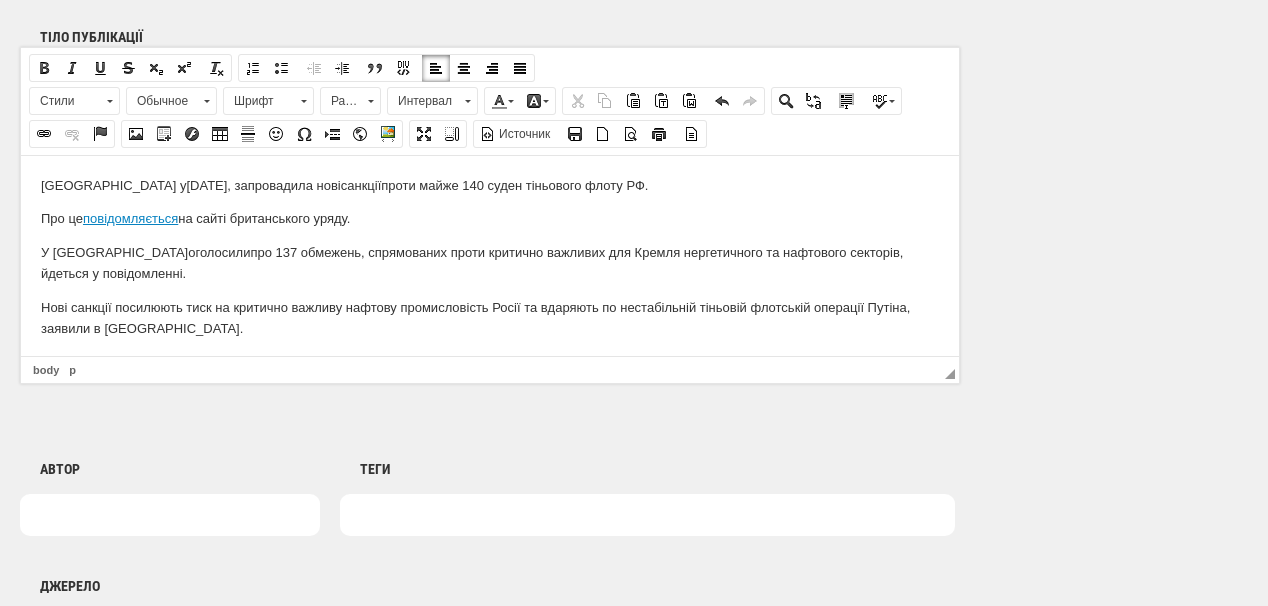 scroll, scrollTop: 71, scrollLeft: 0, axis: vertical 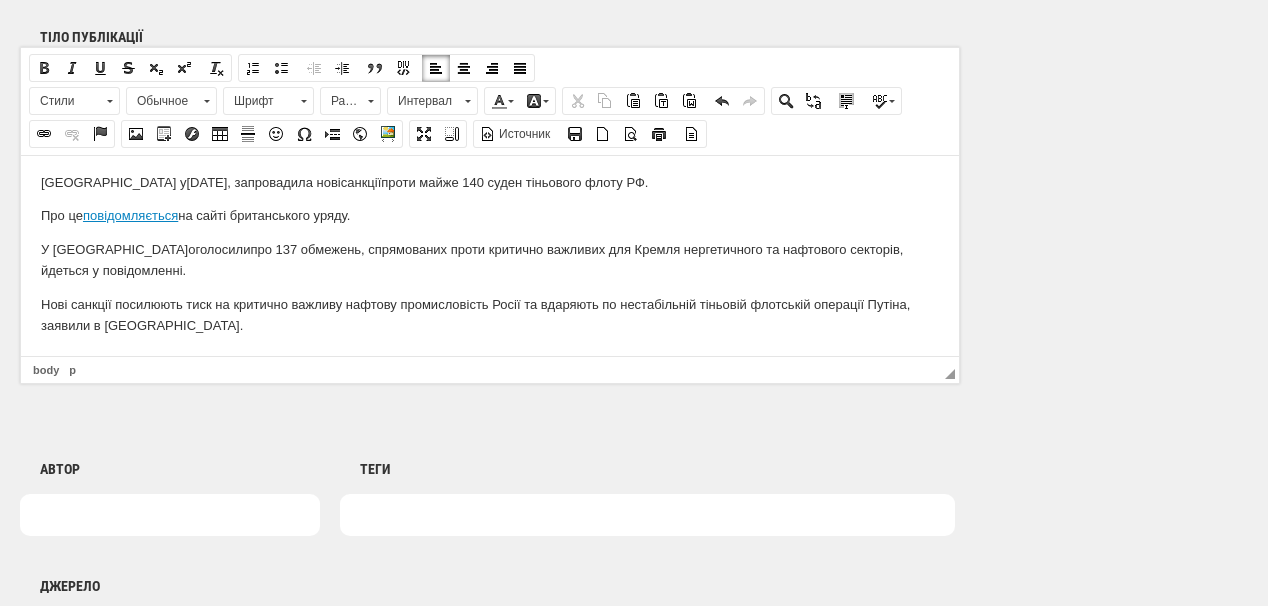 click on "Нові санкції посилюють тиск на критично важливу нафтову промисловість Росії та вдаряють по нестабільній тіньовій флотській операції Путіна, заявили в МЗС Великої Британії." at bounding box center [490, 315] 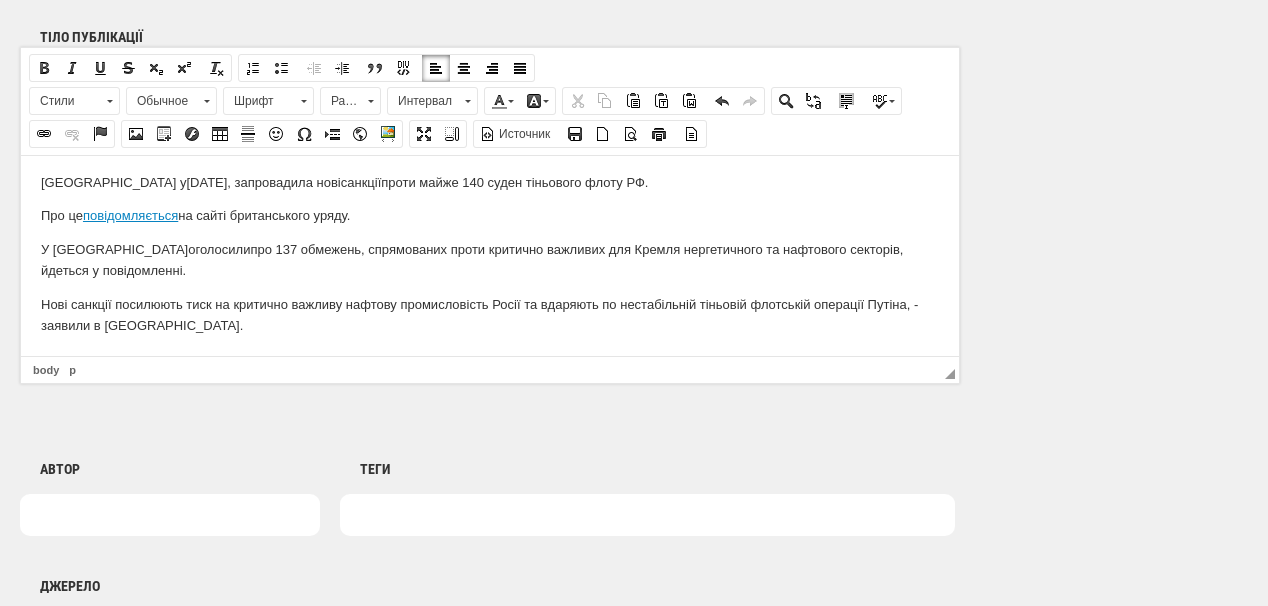 click on "Нові санкції посилюють тиск на критично важливу нафтову промисловість Росії та вдаряють по нестабільній тіньовій флотській операції Путіна, - заявили в МЗС Великої Британії." at bounding box center (490, 315) 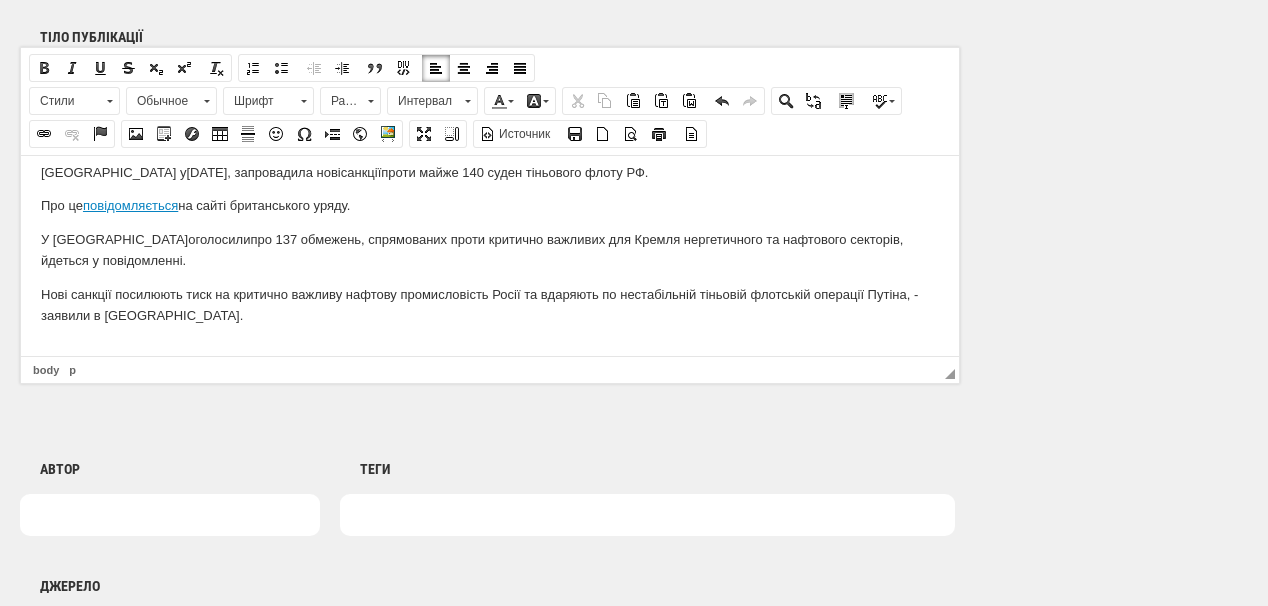 click on "Нові санкції посилюють тиск на критично важливу нафтову промисловість Росії та вдаряють по нестабільній тіньовій флотській операції Путіна, - заявили в МЗС Великої Британії." at bounding box center (490, 305) 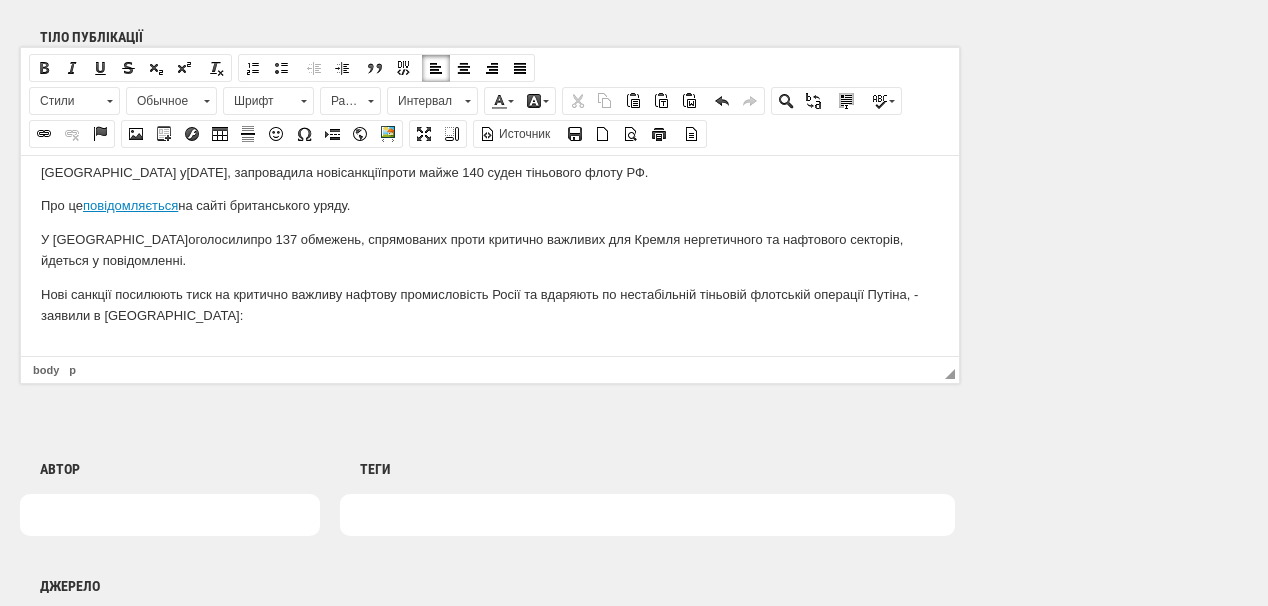 click on "Нові санкції посилюють тиск на критично важливу нафтову промисловість Росії та вдаряють по нестабільній тіньовій флотській операції Путіна, - заявили в МЗС Великої Британії:" at bounding box center (490, 305) 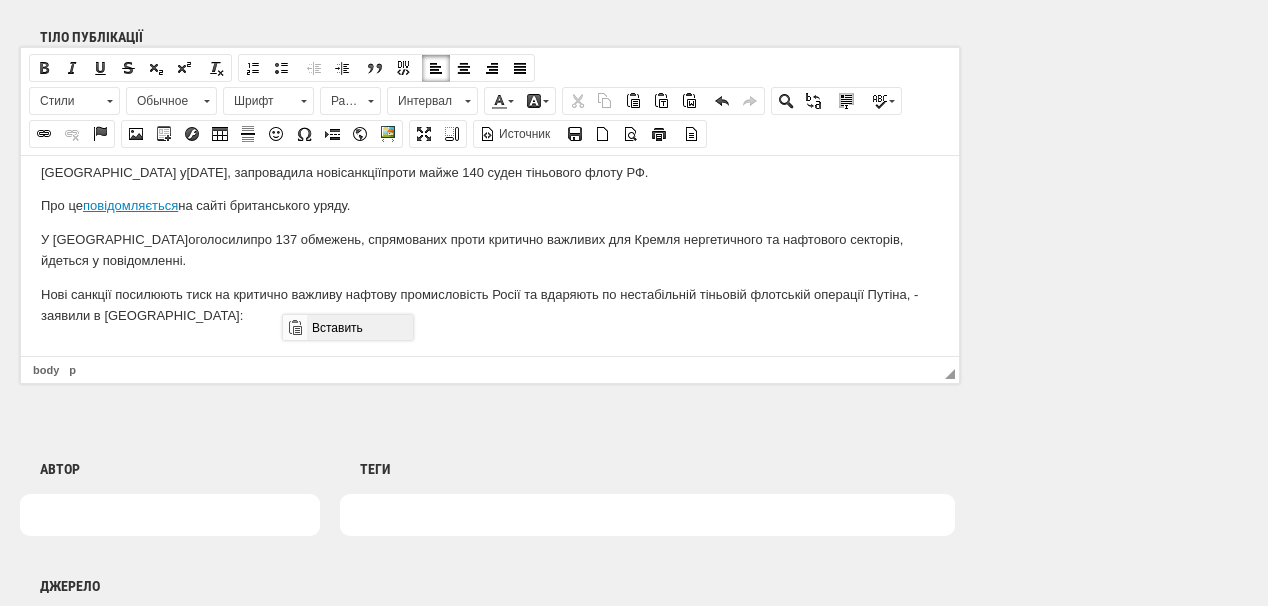 click on "Вставить" at bounding box center [359, 327] 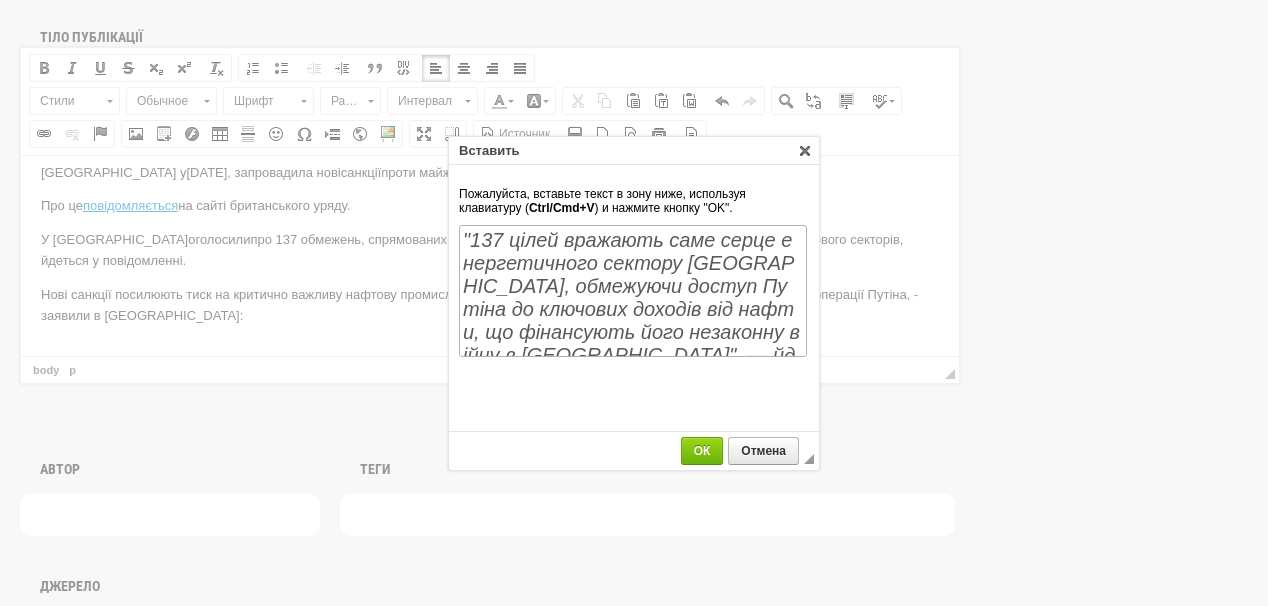 scroll, scrollTop: 29, scrollLeft: 0, axis: vertical 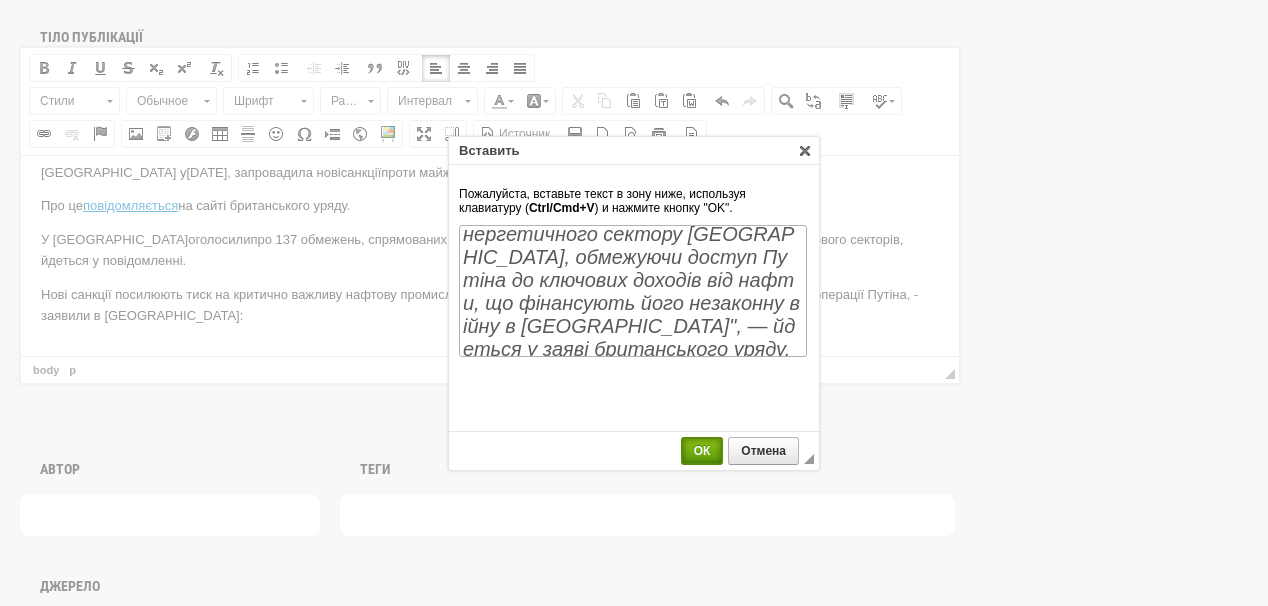 click on "ОК" at bounding box center (702, 451) 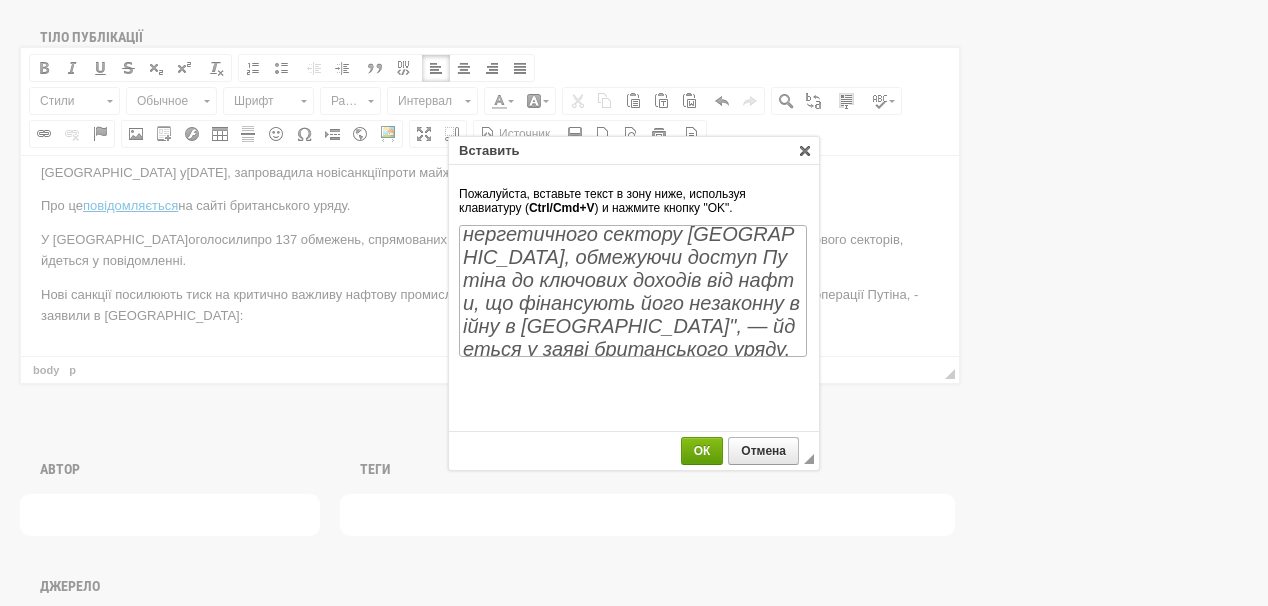 scroll, scrollTop: 0, scrollLeft: 0, axis: both 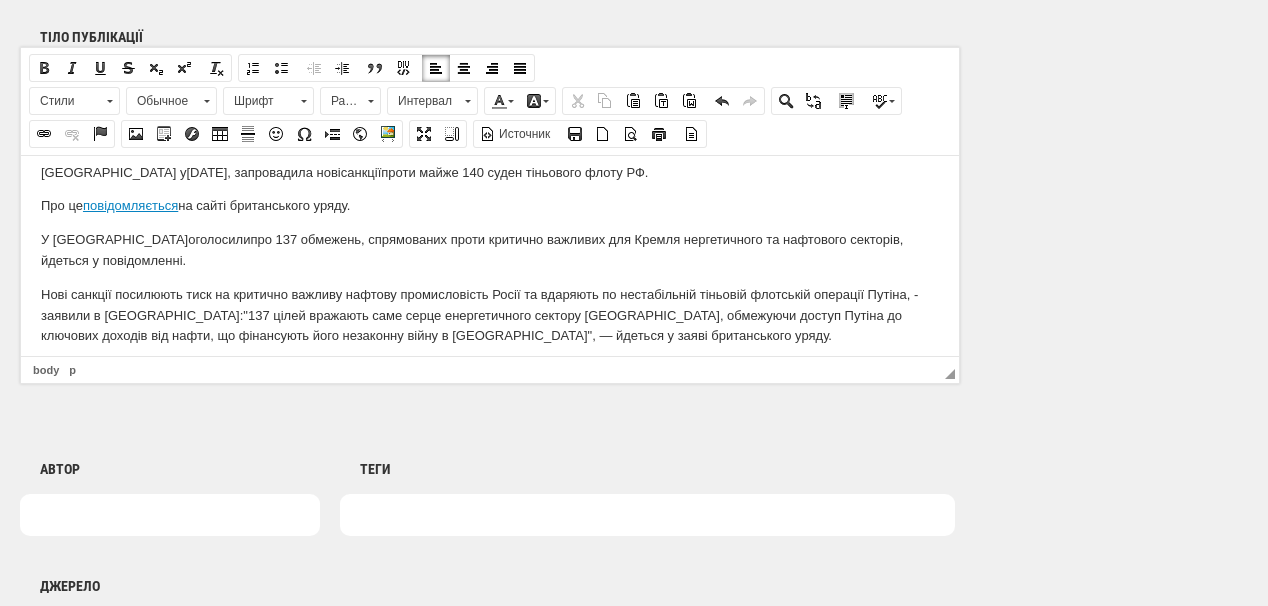 drag, startPoint x: 38, startPoint y: 291, endPoint x: 245, endPoint y: 311, distance: 207.96394 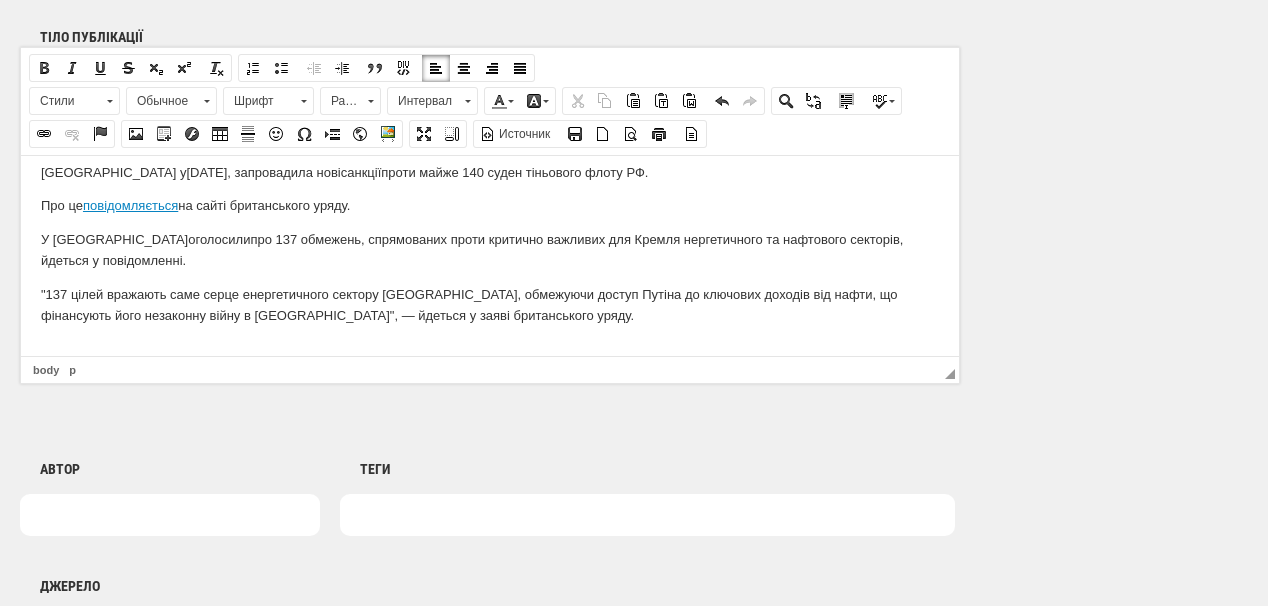 click on ""137 цілей вражають саме серце енергетичного сектору Росії, обмежуючи доступ Путіна до ключових доходів від нафти, що фінансують його незаконну війну в Україні", — йдеться у заяві британського уряду." at bounding box center (490, 305) 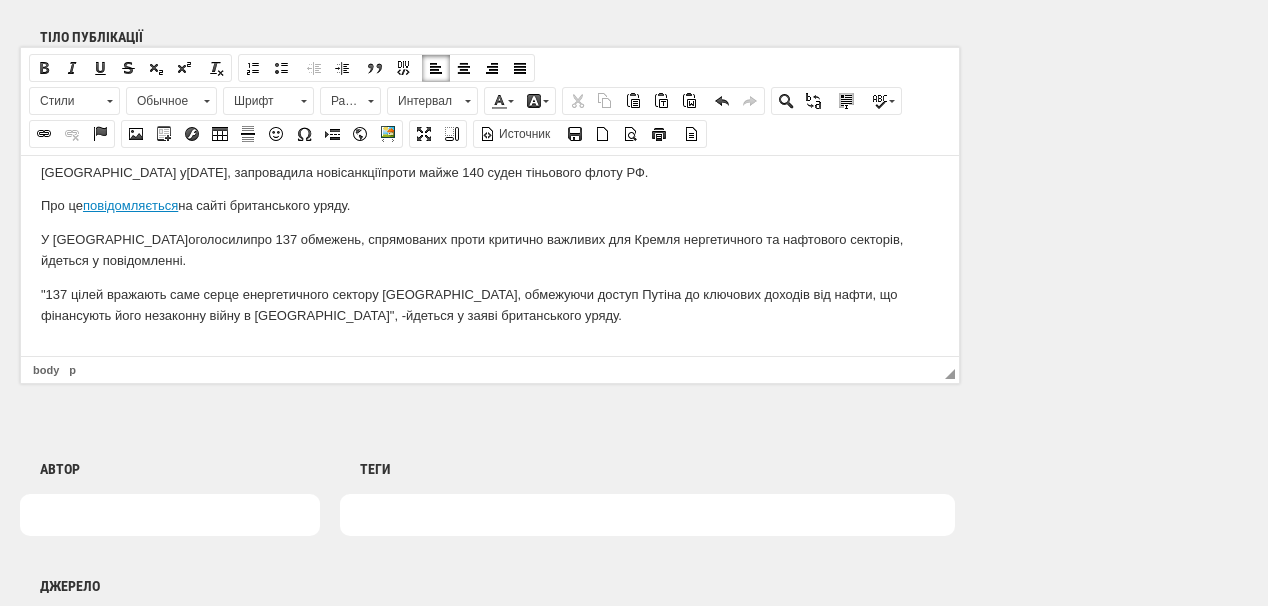 click on ""137 цілей вражають саме серце енергетичного сектору Росії, обмежуючи доступ Путіна до ключових доходів від нафти, що фінансують його незаконну війну в Україні", -  йдеться у заяві британського уряду." at bounding box center [490, 305] 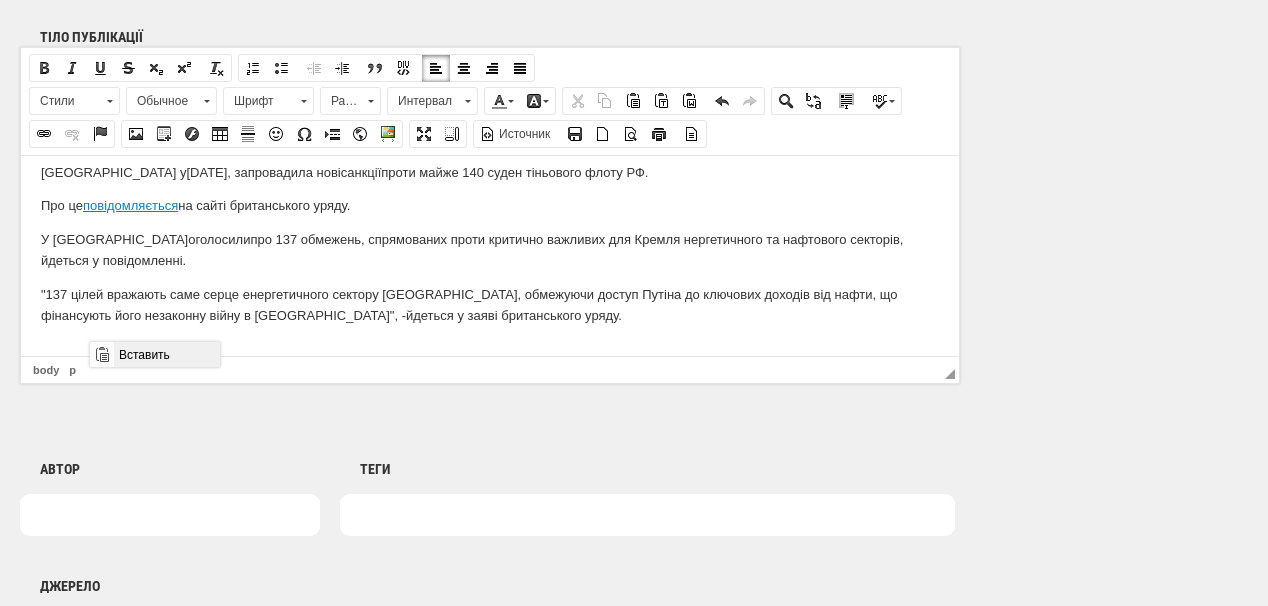 drag, startPoint x: 157, startPoint y: 355, endPoint x: 539, endPoint y: 661, distance: 489.44867 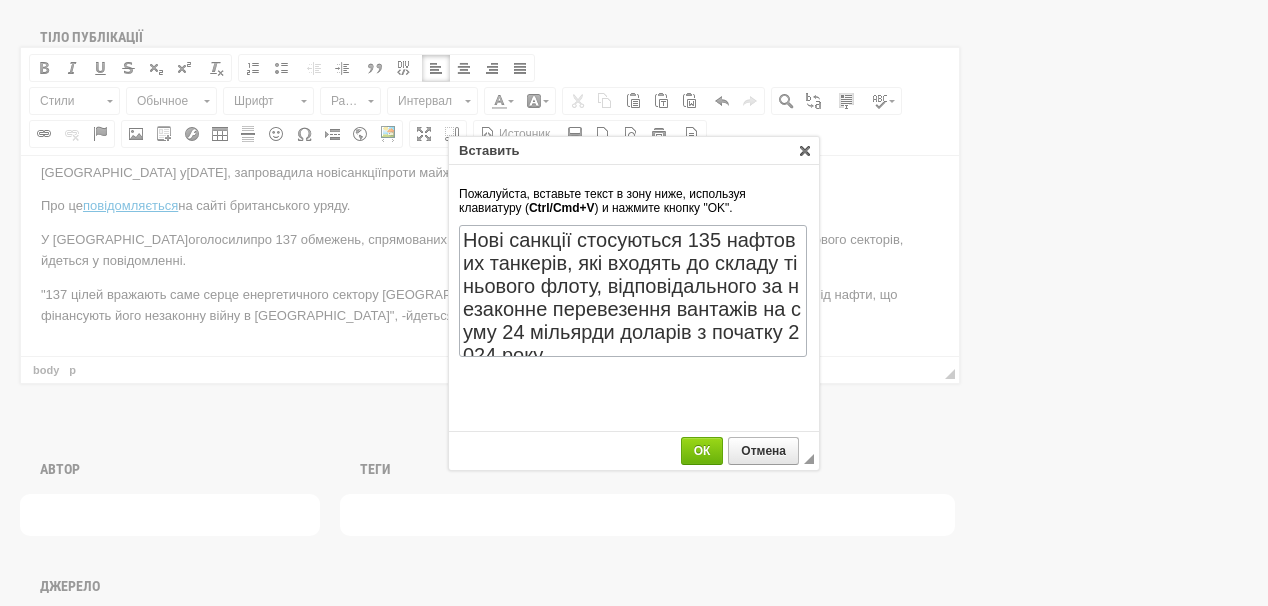 scroll, scrollTop: 356, scrollLeft: 0, axis: vertical 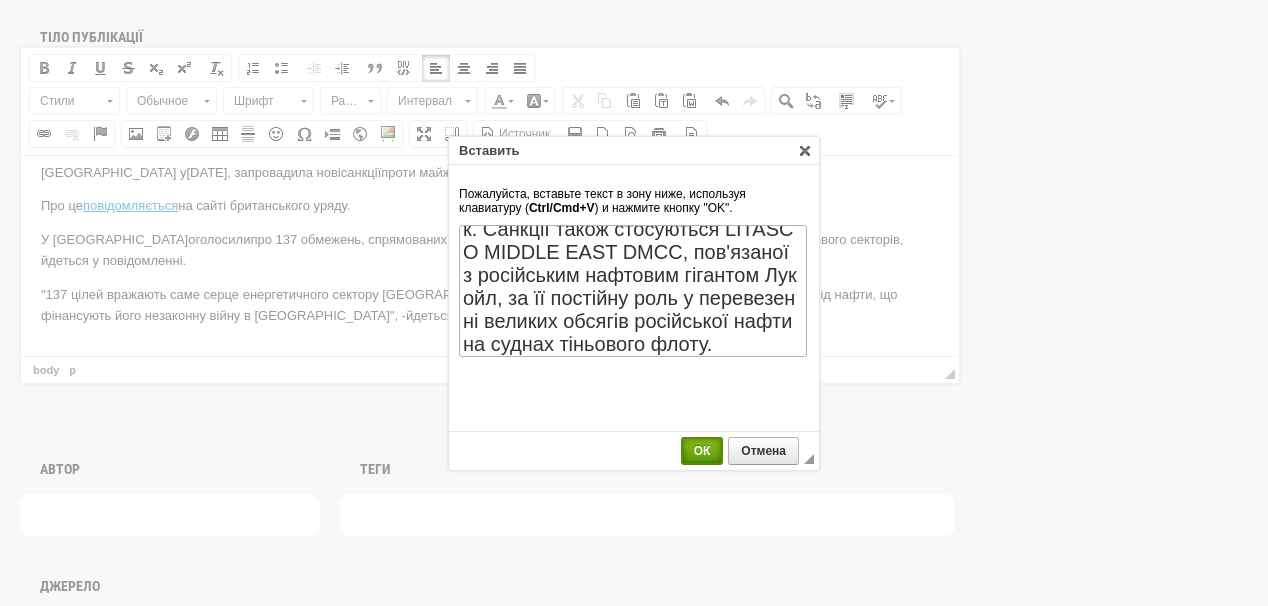 drag, startPoint x: 692, startPoint y: 445, endPoint x: 347, endPoint y: 437, distance: 345.09274 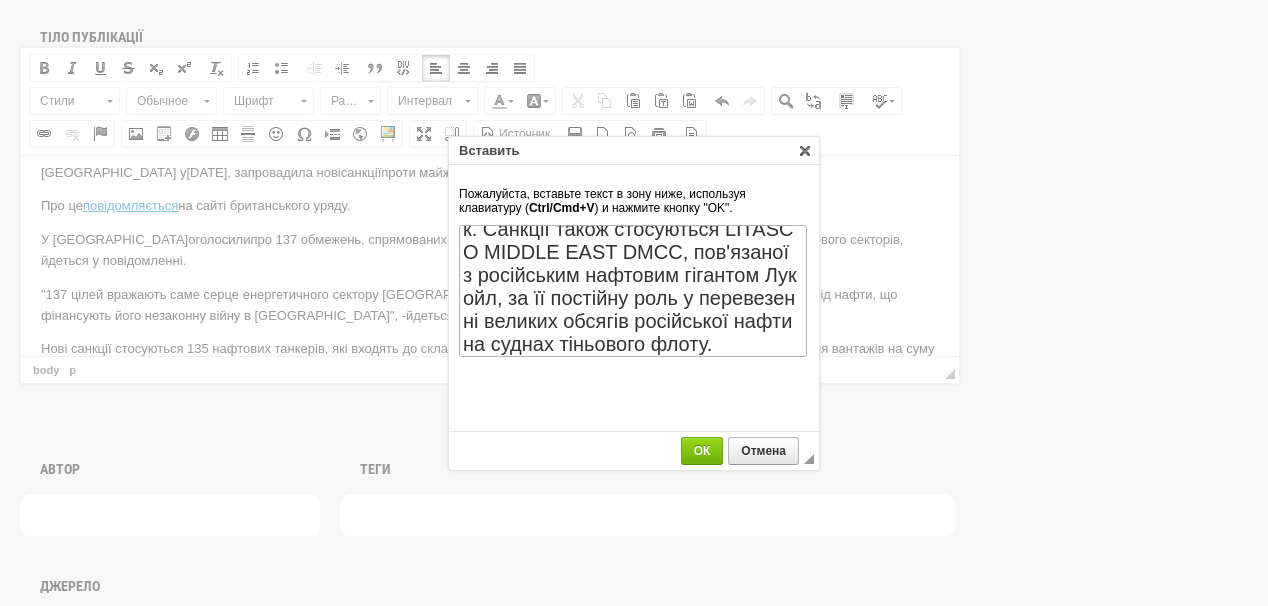 scroll, scrollTop: 198, scrollLeft: 0, axis: vertical 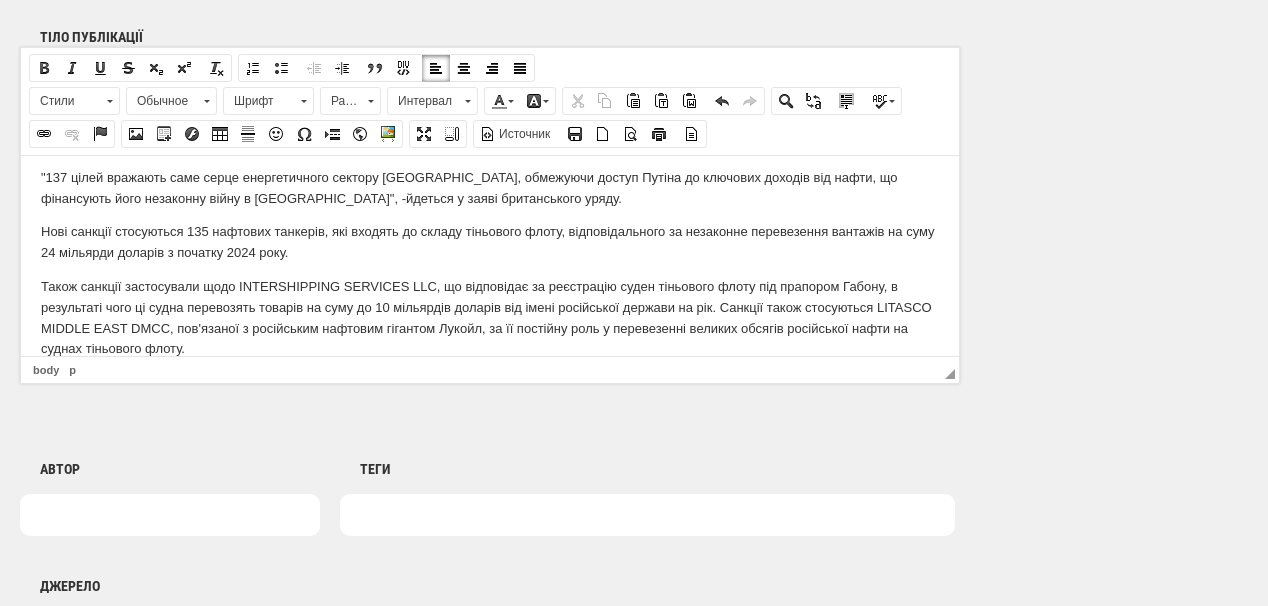 click on "Нові санкції стосуються 135 нафтових танкерів, які входять до складу тіньового флоту, відповідального за незаконне перевезення вантажів на суму 24 мільярди доларів з початку 2024 року." at bounding box center [490, 242] 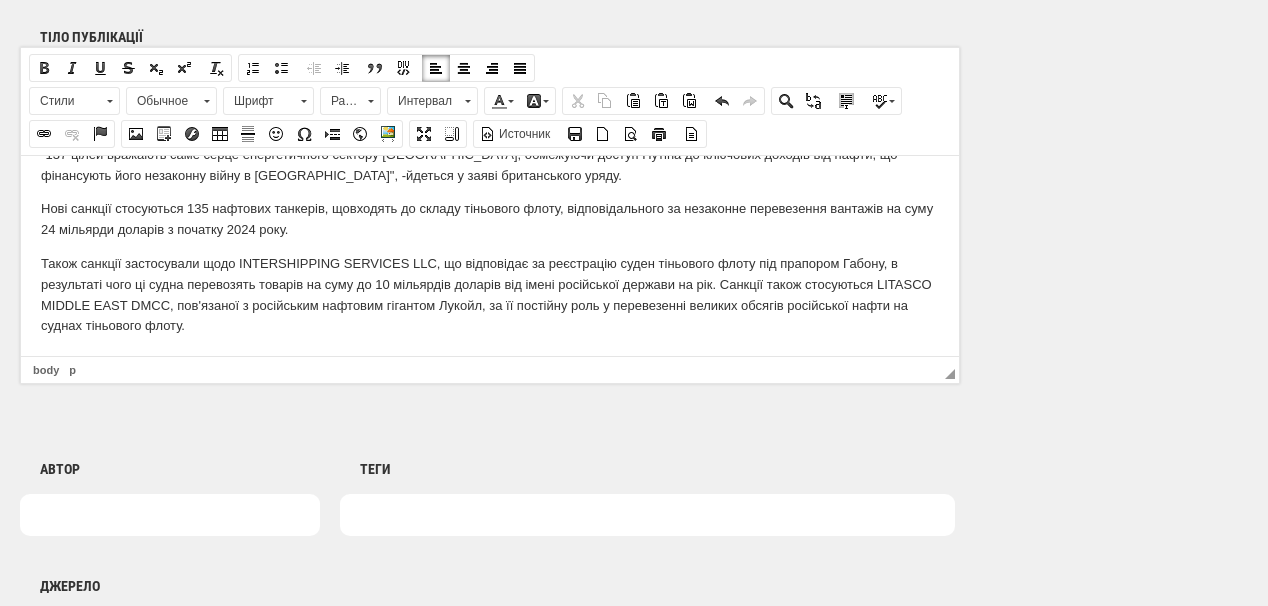 scroll, scrollTop: 256, scrollLeft: 0, axis: vertical 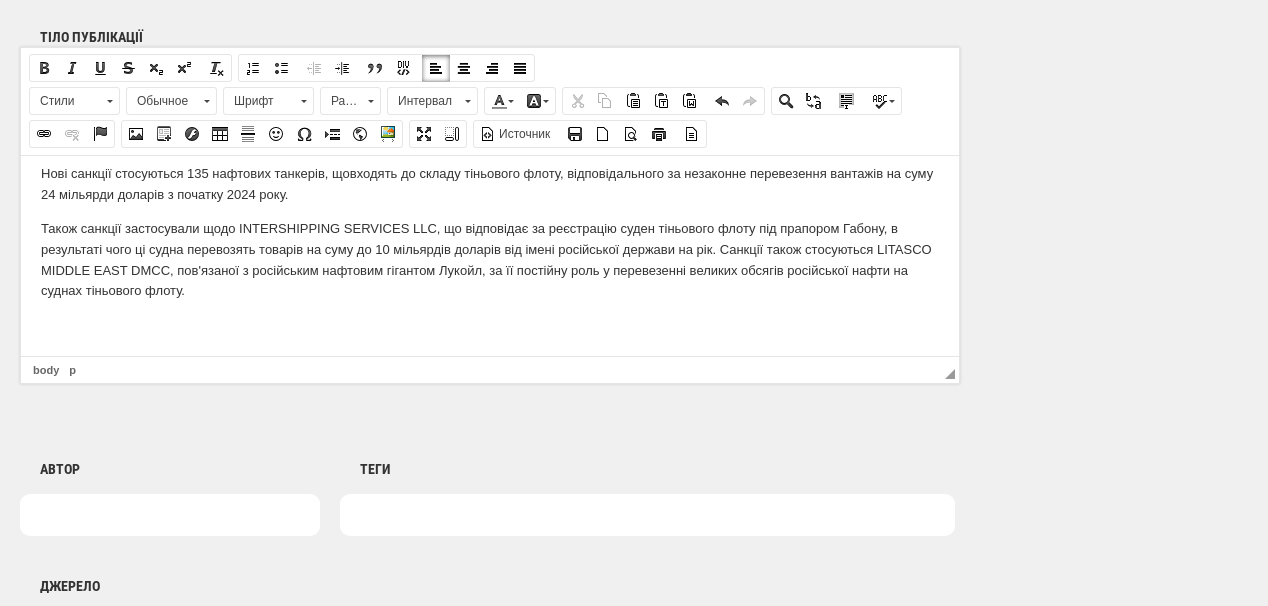 click on "Також санкції застосували щодо INTERSHIPPING SERVICES LLC, що відповідає за реєстрацію суден тіньового флоту під прапором Габону, в результаті чого ці судна перевозять товарів на суму до 10 мільярдів доларів від імені російської держави на рік. Санкції також стосуються LITASCO MIDDLE EAST DMCC, пов'язаної з російським нафтовим гігантом Лукойл, за її постійну роль у перевезенні великих обсягів російської нафти на суднах тіньового флоту." at bounding box center (490, 259) 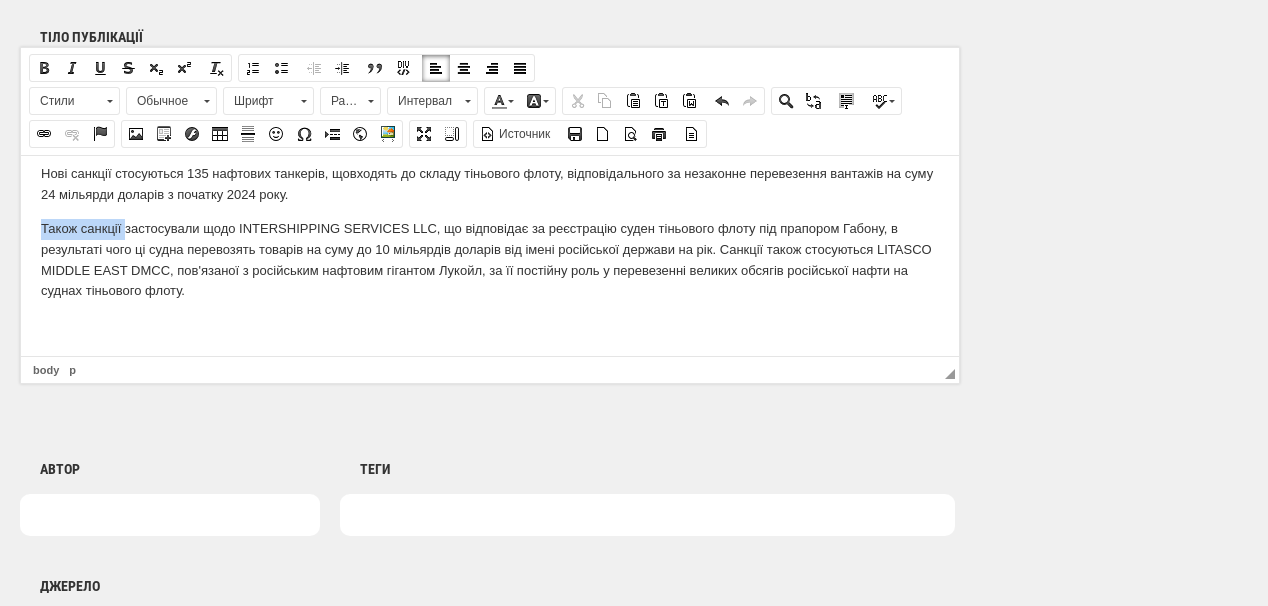 drag, startPoint x: 41, startPoint y: 223, endPoint x: 124, endPoint y: 230, distance: 83.294655 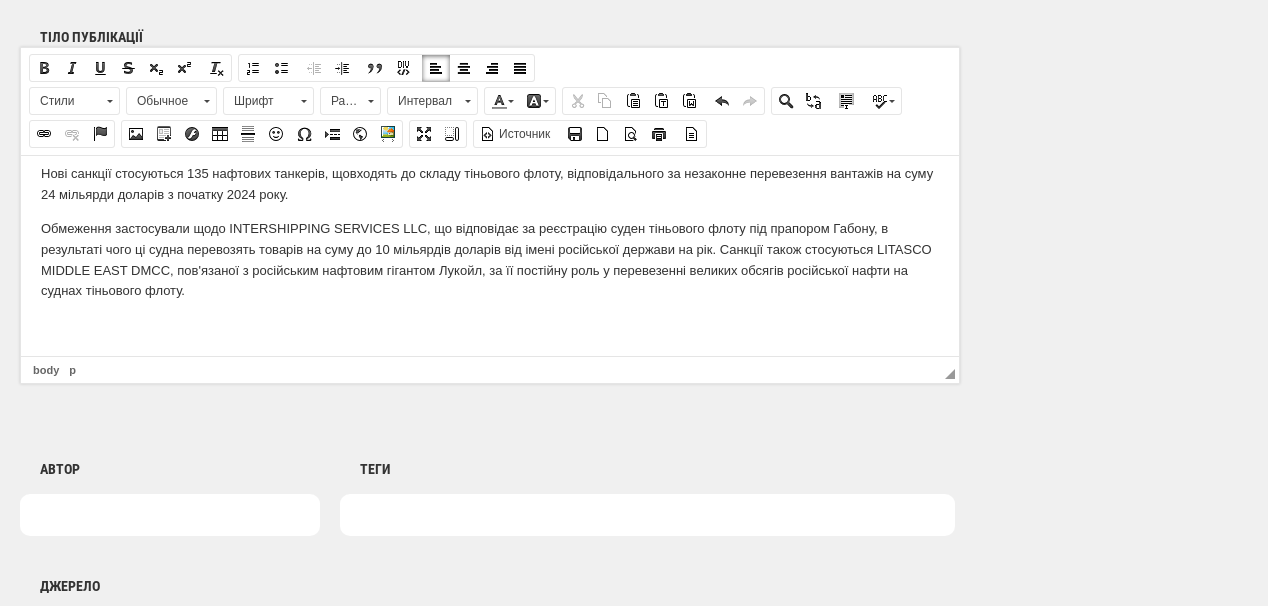 click on "Обмеження застосували щодо INTERSHIPPING SERVICES LLC, що відповідає за реєстрацію суден тіньового флоту під прапором Габону, в результаті чого ці судна перевозять товарів на суму до 10 мільярдів доларів від імені російської держави на рік. Санкції також стосуються LITASCO MIDDLE EAST DMCC, пов'язаної з російським нафтовим гігантом Лукойл, за її постійну роль у перевезенні великих обсягів російської нафти на суднах тіньового флоту." at bounding box center (490, 259) 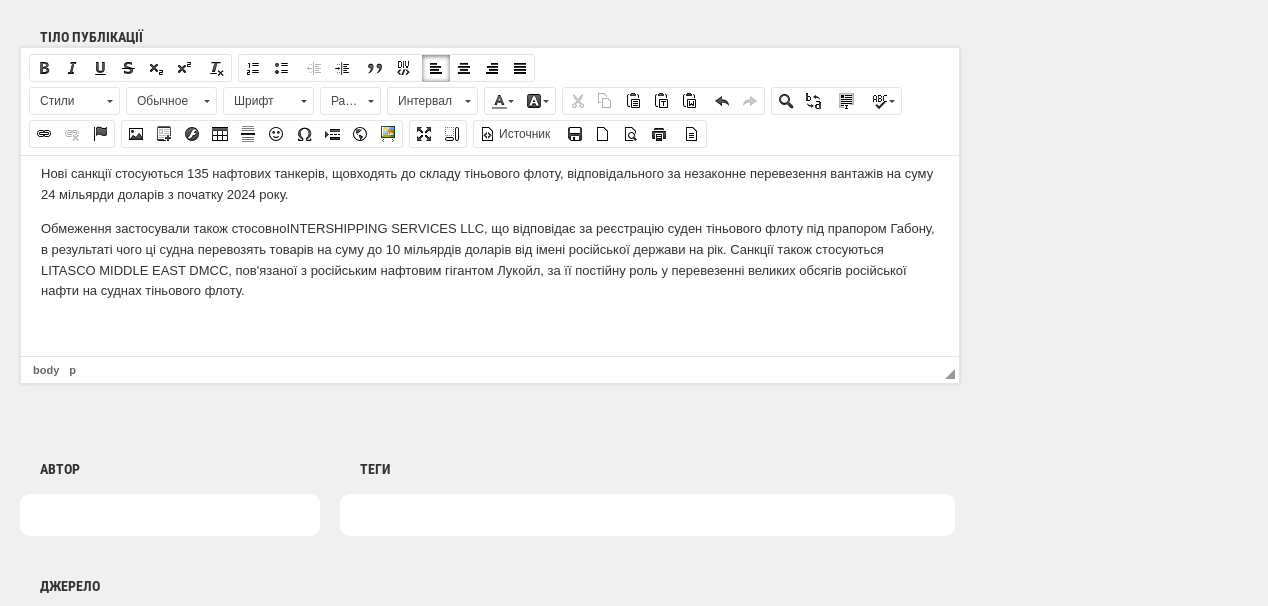 click on "Обмеження застосували також стосовно  INTERSHIPPING SERVICES LLC, що відповідає за реєстрацію суден тіньового флоту під прапором Габону, в результаті чого ці судна перевозять товарів на суму до 10 мільярдів доларів від імені російської держави на рік. Санкції також стосуються LITASCO MIDDLE EAST DMCC, пов'язаної з російським нафтовим гігантом Лукойл, за її постійну роль у перевезенні великих обсягів російської нафти на суднах тіньового флоту." at bounding box center [490, 259] 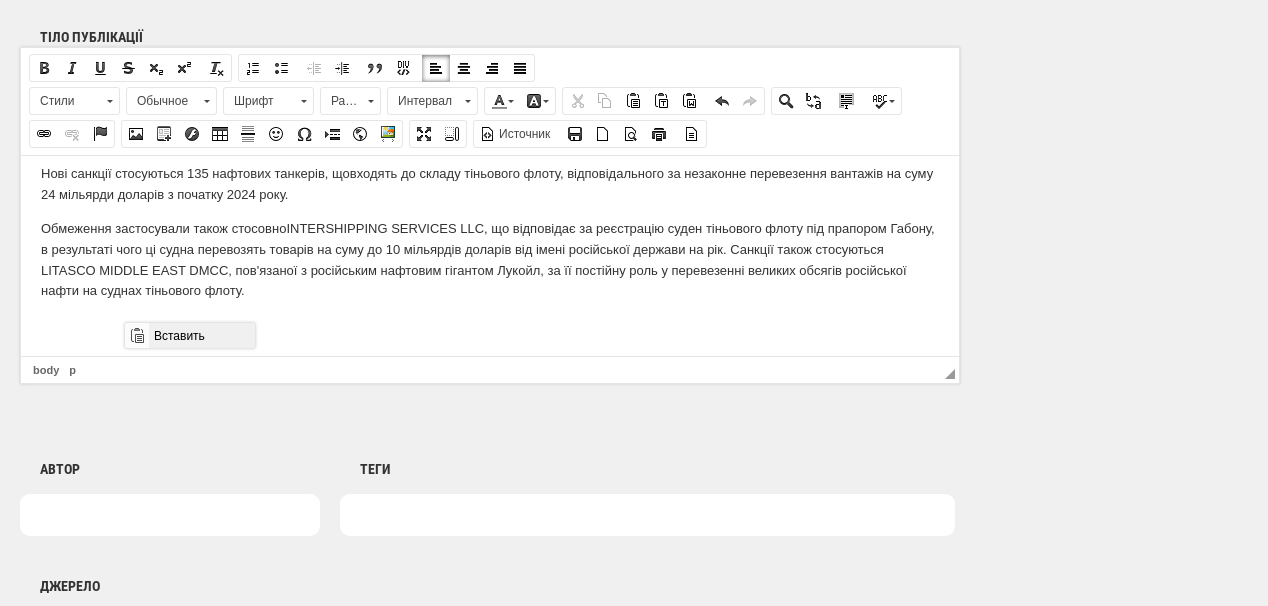 click on "Вставить" at bounding box center [201, 335] 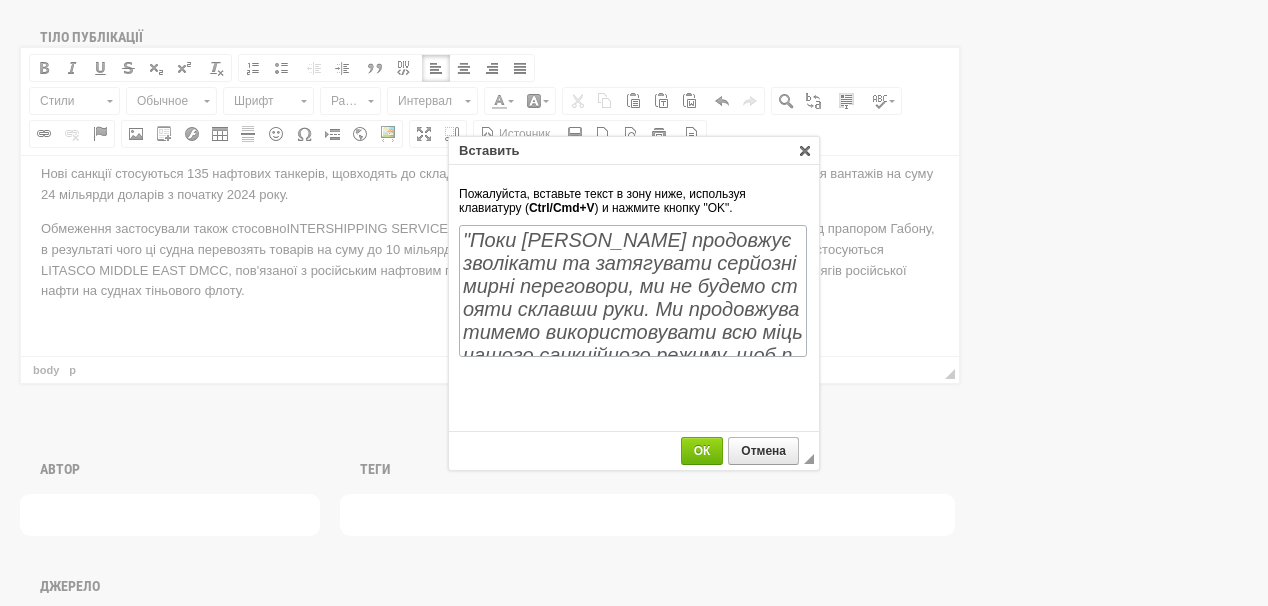 scroll, scrollTop: 119, scrollLeft: 0, axis: vertical 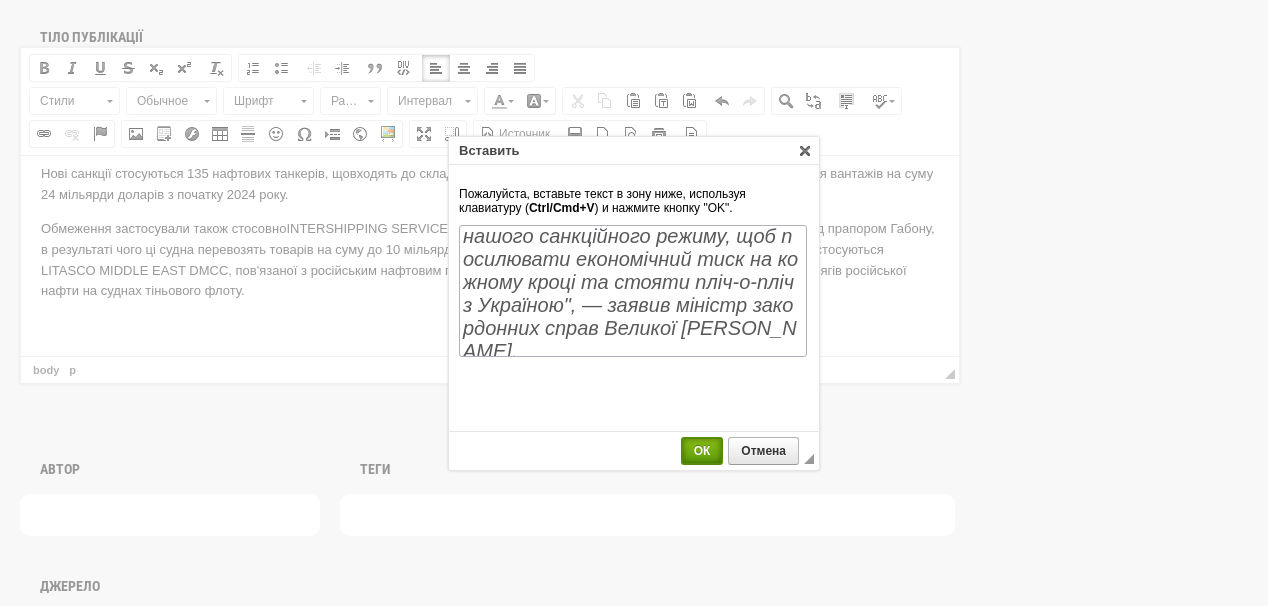 click on "ОК" at bounding box center [702, 451] 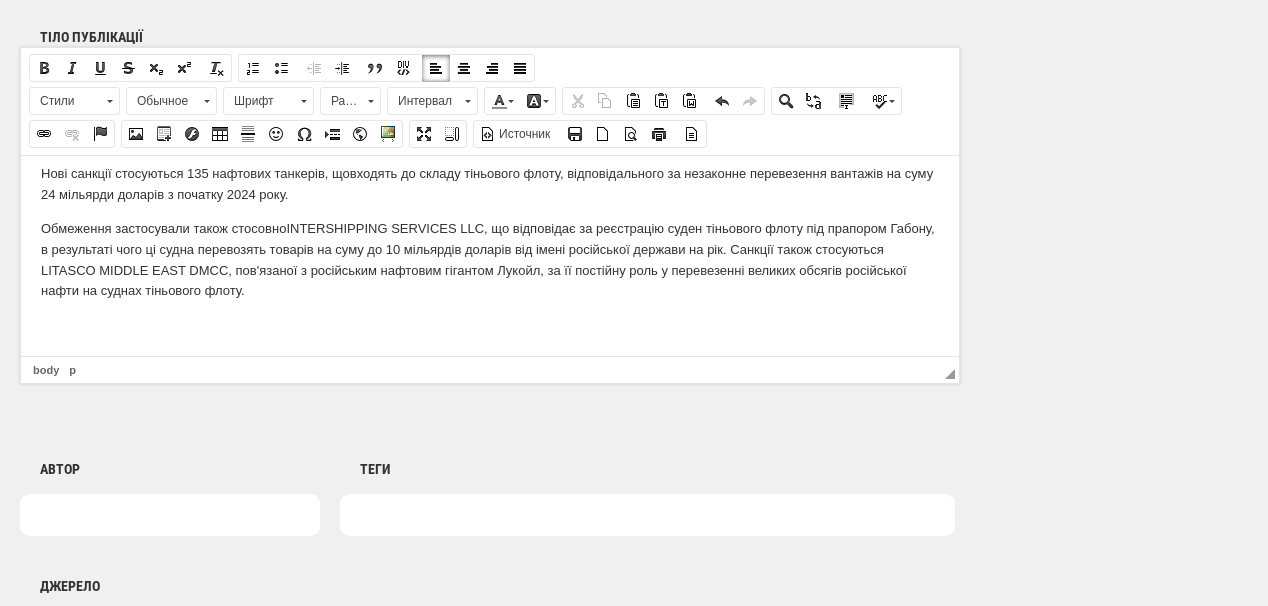 scroll, scrollTop: 274, scrollLeft: 0, axis: vertical 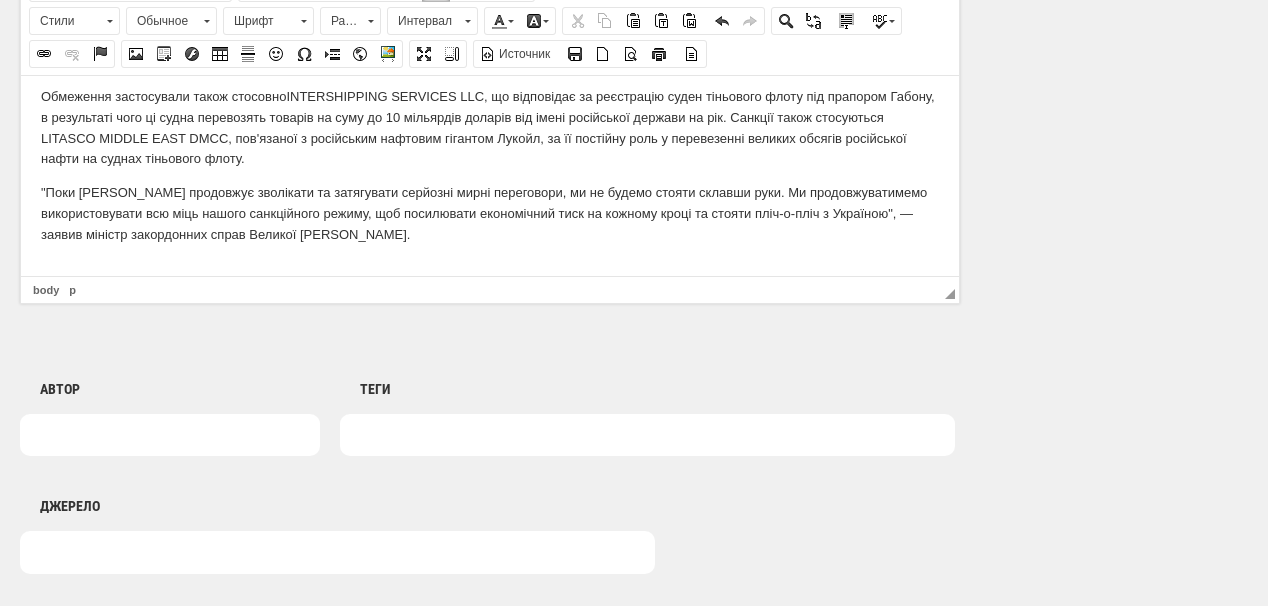 click on ""Поки Путін продовжує зволікати та затягувати серйозні мирні переговори, ми не будемо стояти склавши руки. Ми продовжуватимемо використовувати всю міць нашого санкційного режиму, щоб посилювати економічний тиск на кожному кроці та стояти пліч-о-пліч з Україною", — заявив міністр закордонних справ Великої Британії Девід Ламмі." at bounding box center (490, 213) 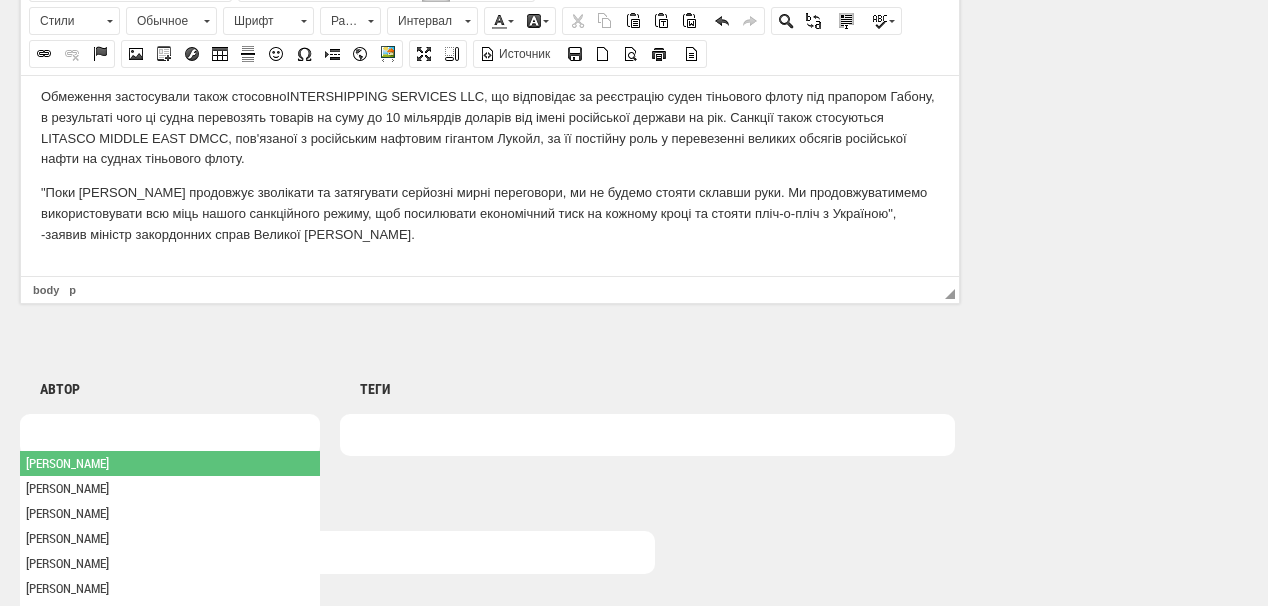 click at bounding box center [170, 435] 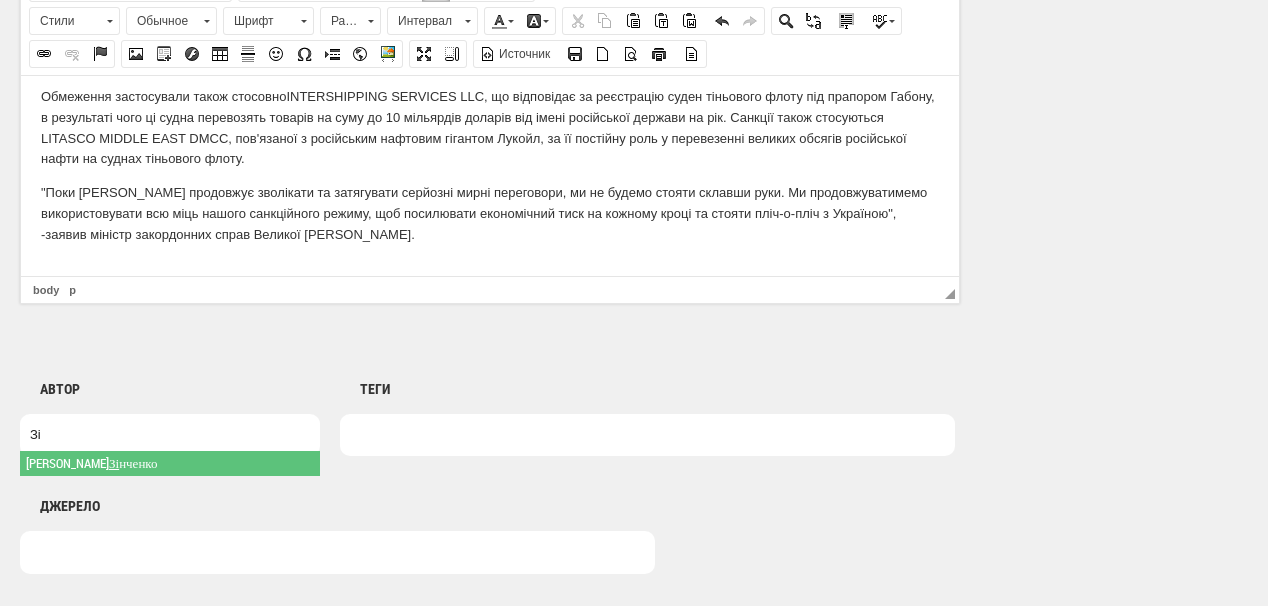 type on "Зі" 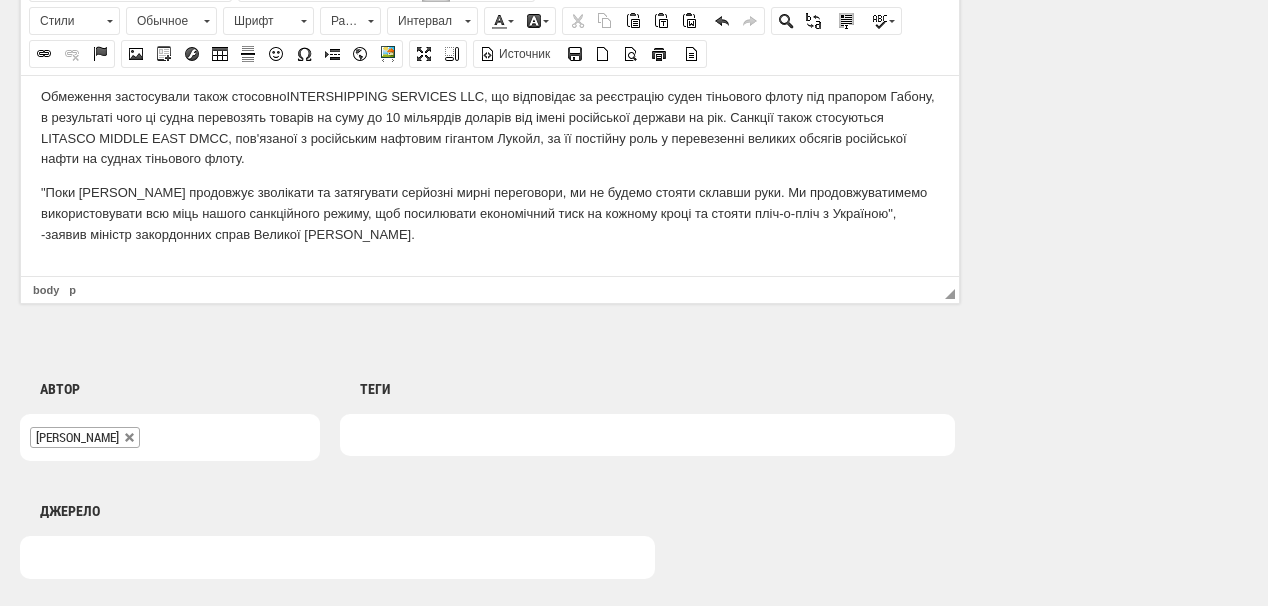 click at bounding box center [362, 435] 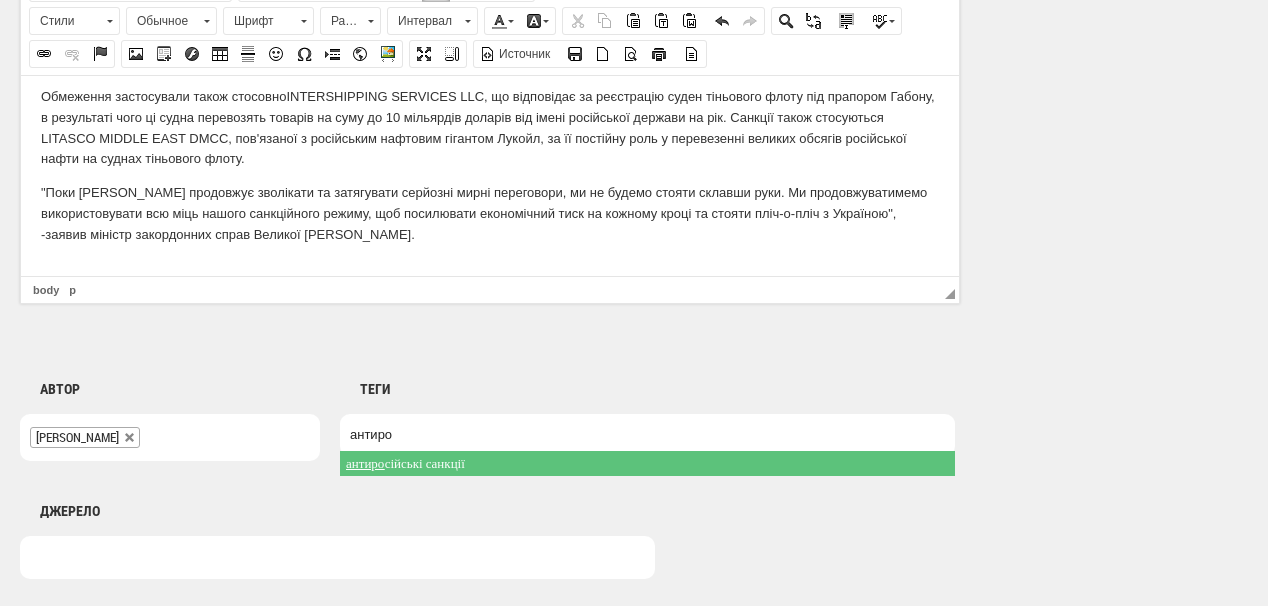 type on "антиро" 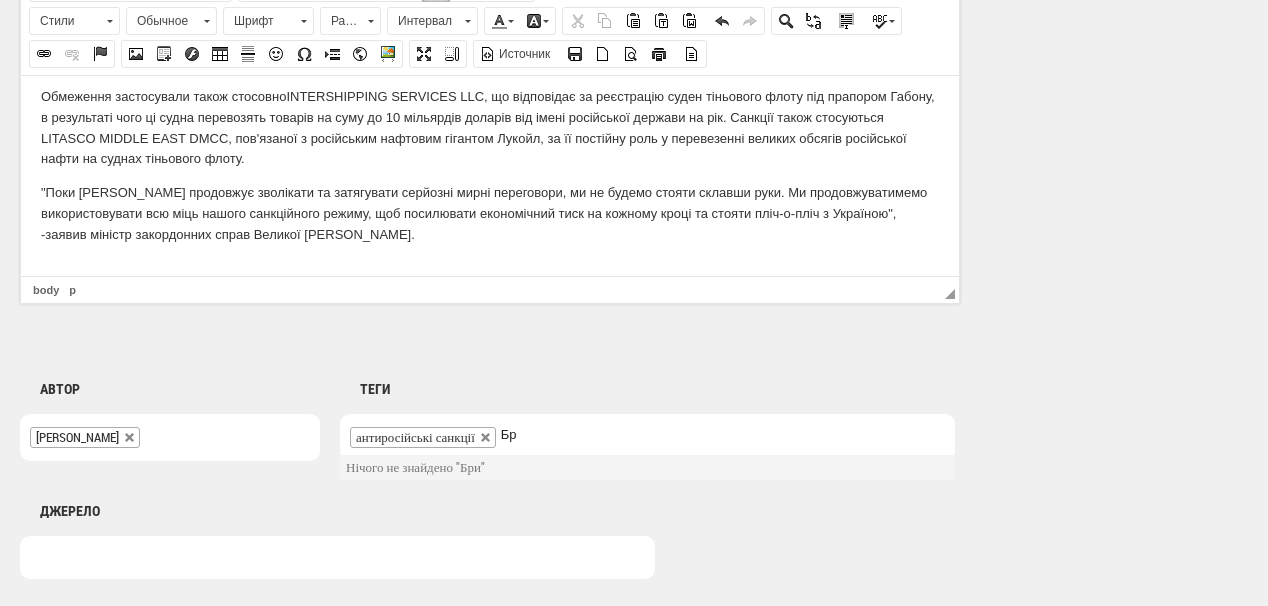 type on "Б" 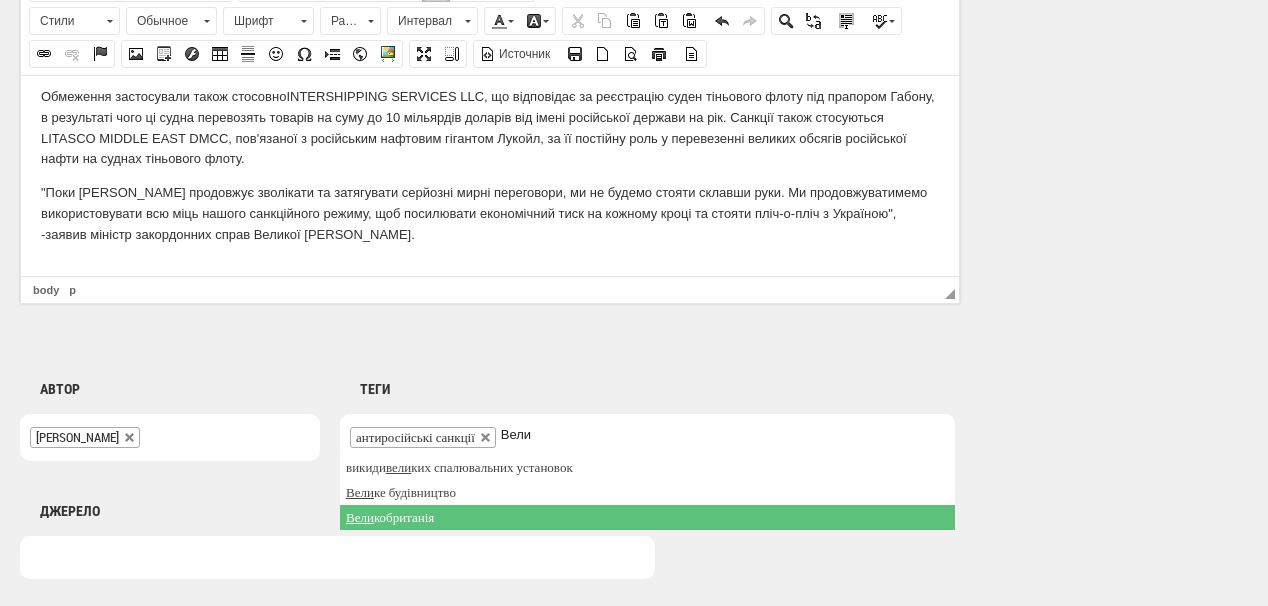 type on "Вели" 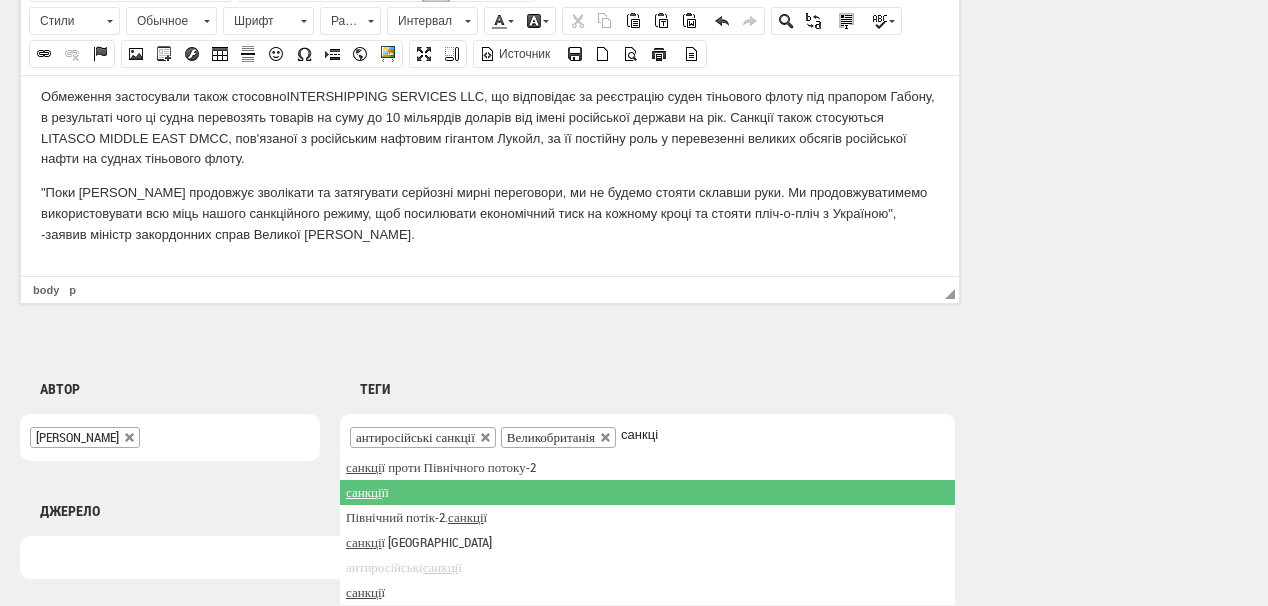 type on "санкці" 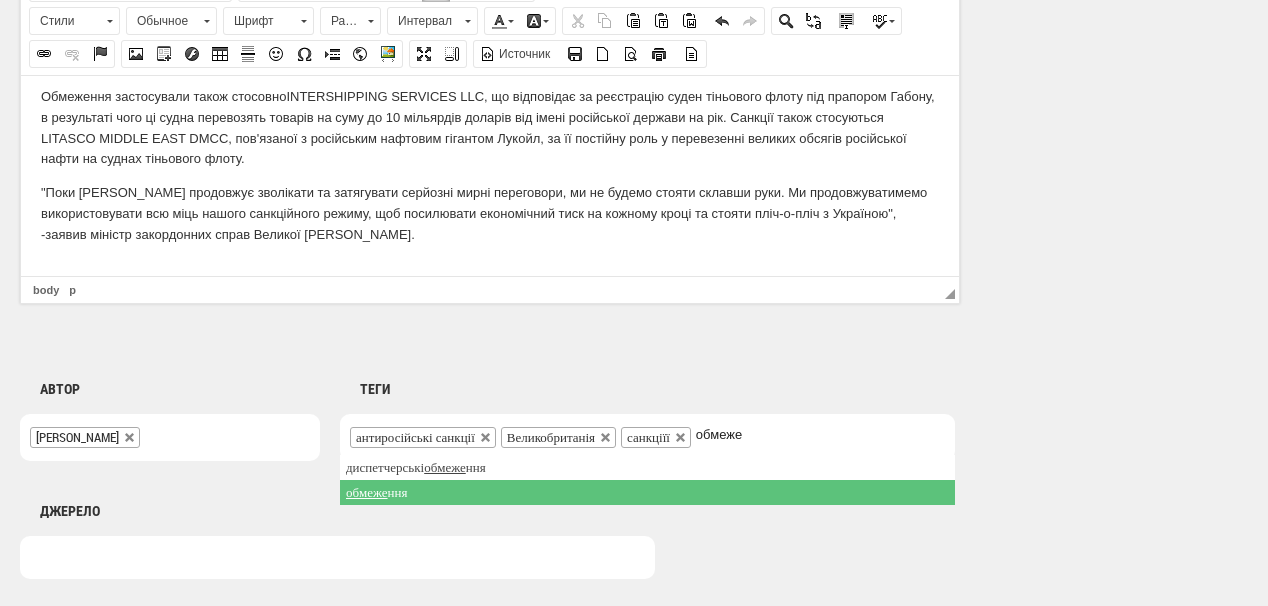 type on "обмеже" 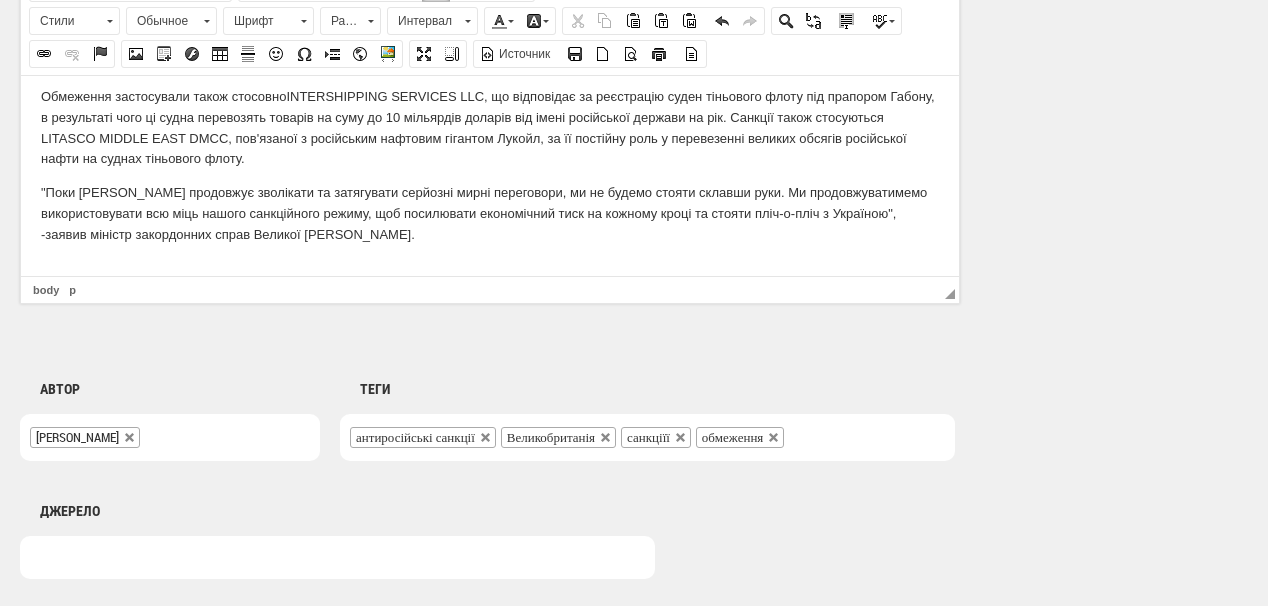 click on ""Поки Путін продовжує зволікати та затягувати серйозні мирні переговори, ми не будемо стояти склавши руки. Ми продовжуватимемо використовувати всю міць нашого санкційного режиму, щоб посилювати економічний тиск на кожному кроці та стояти пліч-о-пліч з Україною", -  заявив міністр закордонних справ Великої Британії Девід Ламмі." at bounding box center [490, 213] 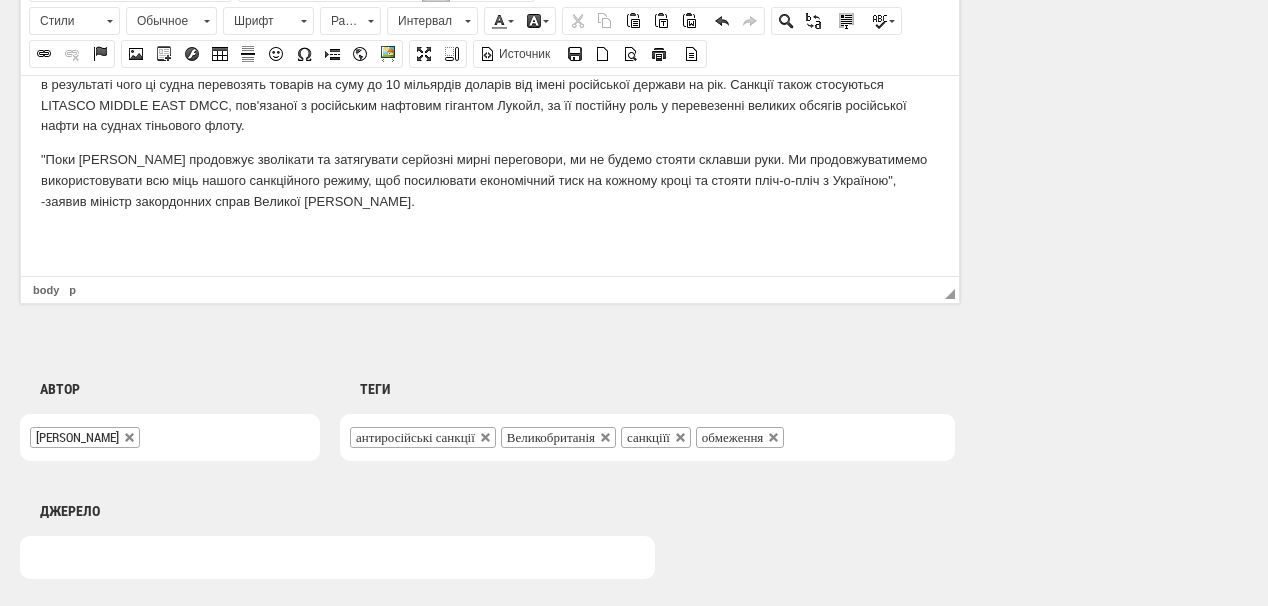 scroll, scrollTop: 342, scrollLeft: 0, axis: vertical 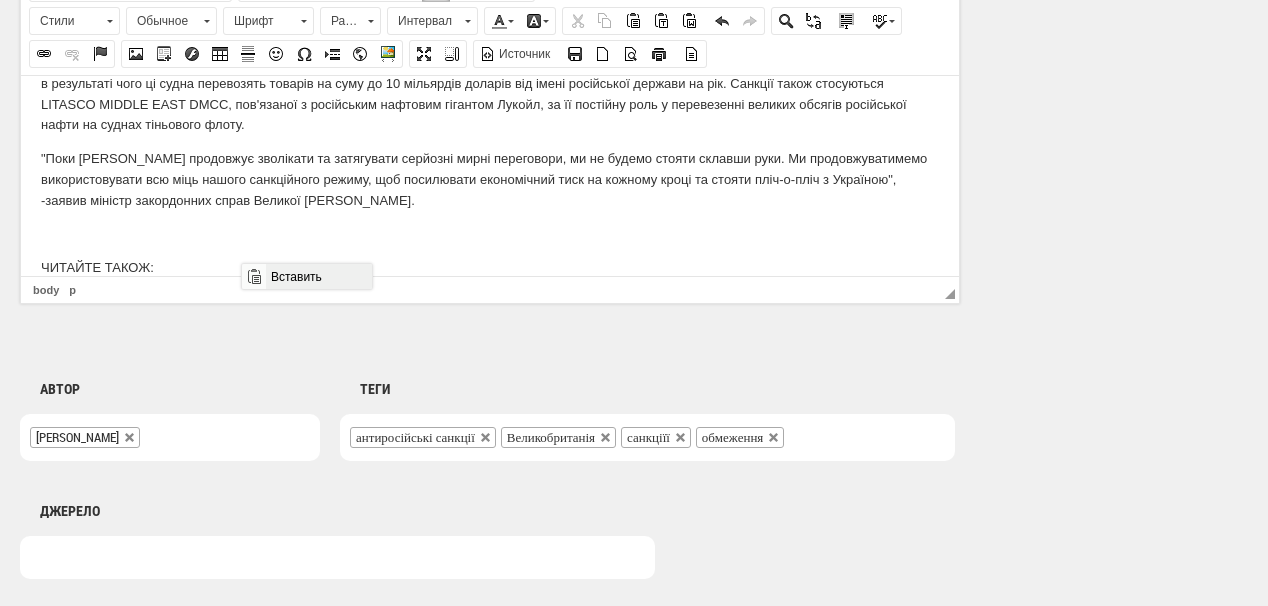 click on "Вставить" at bounding box center (318, 276) 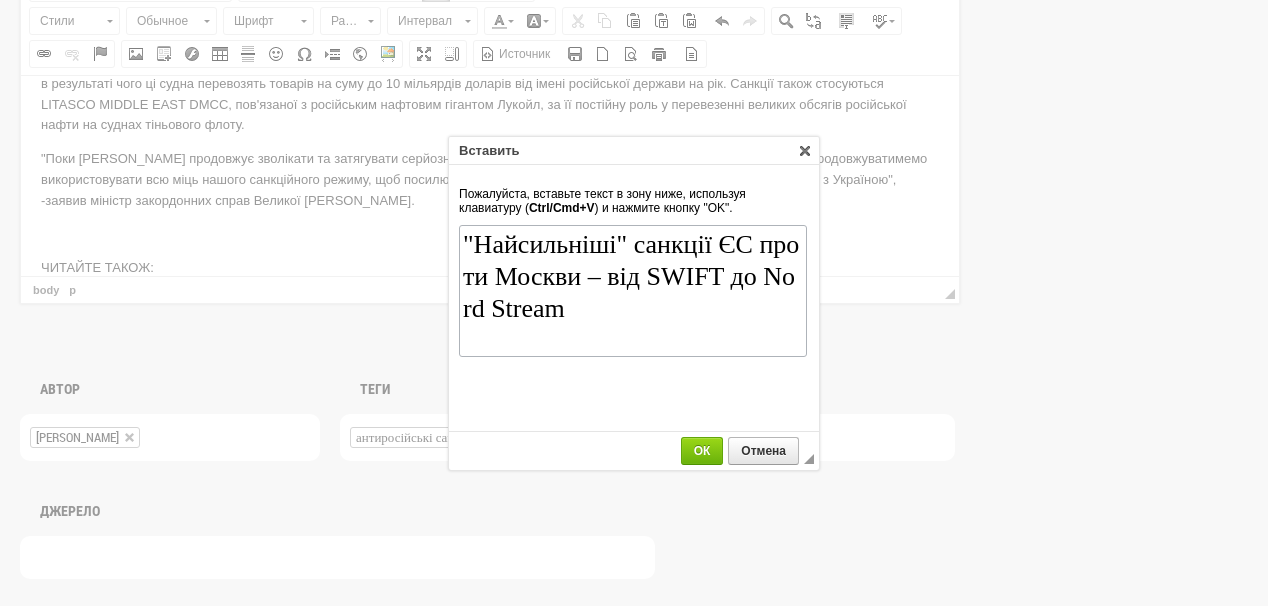scroll, scrollTop: 0, scrollLeft: 0, axis: both 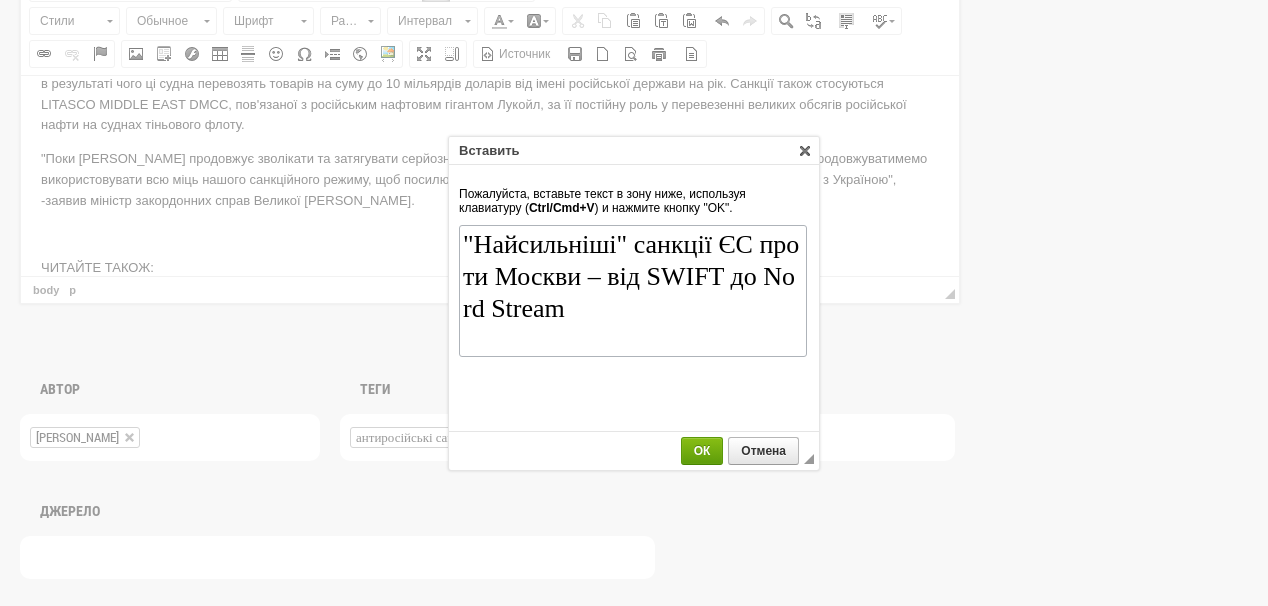 click on "ОК" at bounding box center (702, 451) 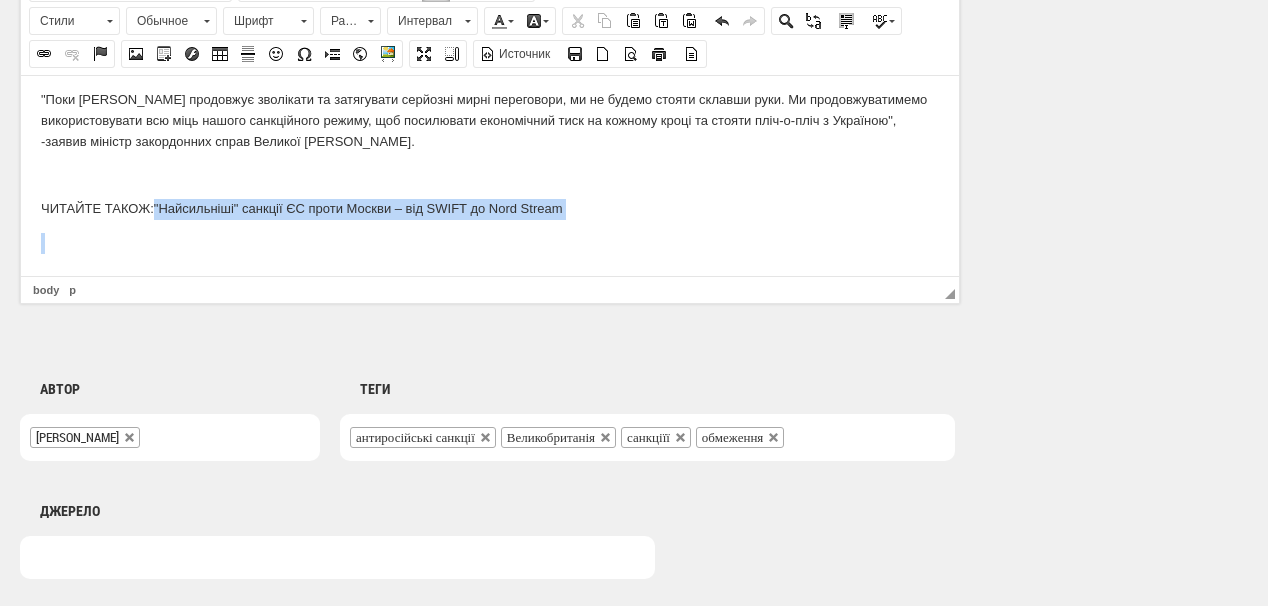 scroll, scrollTop: 432, scrollLeft: 0, axis: vertical 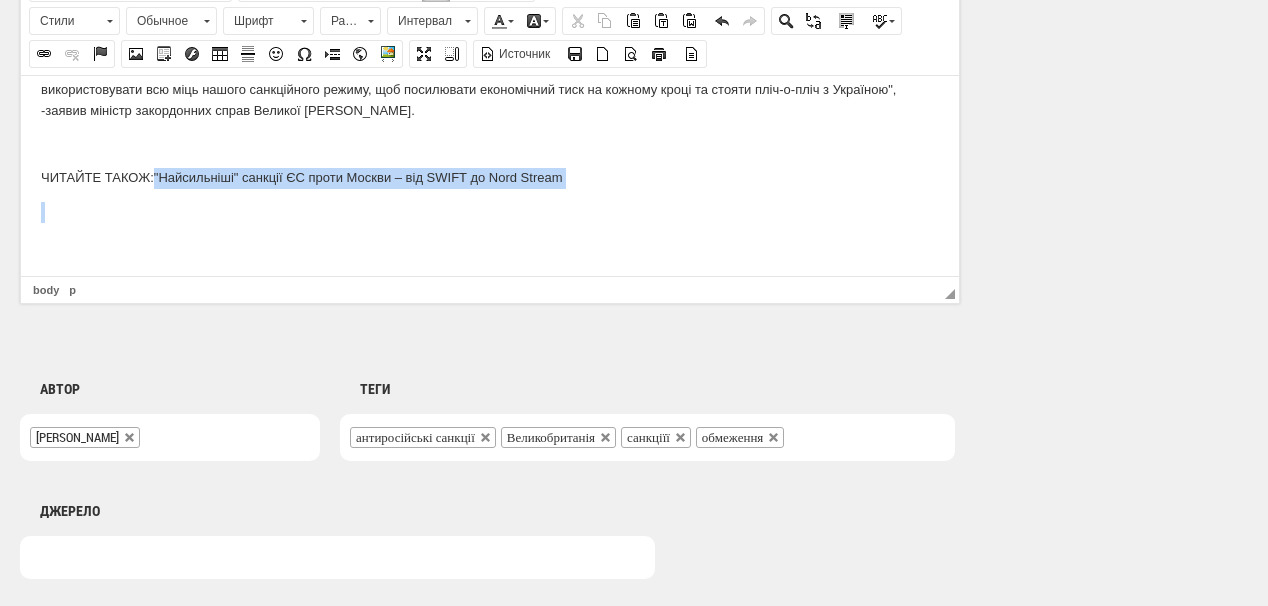 drag, startPoint x: 157, startPoint y: 265, endPoint x: 534, endPoint y: 239, distance: 377.89548 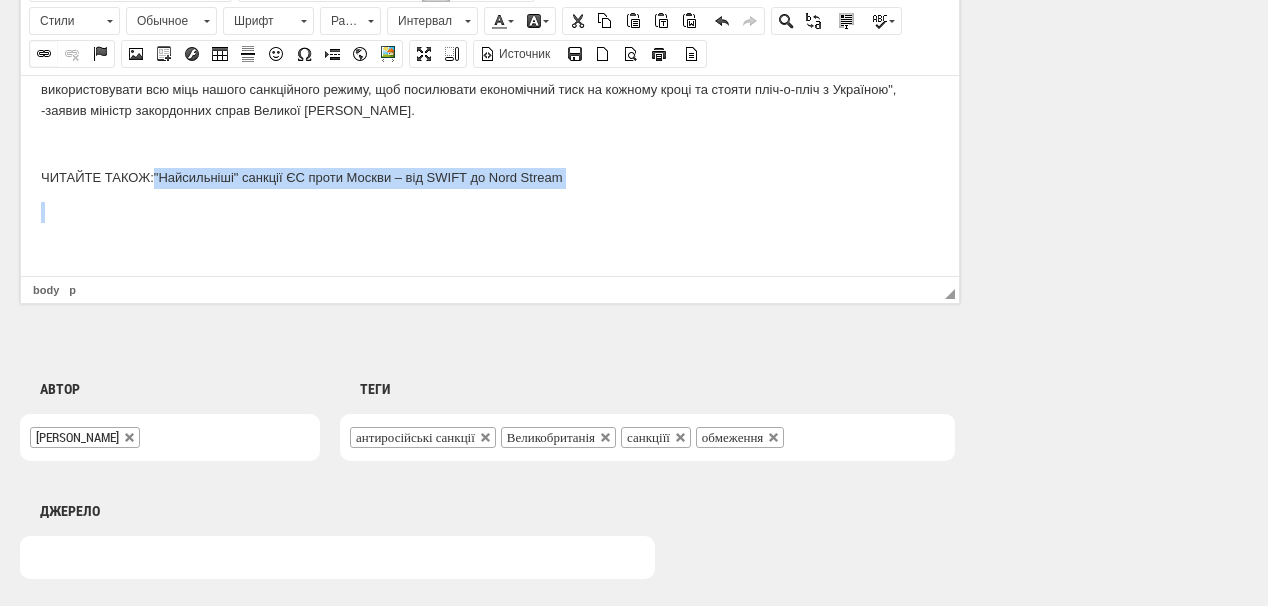 click at bounding box center [44, 54] 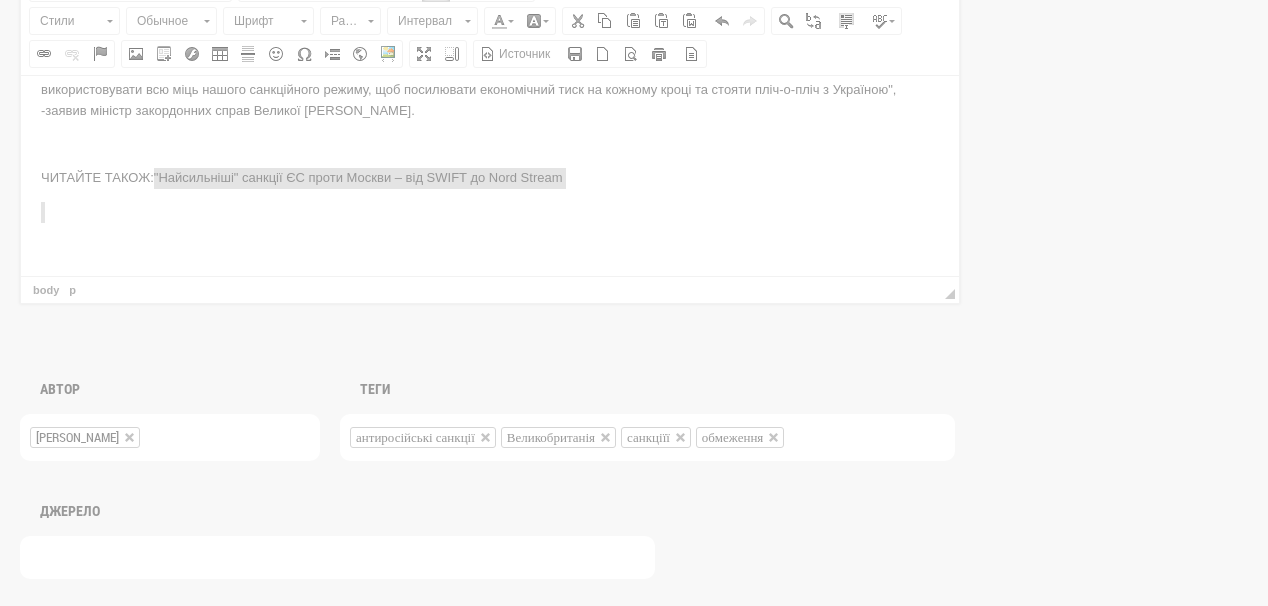 scroll, scrollTop: 0, scrollLeft: 0, axis: both 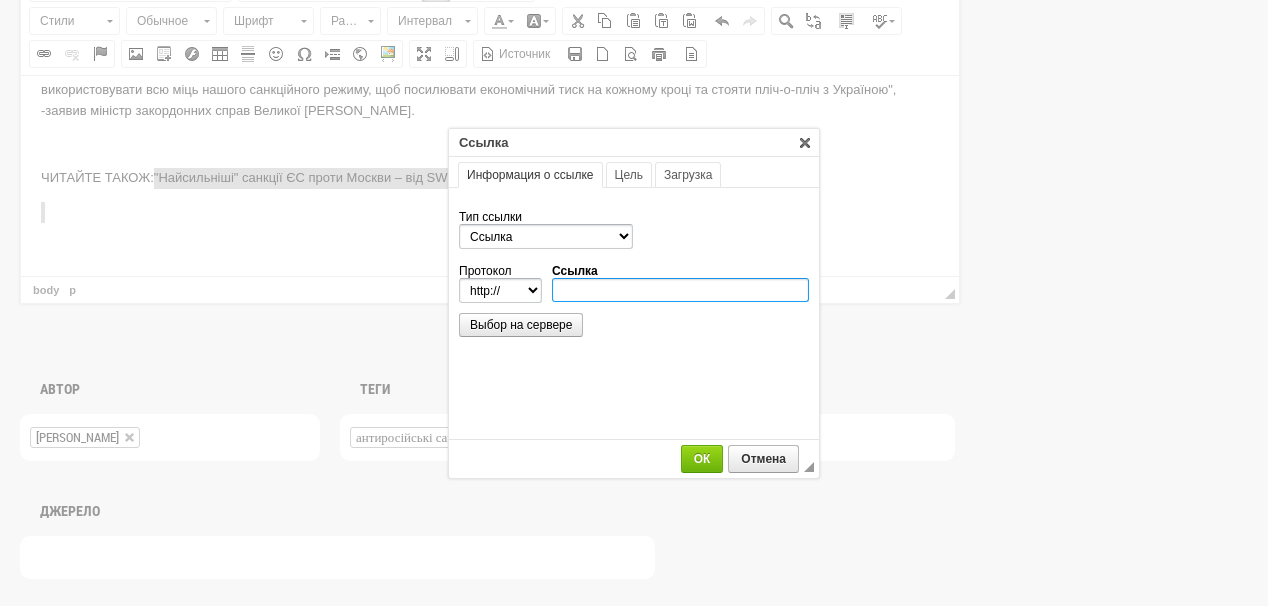 click on "Ссылка" at bounding box center (680, 290) 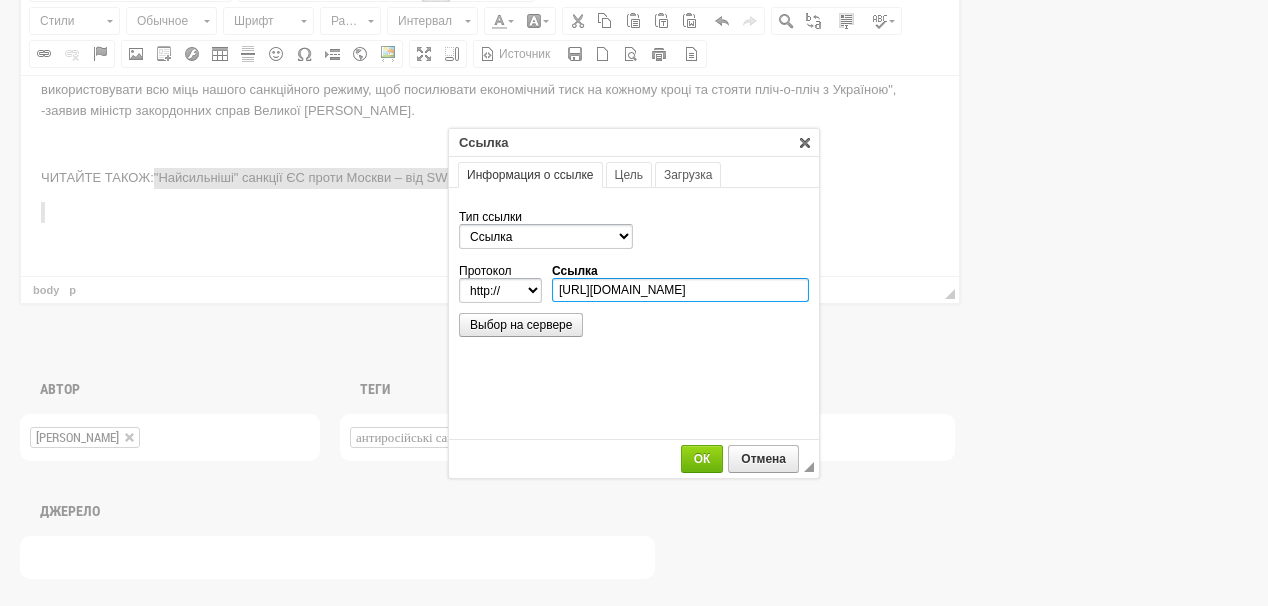 scroll, scrollTop: 0, scrollLeft: 243, axis: horizontal 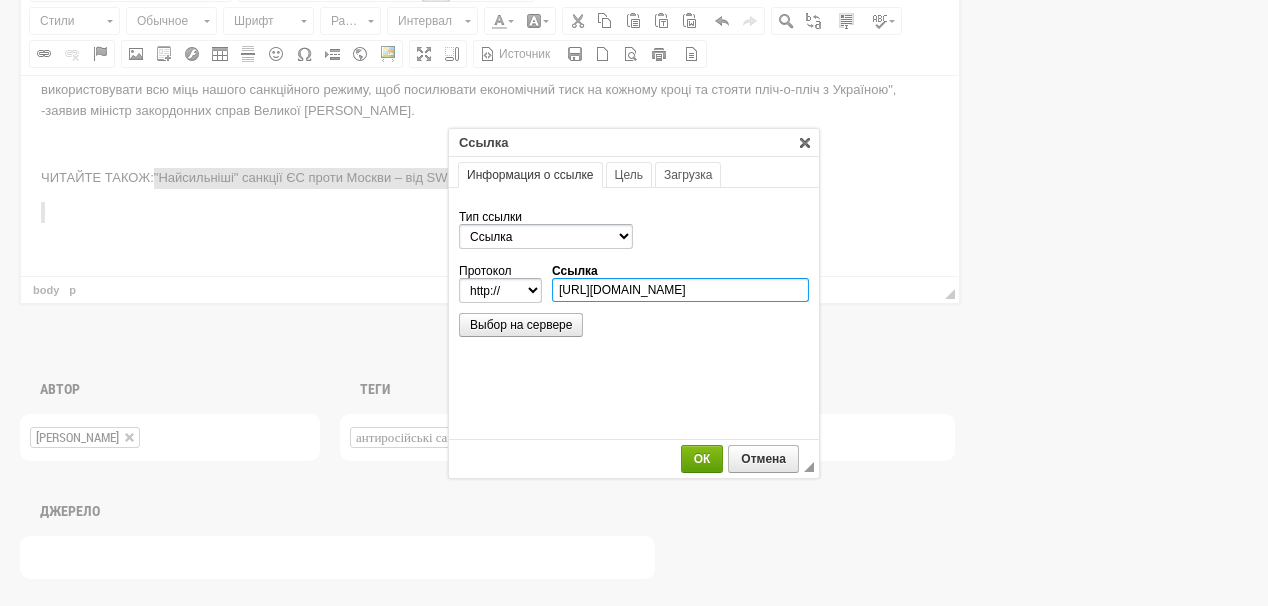 type on "https://ua-energy.org/uk/posts/naisylnishi-sanktsii-yes-proty-moskvy-vid-swift-do-nordstream" 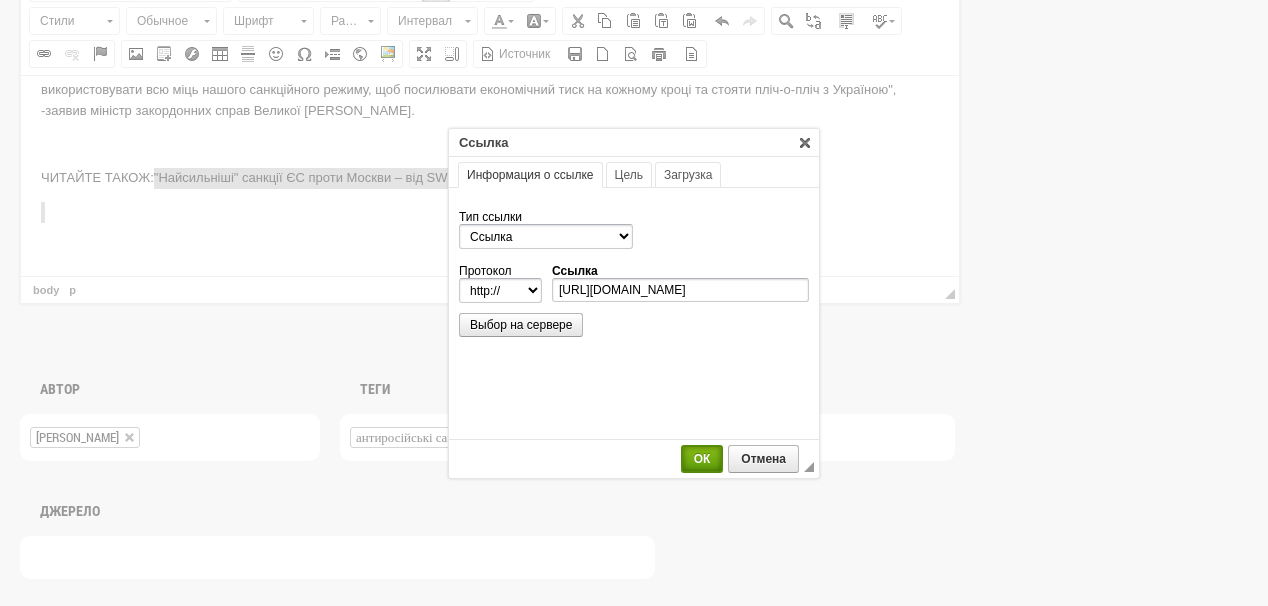 select on "https://" 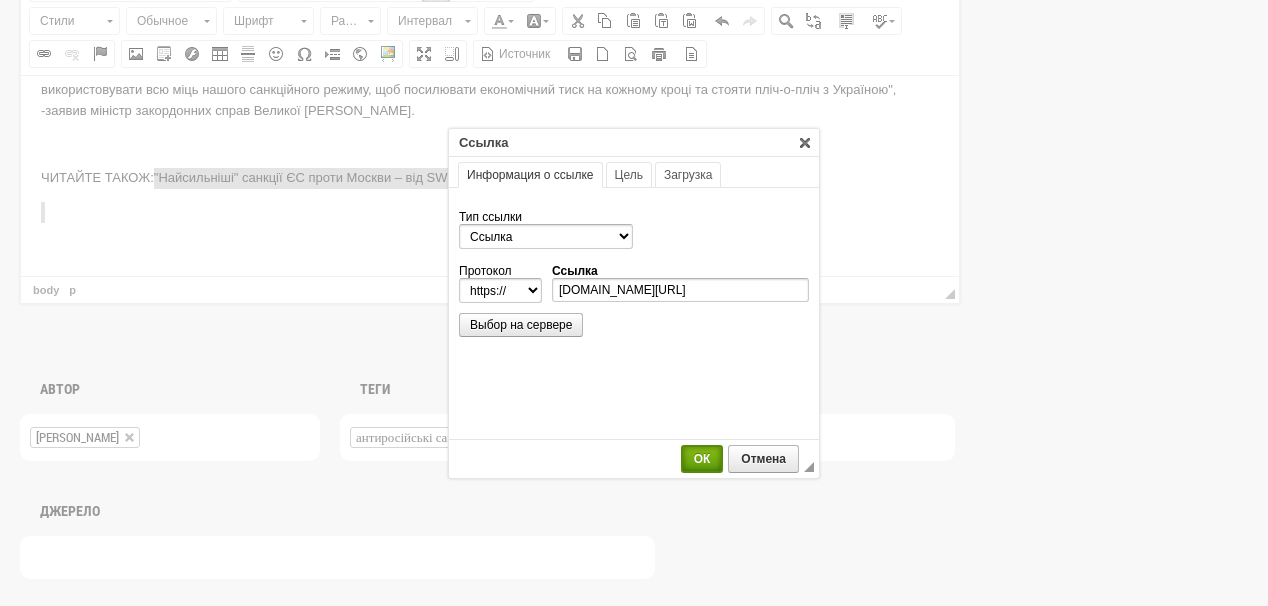 scroll, scrollTop: 0, scrollLeft: 0, axis: both 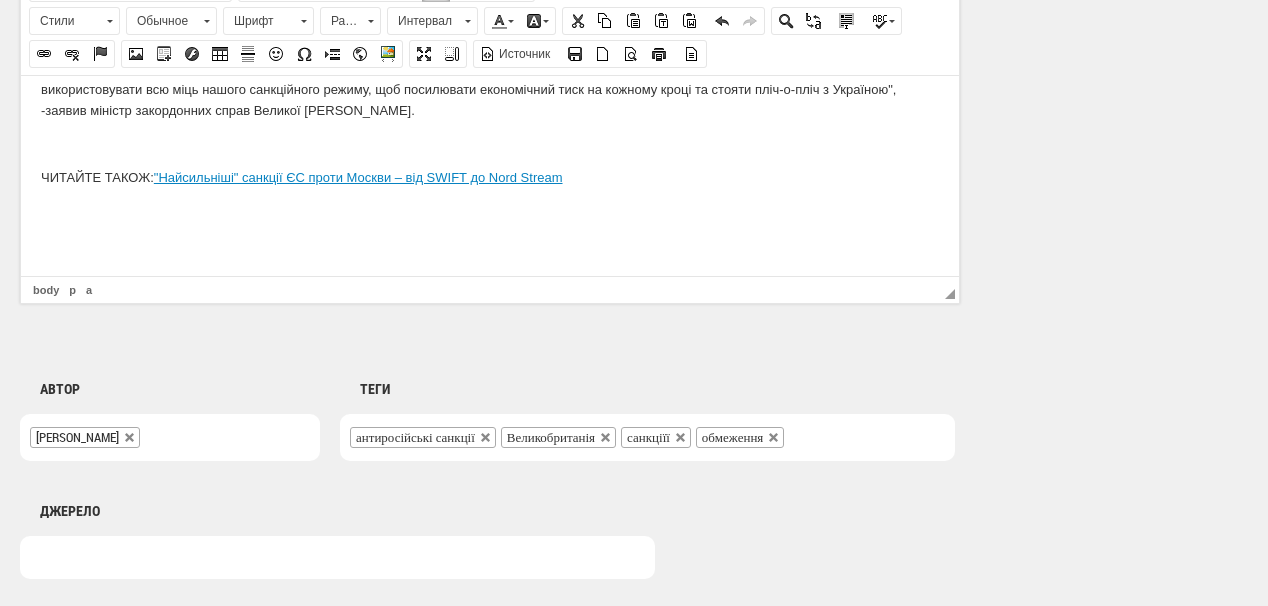 click at bounding box center (490, 144) 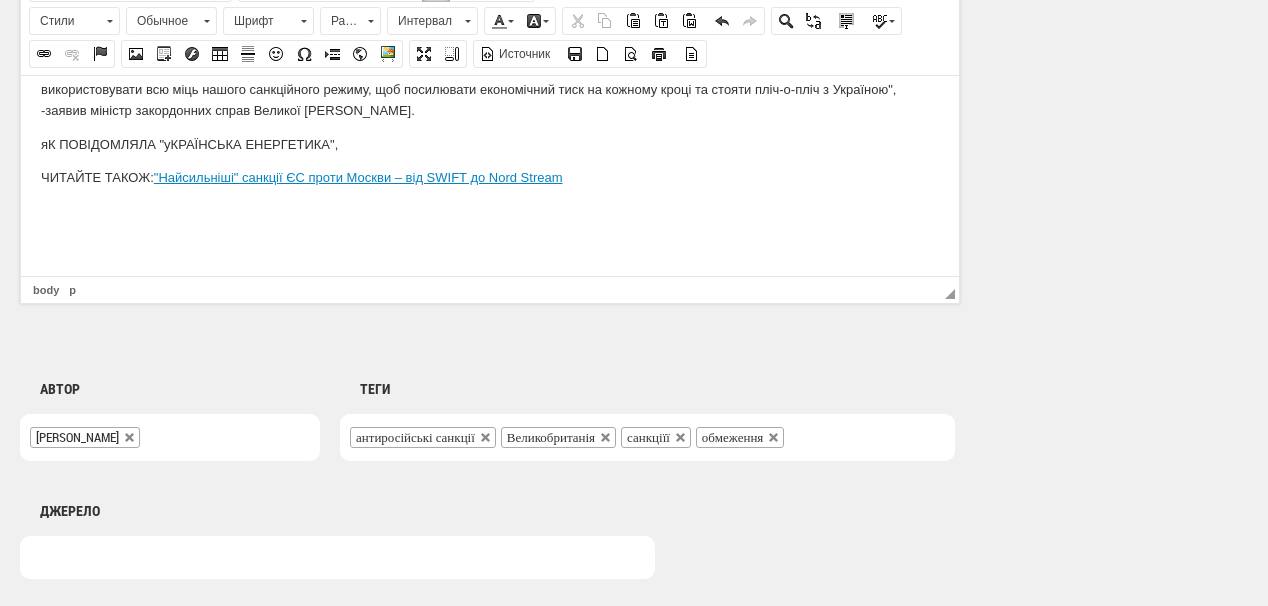 drag, startPoint x: 365, startPoint y: 149, endPoint x: 42, endPoint y: 134, distance: 323.3481 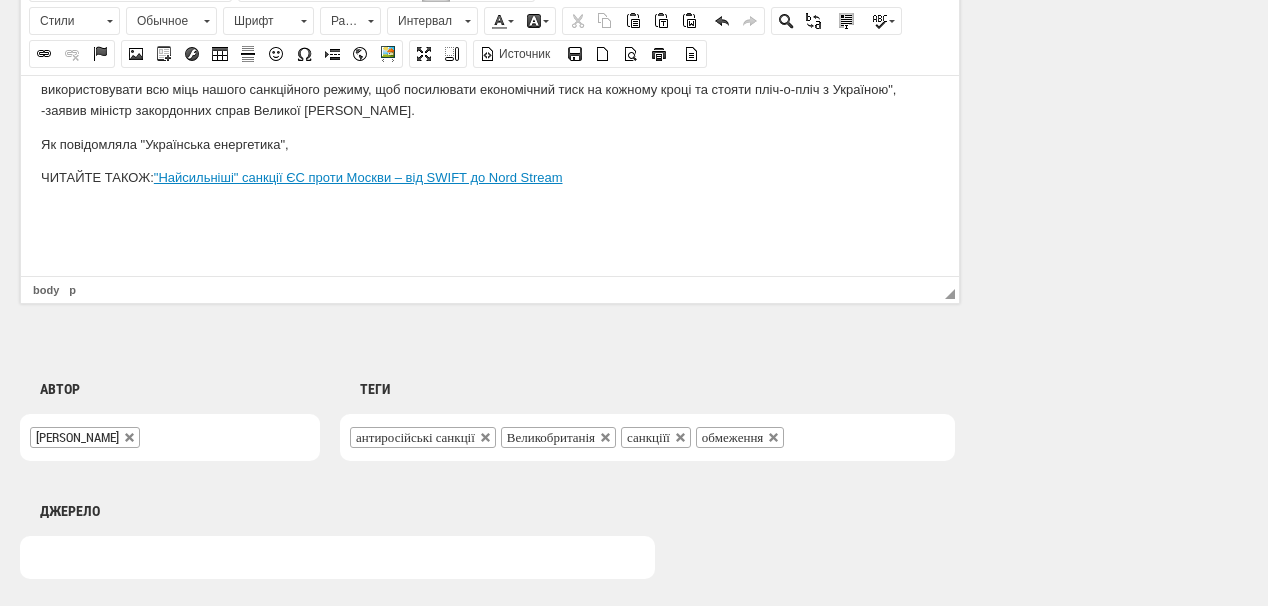 click on "Як повідомляла "Українська енергетика"," at bounding box center (490, 144) 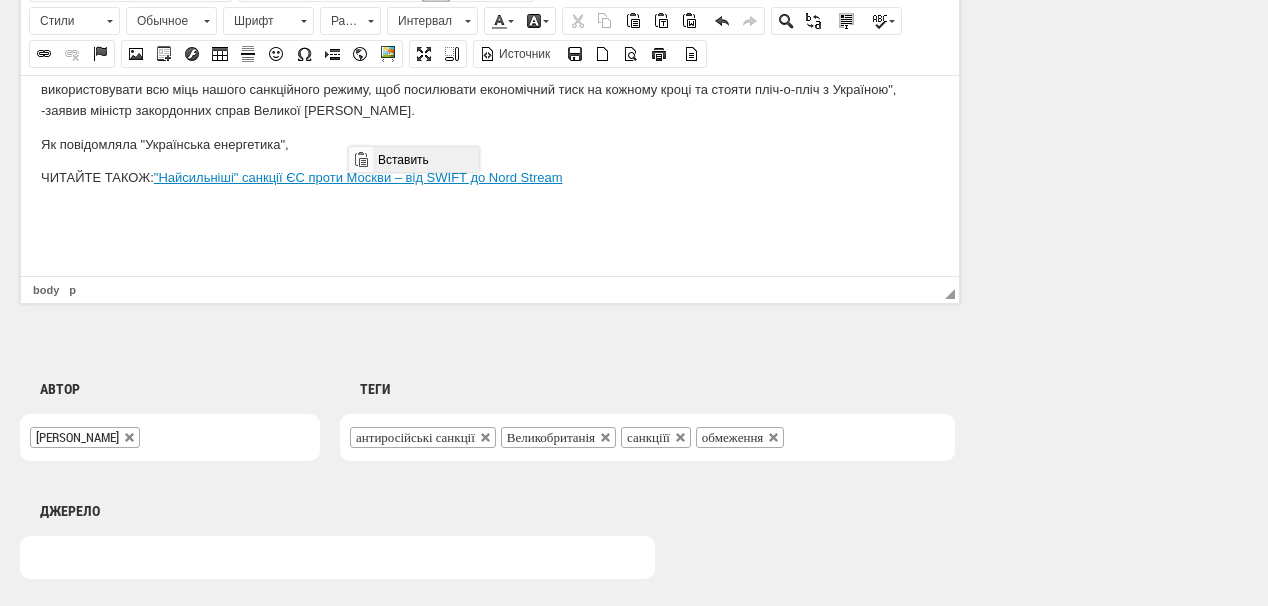 click on "Вставить" at bounding box center (425, 159) 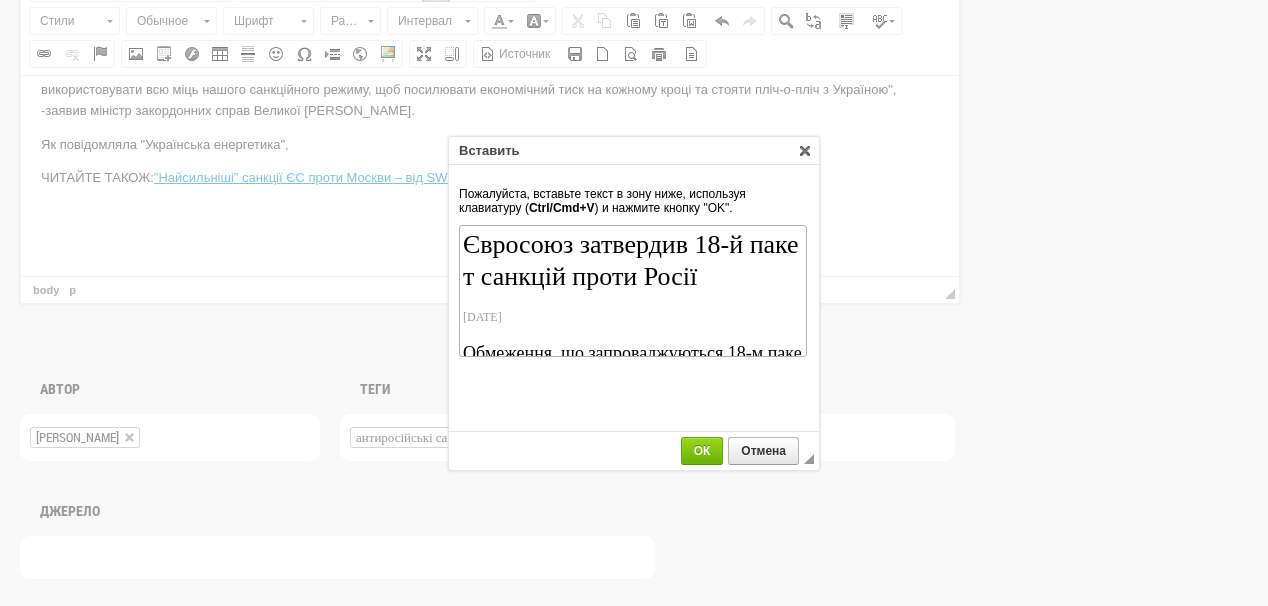 scroll, scrollTop: 78, scrollLeft: 0, axis: vertical 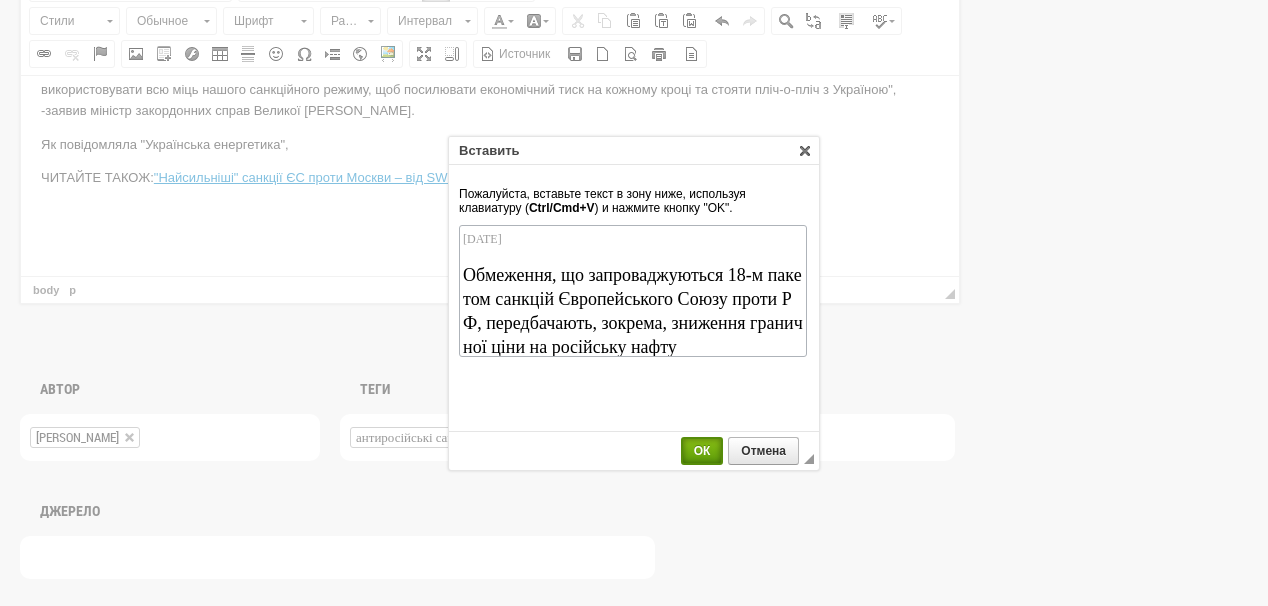 click on "ОК" at bounding box center [702, 451] 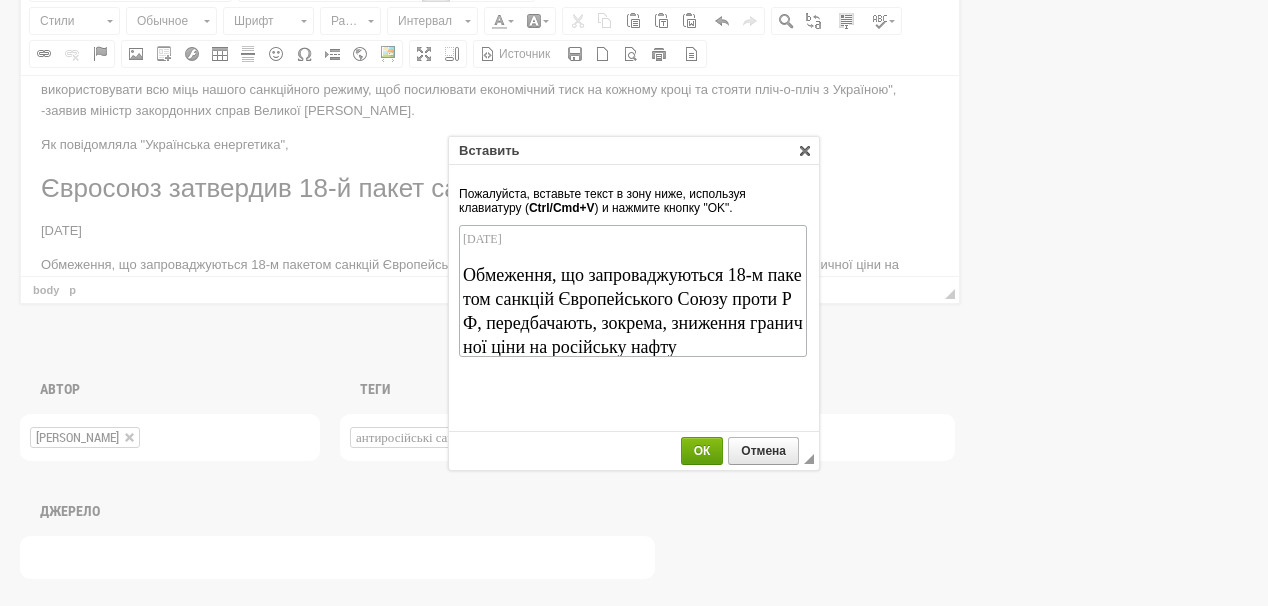 scroll, scrollTop: 449, scrollLeft: 0, axis: vertical 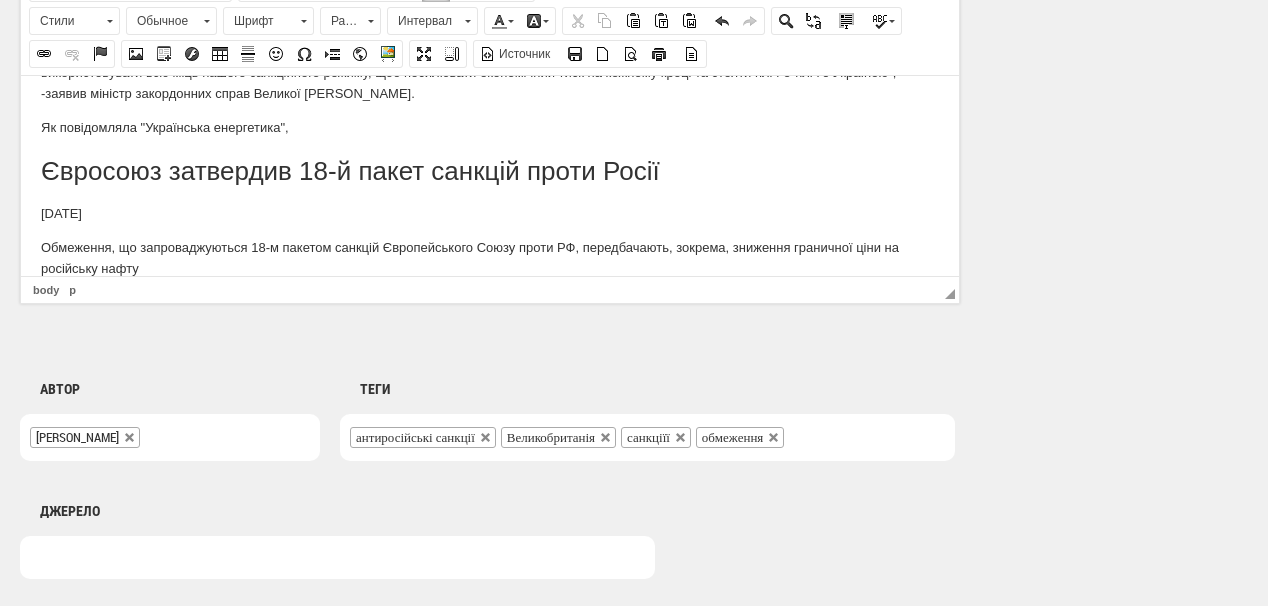 click on "Як повідомляла "Українська енергетика"," at bounding box center [490, 127] 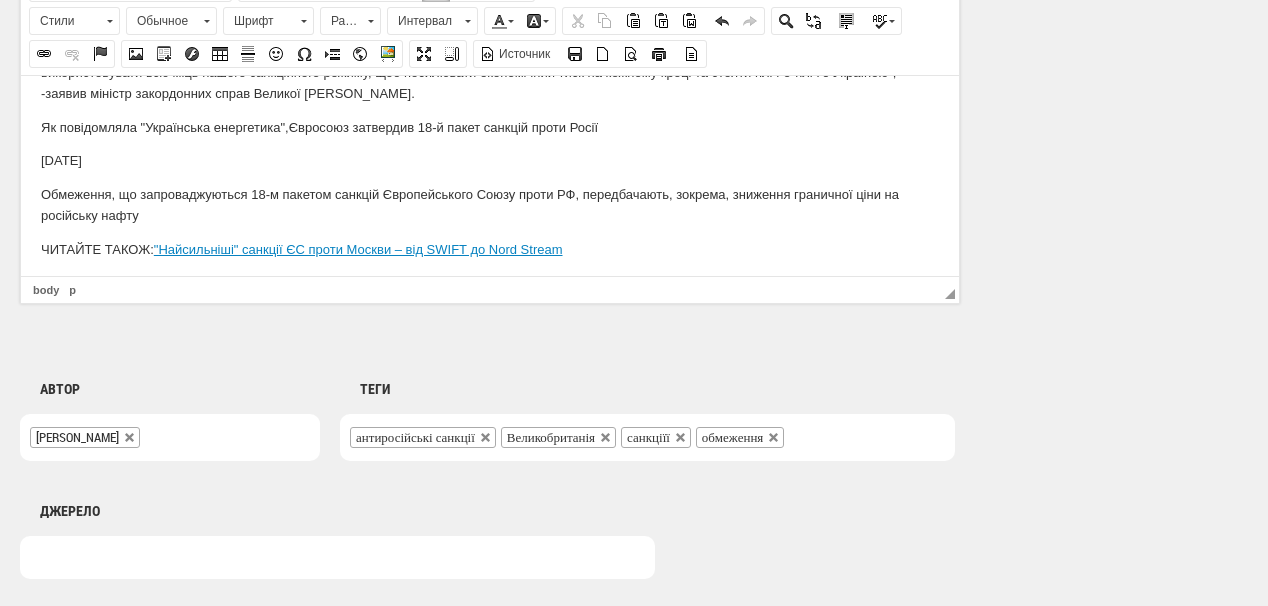 drag, startPoint x: 155, startPoint y: 159, endPoint x: 32, endPoint y: 156, distance: 123.03658 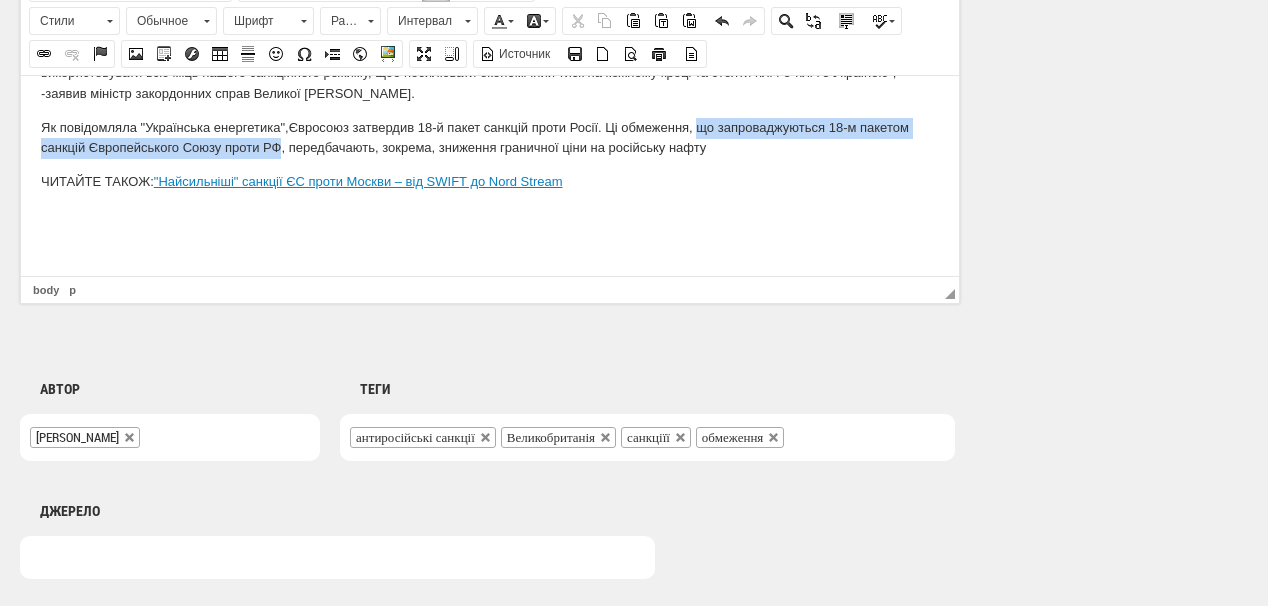 drag, startPoint x: 701, startPoint y: 126, endPoint x: 281, endPoint y: 147, distance: 420.52466 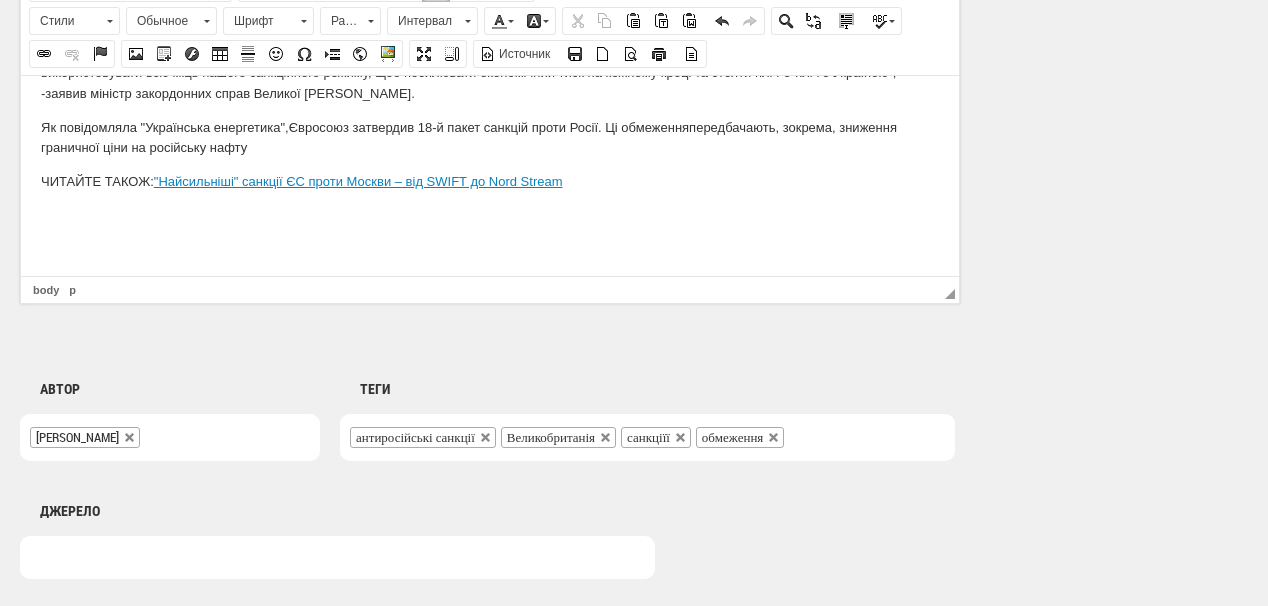 click on "Як повідомляла "Українська енергетика",  Євросоюз затвердив 18-й пакет санкцій проти Росії. Ці о бмеження  передбачають, зокрема, зниження граничної ціни на російську нафту" at bounding box center (490, 138) 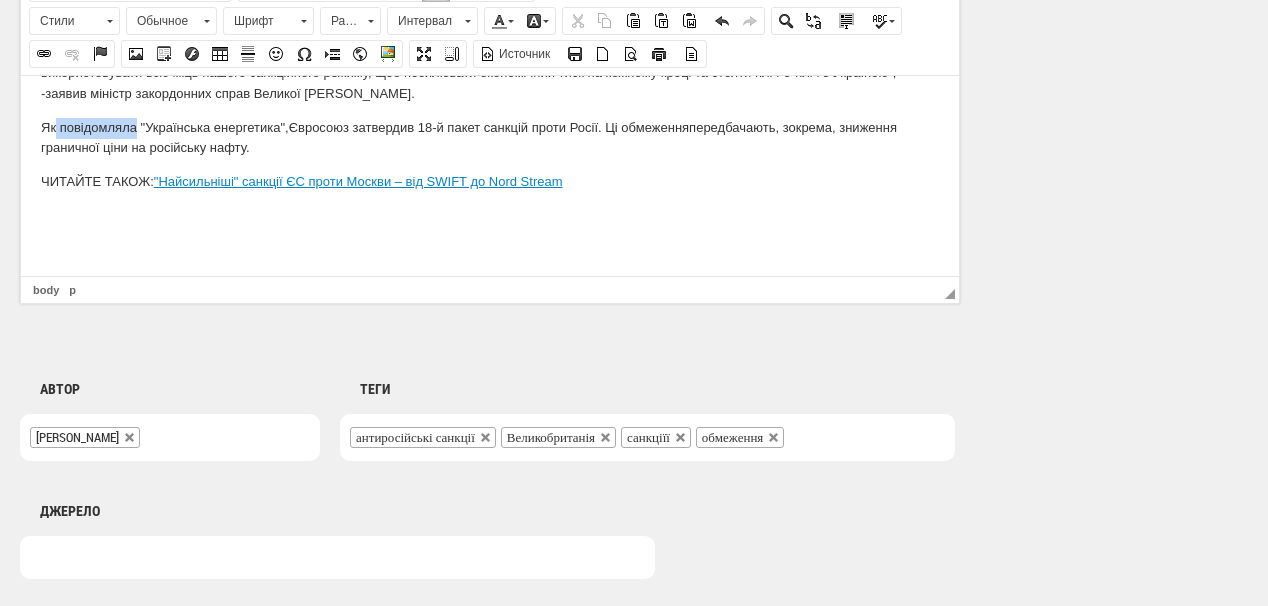 drag, startPoint x: 57, startPoint y: 126, endPoint x: 138, endPoint y: 132, distance: 81.22192 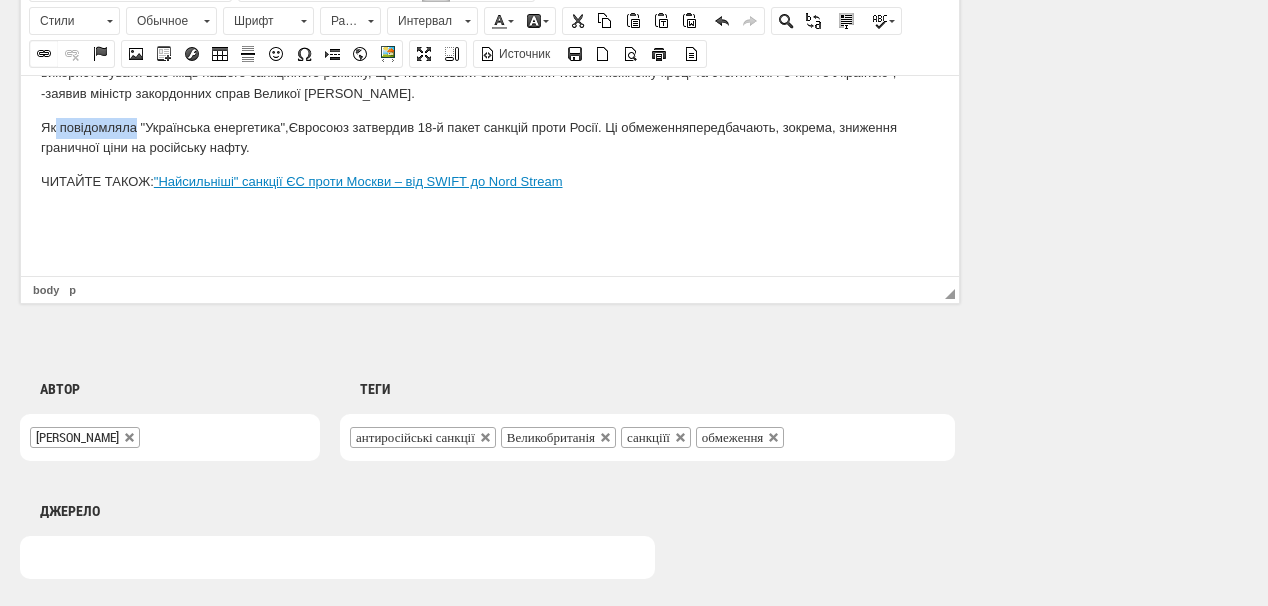 click at bounding box center (44, 54) 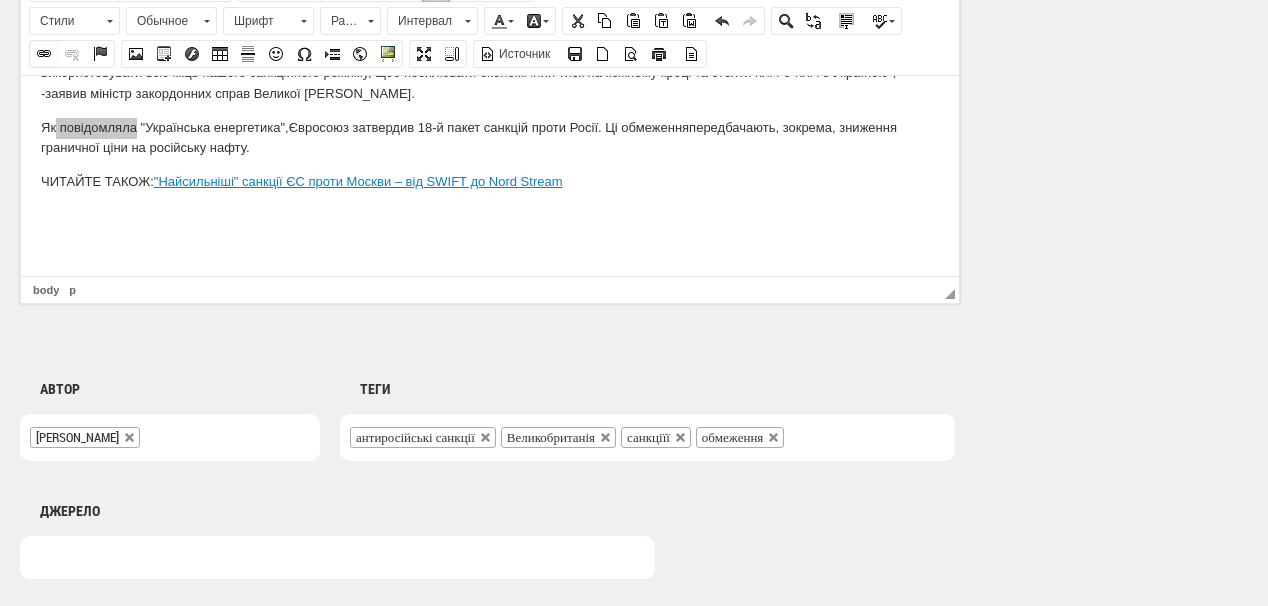 select on "http://" 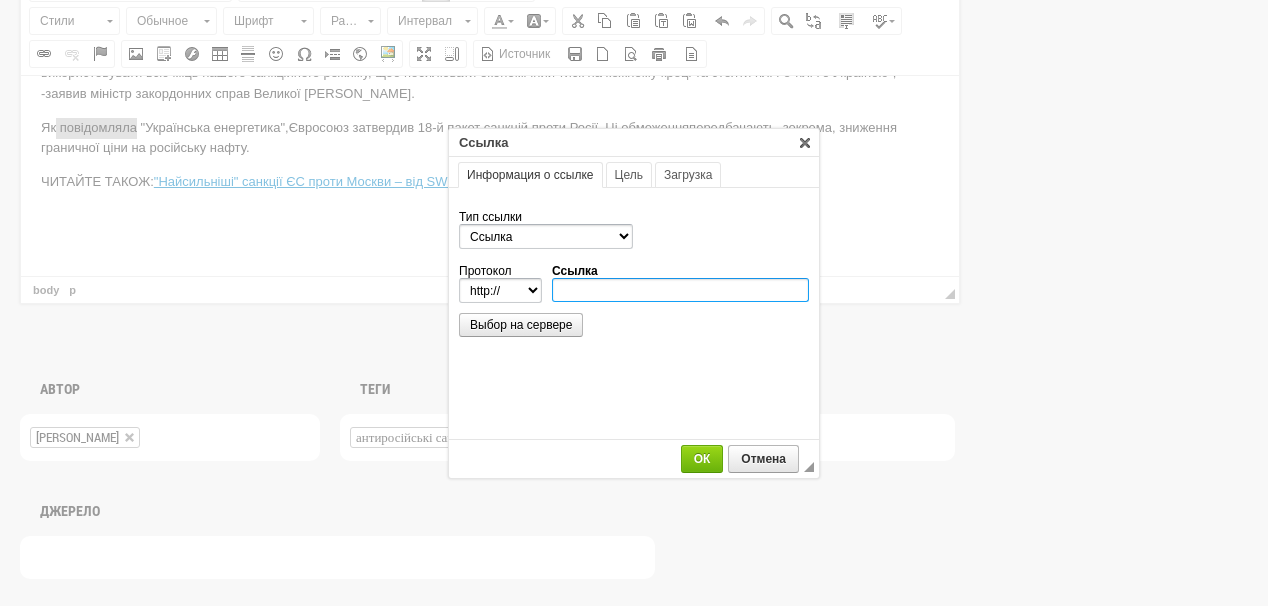 click on "Ссылка" at bounding box center [680, 290] 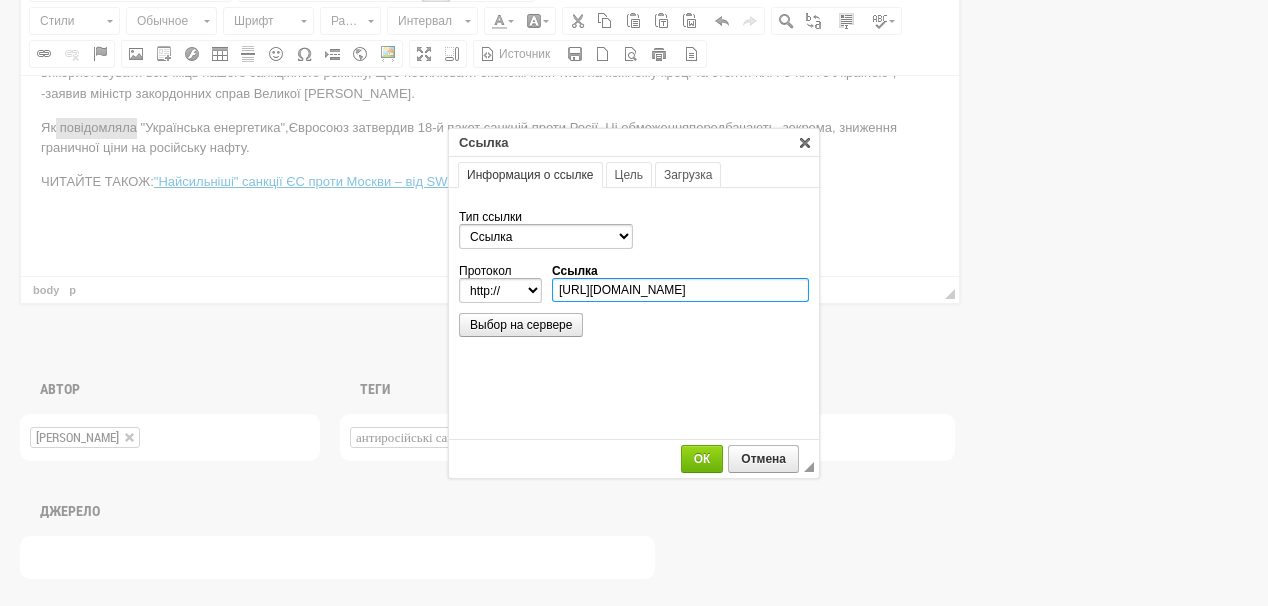 scroll, scrollTop: 0, scrollLeft: 187, axis: horizontal 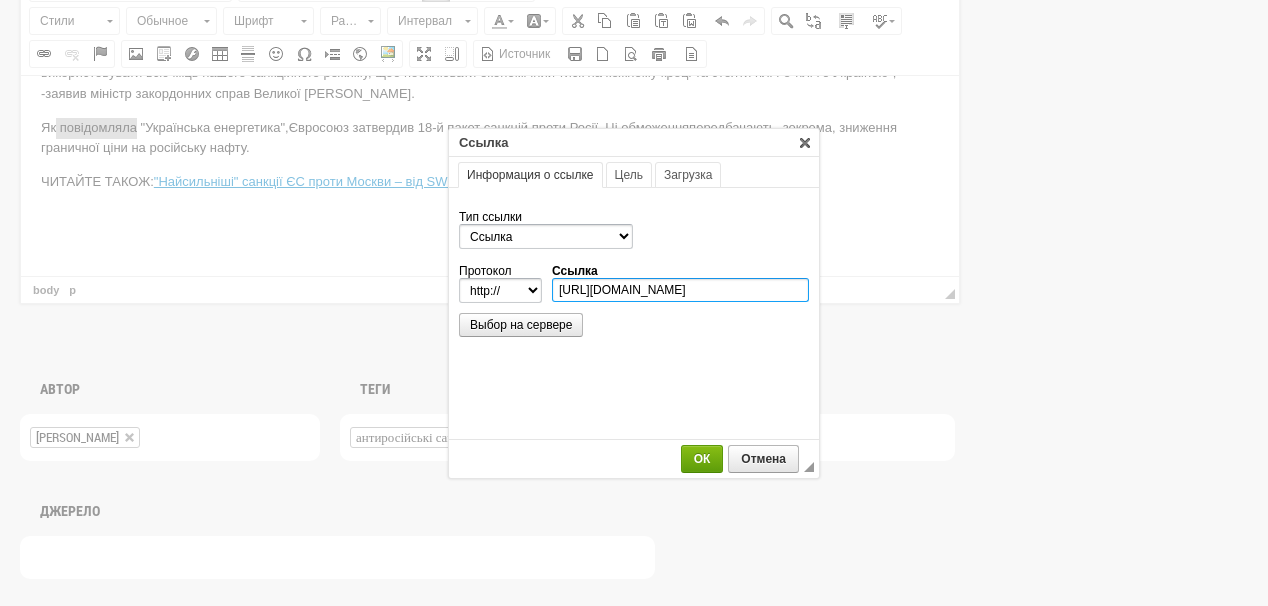 type on "https://ua-energy.org/uk/posts/yevrosoiuz-zatverdyv-18-i-paket-sanktsii-proty-rosii" 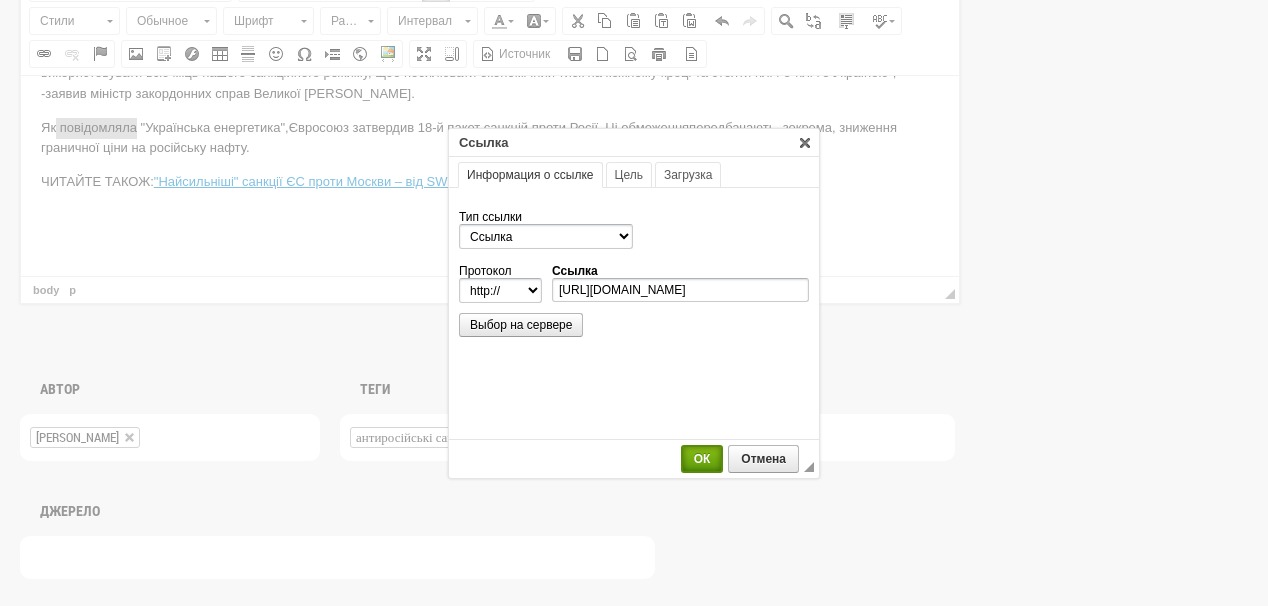 select on "https://" 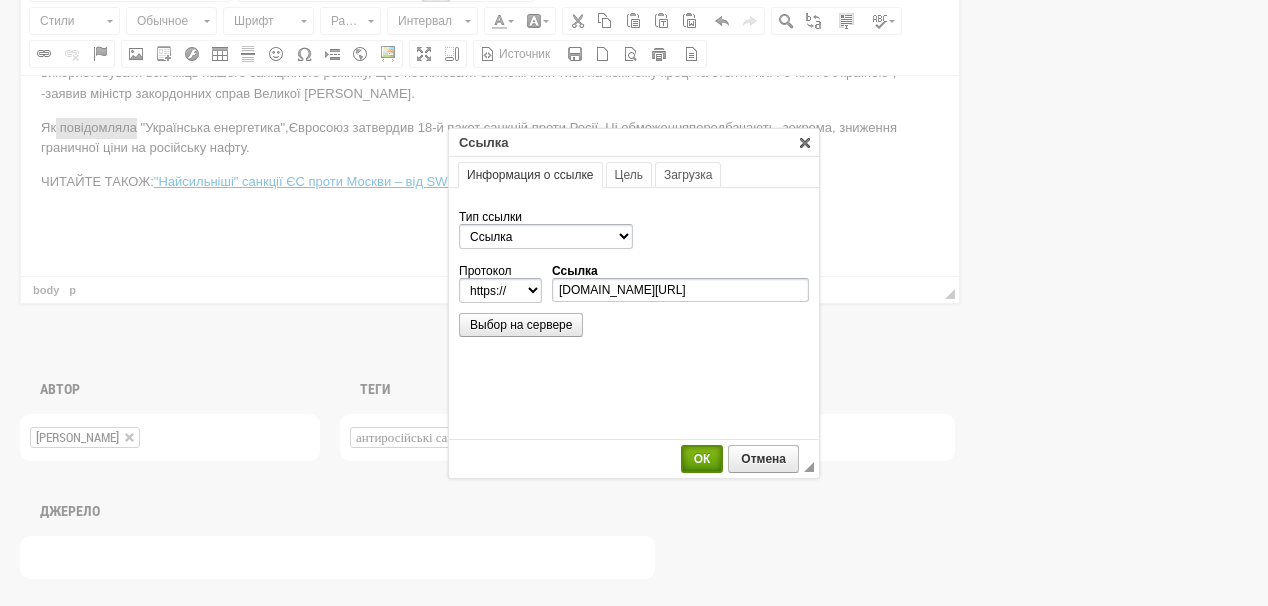 scroll, scrollTop: 0, scrollLeft: 0, axis: both 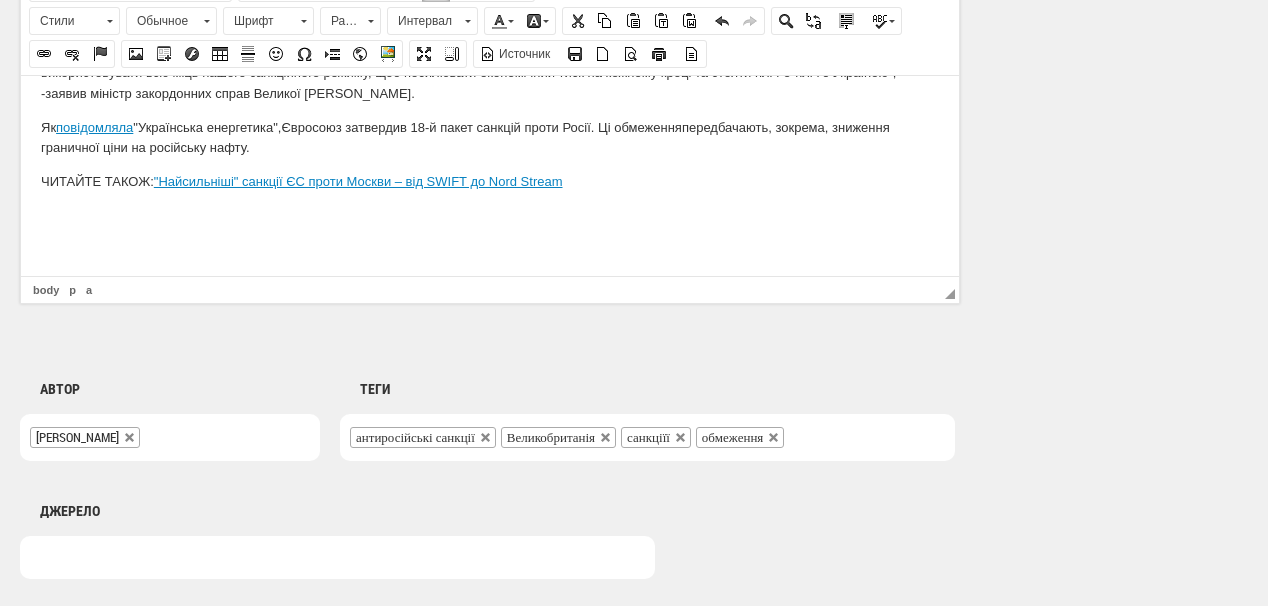 click on "ЧИТАЙТЕ ТАКОЖ:  "Найсильніші" санкції ЄС проти Москви – від SWIFT до Nord Stream" at bounding box center (490, 181) 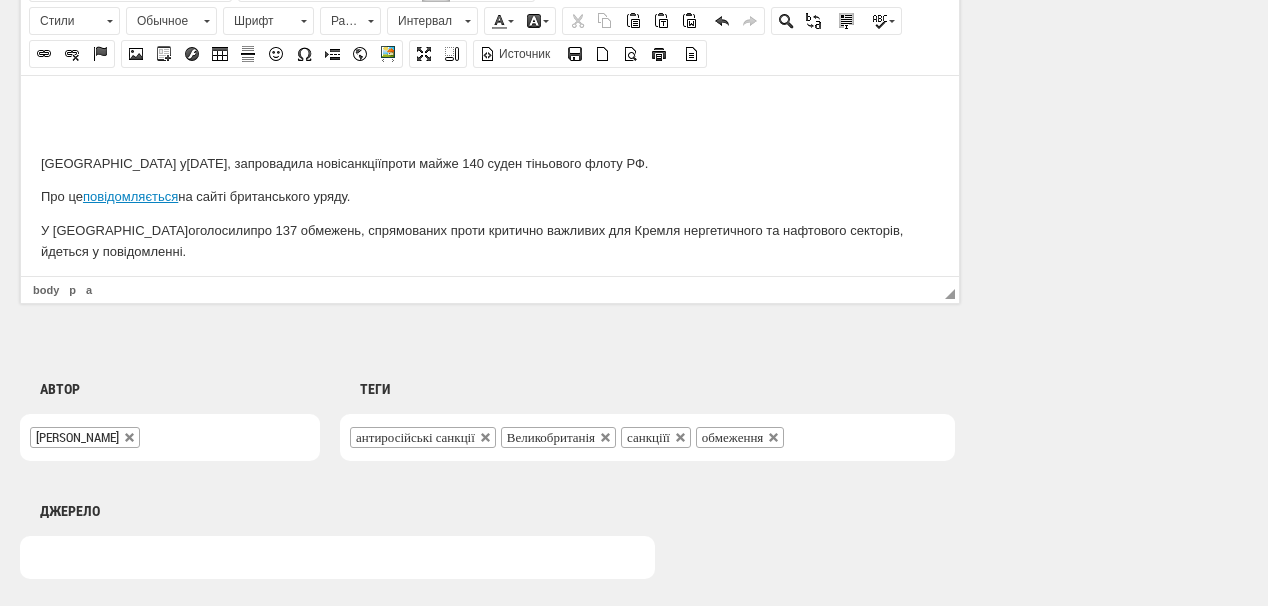 scroll, scrollTop: 0, scrollLeft: 0, axis: both 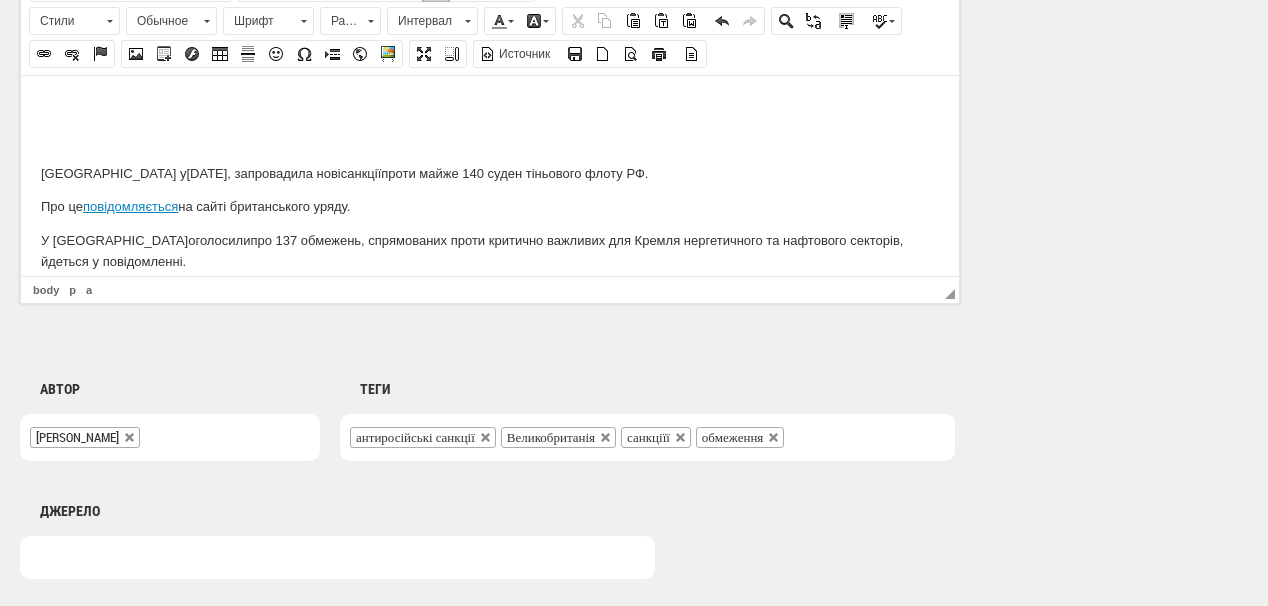 click at bounding box center [490, 105] 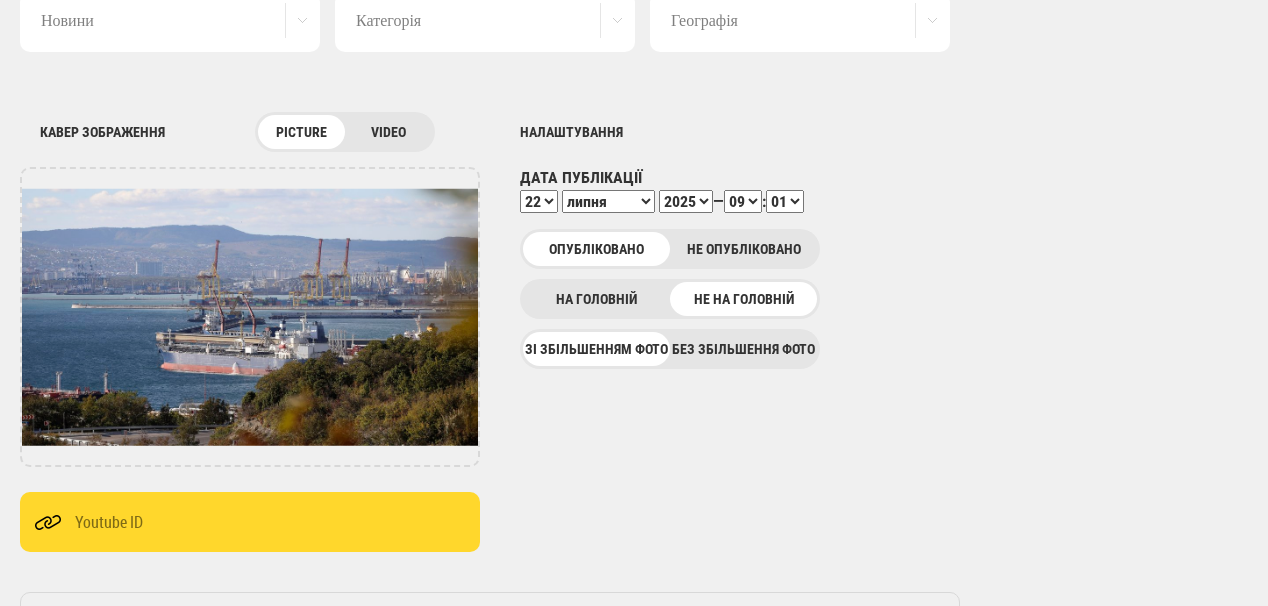 scroll, scrollTop: 160, scrollLeft: 0, axis: vertical 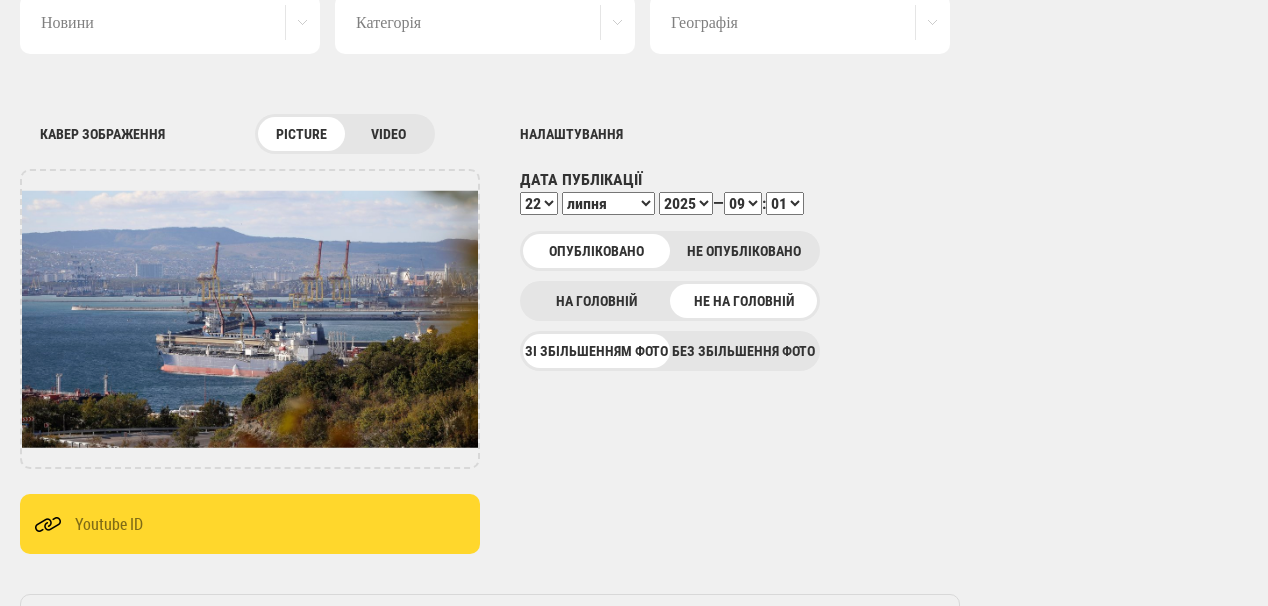 click on "00
01
02
03
04
05
06
07
08
09
10
11
12
13
14
15
16
17
18
19
20
21
22
23" at bounding box center [743, 203] 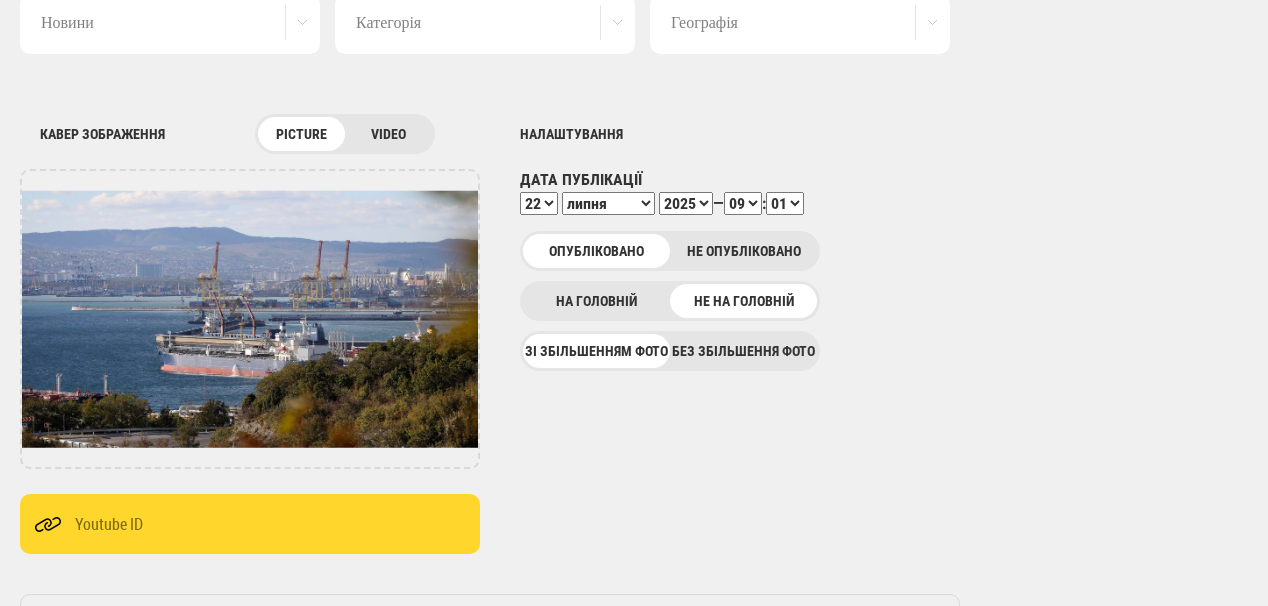 select on "10" 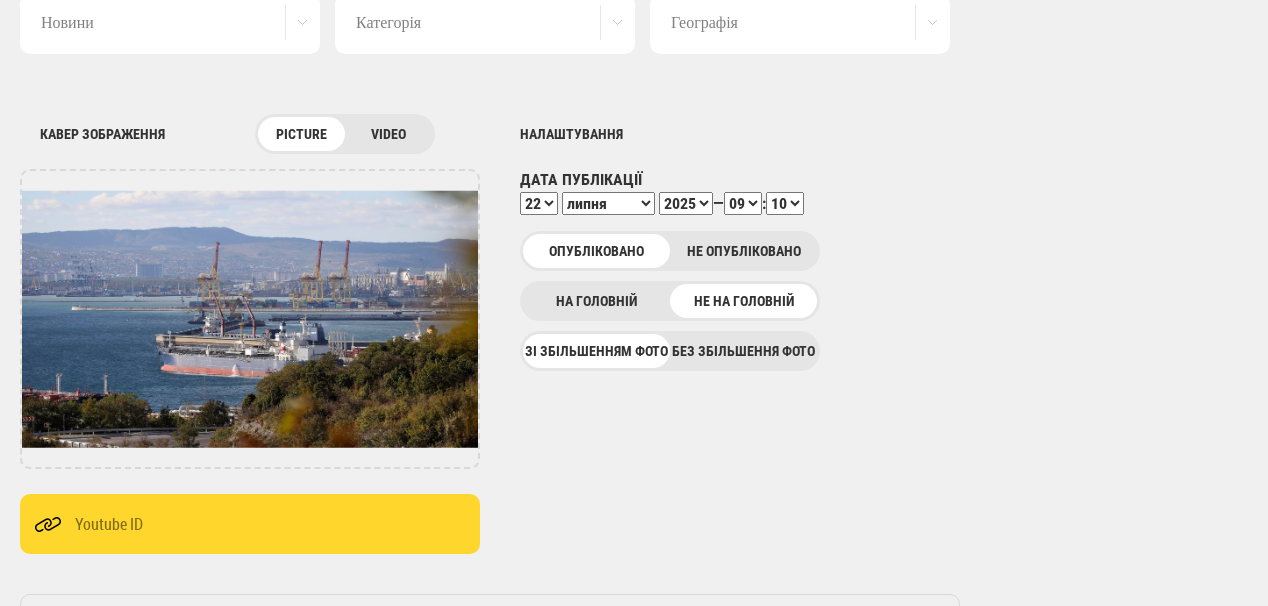 click on "00
01
02
03
04
05
06
07
08
09
10
11
12
13
14
15
16
17
18
19
20
21
22
23
24
25
26
27
28
29
30
31
32
33
34
35
36
37
38
39
40
41
42
43
44
45
46
47
48
49
50
51
52
53
54
55
56
57
58
59" at bounding box center (785, 203) 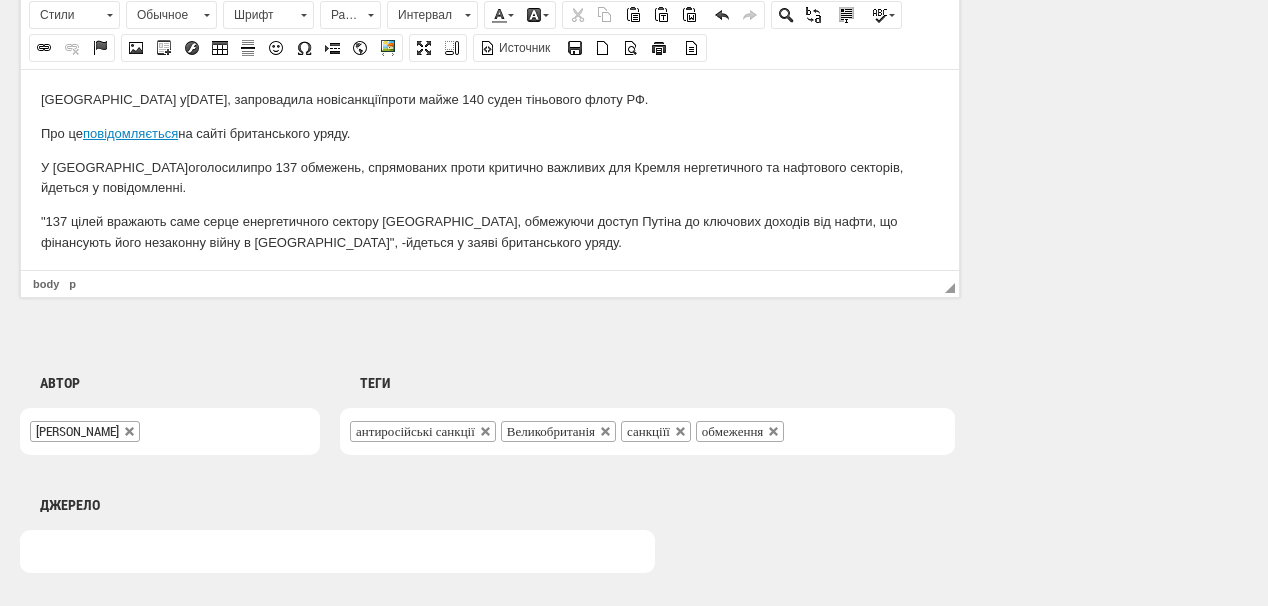 scroll, scrollTop: 1560, scrollLeft: 0, axis: vertical 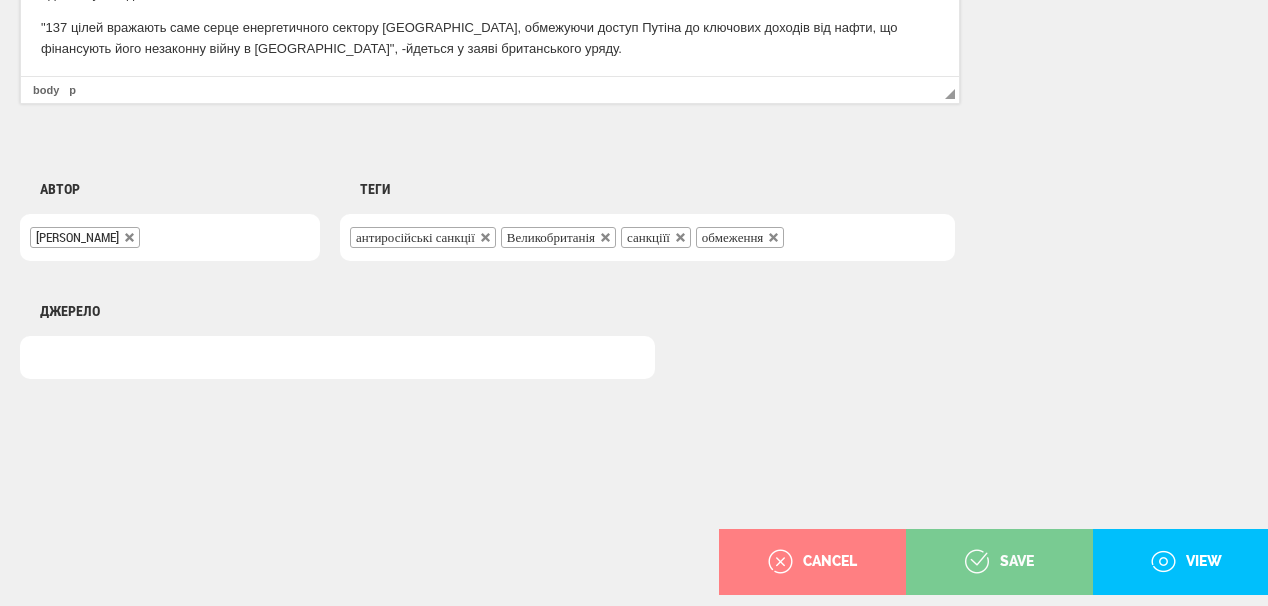 click on "save" at bounding box center (999, 562) 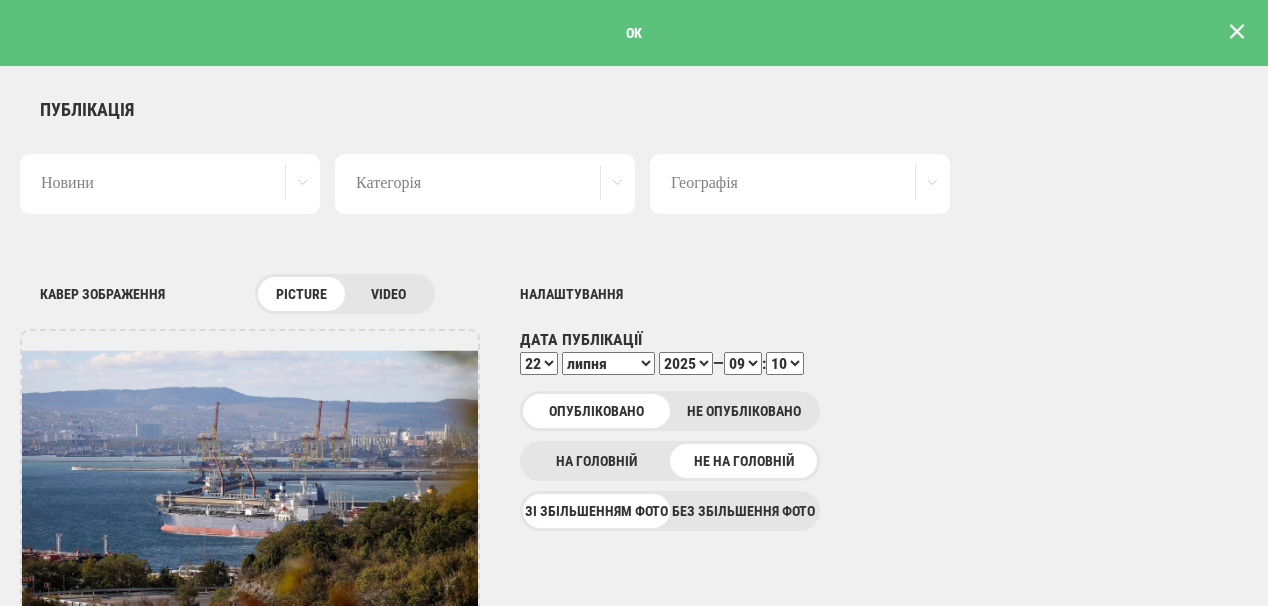 scroll, scrollTop: 0, scrollLeft: 0, axis: both 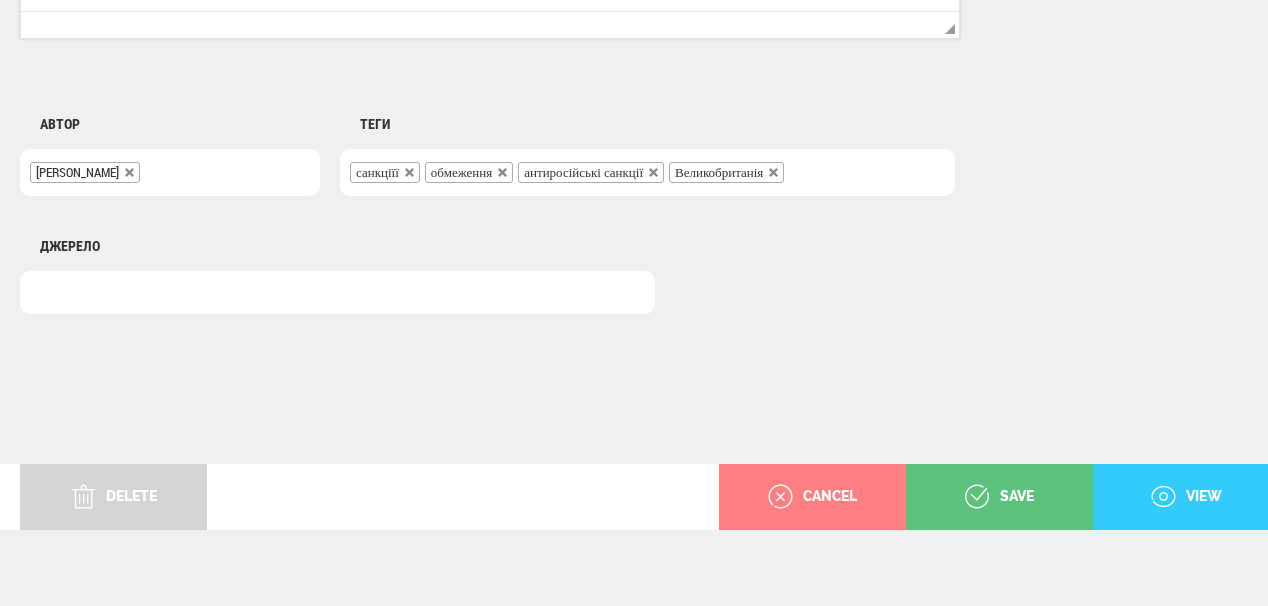 click on "view" at bounding box center (1186, 497) 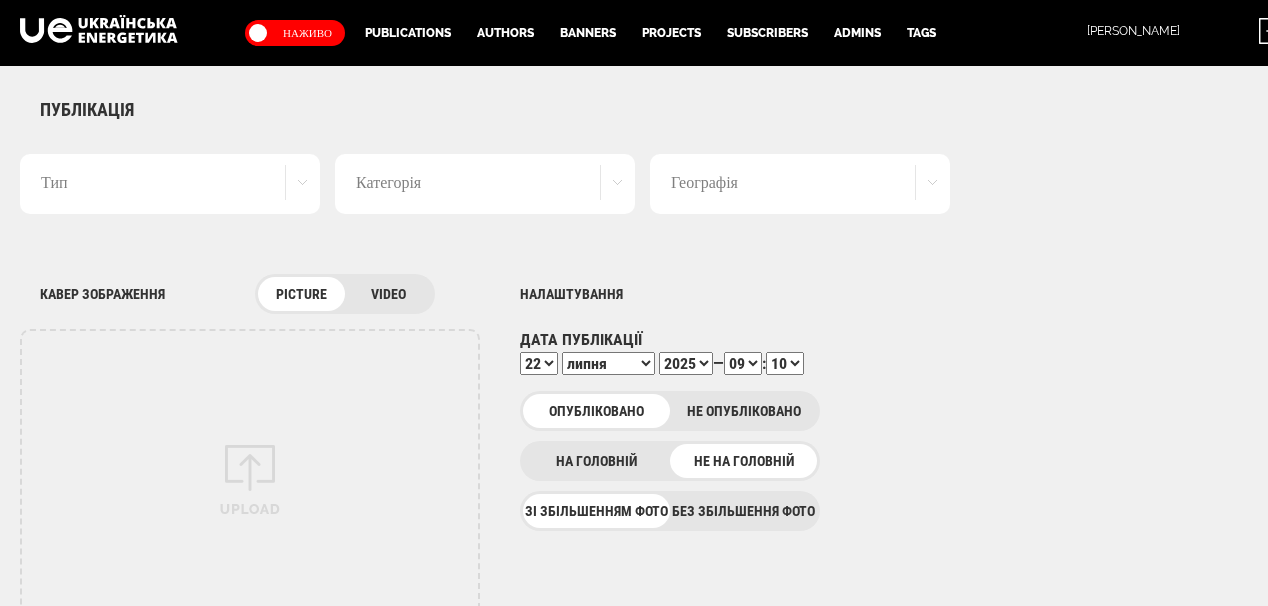 select on "10" 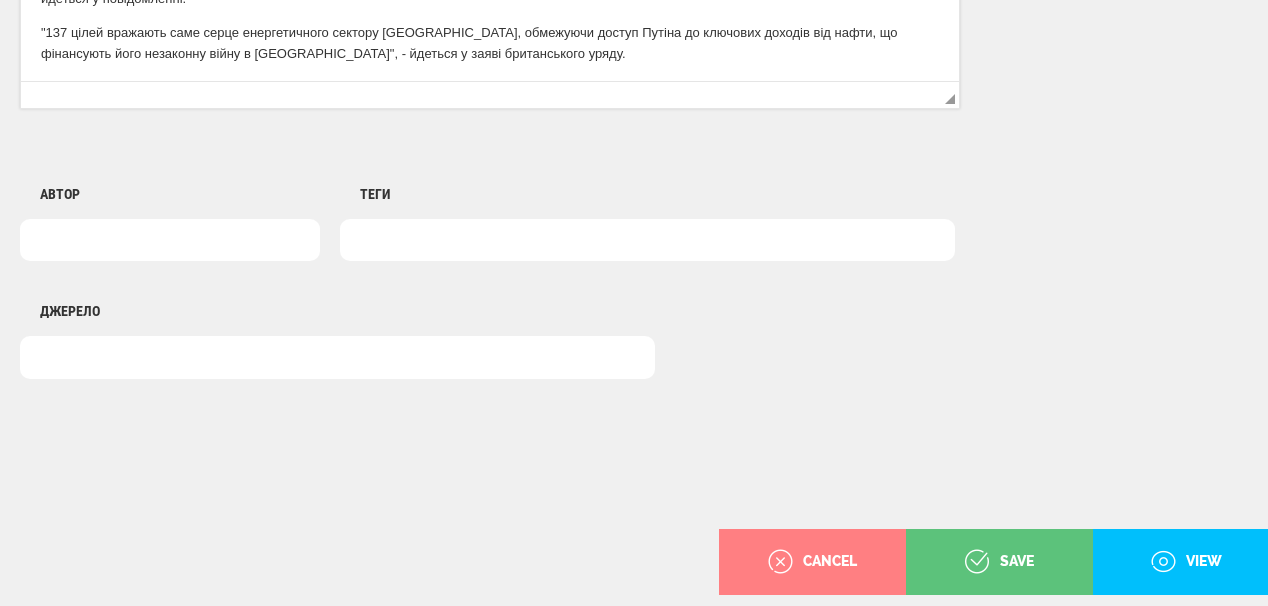 scroll, scrollTop: 0, scrollLeft: 0, axis: both 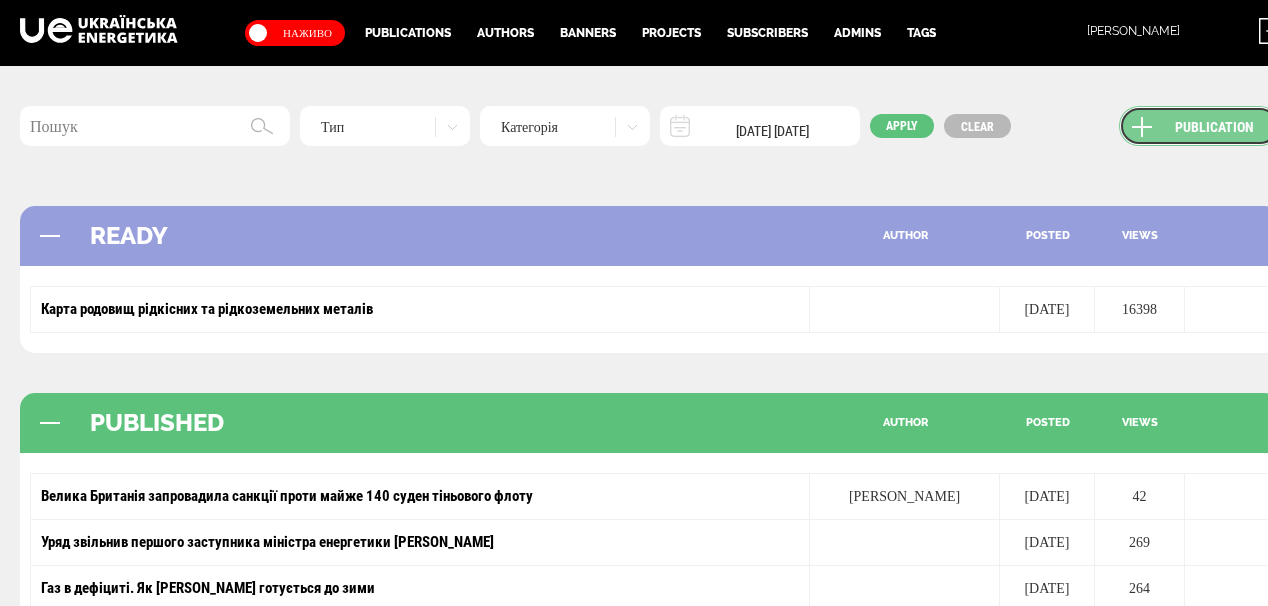 click on "Publication" at bounding box center [1199, 126] 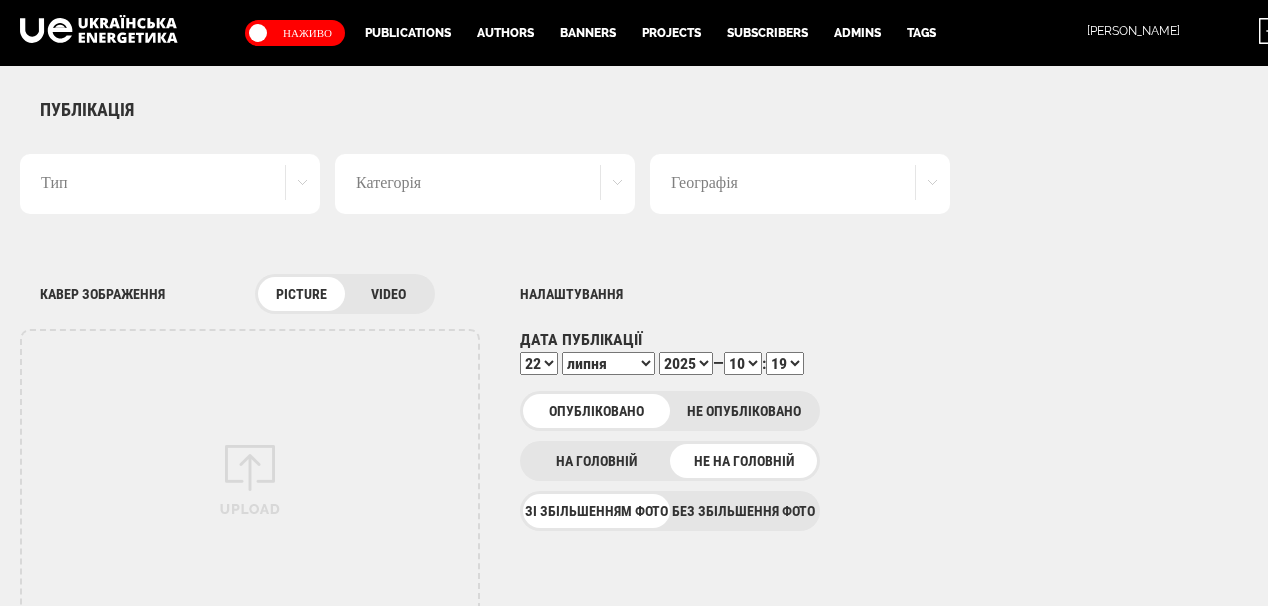 scroll, scrollTop: 0, scrollLeft: 0, axis: both 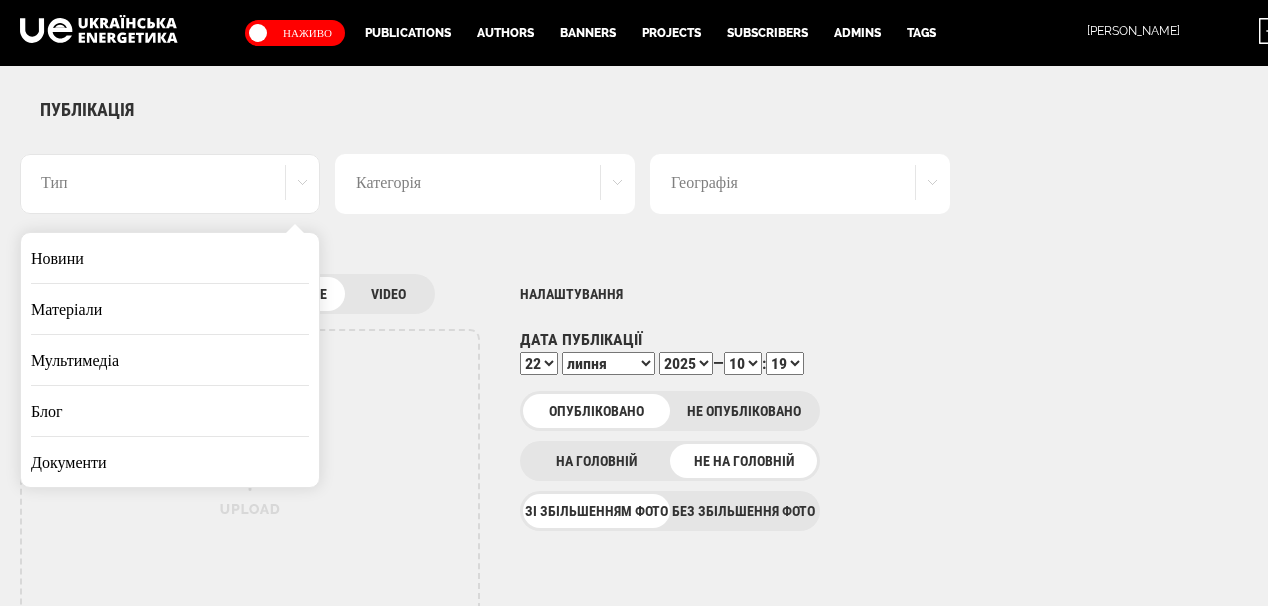 drag, startPoint x: 200, startPoint y: 260, endPoint x: 757, endPoint y: 306, distance: 558.89624 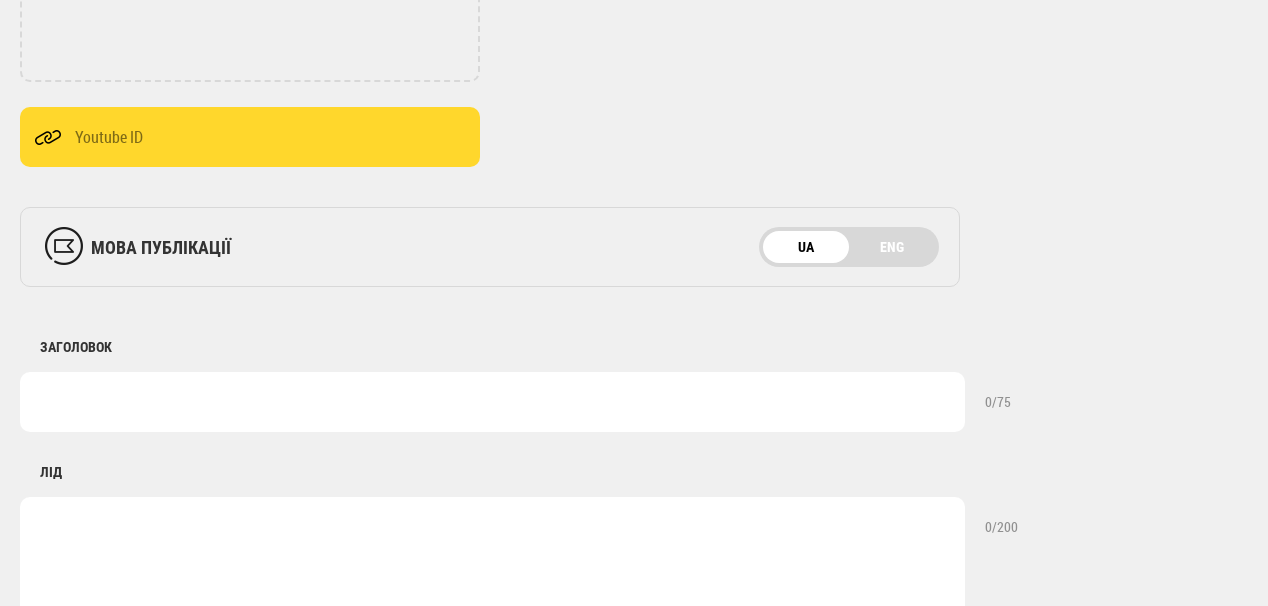scroll, scrollTop: 640, scrollLeft: 0, axis: vertical 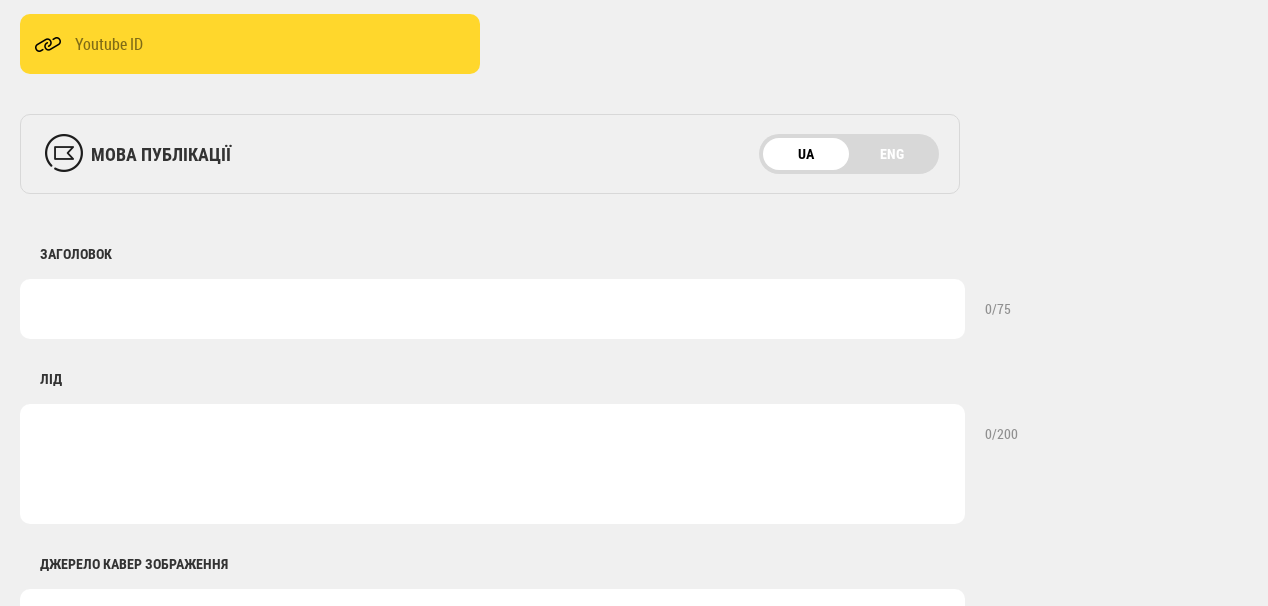 click at bounding box center [492, 309] 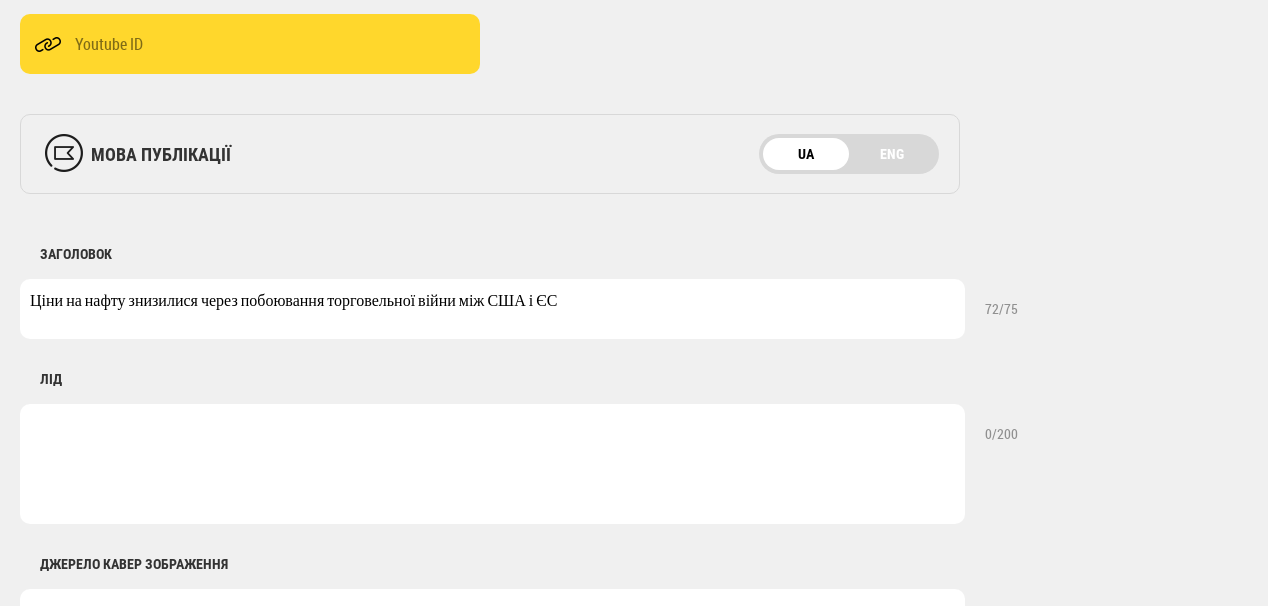 type on "Ціни на нафту знизилися через побоювання торговельної війни між США і ЄС" 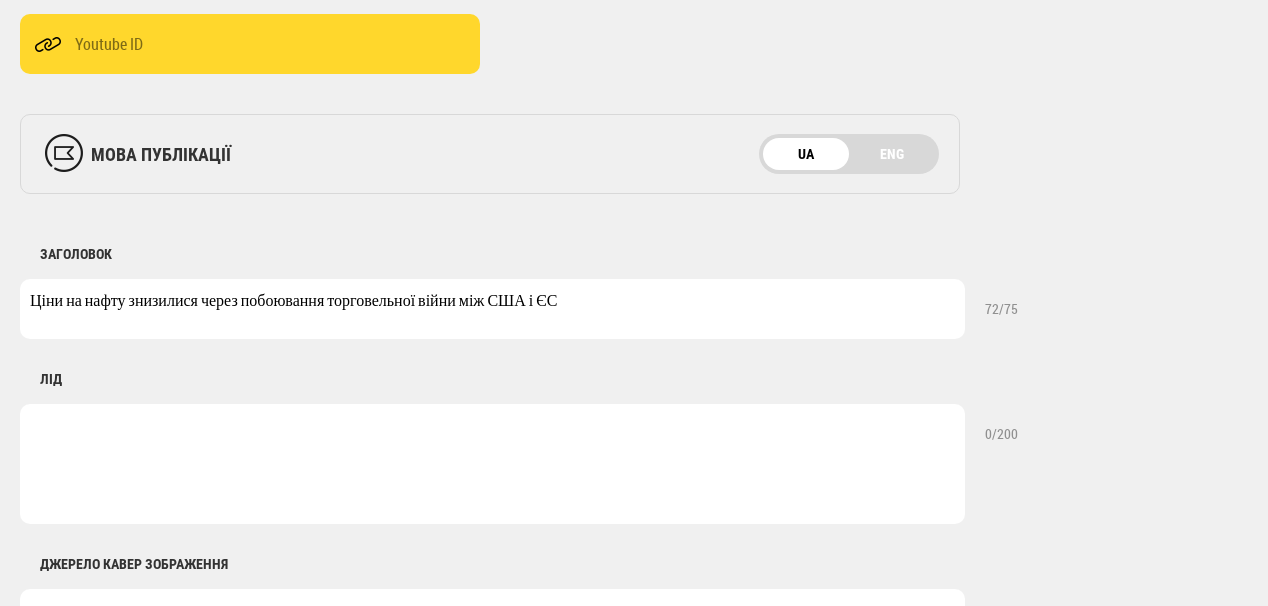 paste on "Інвестори також спостерігають за наслідками нових санкцій США щодо російської нафти" 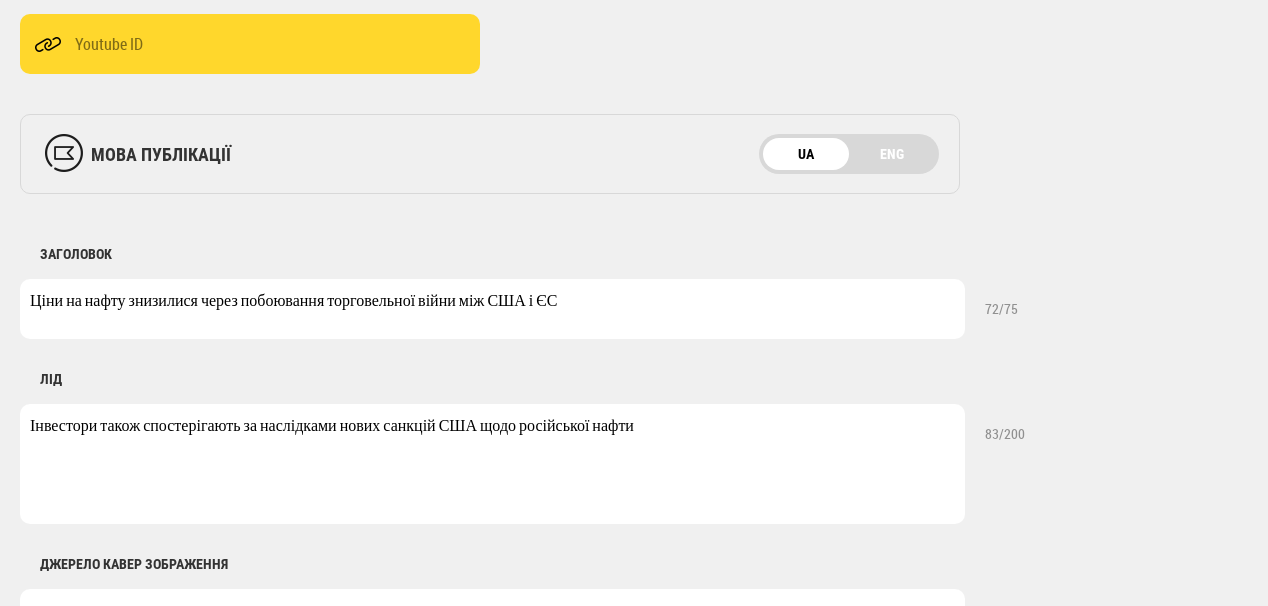 drag, startPoint x: 102, startPoint y: 427, endPoint x: 144, endPoint y: 421, distance: 42.426407 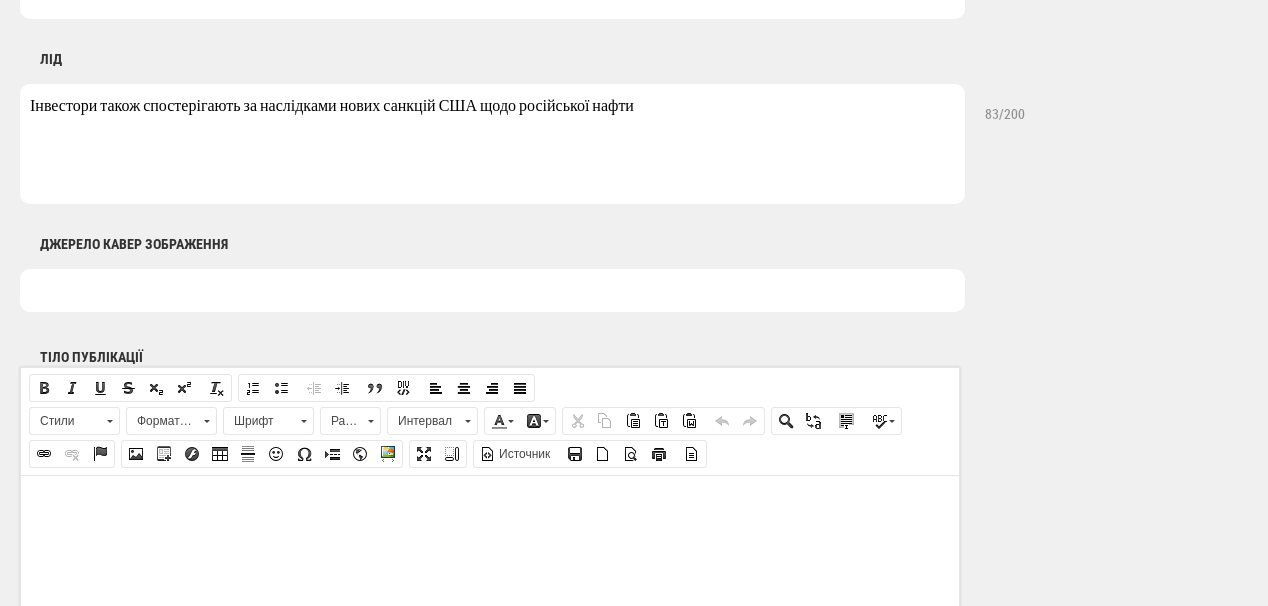 scroll, scrollTop: 1120, scrollLeft: 0, axis: vertical 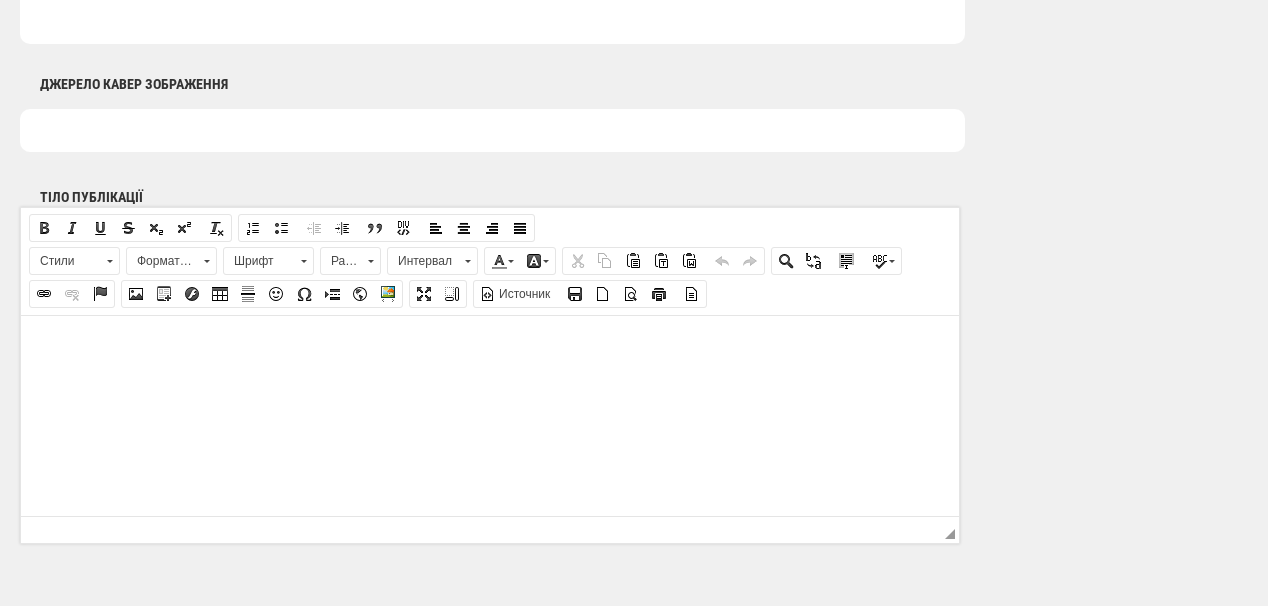 type on "Інвестори також спостерігають за наслідками нових санкцій США щодо російської нафти" 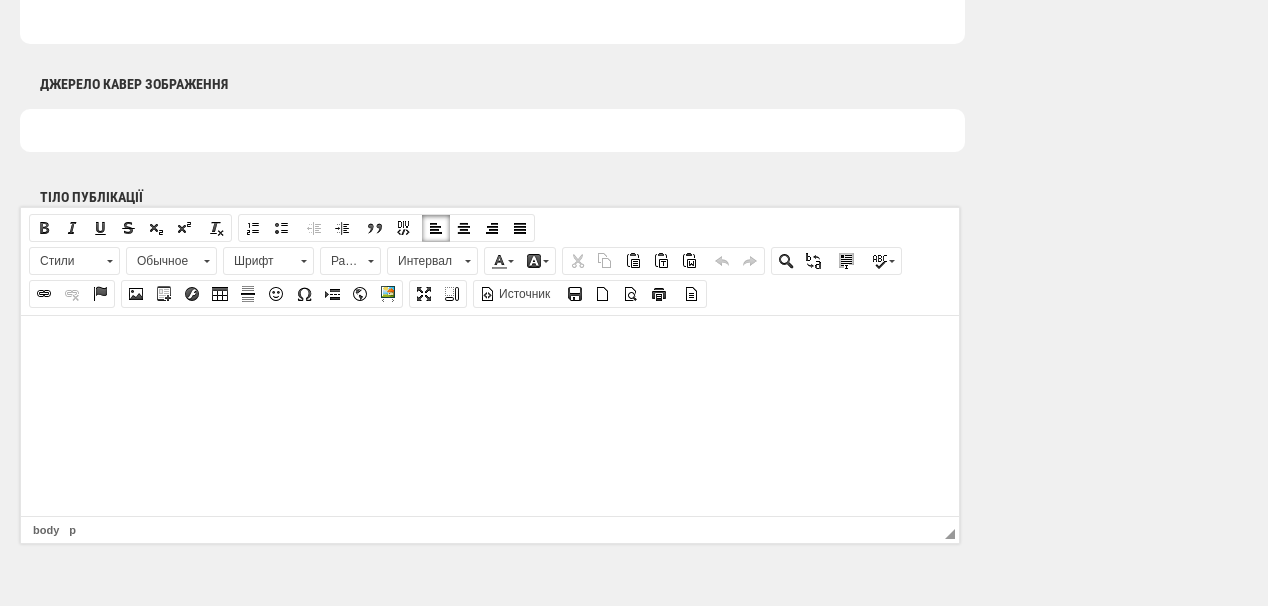 click at bounding box center [490, 345] 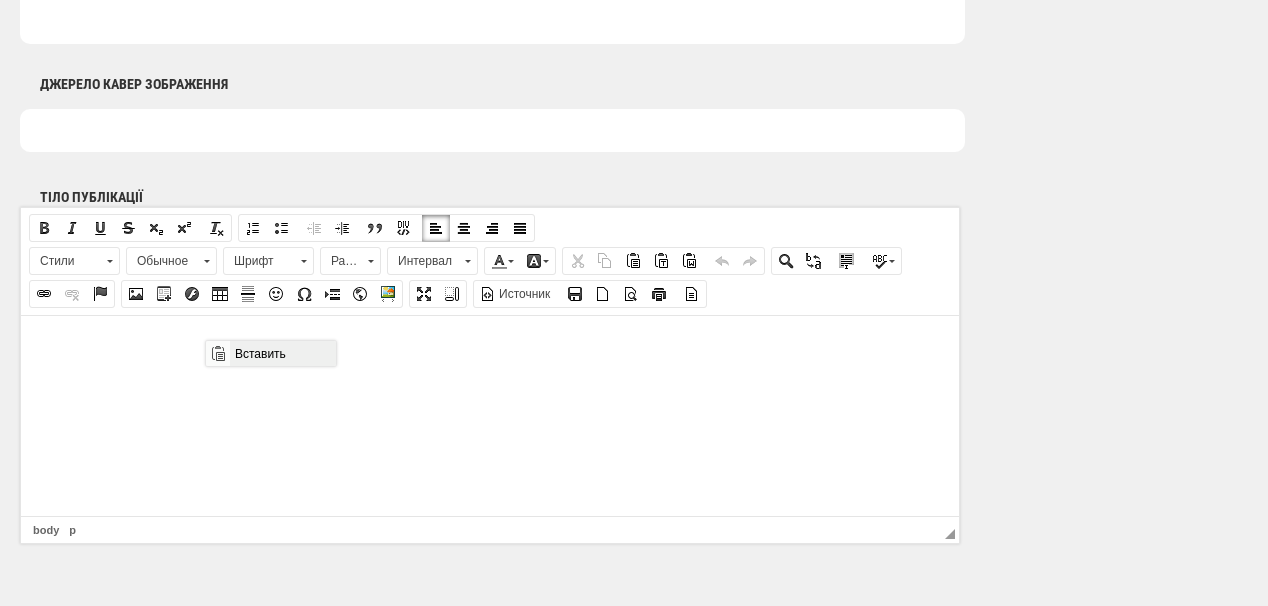 scroll, scrollTop: 0, scrollLeft: 0, axis: both 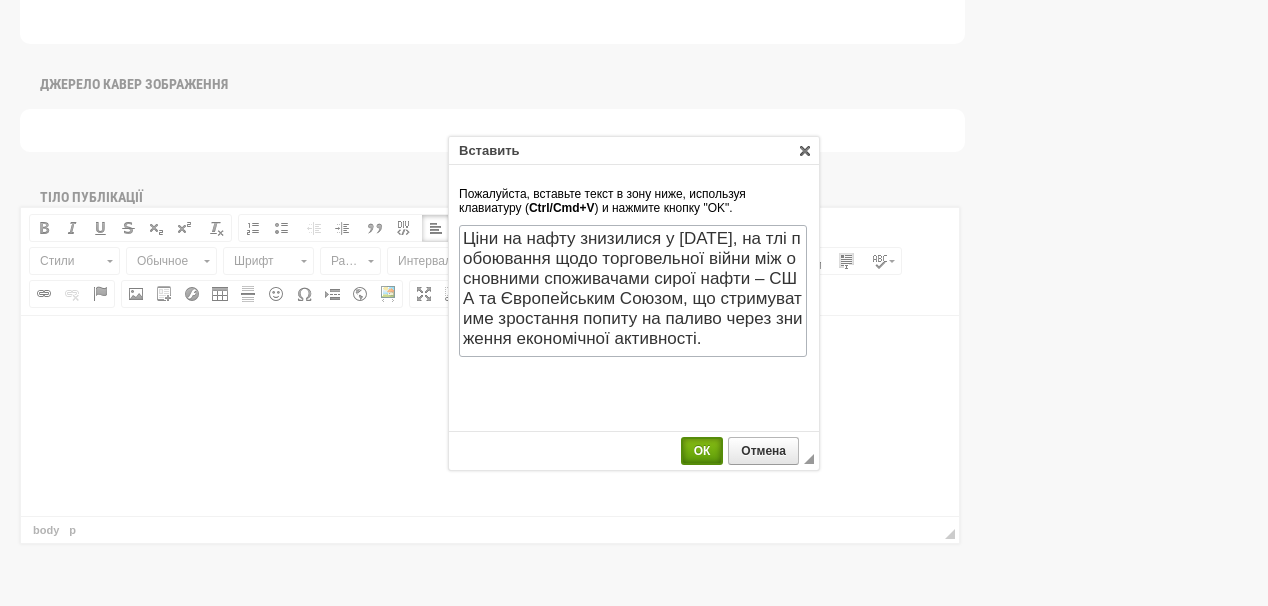 click on "ОК" at bounding box center (702, 451) 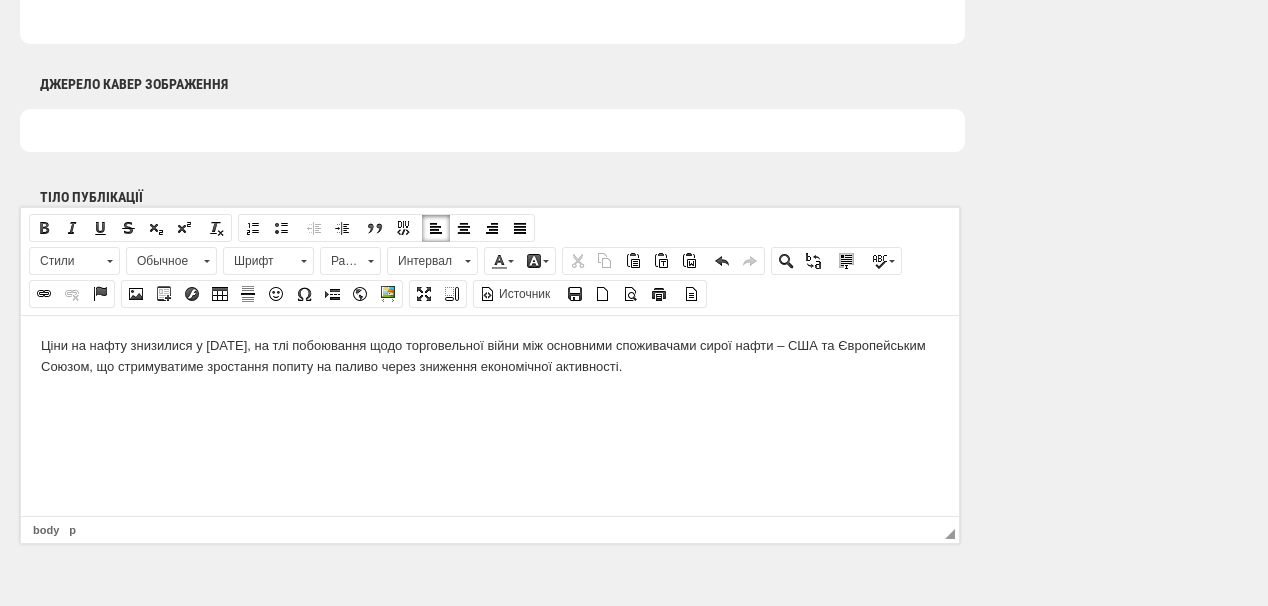 click on "Ціни на нафту знизилися у вівторок, 22 липня, на тлі побоювання щодо торговельної війни між основними споживачами сирої нафти – США та Європейським Союзом, що стримуватиме зростання попиту на паливо через зниження економічної активності." at bounding box center [490, 356] 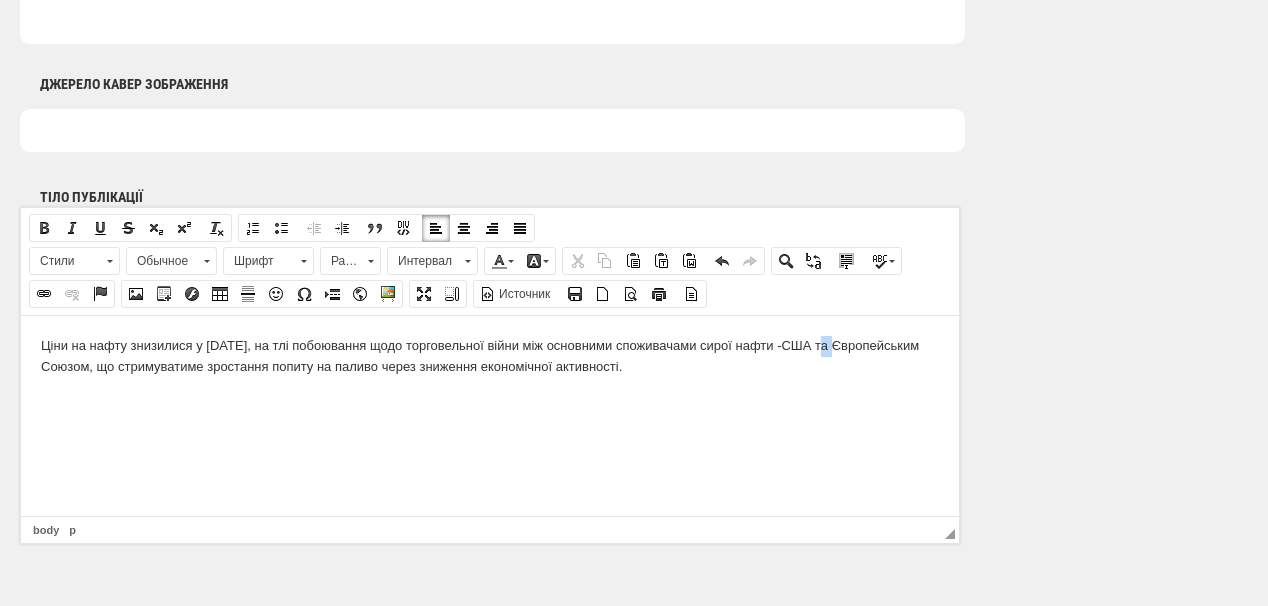click on "Ціни на нафту знизилися у вівторок, 22 липня, на тлі побоювання щодо торговельної війни між основними споживачами сирої нафти -  США та Європейським Союзом, що стримуватиме зростання попиту на паливо через зниження економічної активності." at bounding box center (490, 356) 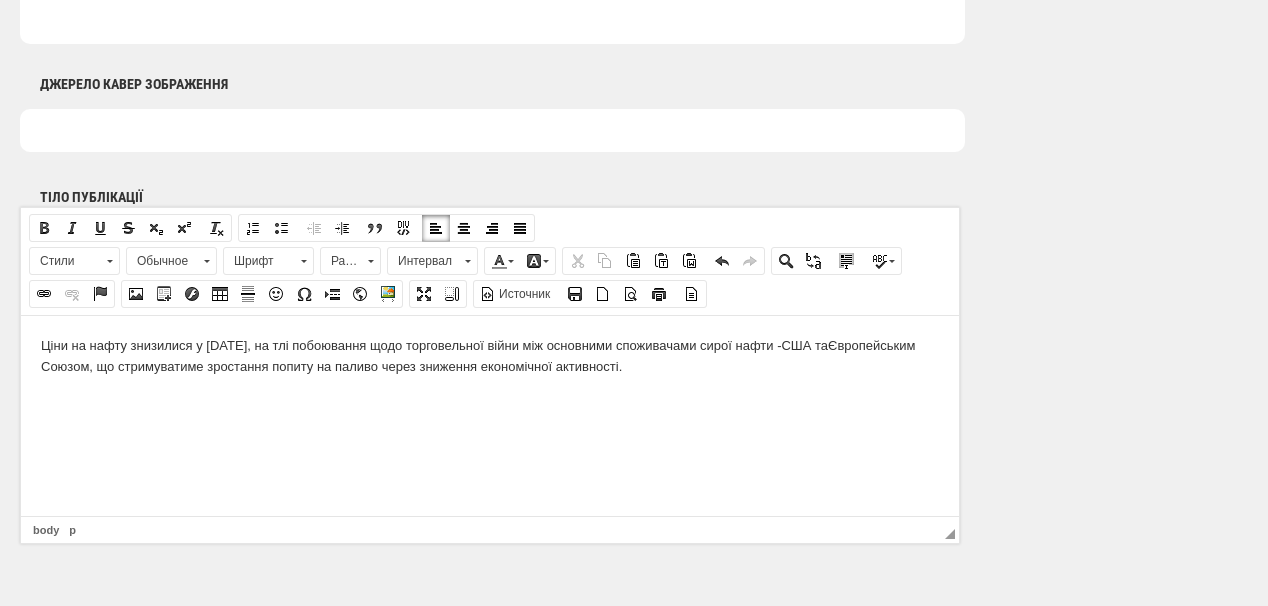 click on "Ціни на нафту знизилися у вівторок, 22 липня, на тлі побоювання щодо торговельної війни між основними споживачами сирої нафти -  США та  Європейським Союзом, що стримуватиме зростання попиту на паливо через зниження економічної активності." at bounding box center [490, 372] 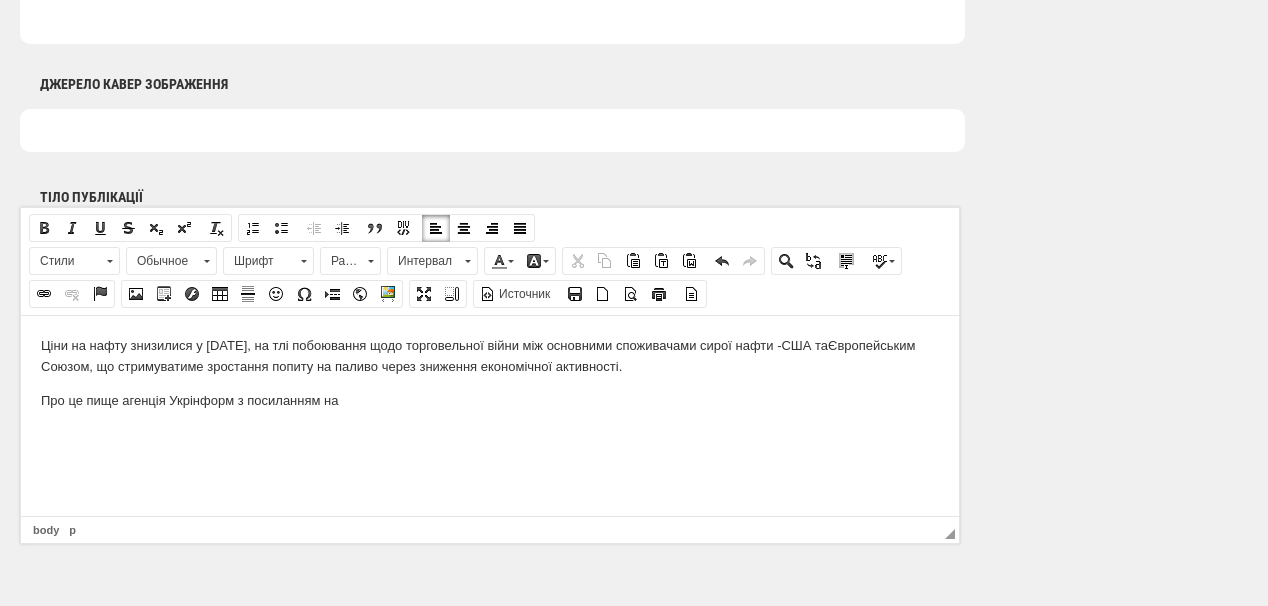 click on "Про це пище агенція Укрінформ з посиланням на" at bounding box center [490, 400] 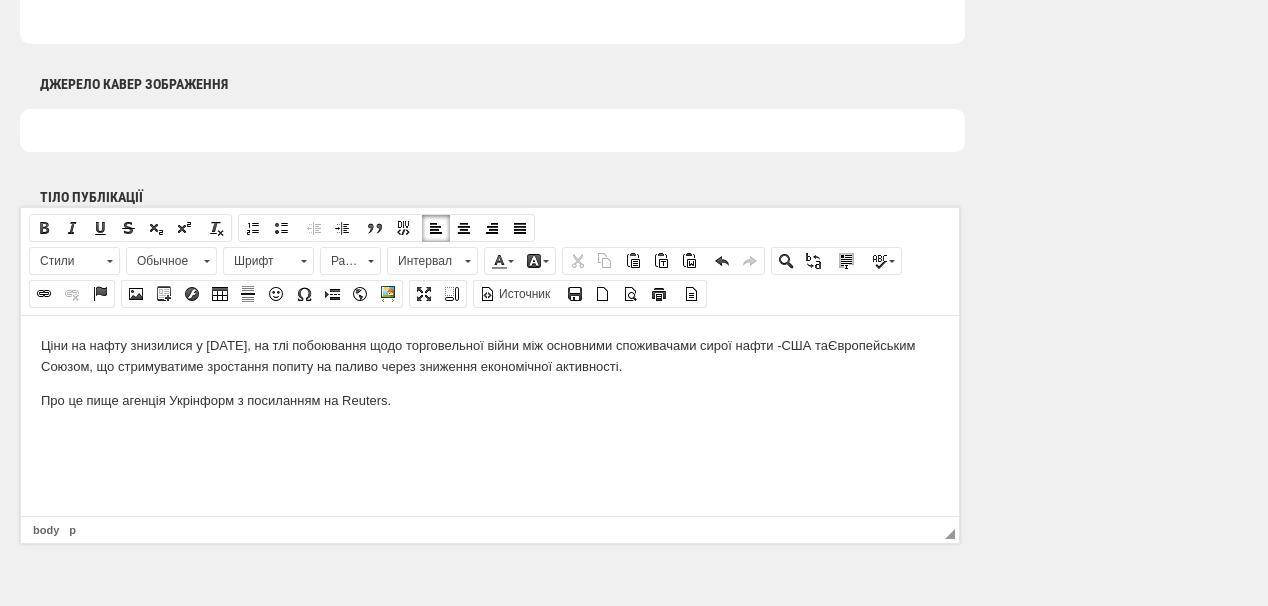 click on "Про це пище агенція Укрінформ з посиланням на Reuters." at bounding box center (490, 400) 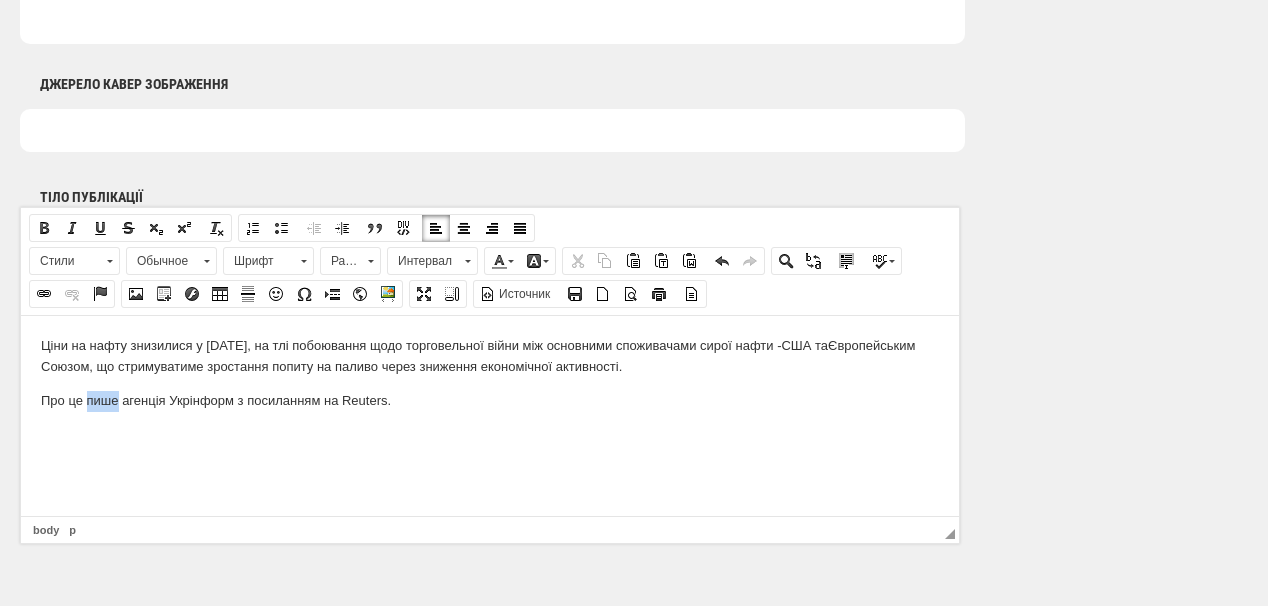 drag, startPoint x: 86, startPoint y: 398, endPoint x: 118, endPoint y: 402, distance: 32.24903 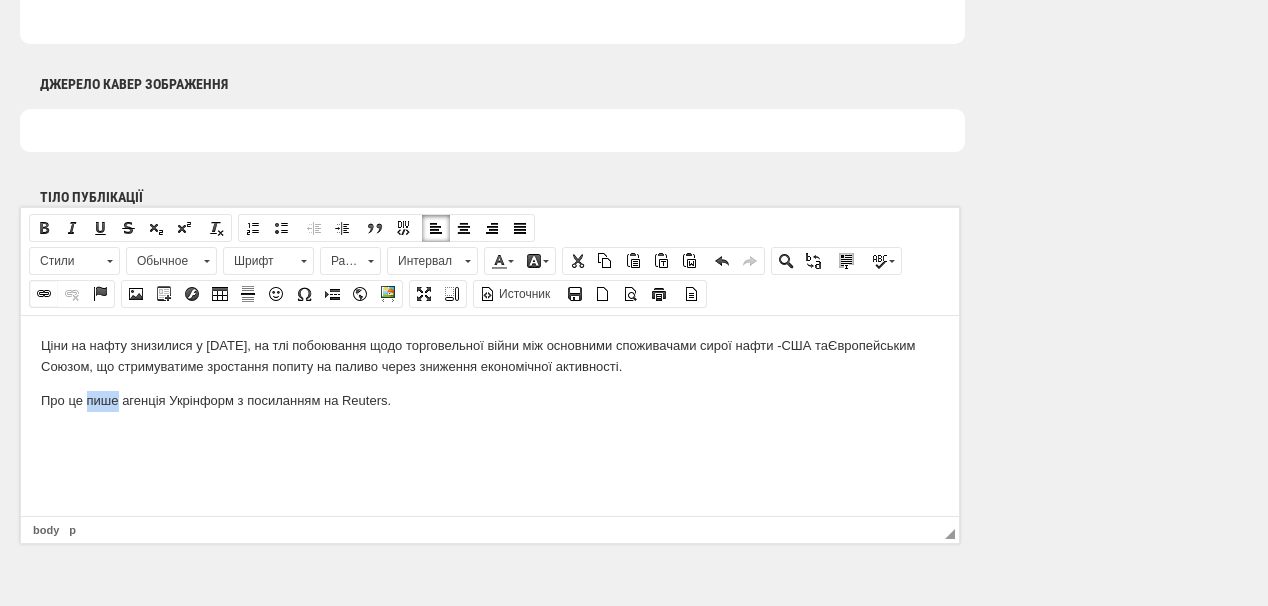 click at bounding box center [44, 294] 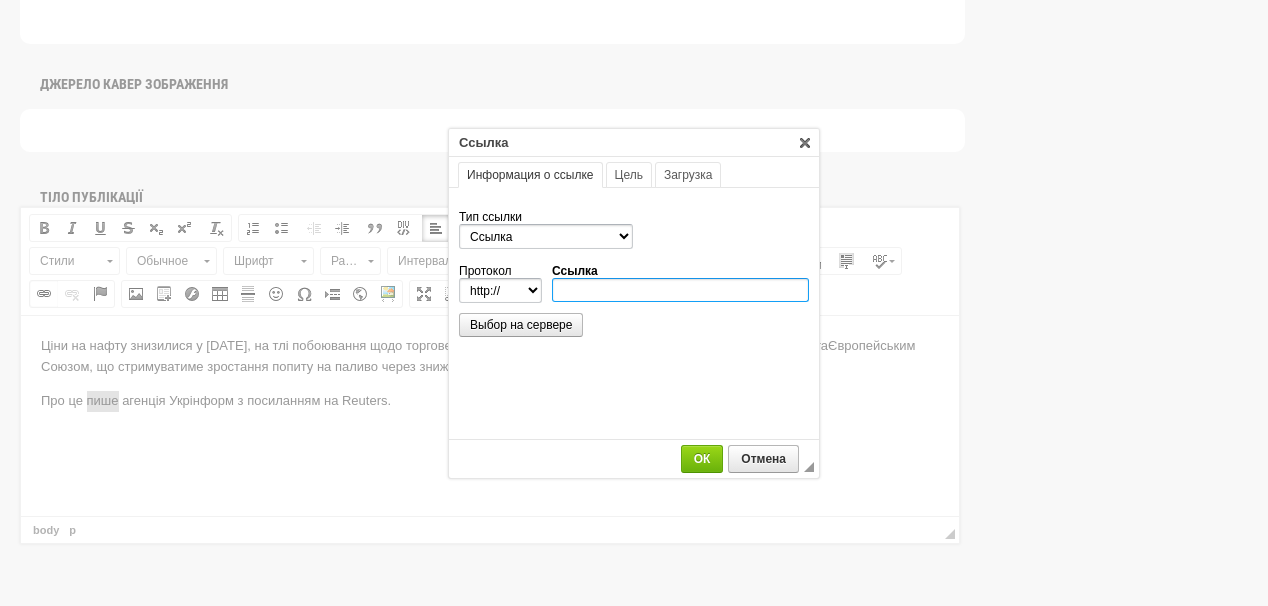 scroll, scrollTop: 0, scrollLeft: 0, axis: both 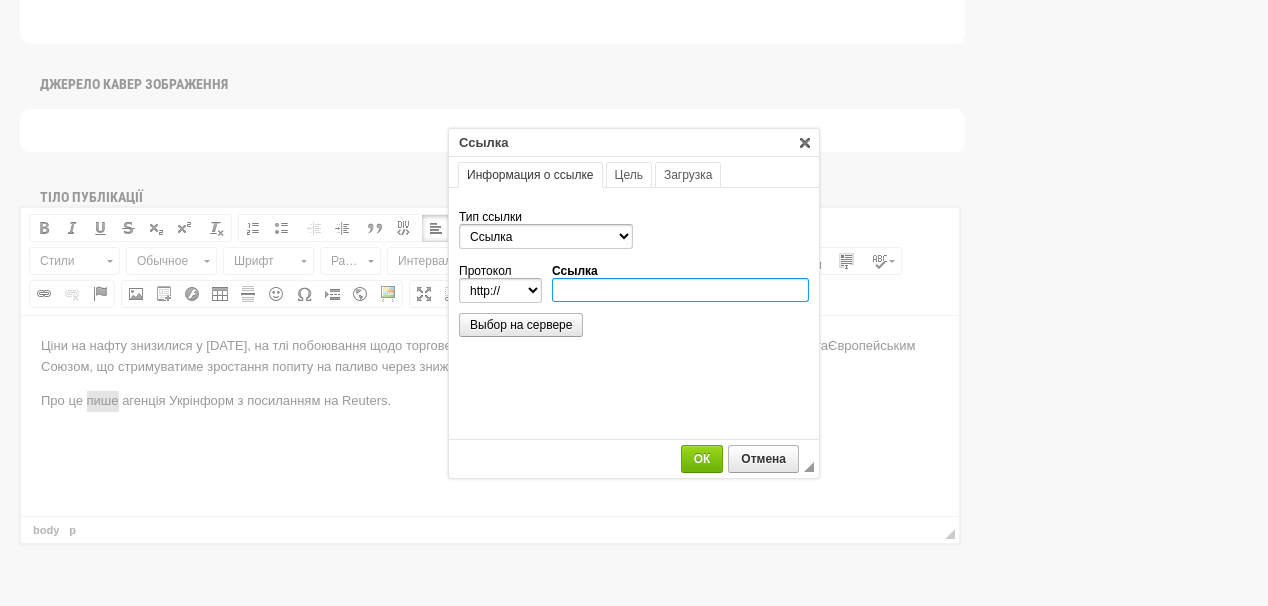 click on "Ссылка" at bounding box center (680, 290) 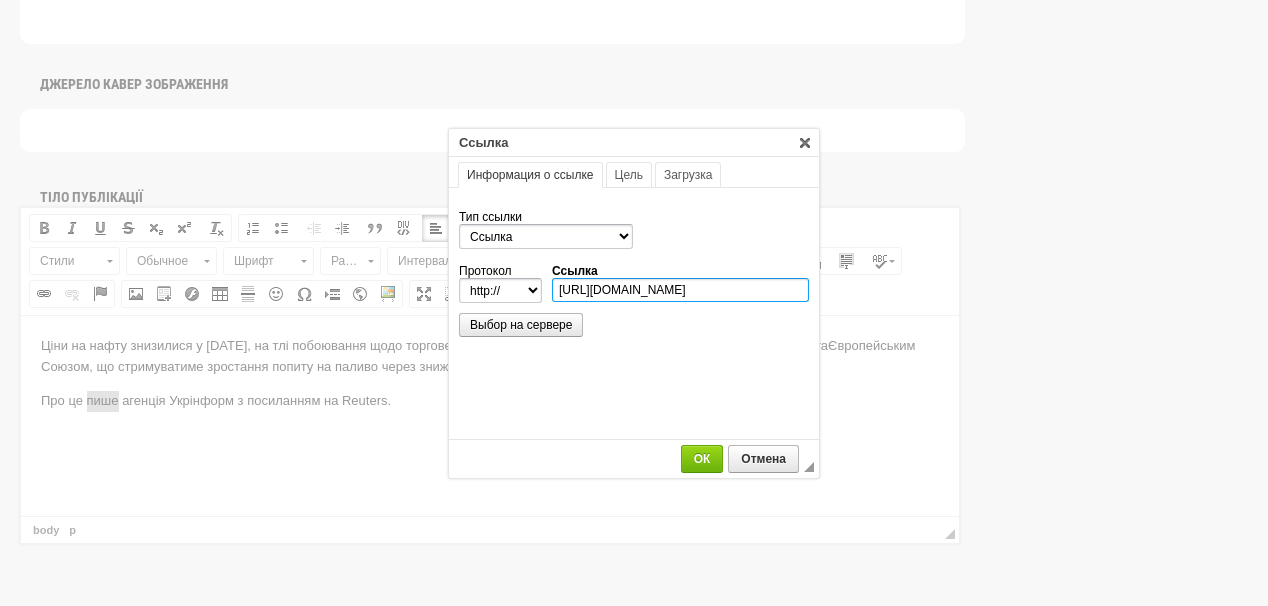 scroll, scrollTop: 0, scrollLeft: 362, axis: horizontal 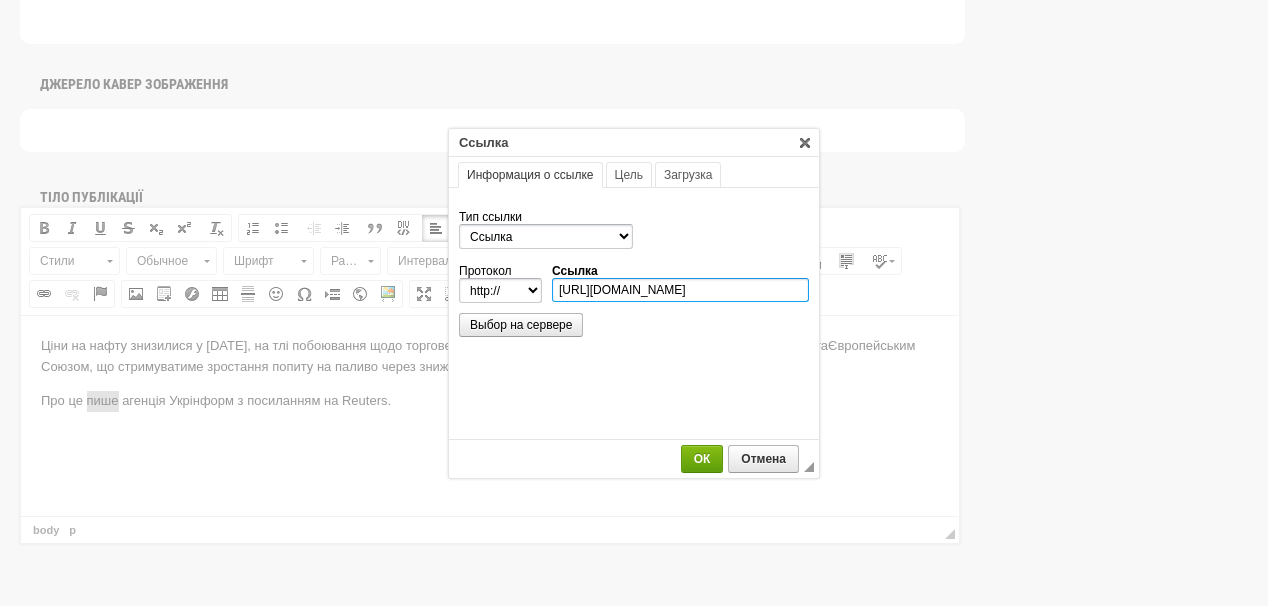 type on "https://www.ukrinform.ua/rubric-economy/4017480-nafta-desevsae-cerez-torgovelnu-vijnu-najbilsih-spozivaciv.html" 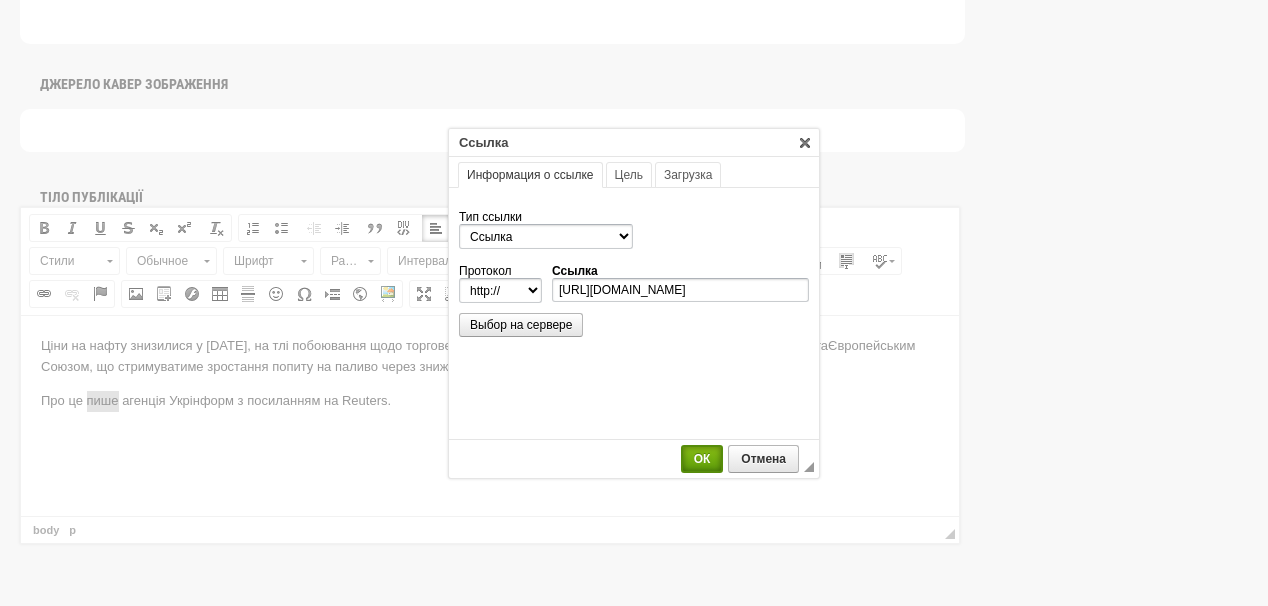 select on "https://" 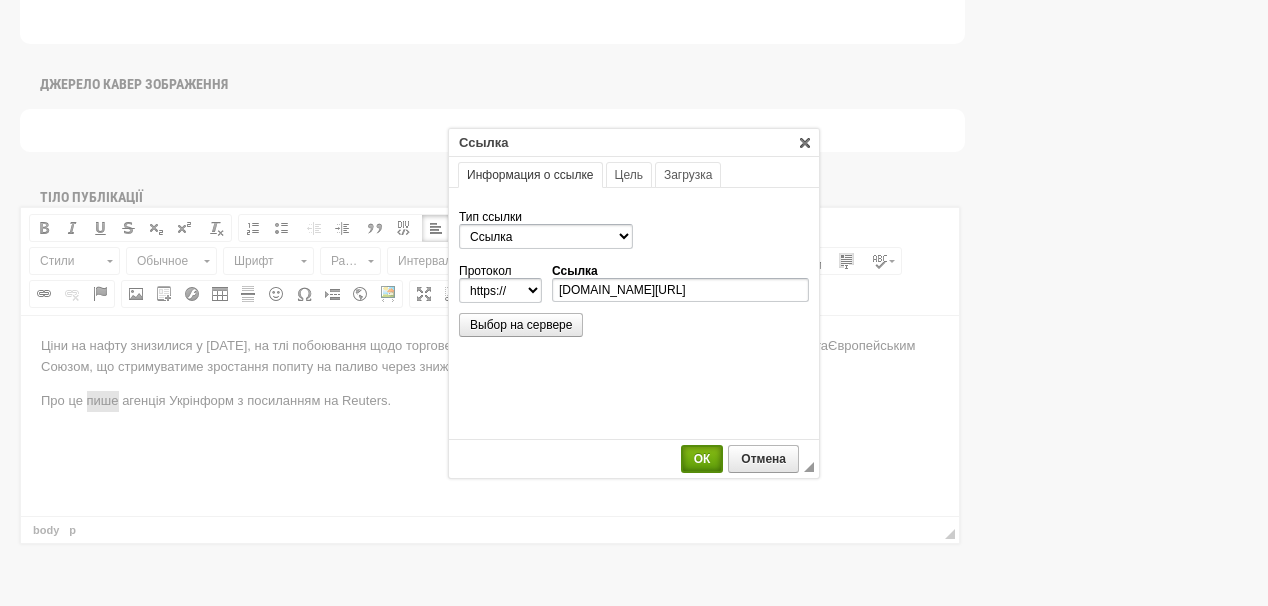 scroll, scrollTop: 0, scrollLeft: 0, axis: both 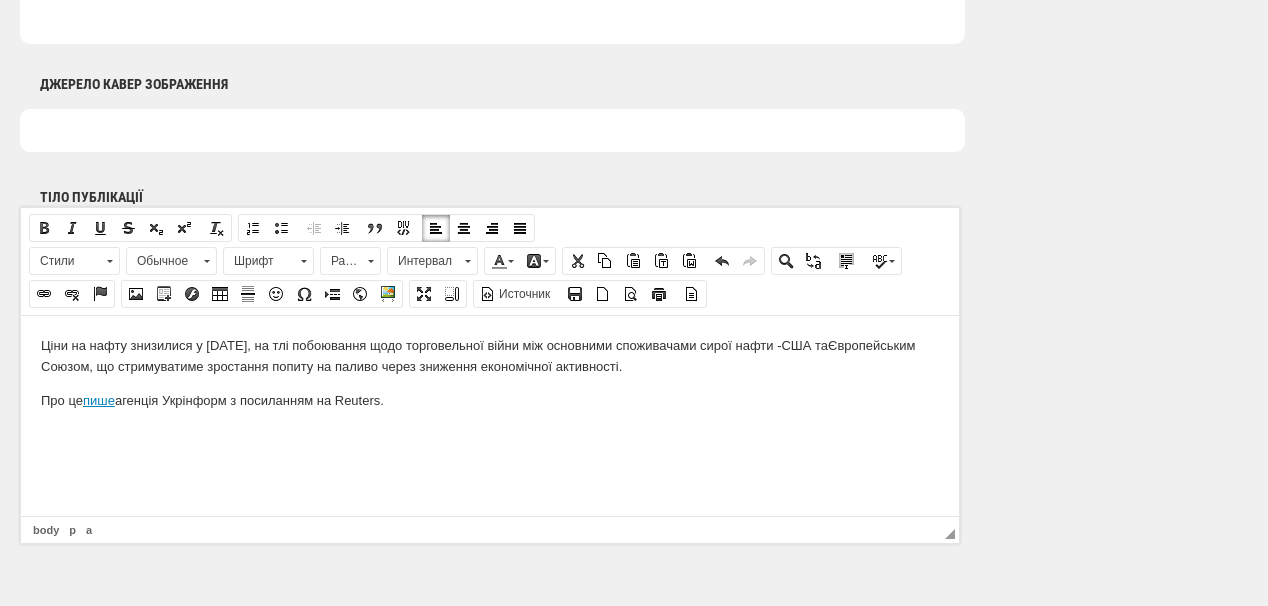 click on "Про це  пише  агенція Укрінформ з посиланням на Reuters." at bounding box center (490, 400) 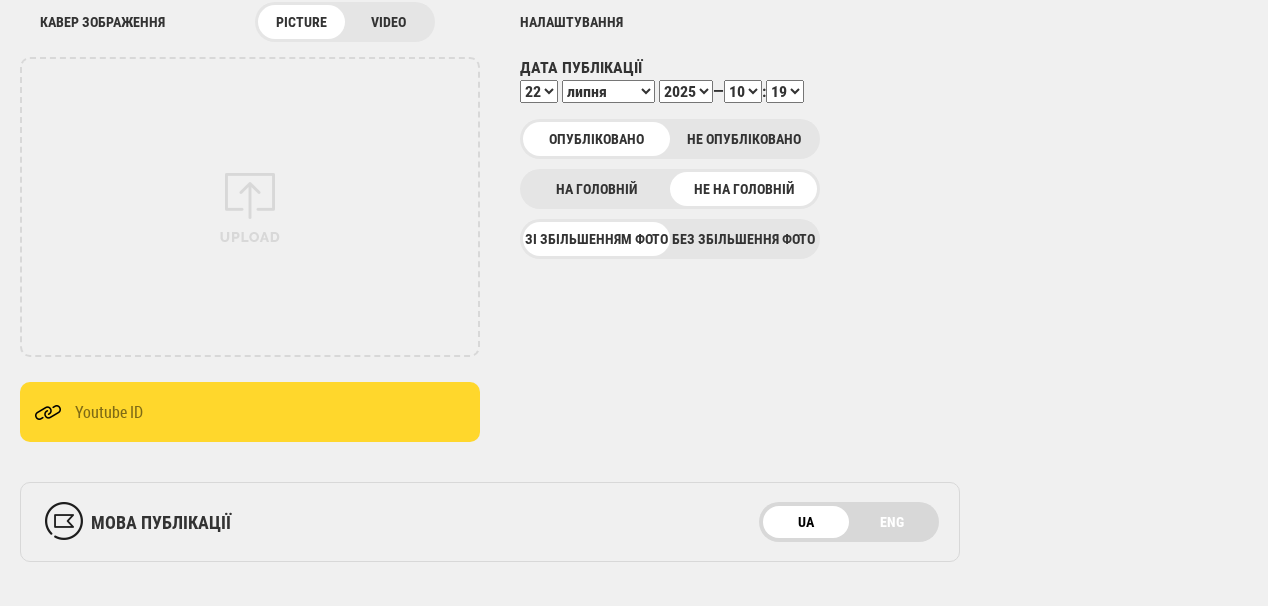 scroll, scrollTop: 240, scrollLeft: 0, axis: vertical 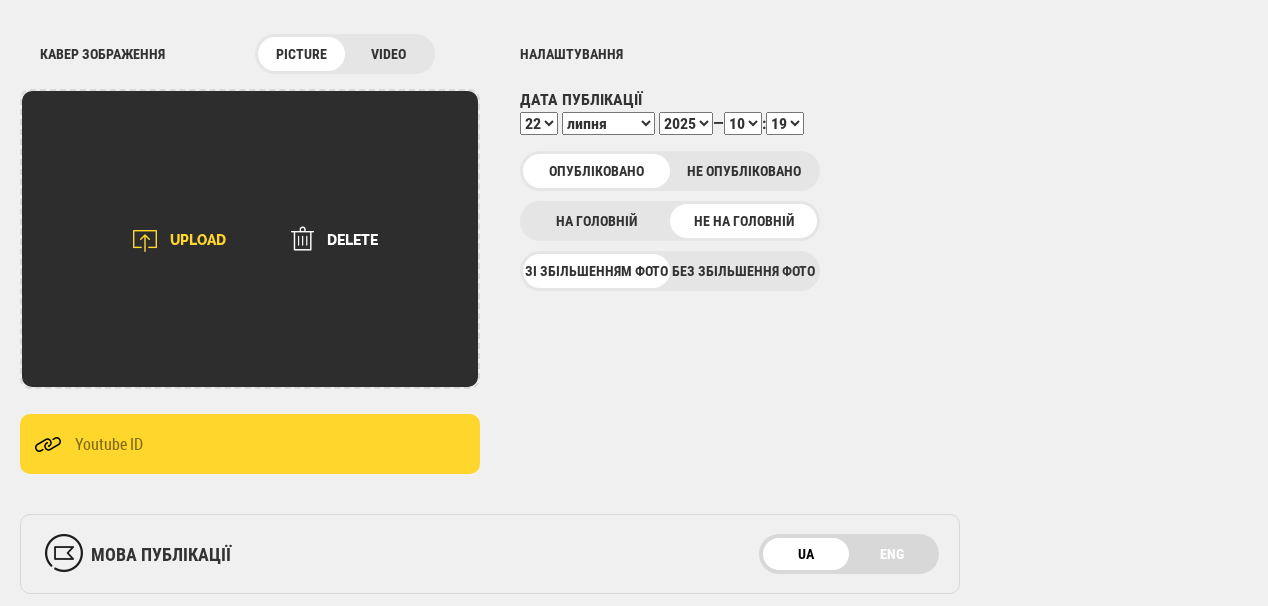click on "UPLOAD" at bounding box center [172, 241] 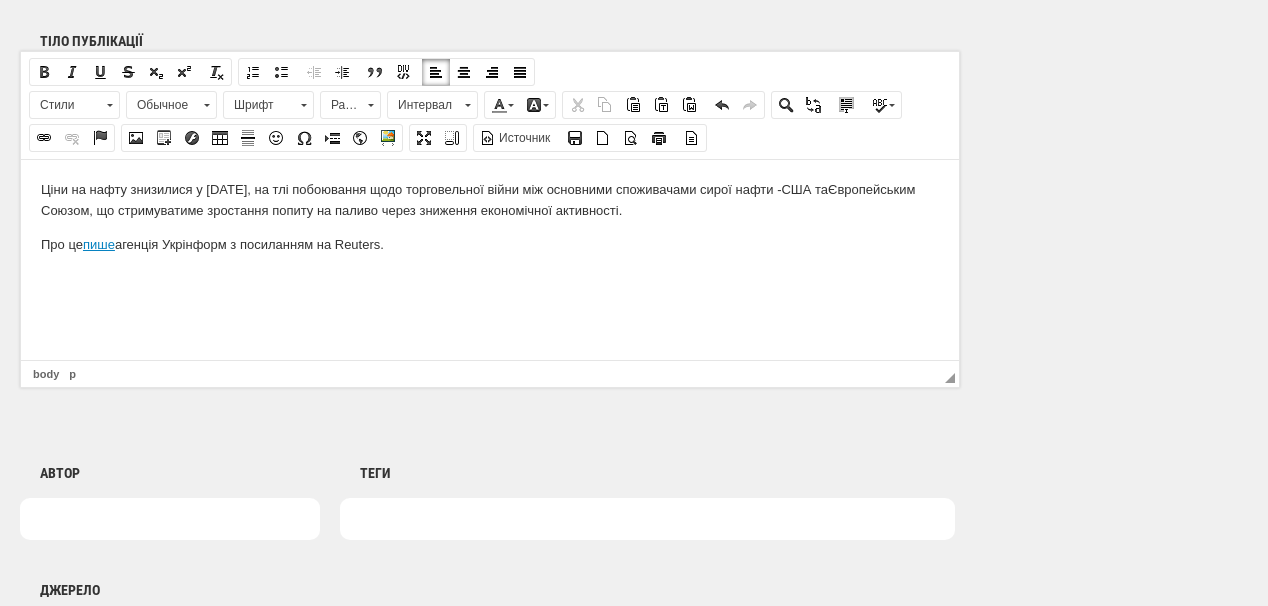 scroll, scrollTop: 1280, scrollLeft: 0, axis: vertical 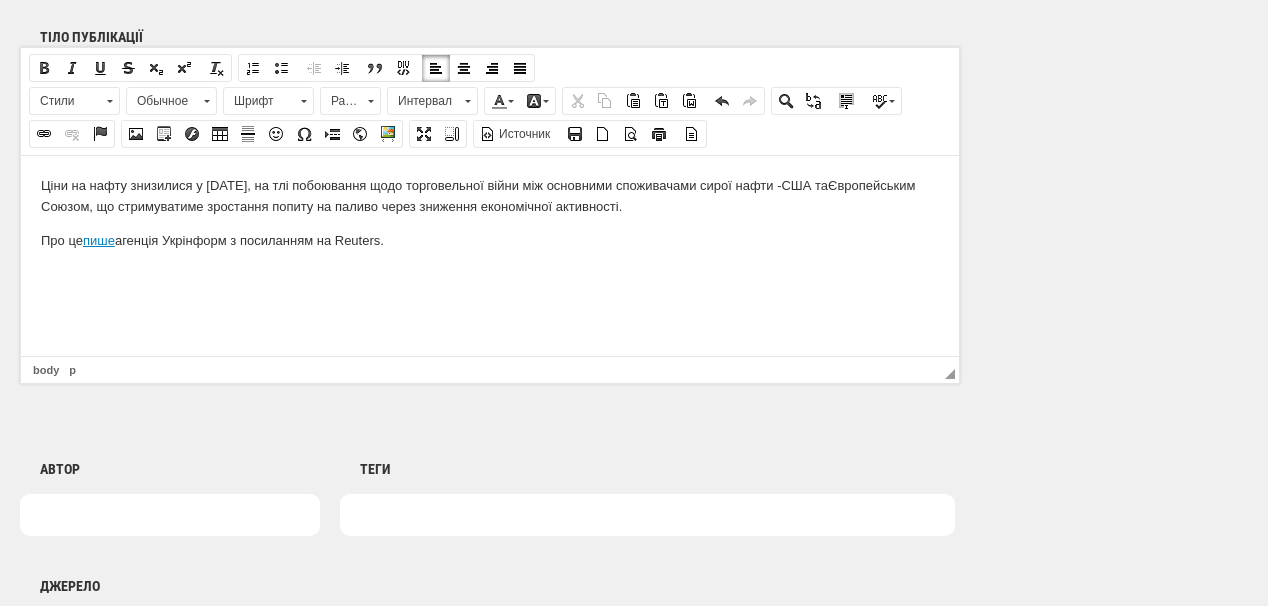 click on "Про це  пише  агенція Укрінформ з посиланням на Reuters." at bounding box center (490, 240) 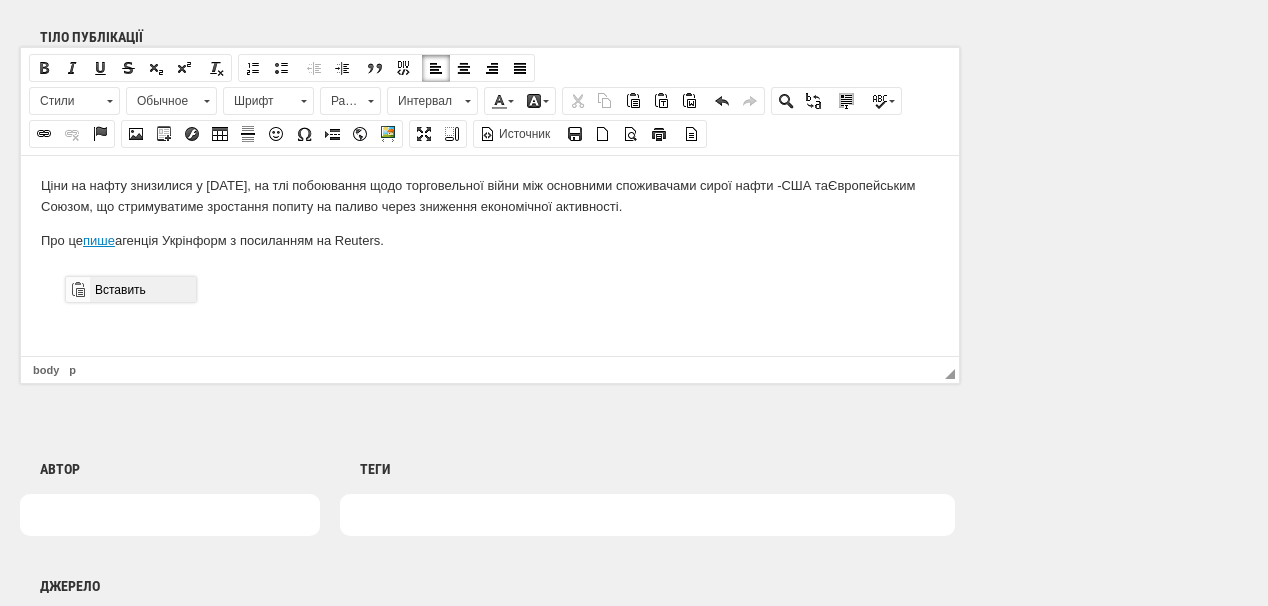 click on "Вставить" at bounding box center [142, 289] 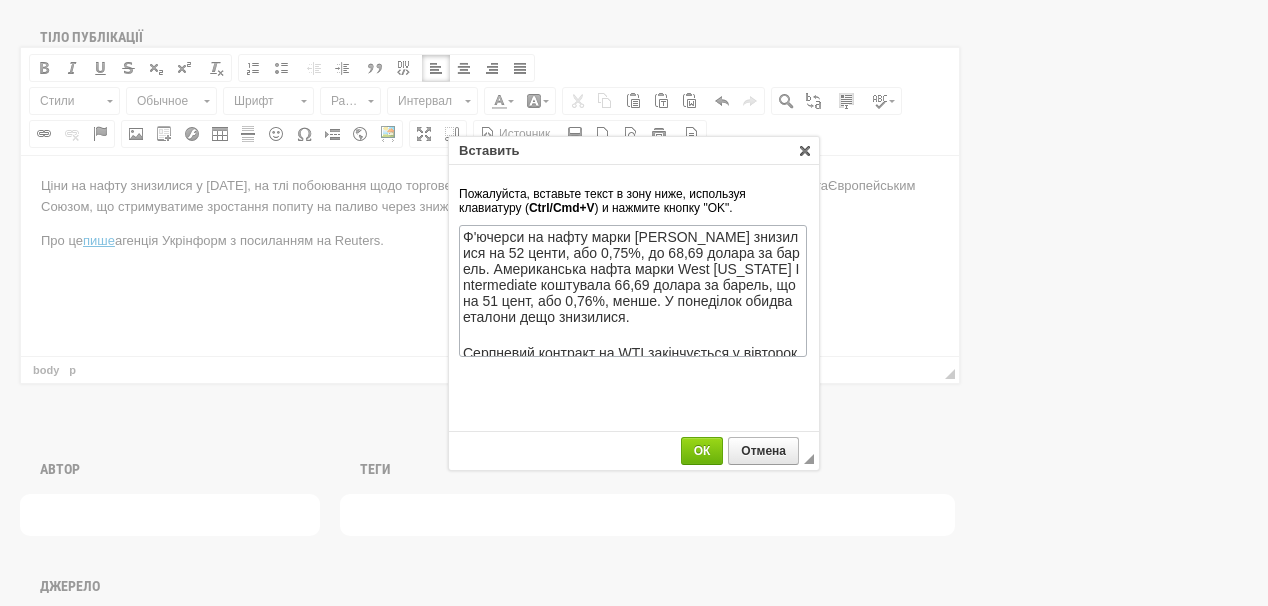 scroll, scrollTop: 214, scrollLeft: 0, axis: vertical 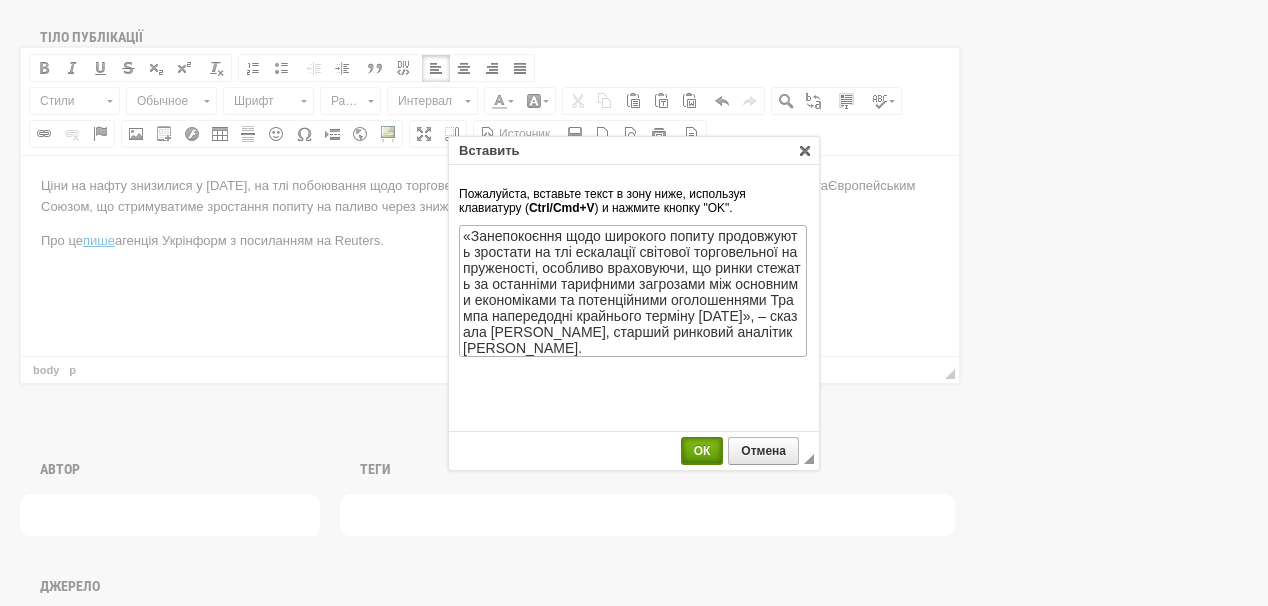 click on "ОК" at bounding box center (702, 451) 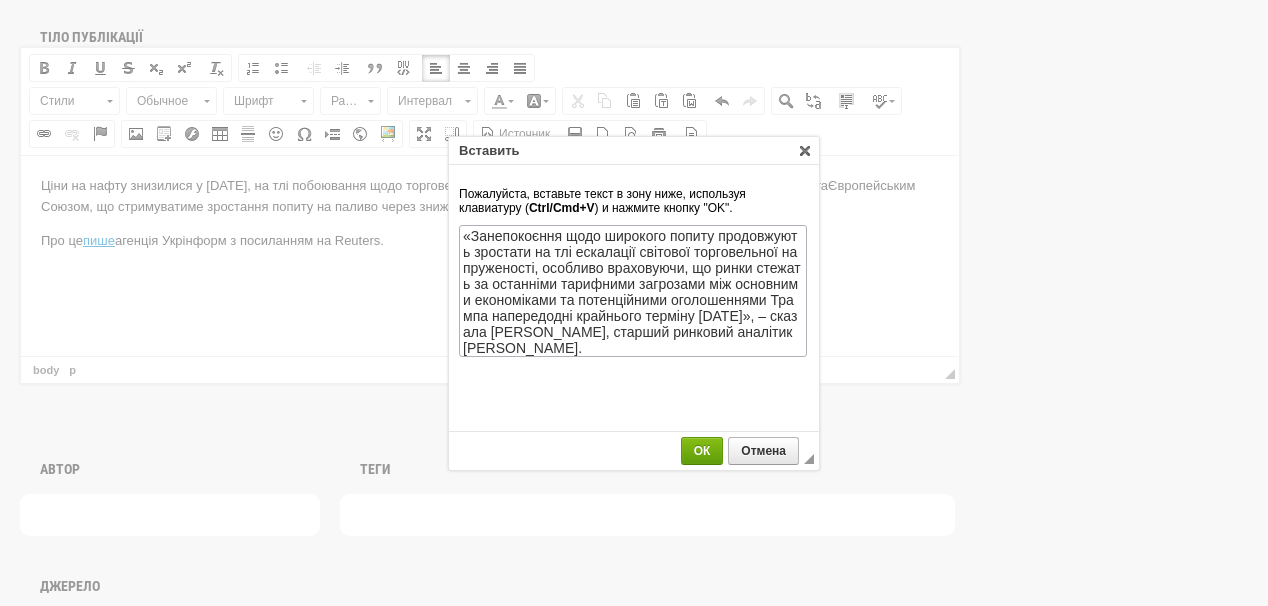 scroll, scrollTop: 0, scrollLeft: 0, axis: both 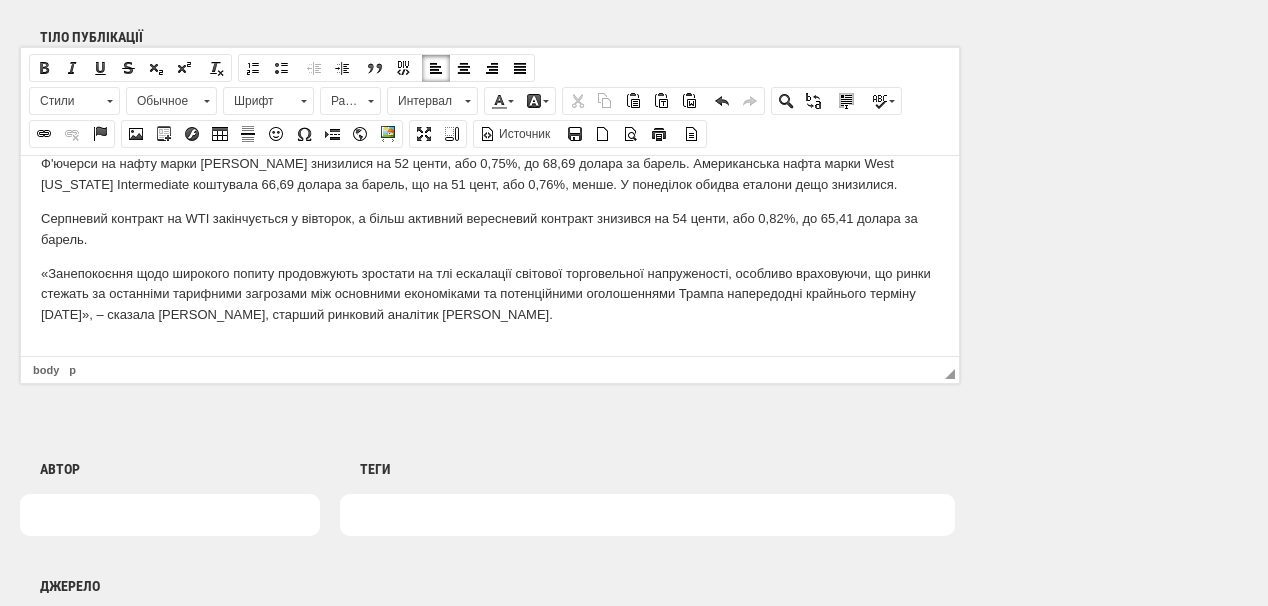 click at bounding box center (490, 348) 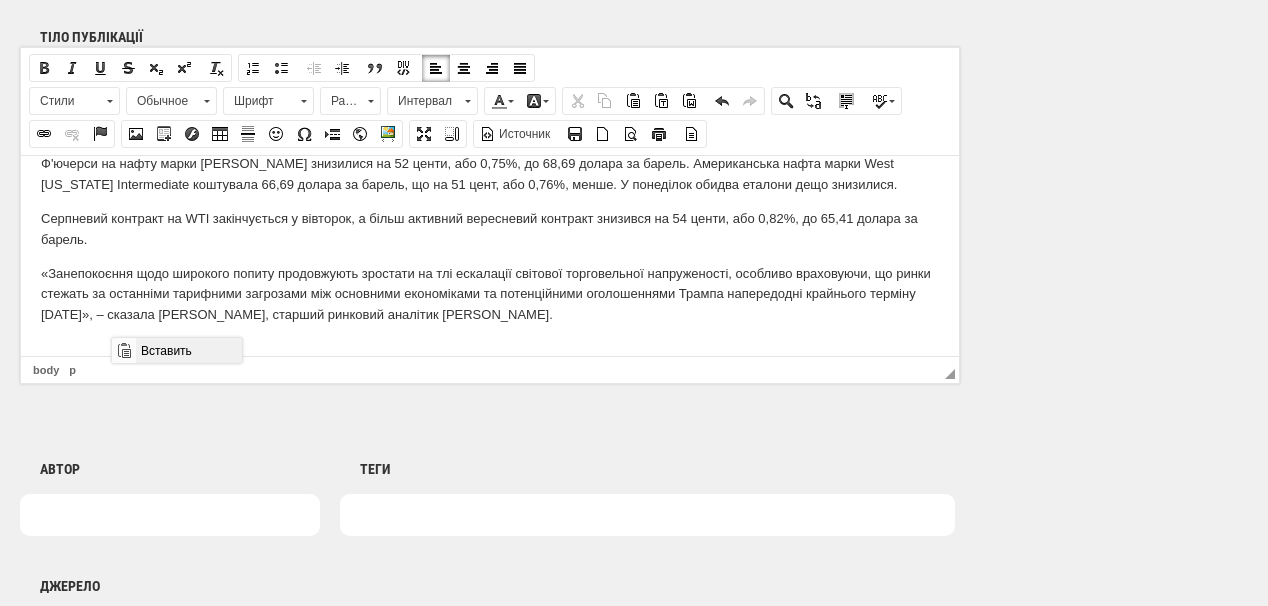 drag, startPoint x: 169, startPoint y: 355, endPoint x: 280, endPoint y: 693, distance: 355.75977 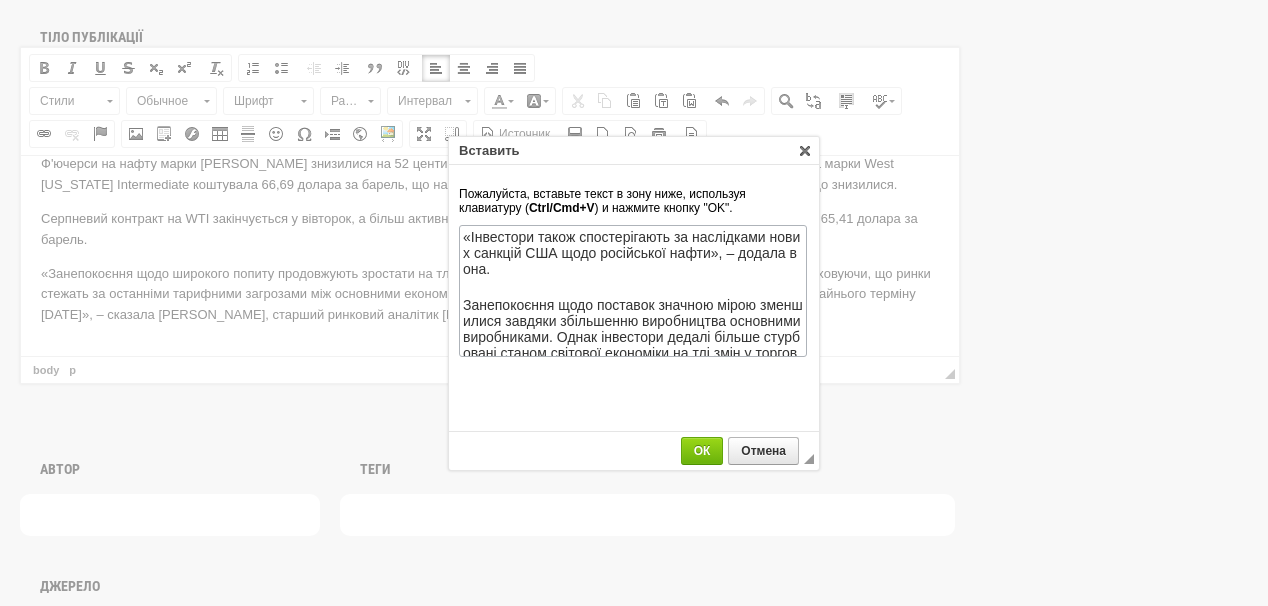scroll, scrollTop: 96, scrollLeft: 0, axis: vertical 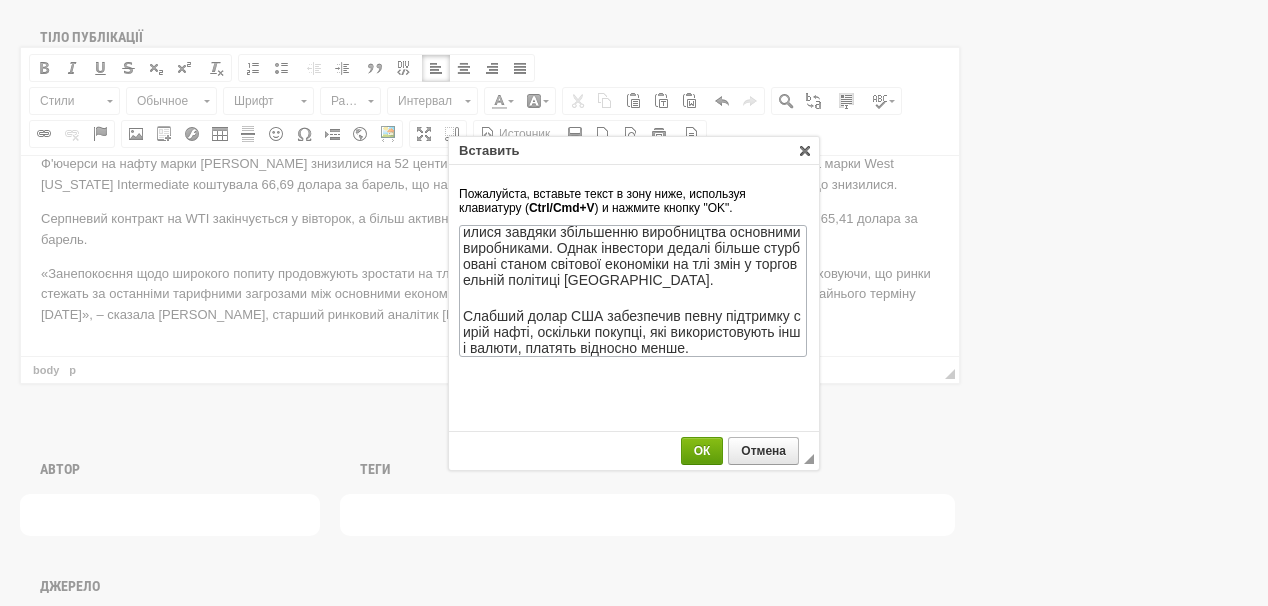 click on "ОК" at bounding box center [702, 451] 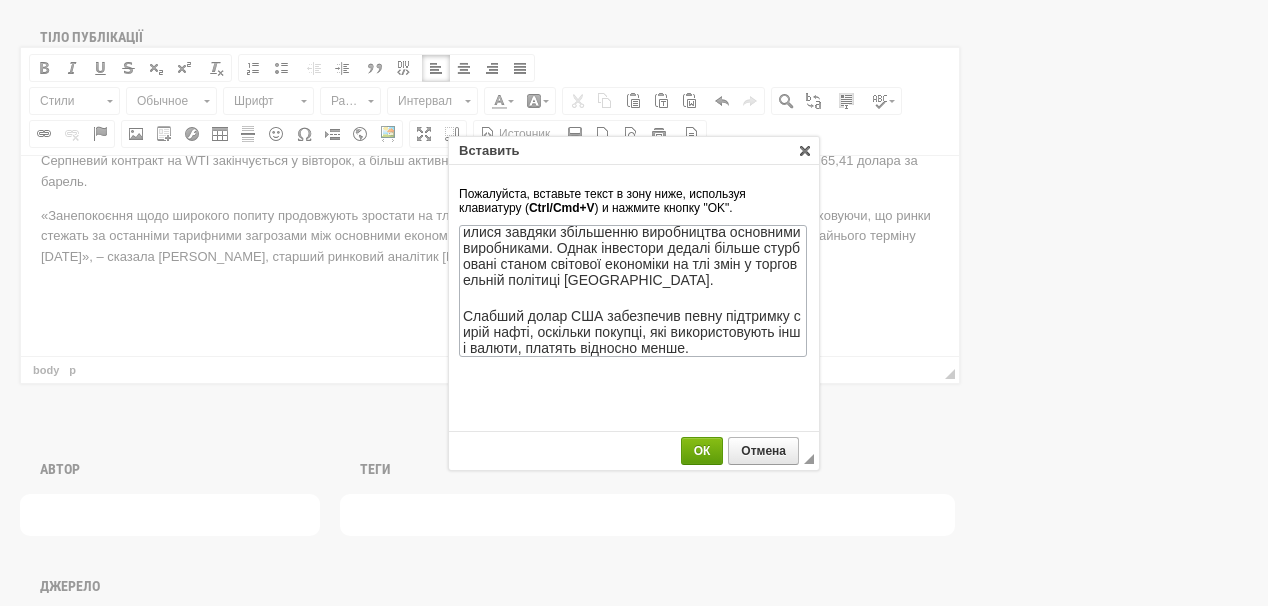 scroll, scrollTop: 0, scrollLeft: 0, axis: both 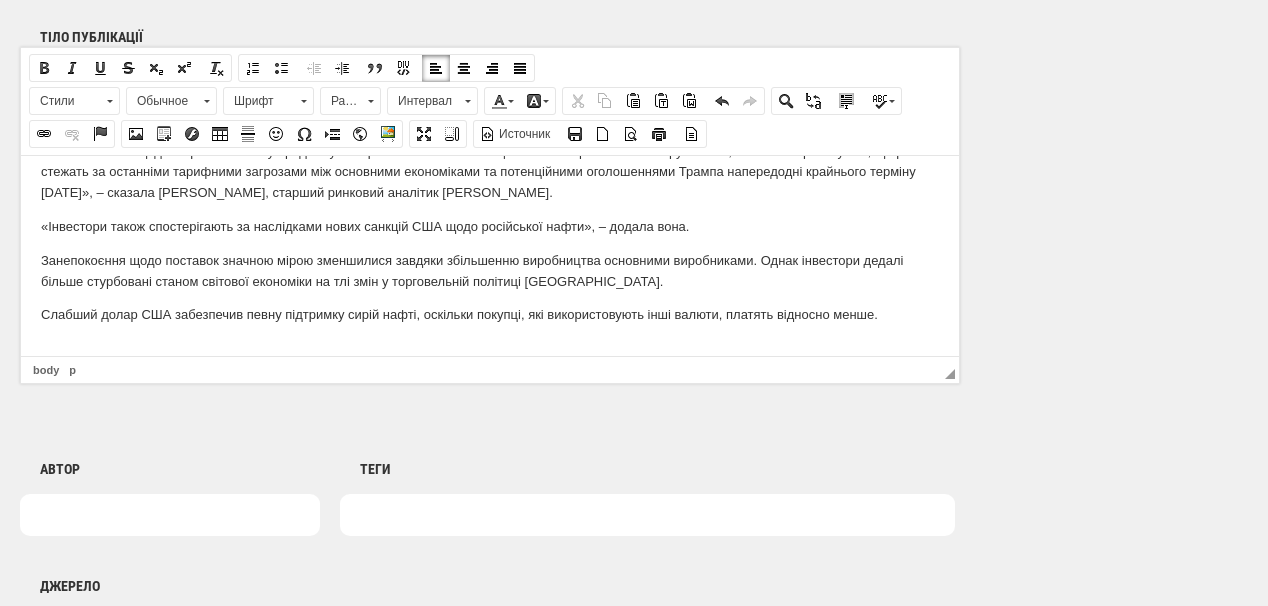 click at bounding box center (490, 348) 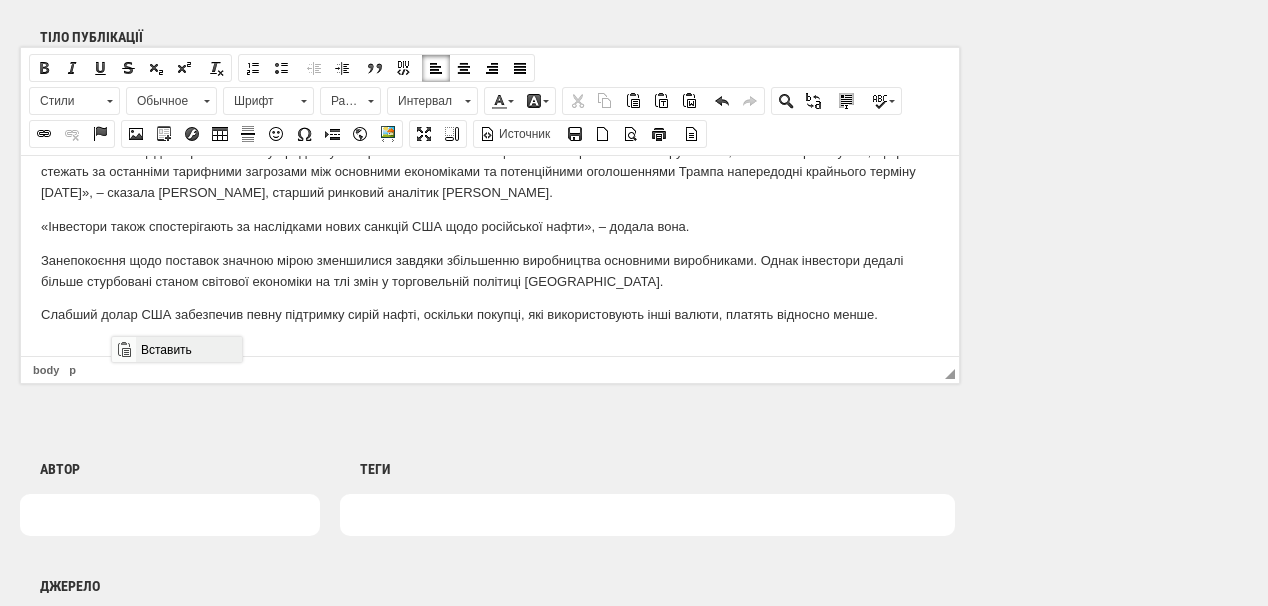 drag, startPoint x: 188, startPoint y: 349, endPoint x: 306, endPoint y: 686, distance: 357.0616 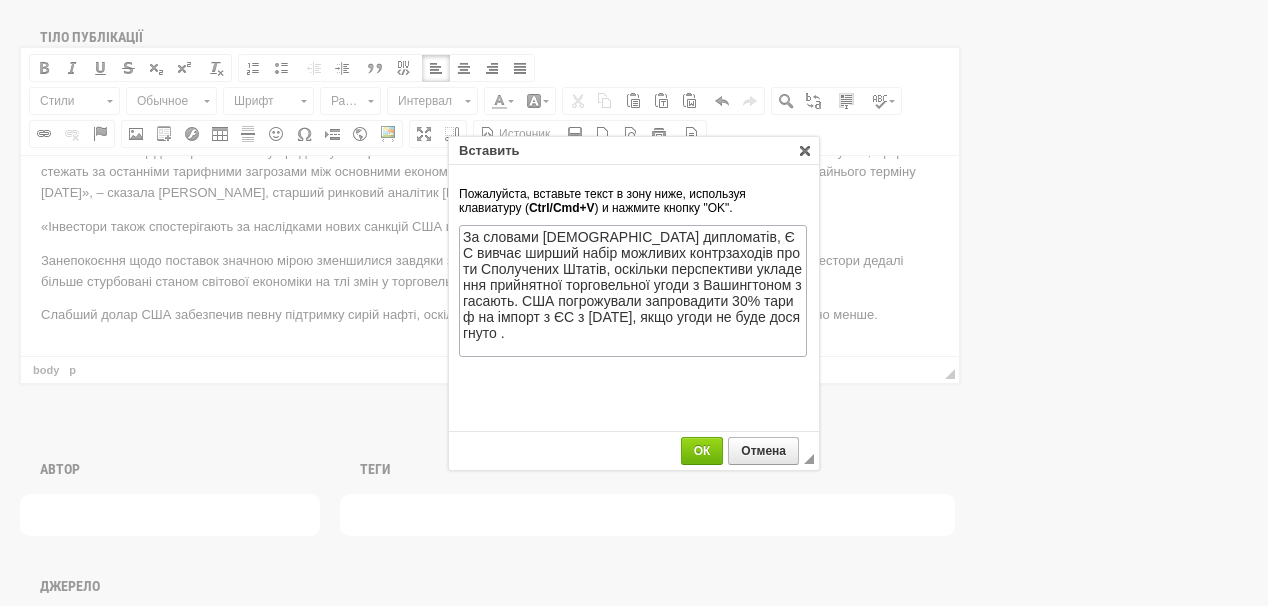 scroll, scrollTop: 164, scrollLeft: 0, axis: vertical 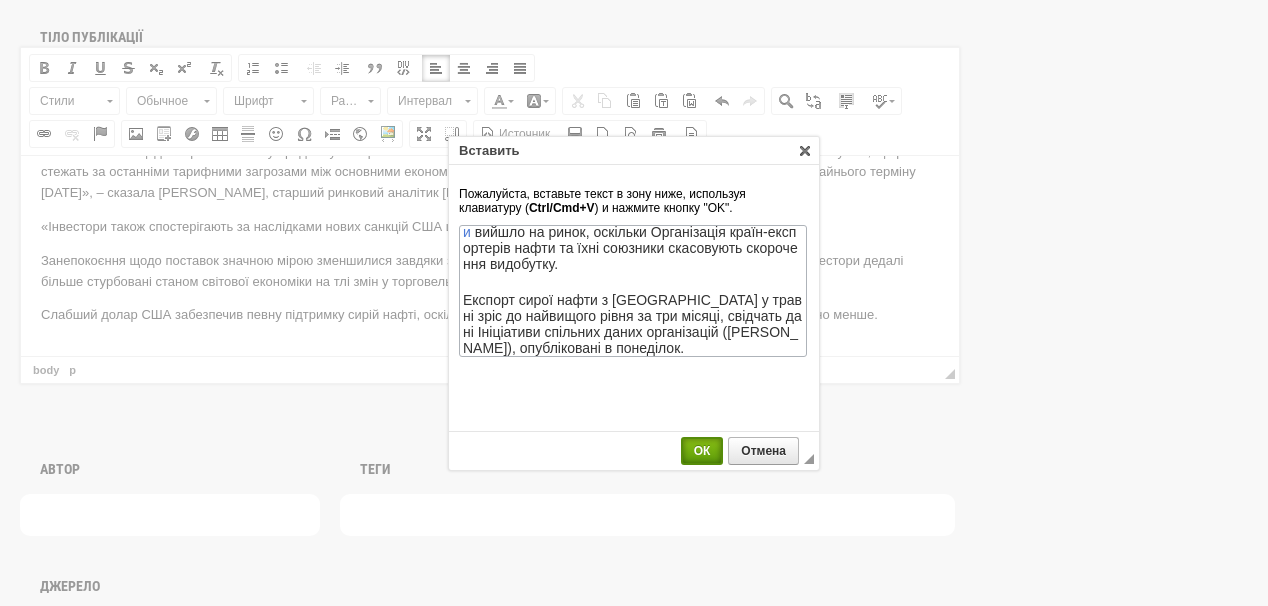 click on "ОК" at bounding box center (702, 451) 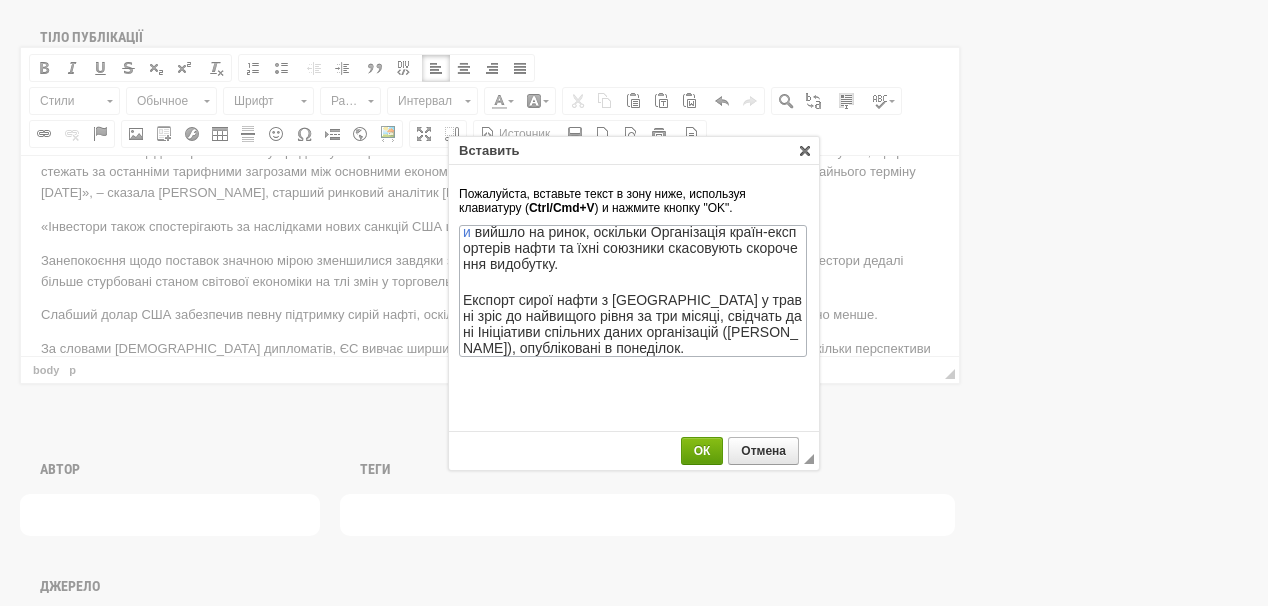 scroll, scrollTop: 383, scrollLeft: 0, axis: vertical 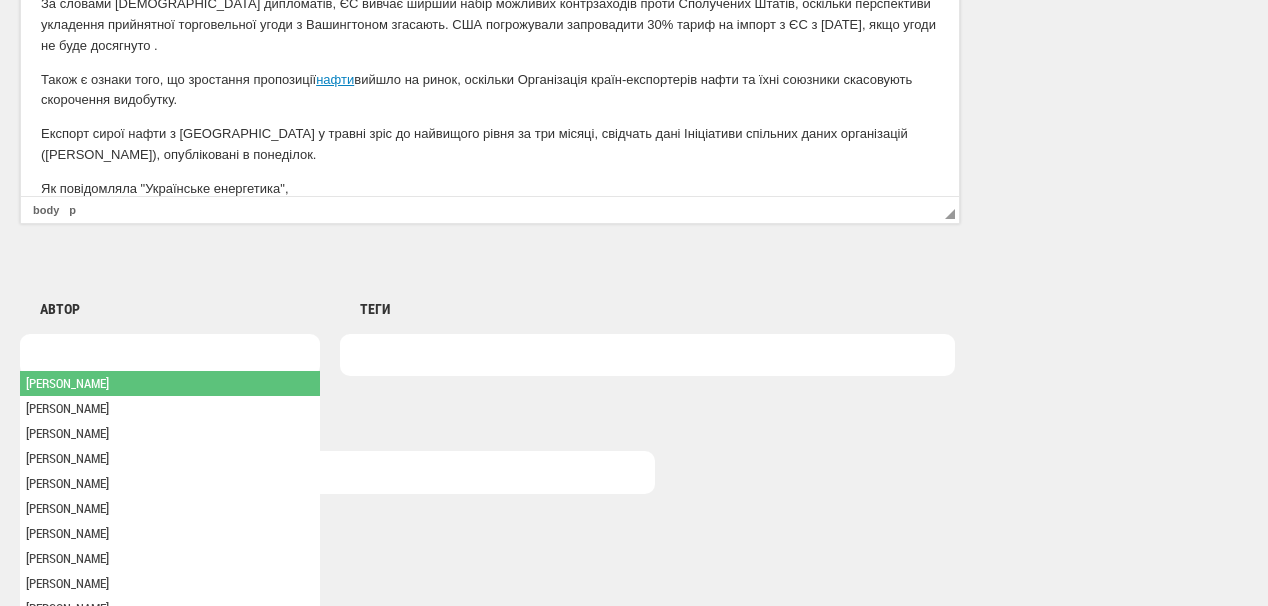 click at bounding box center (170, 355) 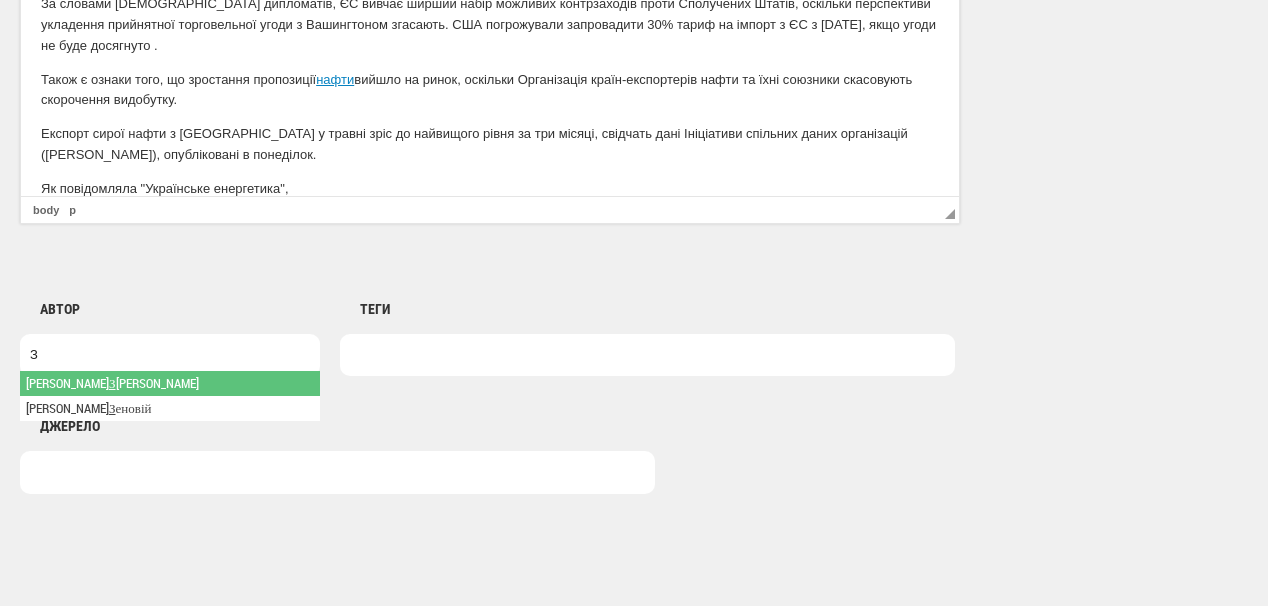 type on "З" 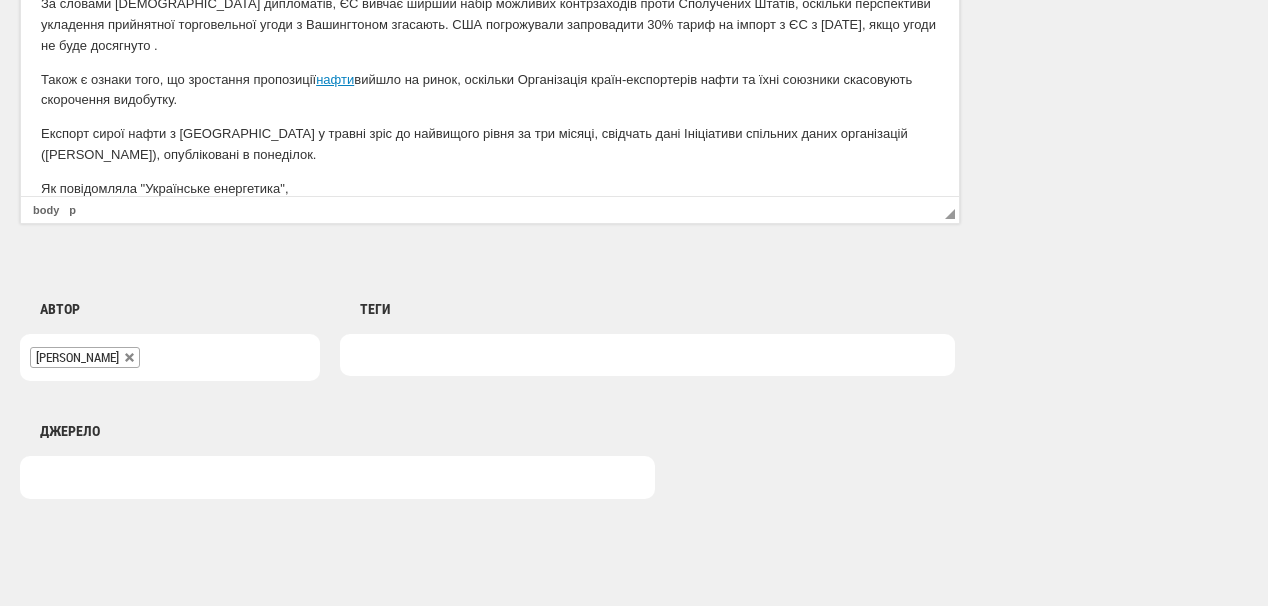 click at bounding box center [647, 355] 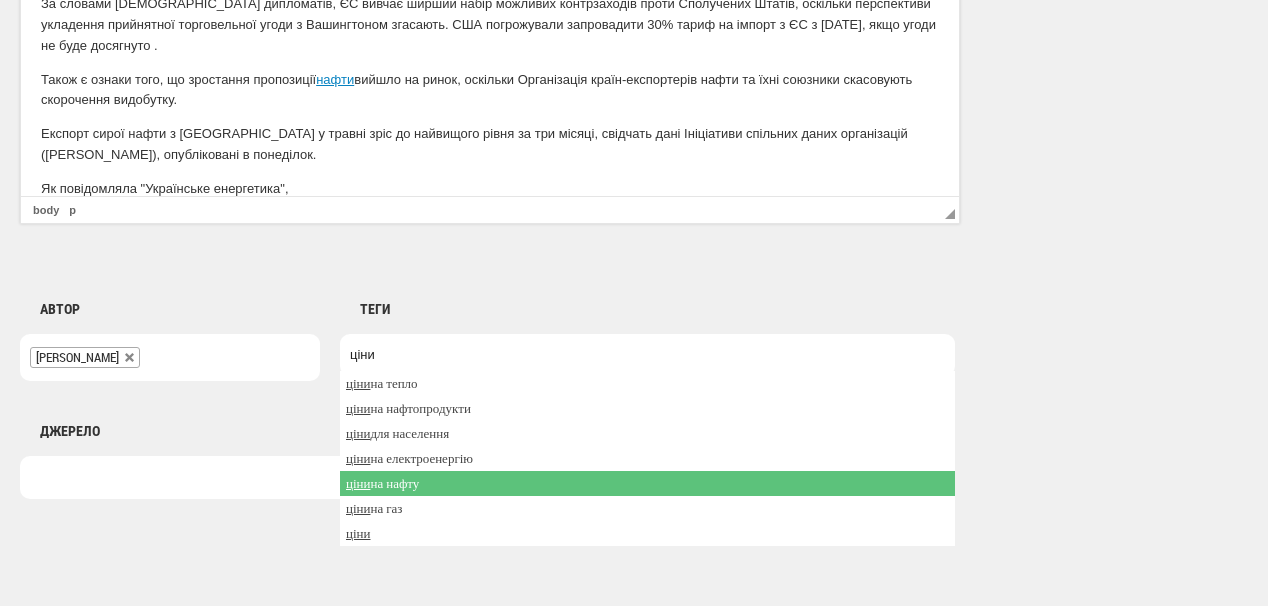 type on "ціни" 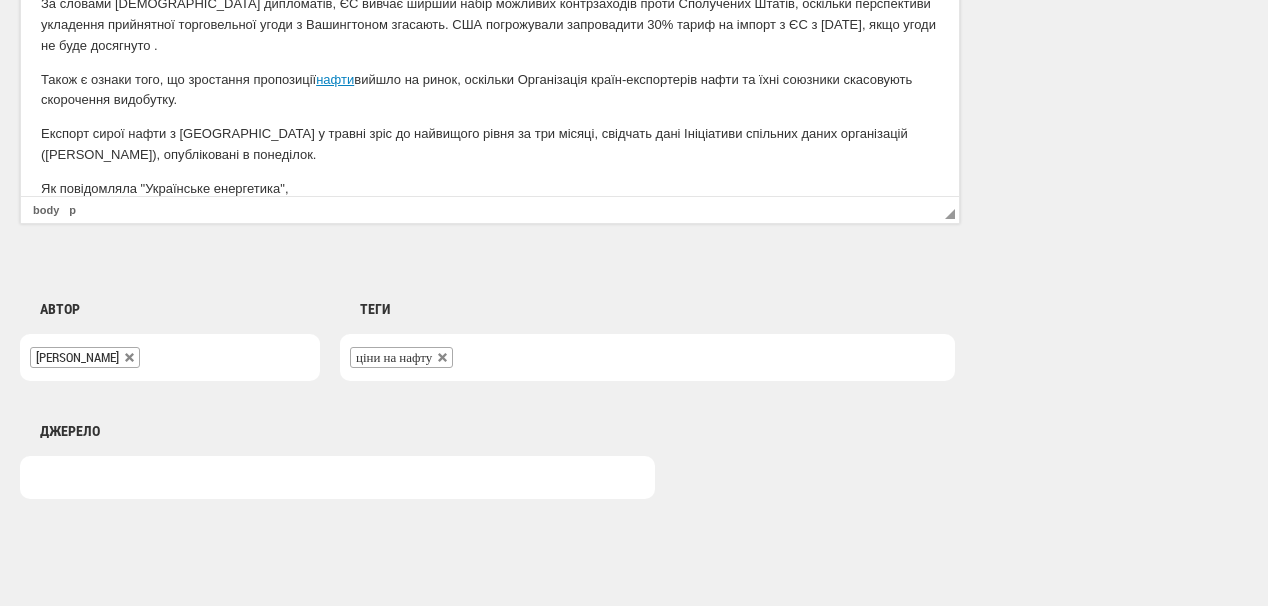 click on "ціни на нафту" at bounding box center [647, 357] 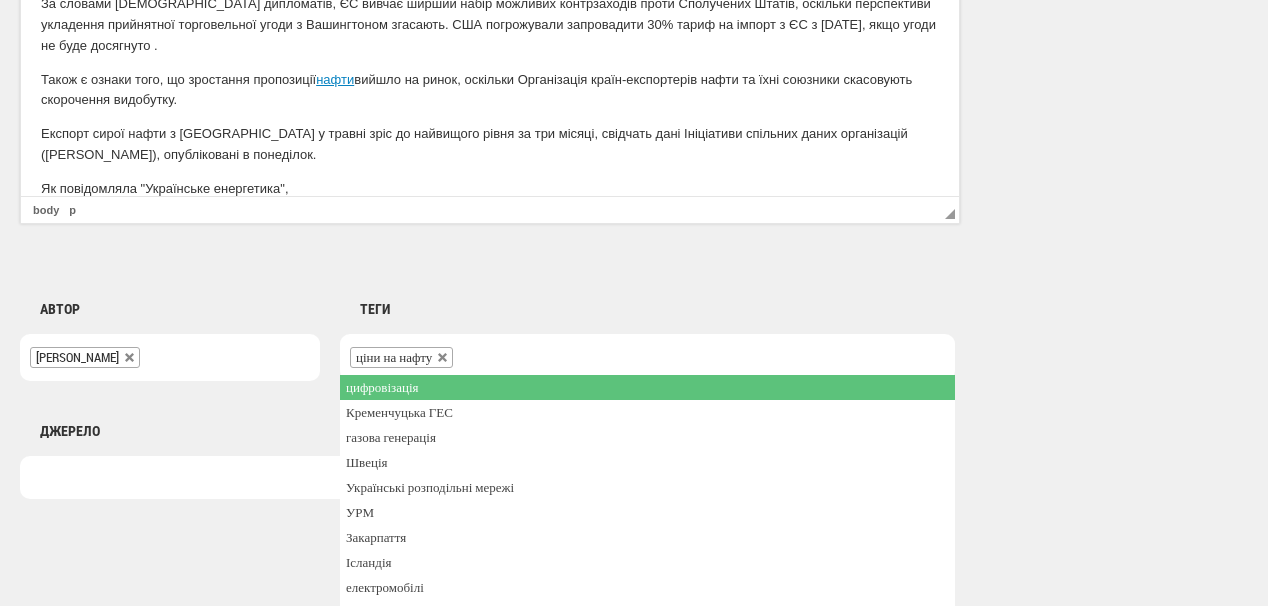 click on "Як повідомляла "Українське енергетика"," at bounding box center (490, 189) 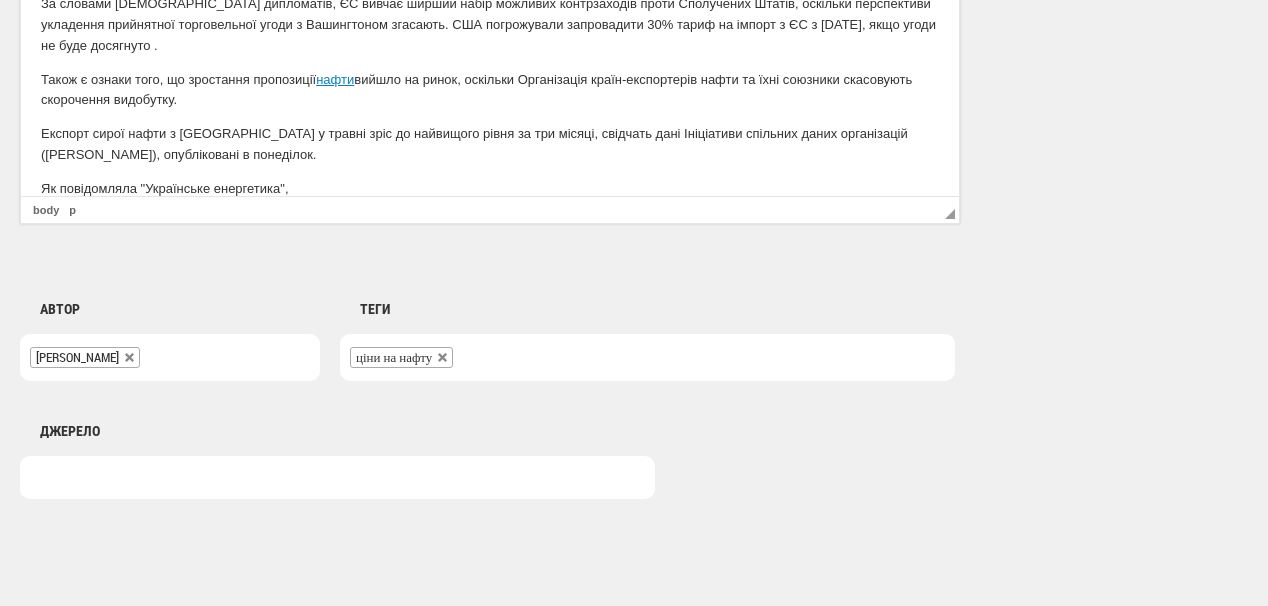 click on "Також є ознаки того, що зростання пропозиції  нафти  вийшло на ринок, оскільки Організація країн-експортерів нафти та їхні союзники скасовують скорочення видобутку." at bounding box center [490, 91] 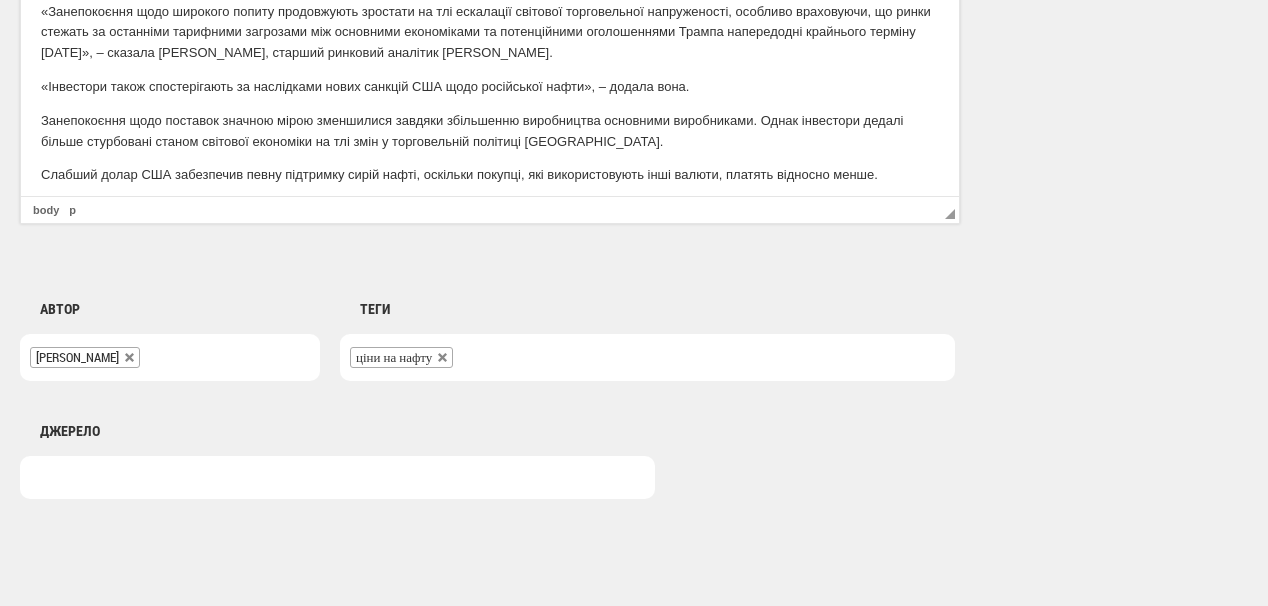 scroll, scrollTop: 177, scrollLeft: 0, axis: vertical 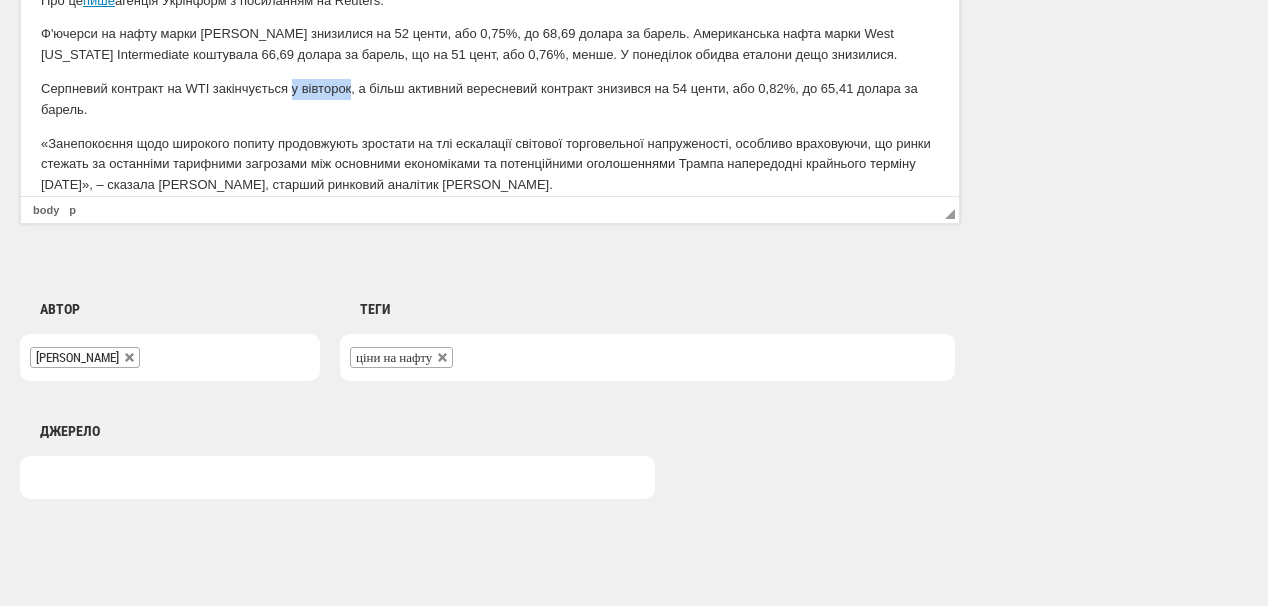 drag, startPoint x: 289, startPoint y: 90, endPoint x: 349, endPoint y: 92, distance: 60.033325 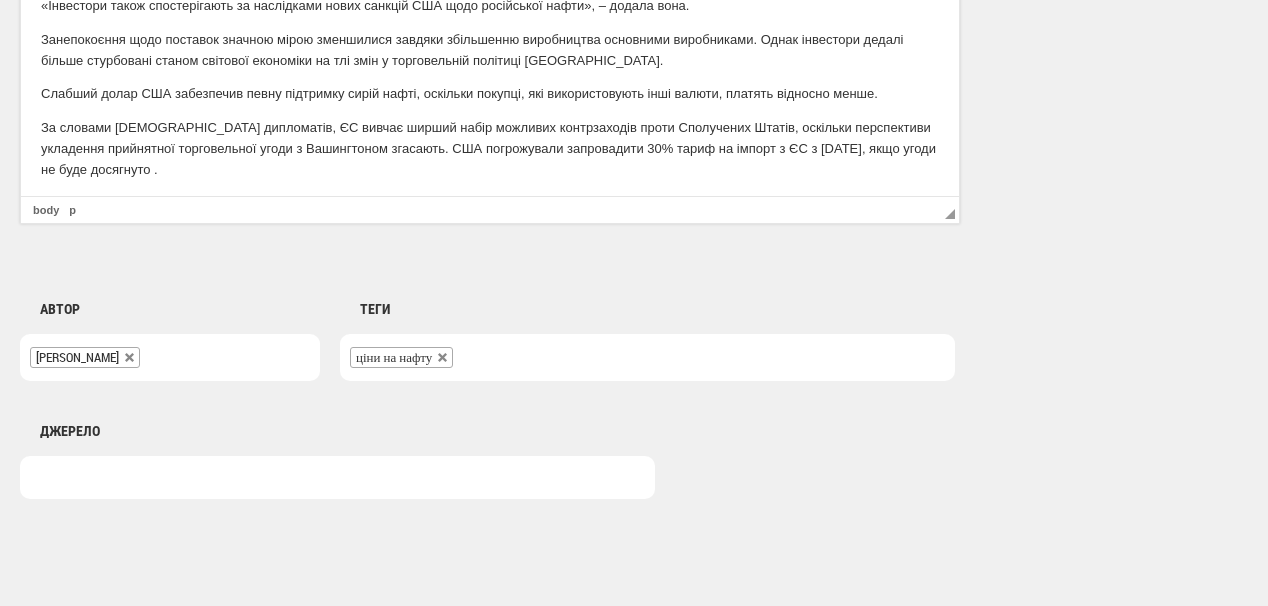 scroll, scrollTop: 320, scrollLeft: 0, axis: vertical 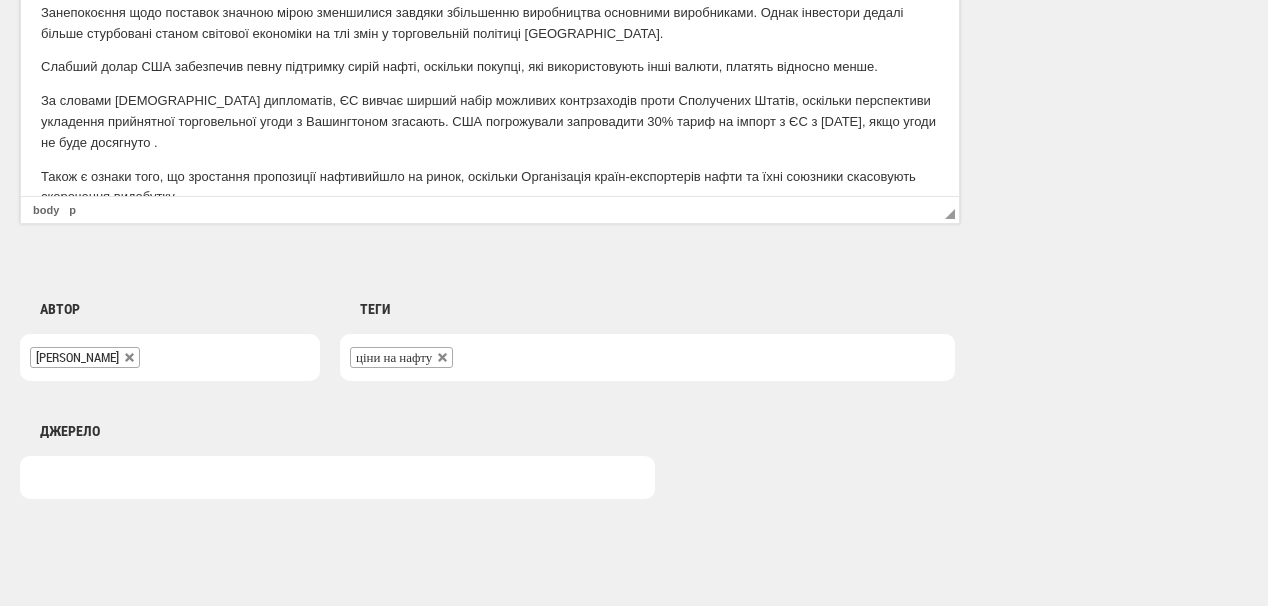 click on "Слабший долар США забезпечив певну підтримку сирій нафті, оскільки покупці, які використовують інші валюти, платять відносно менше." at bounding box center [490, 67] 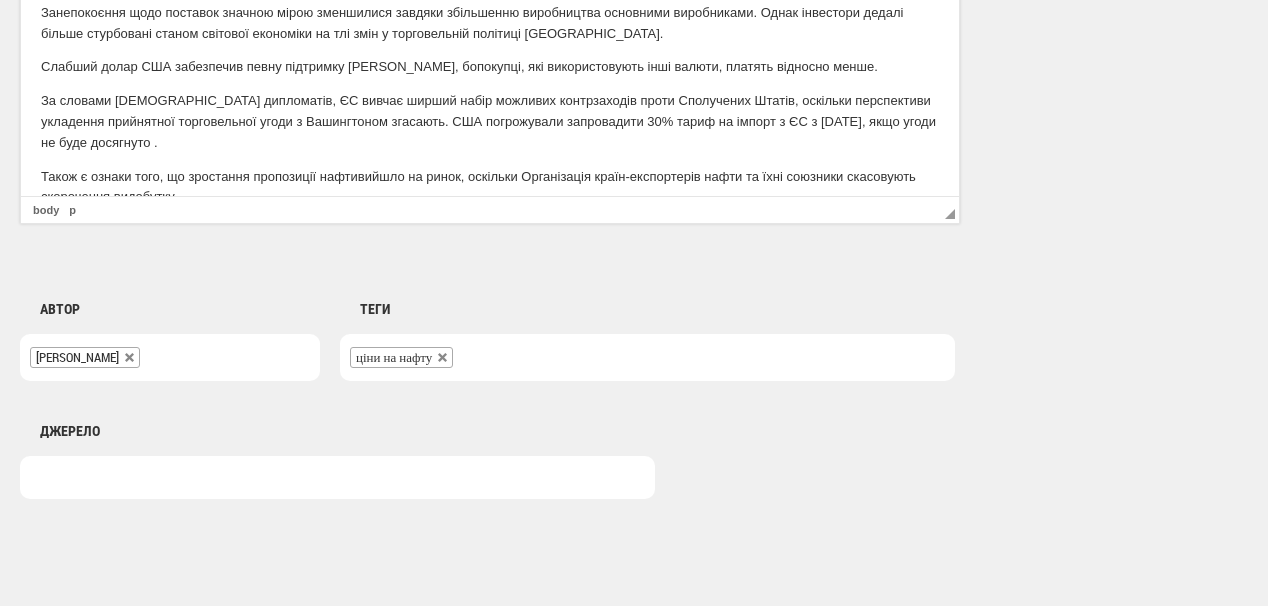 click on "За словами європейських дипломатів, ЄС вивчає ширший набір можливих контрзаходів проти Сполучених Штатів, оскільки перспективи укладення прийнятної торговельної угоди з Вашингтоном згасають. США погрожували запровадити 30% тариф на імпорт з ЄС з 1 серпня, якщо угоди не буде досягнуто ." at bounding box center [490, 122] 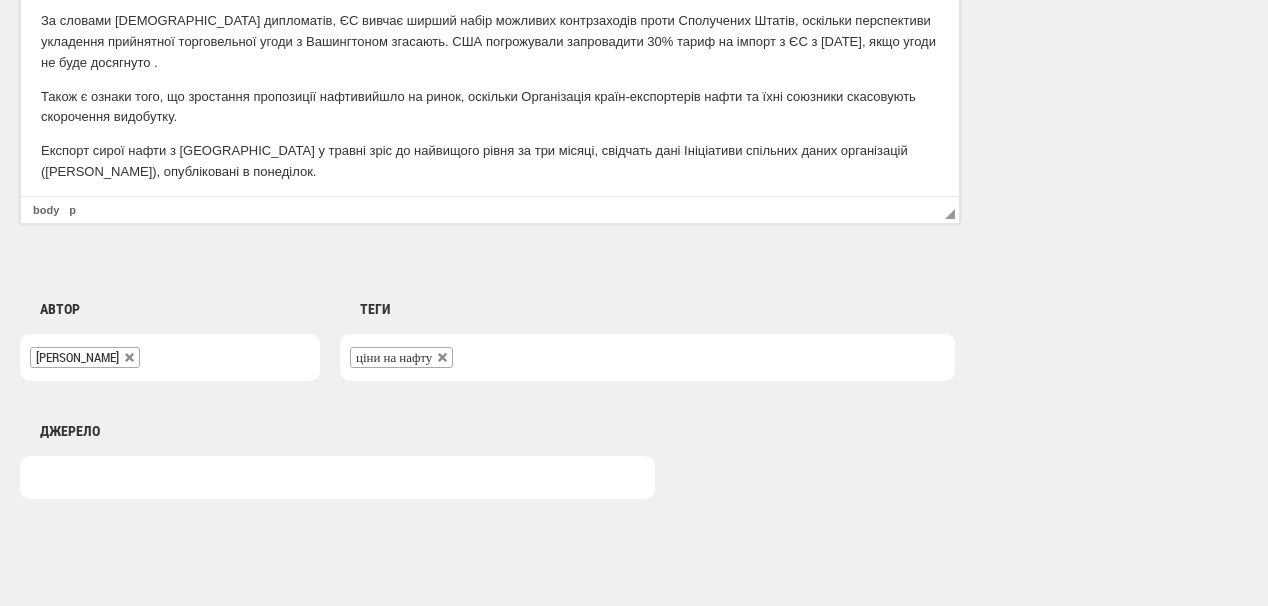 scroll, scrollTop: 474, scrollLeft: 0, axis: vertical 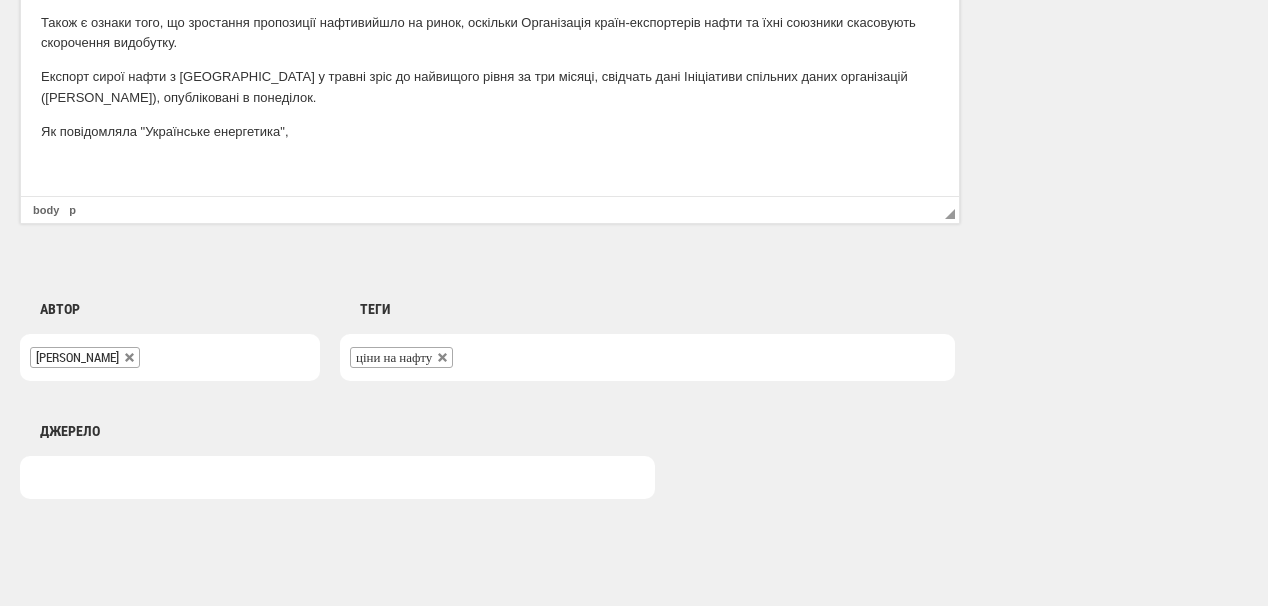 click on "Як повідомляла "Українське енергетика"," at bounding box center [490, 132] 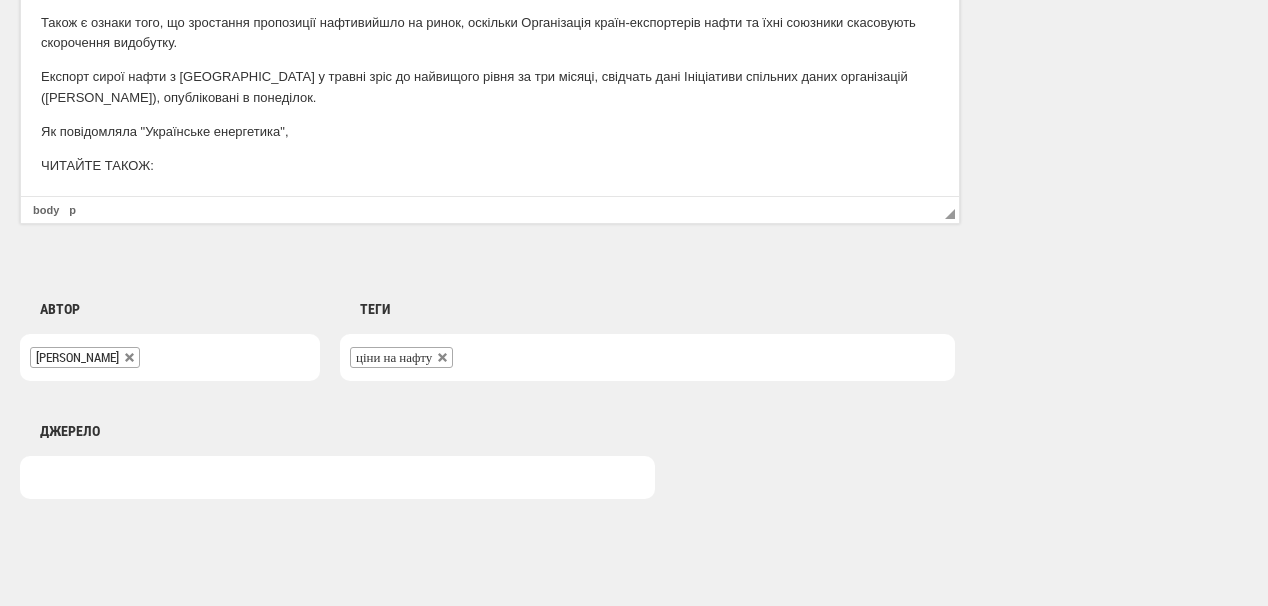 click on "ЧИТАЙТЕ ТАКОЖ:" at bounding box center [490, 166] 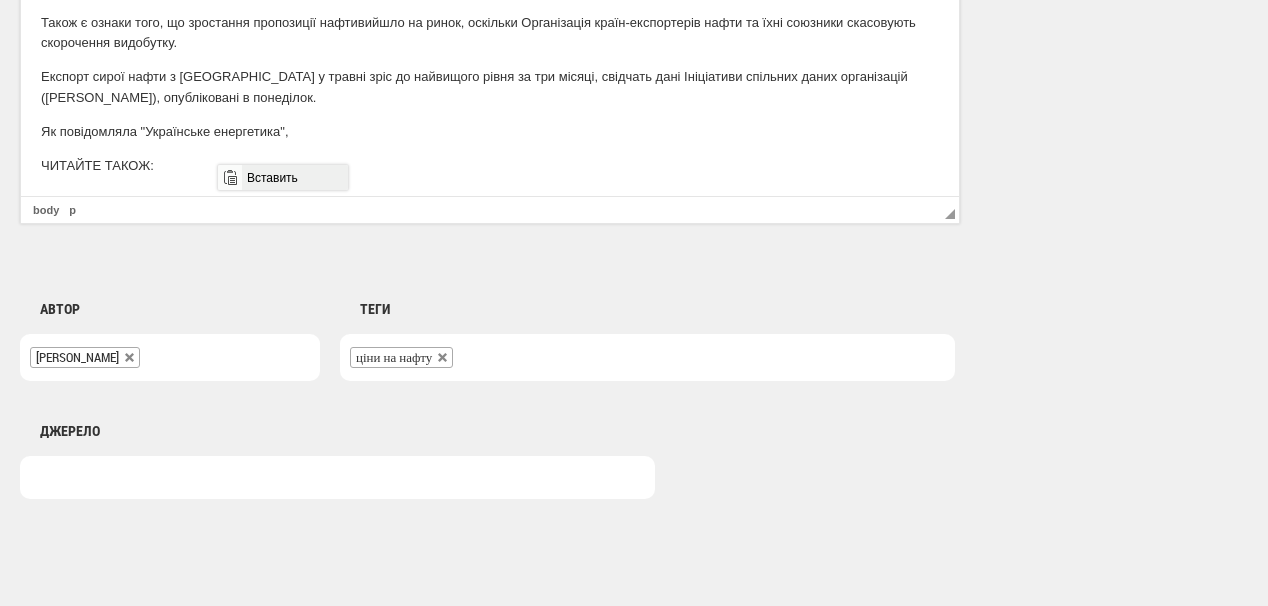 click on "Вставить" at bounding box center [294, 177] 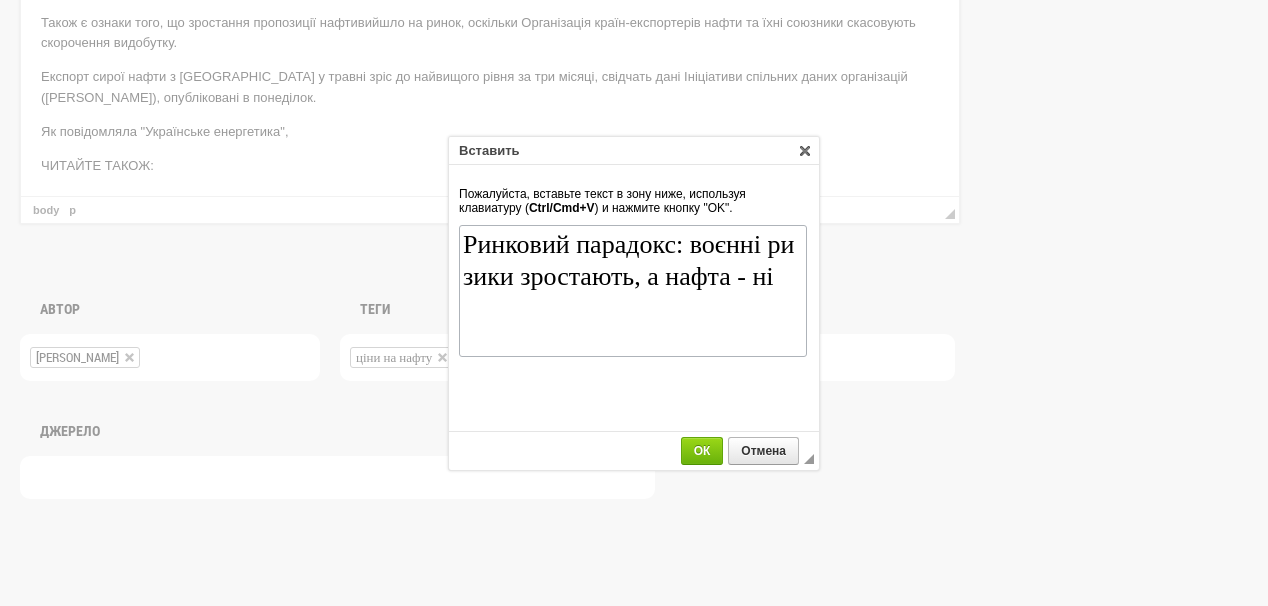 scroll, scrollTop: 0, scrollLeft: 0, axis: both 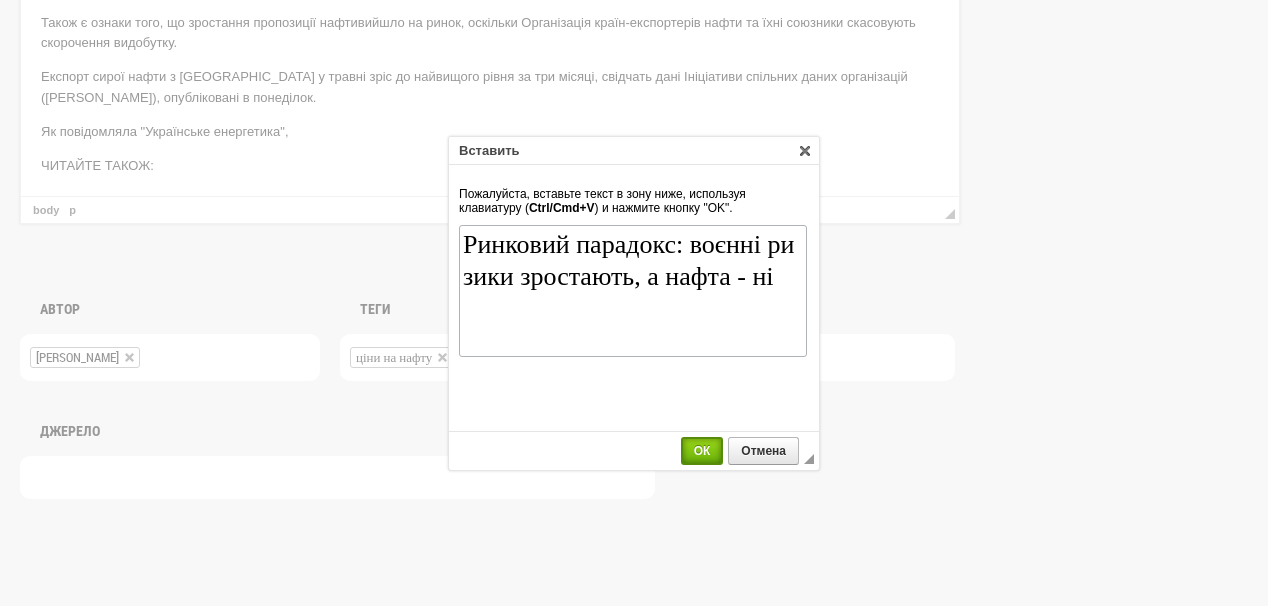 drag, startPoint x: 688, startPoint y: 450, endPoint x: 650, endPoint y: 436, distance: 40.496914 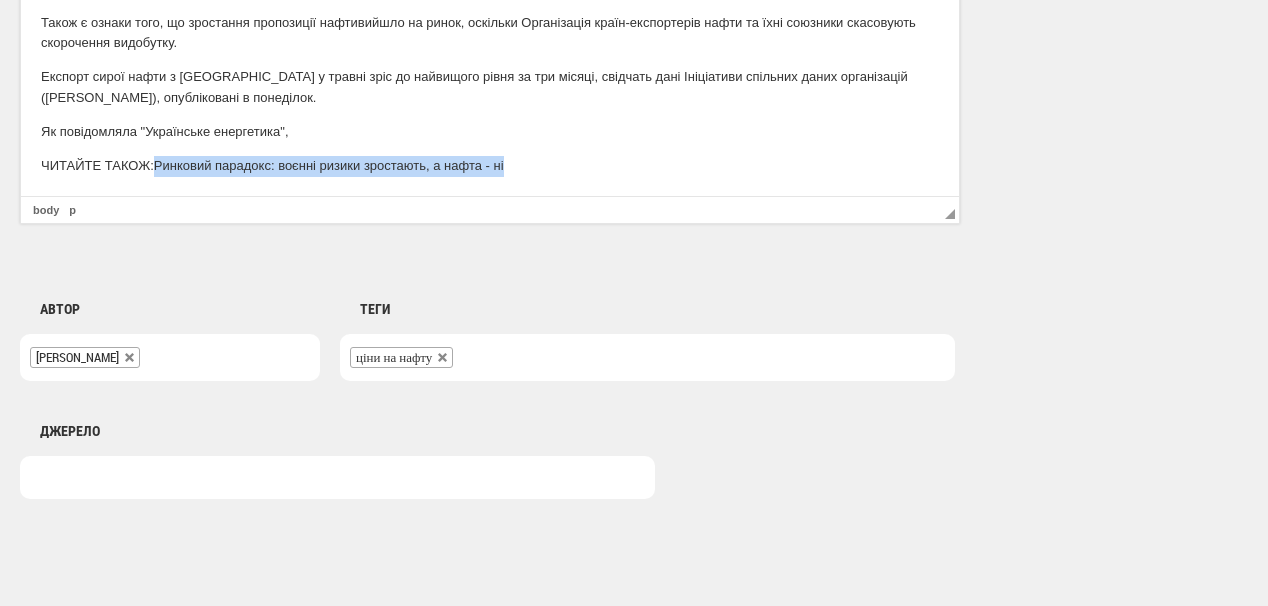drag, startPoint x: 159, startPoint y: 162, endPoint x: 507, endPoint y: 175, distance: 348.24274 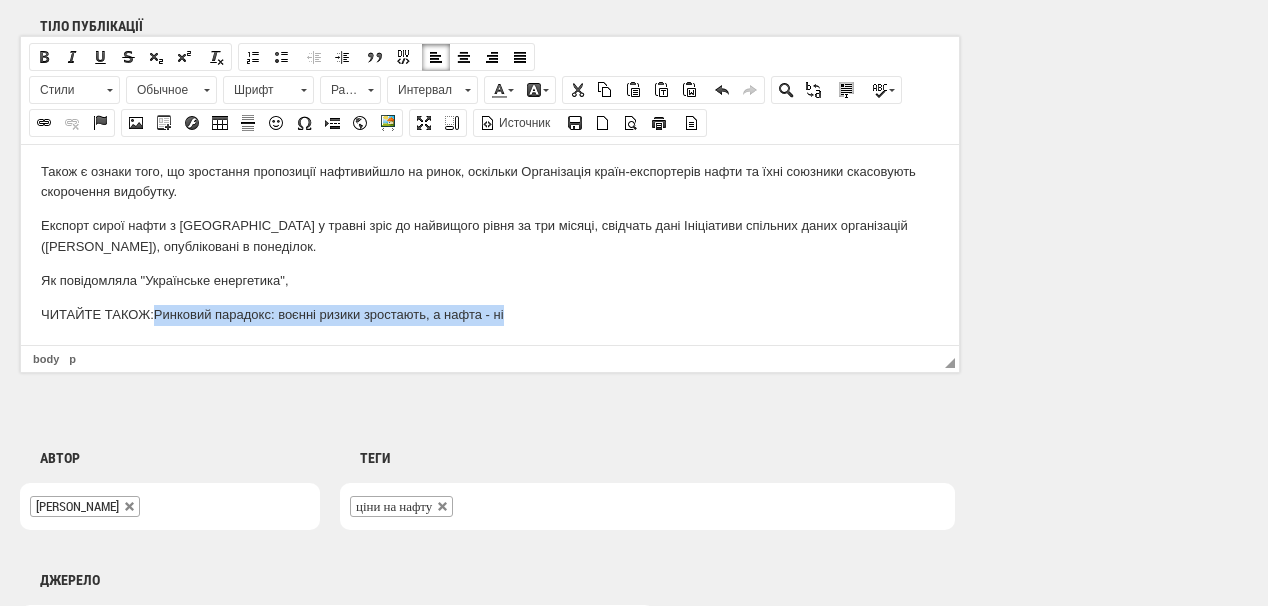 scroll, scrollTop: 1280, scrollLeft: 0, axis: vertical 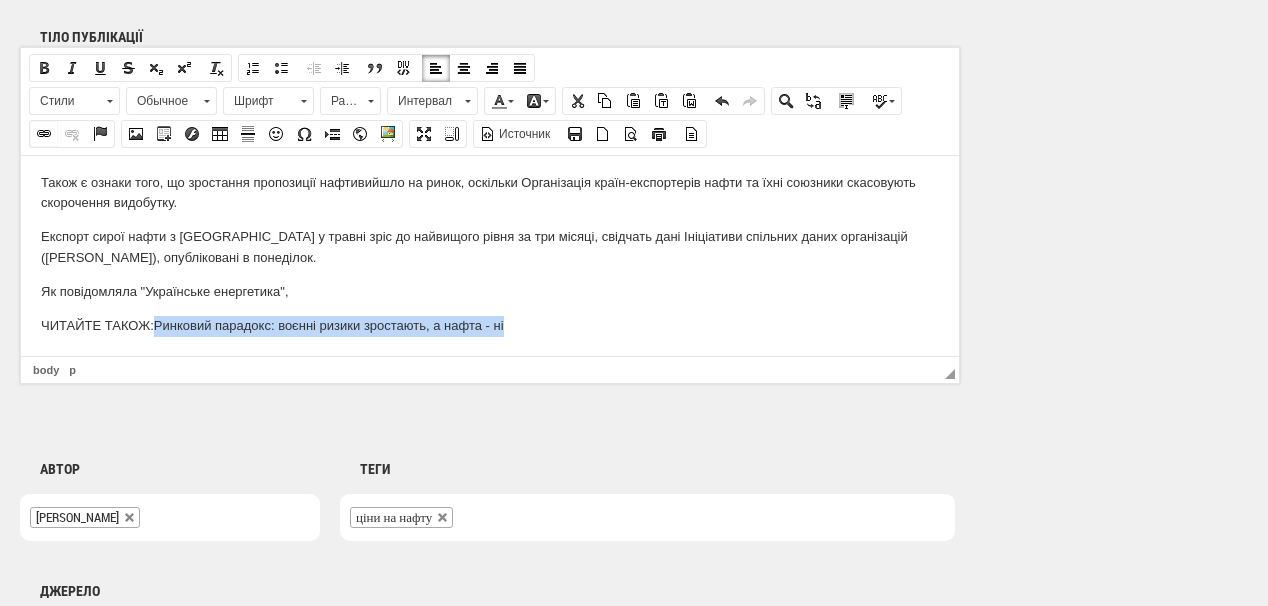 click at bounding box center [44, 134] 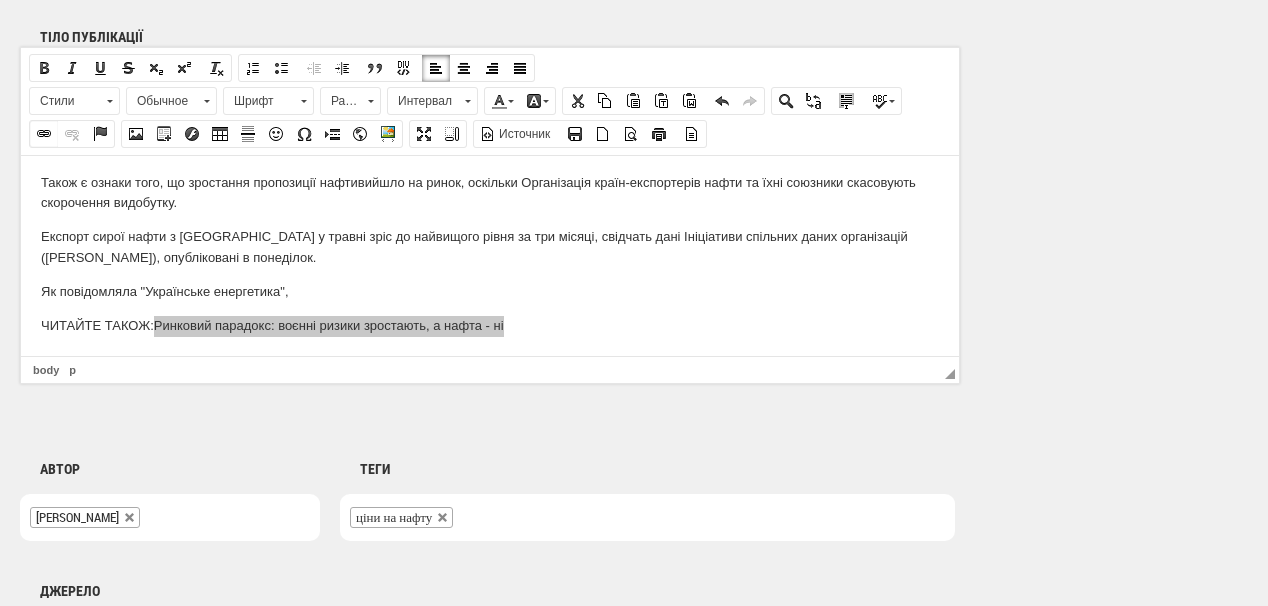 select on "http://" 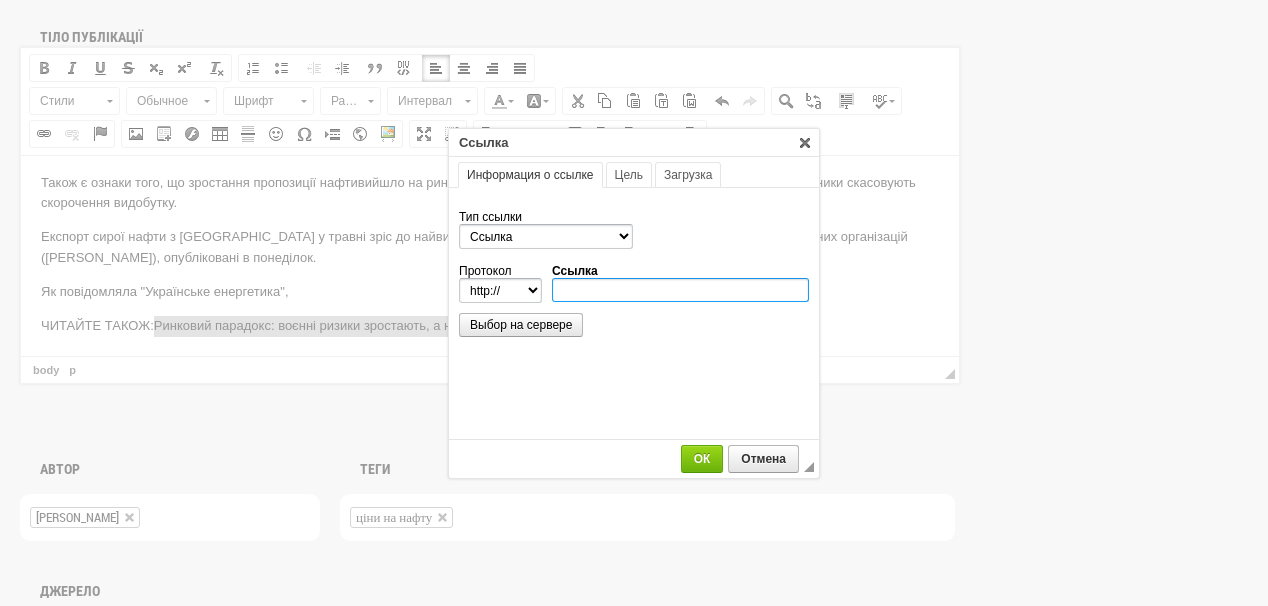 click on "Ссылка" at bounding box center (680, 290) 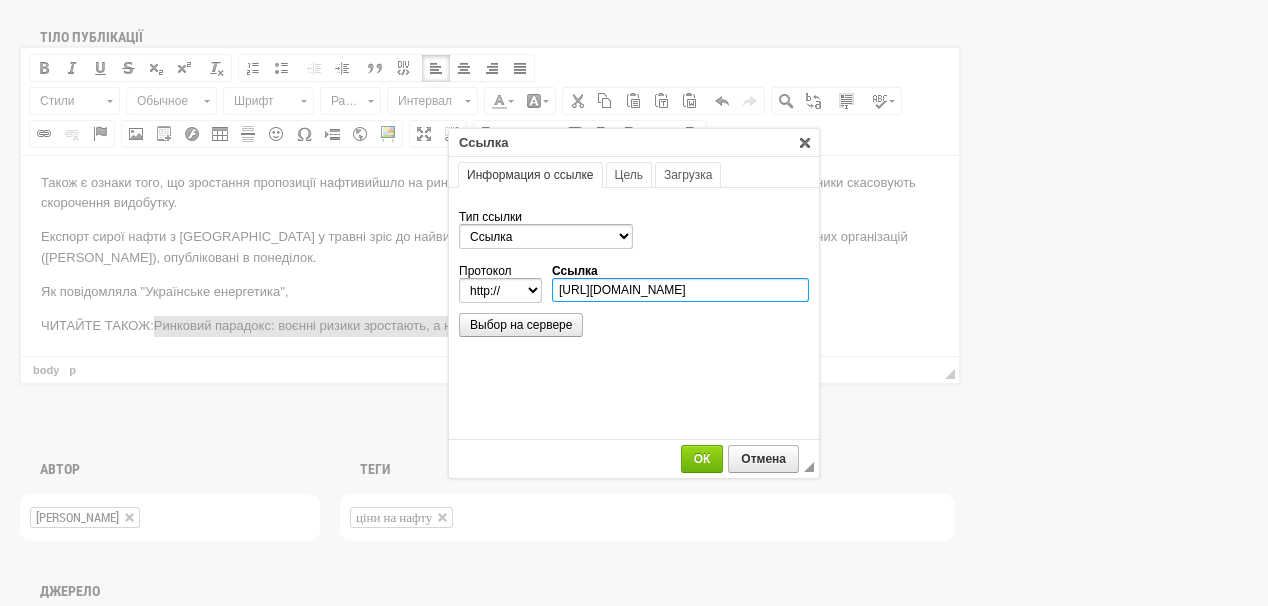 scroll, scrollTop: 0, scrollLeft: 197, axis: horizontal 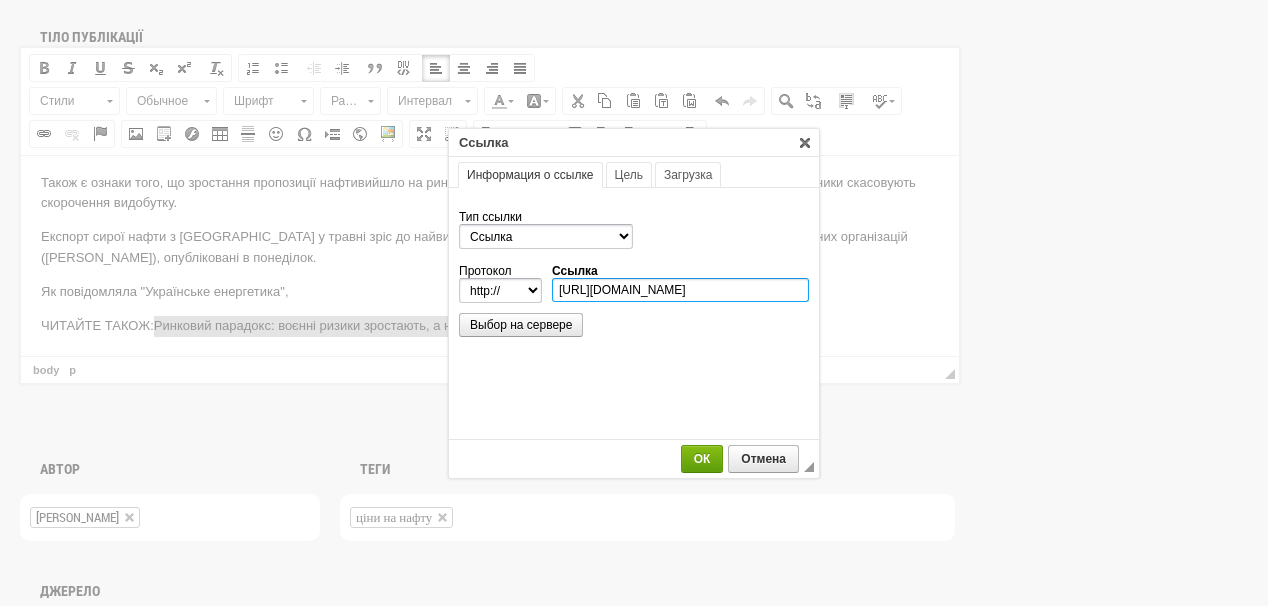 type on "https://ua-energy.org/uk/posts/rynkovyi-paradoks-voienni-ryzyky-zrostaiut-a-nafta-ni" 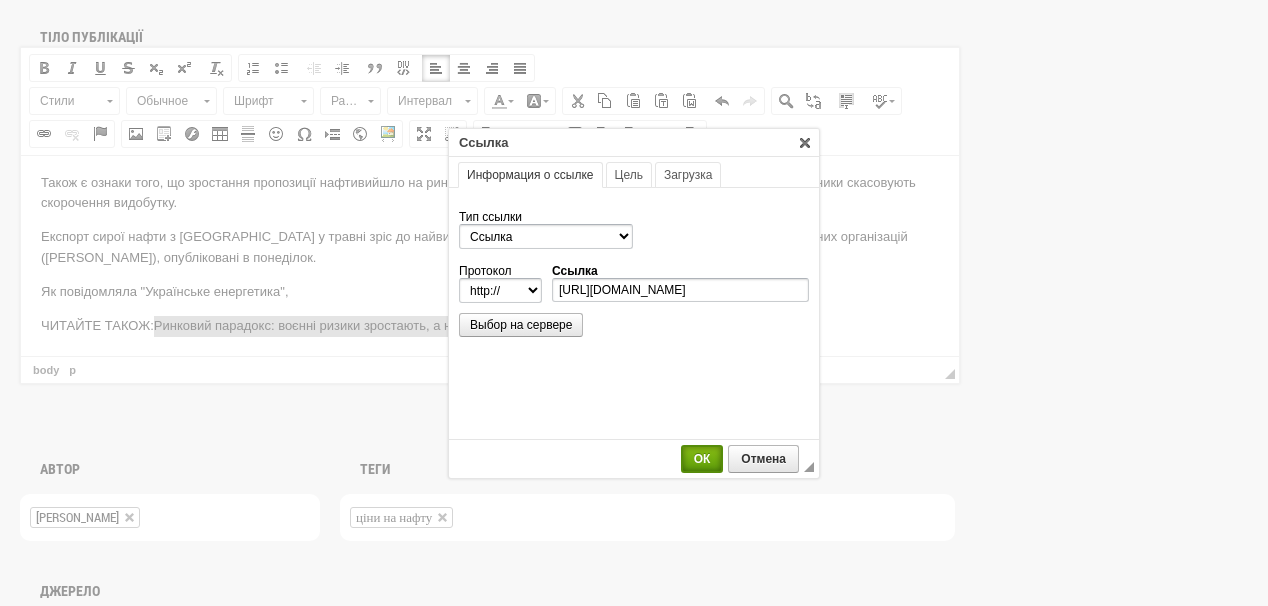 select on "https://" 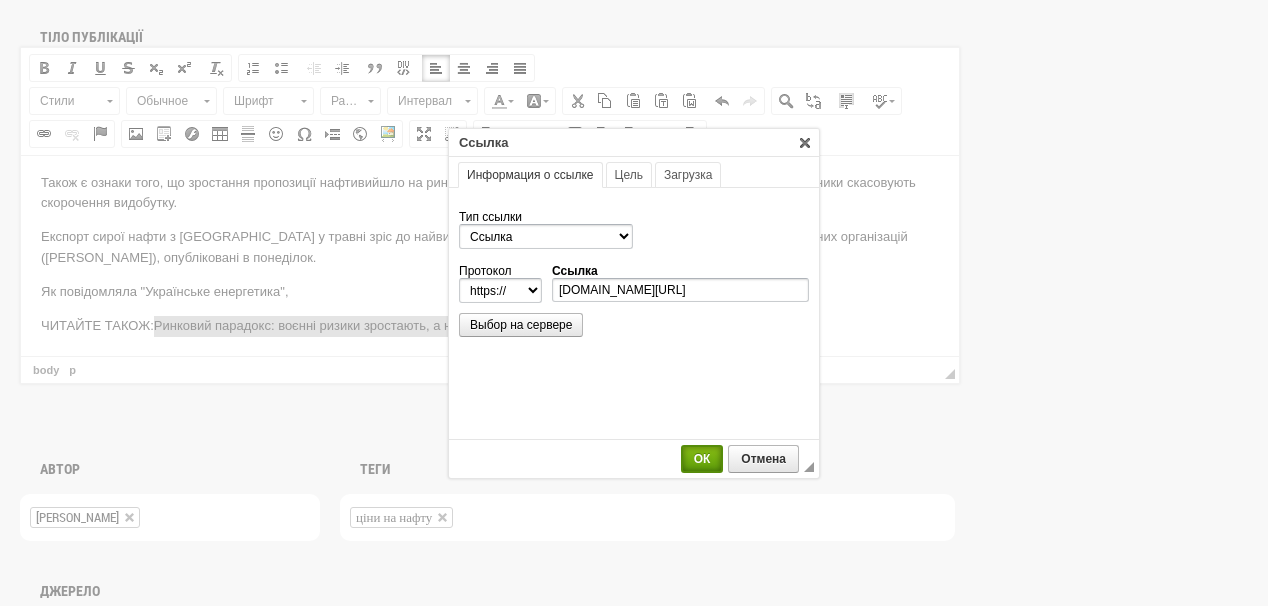 scroll, scrollTop: 0, scrollLeft: 0, axis: both 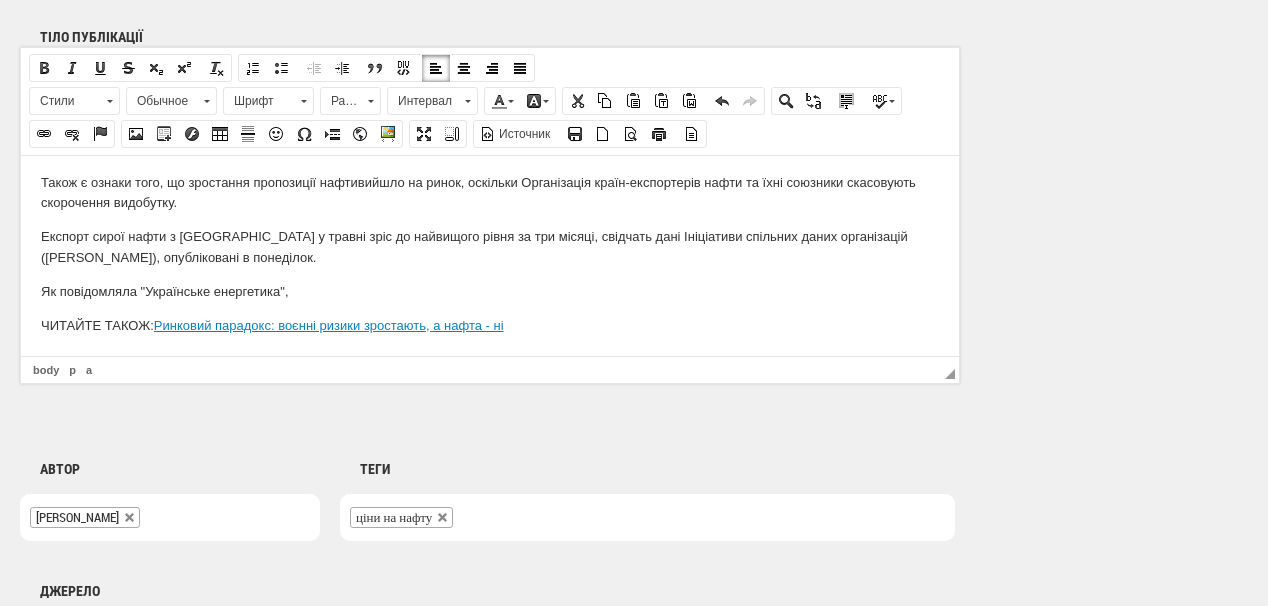 click on "ЧИТАЙТЕ ТАКОЖ:  Ринковий парадокс: воєнні ризики зростають, а нафта - ні" at bounding box center [490, 325] 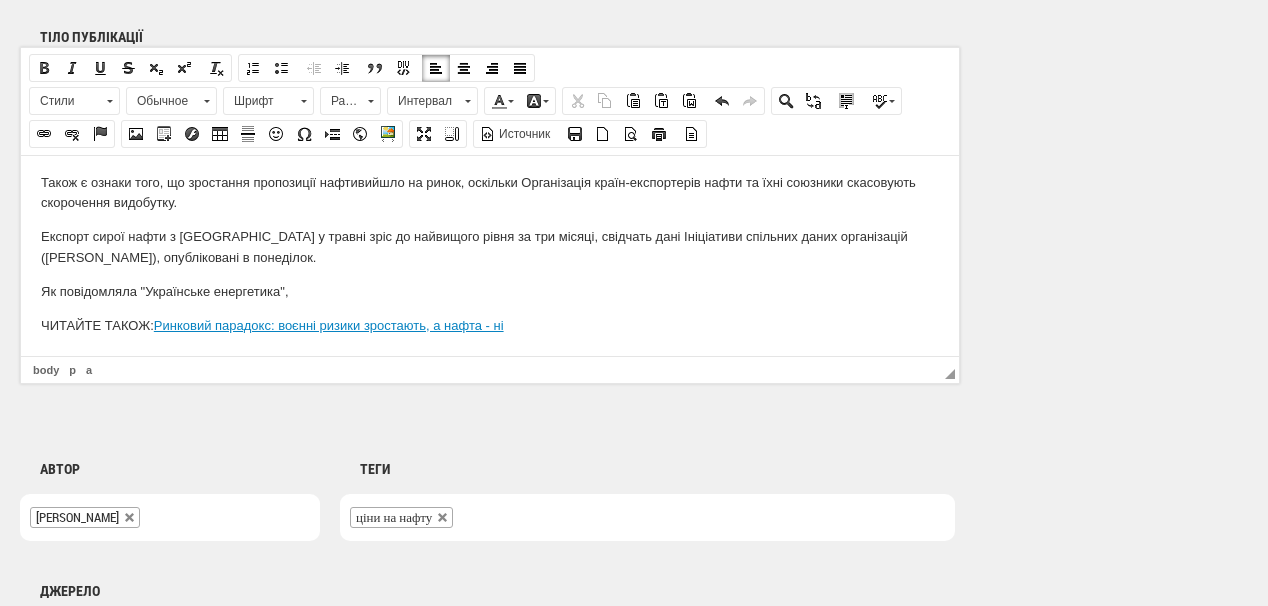 click on "Як повідомляла "Українське енергетика"," at bounding box center (490, 291) 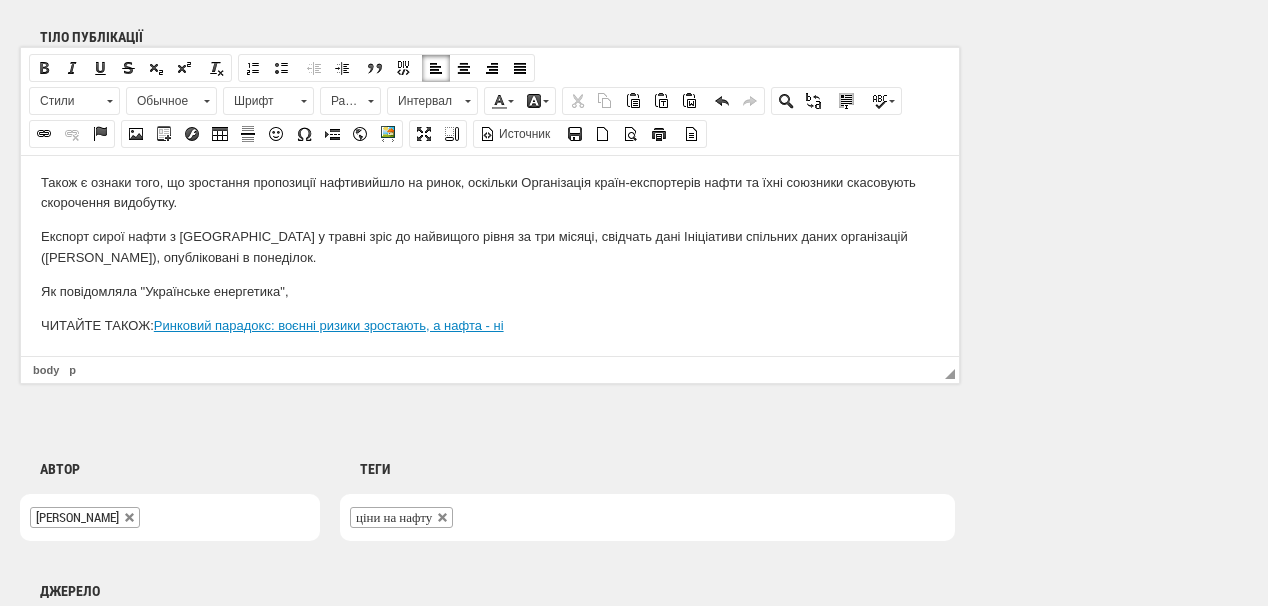 click on "Як повідомляла "Українське енергетика"," at bounding box center (490, 291) 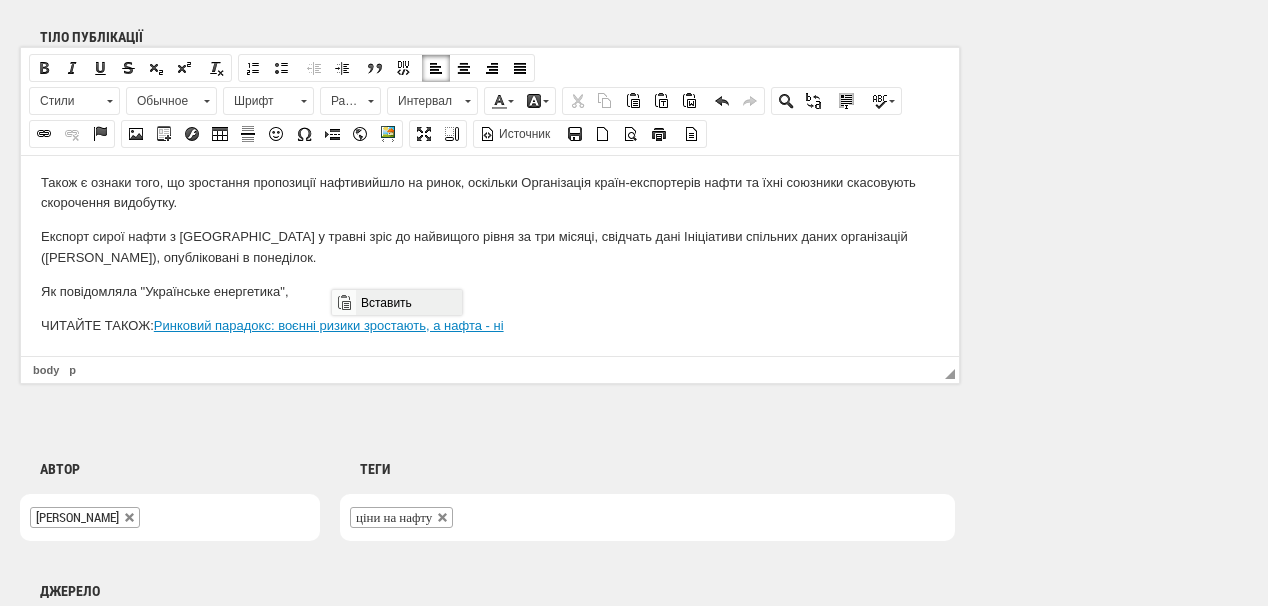 drag, startPoint x: 382, startPoint y: 301, endPoint x: 784, endPoint y: 586, distance: 492.77682 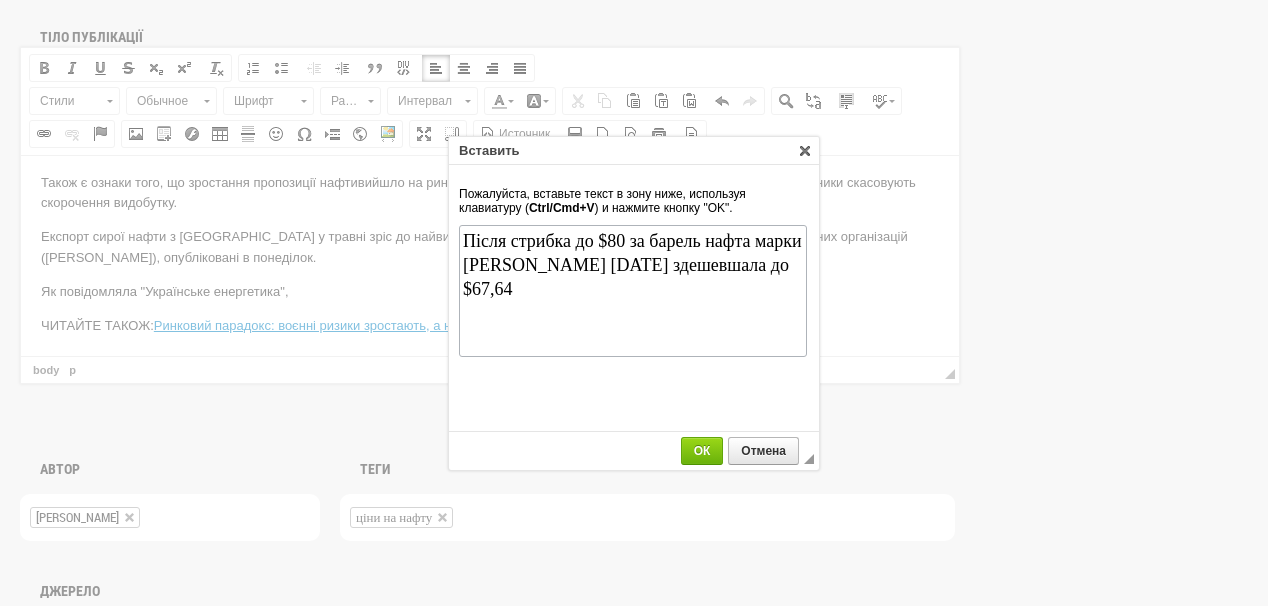 scroll, scrollTop: 0, scrollLeft: 0, axis: both 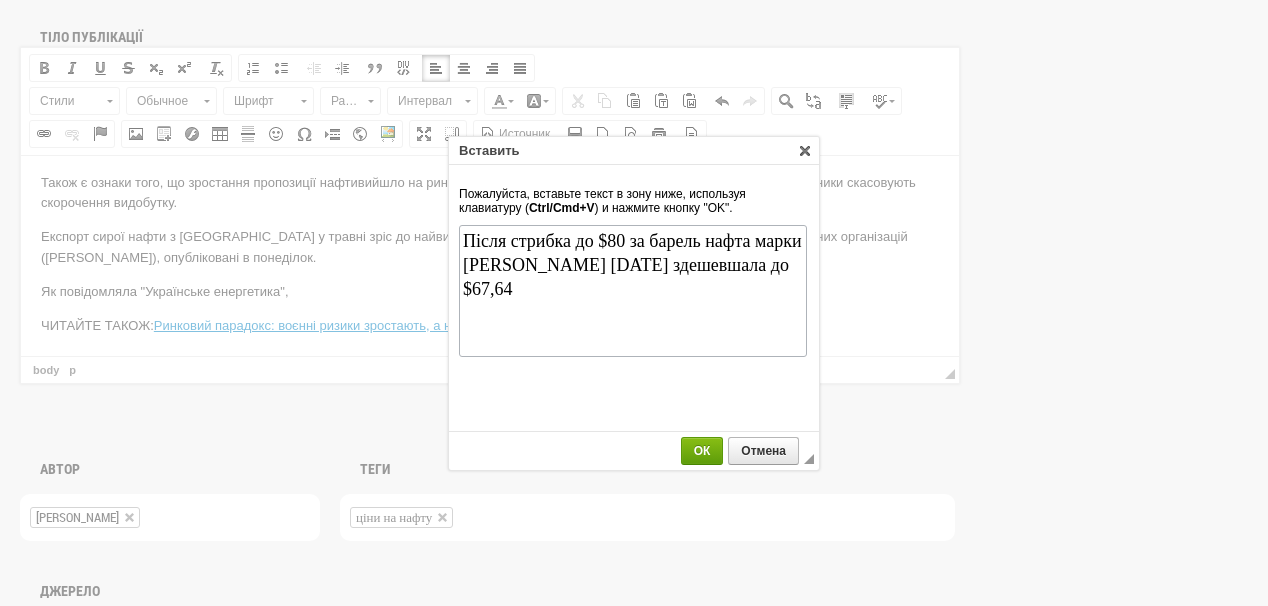 click on "ОК" at bounding box center (702, 451) 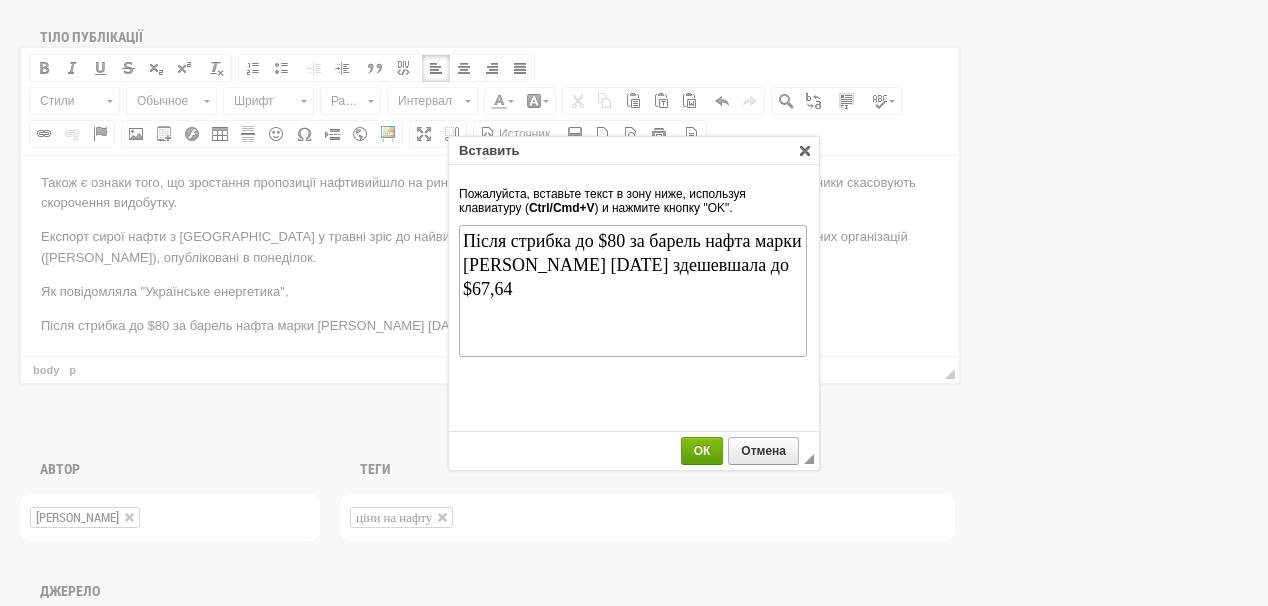 scroll, scrollTop: 484, scrollLeft: 0, axis: vertical 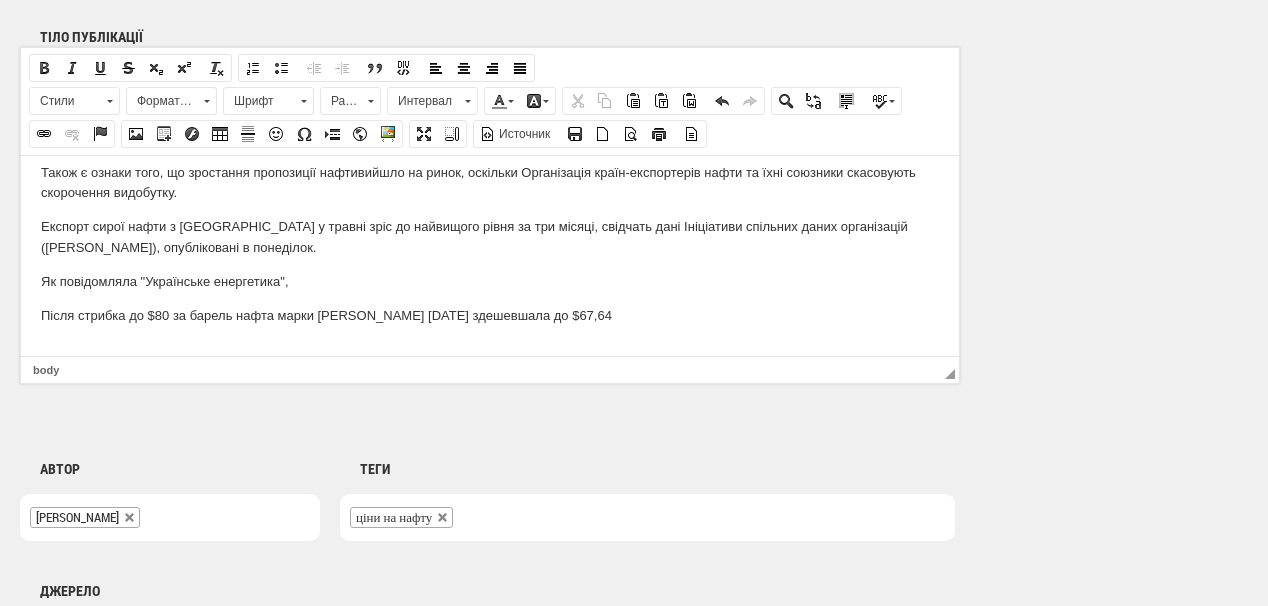 click on "Як повідомляла "Українське енергетика"," at bounding box center (490, 281) 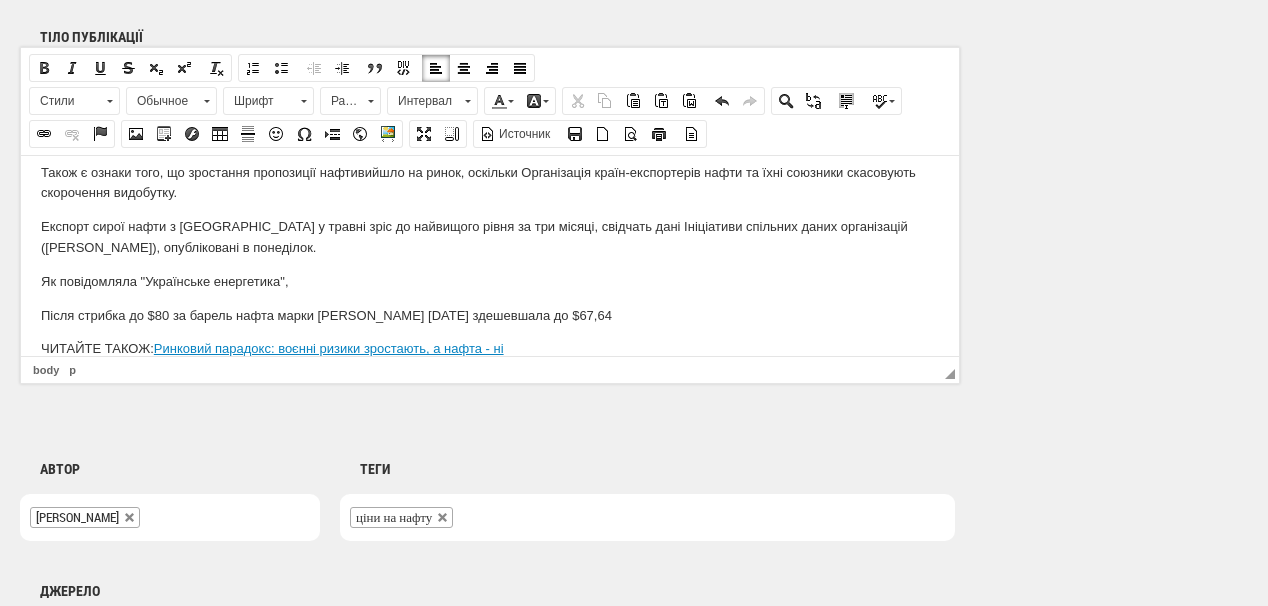 scroll, scrollTop: 474, scrollLeft: 0, axis: vertical 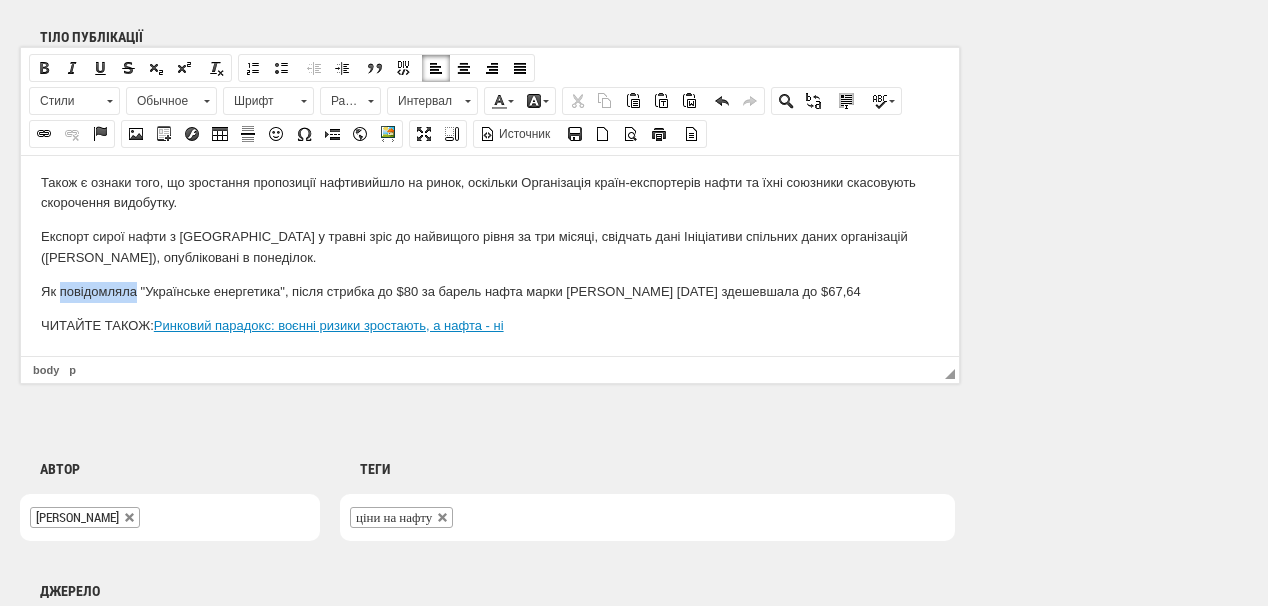 drag, startPoint x: 59, startPoint y: 290, endPoint x: 133, endPoint y: 285, distance: 74.168724 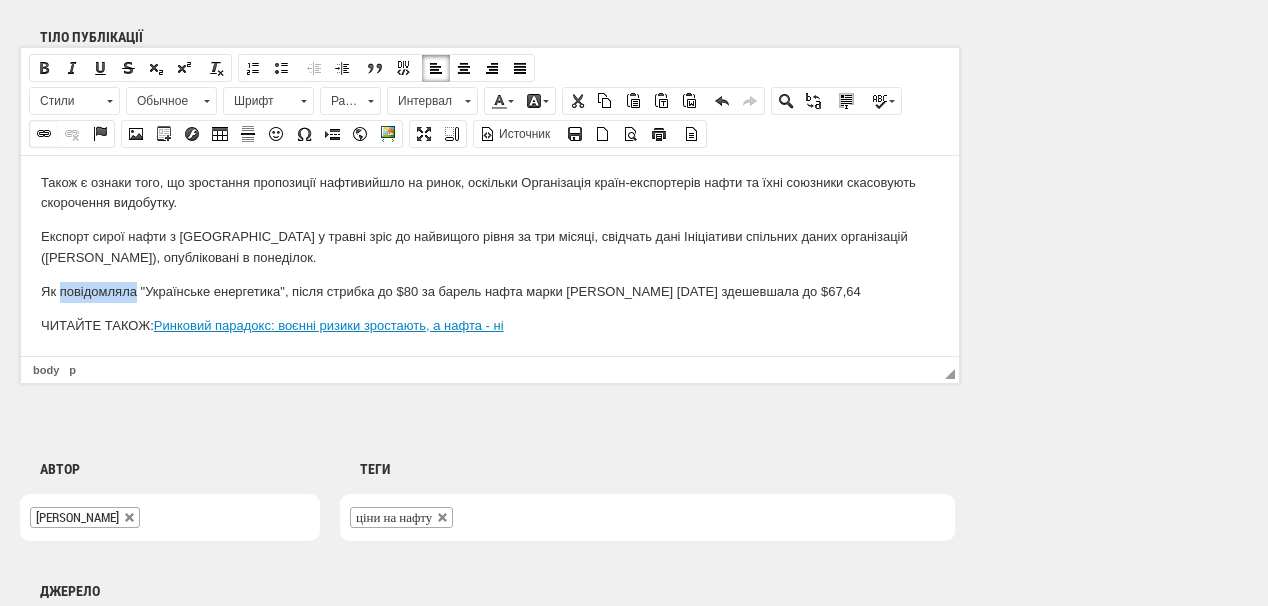 click at bounding box center (44, 134) 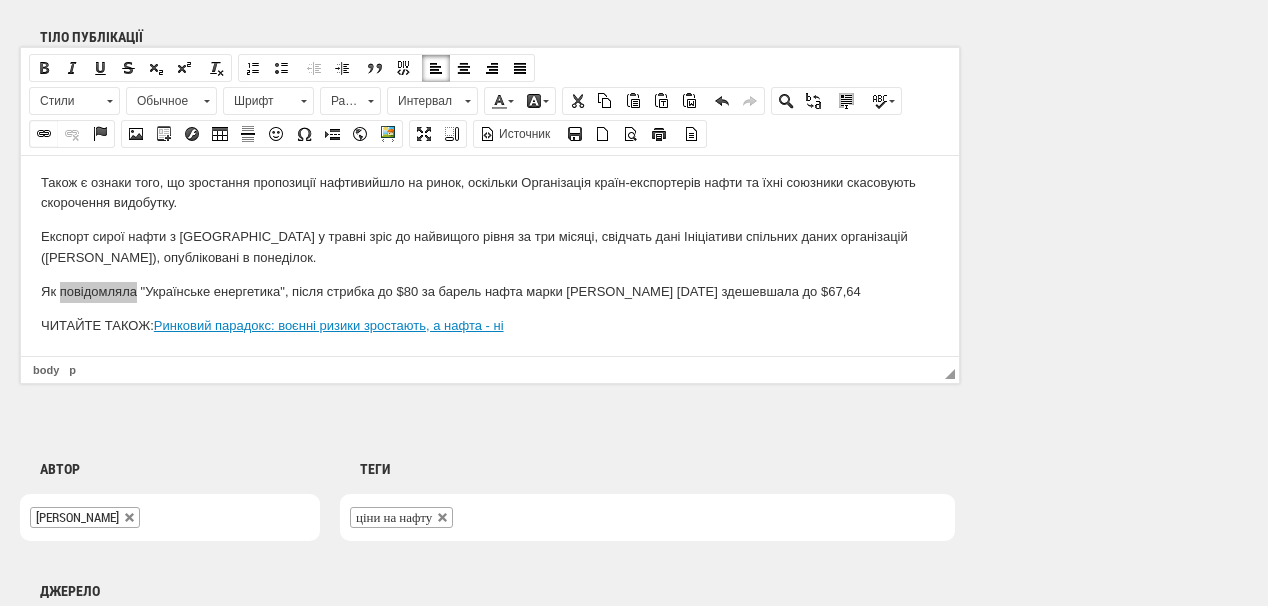 select on "http://" 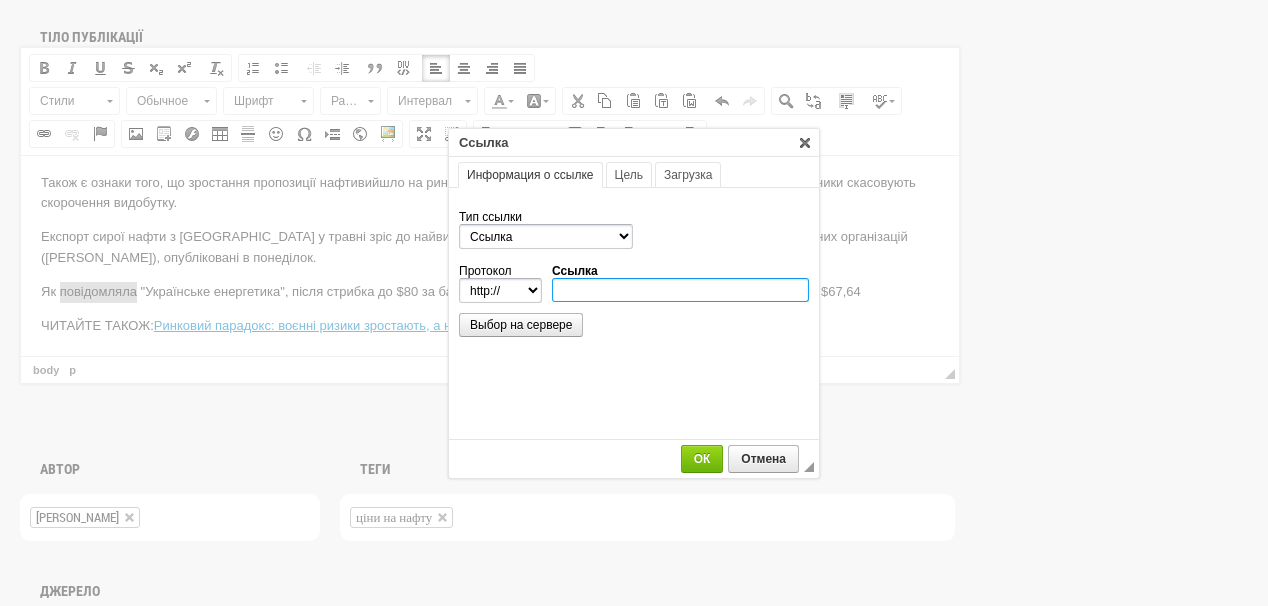 click on "Ссылка" at bounding box center [680, 290] 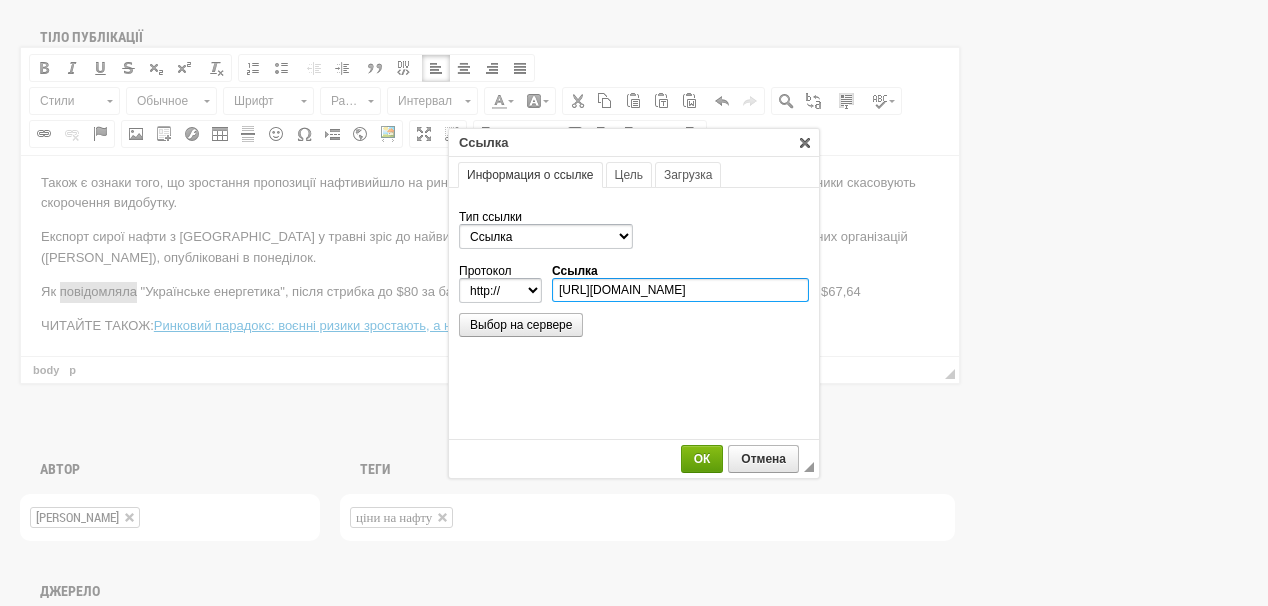 scroll, scrollTop: 0, scrollLeft: 178, axis: horizontal 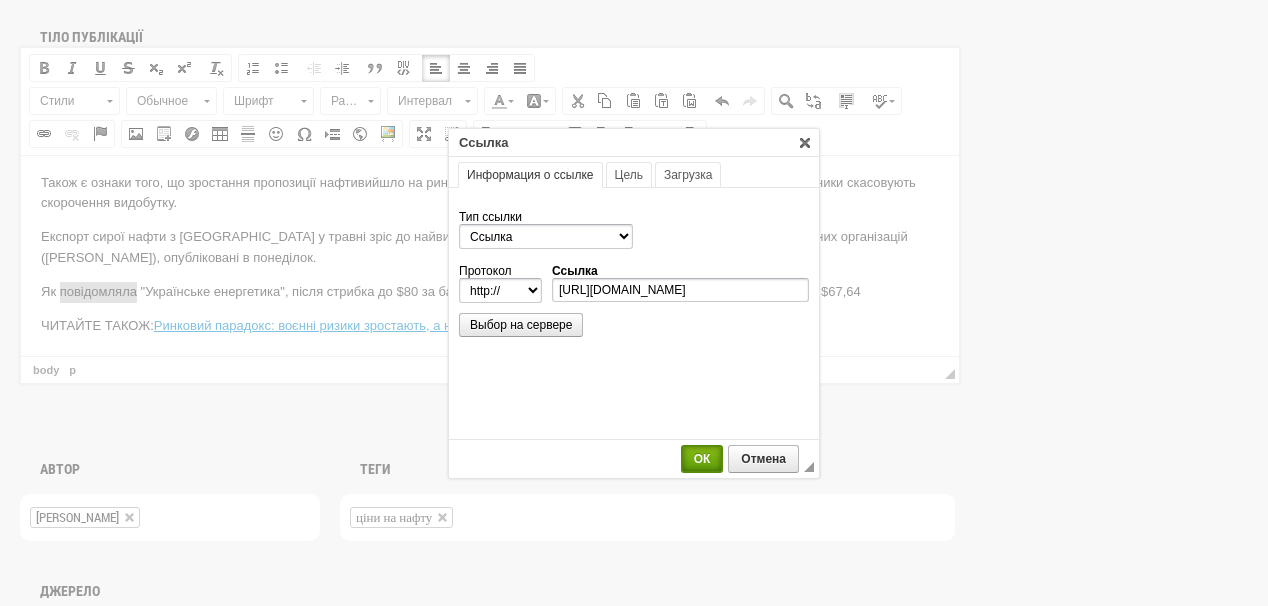 select on "https://" 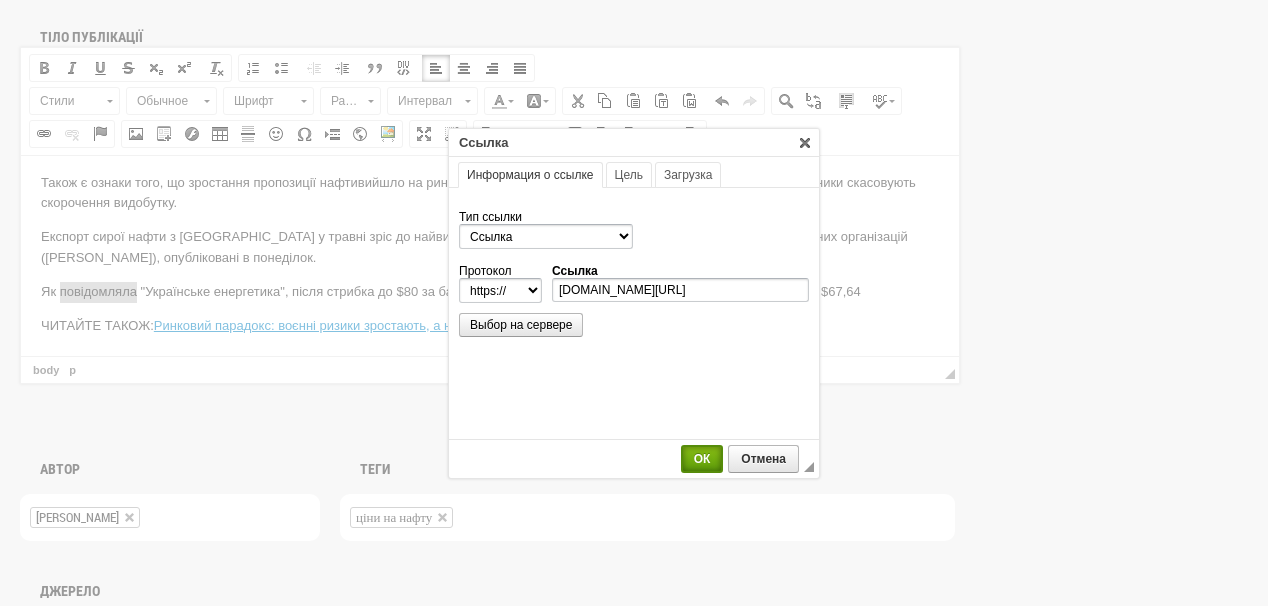 scroll, scrollTop: 0, scrollLeft: 0, axis: both 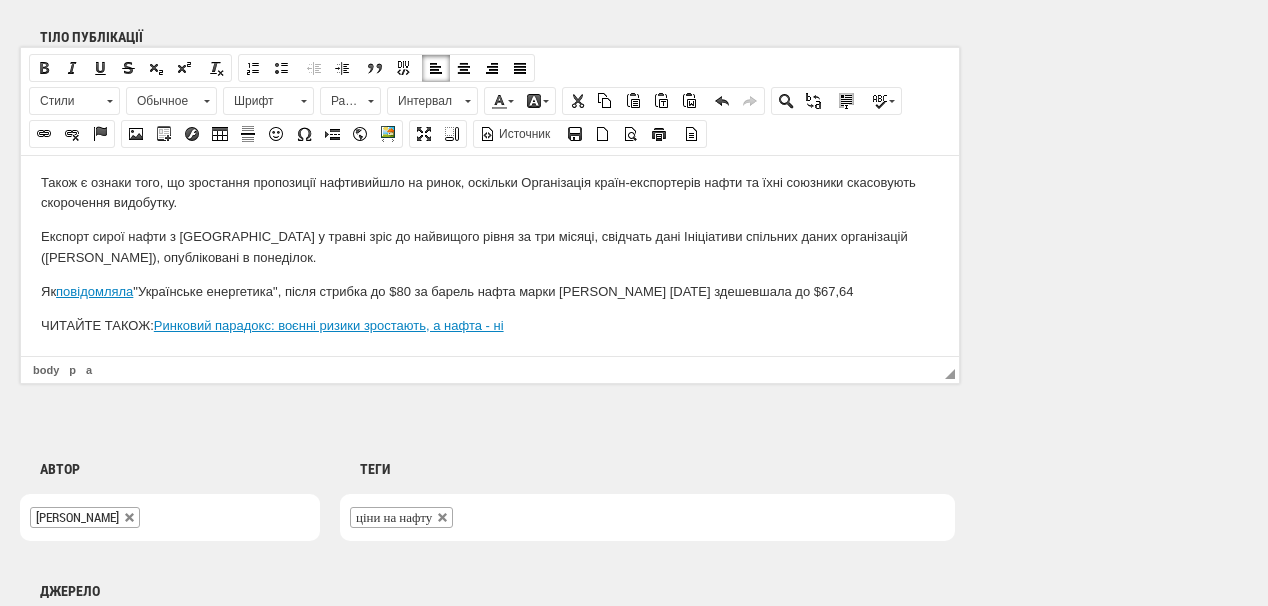 click on "ЧИТАЙТЕ ТАКОЖ:  Ринковий парадокс: воєнні ризики зростають, а нафта - ні" 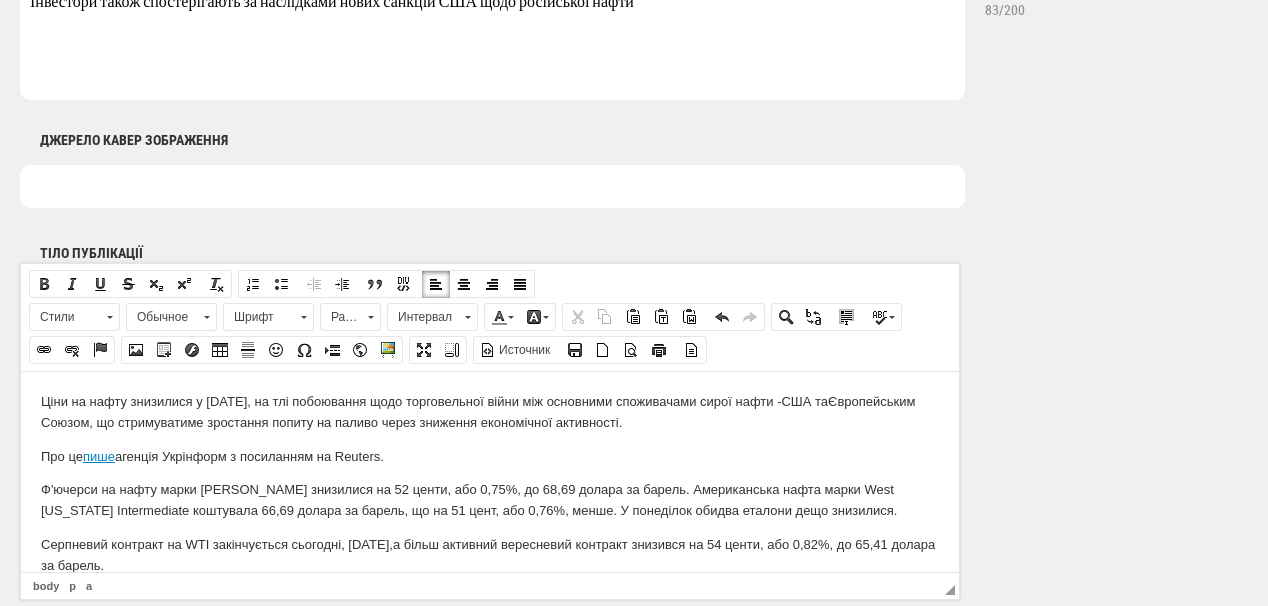 scroll, scrollTop: 1040, scrollLeft: 0, axis: vertical 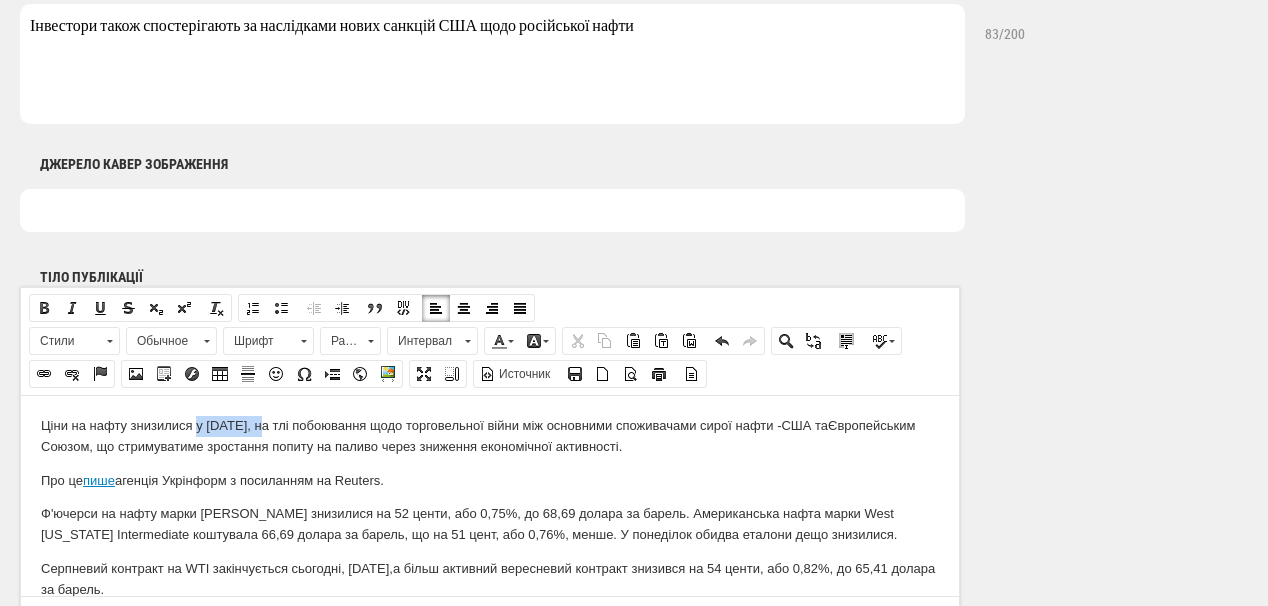 drag, startPoint x: 197, startPoint y: 426, endPoint x: 267, endPoint y: 426, distance: 70 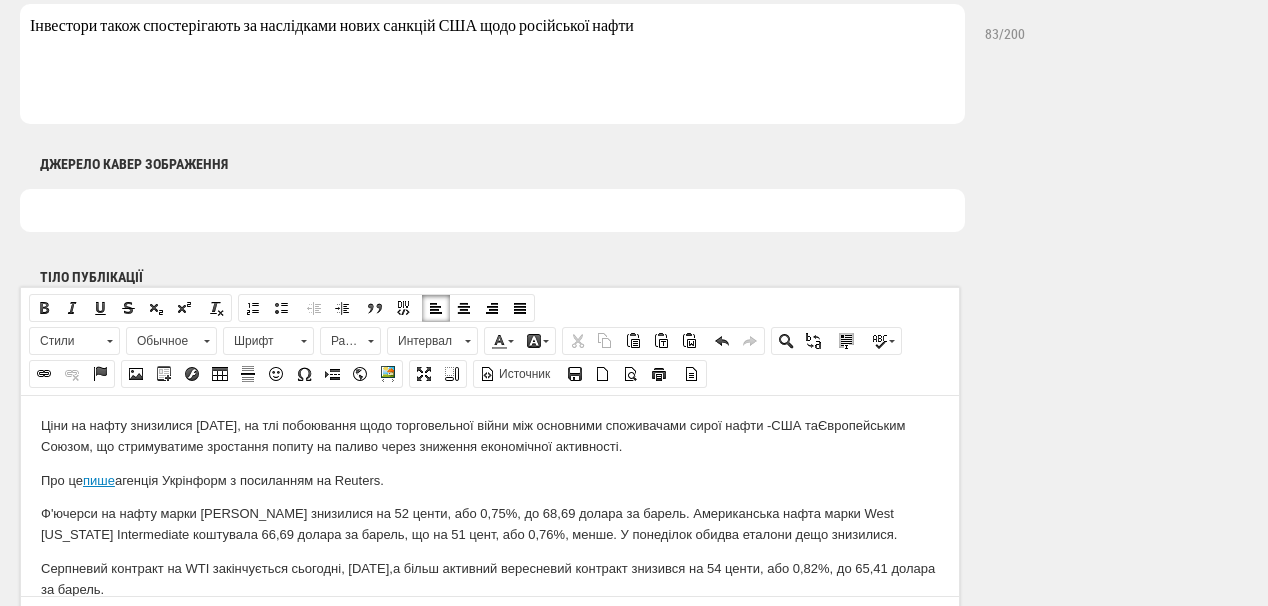 click on "Ціни на нафту знизилися 22 липня, на тлі побоювання щодо торговельної війни між основними споживачами сирої нафти -  США та  Європейським Союзом, що стримуватиме зростання попиту на паливо через зниження економічної активності." at bounding box center (490, 436) 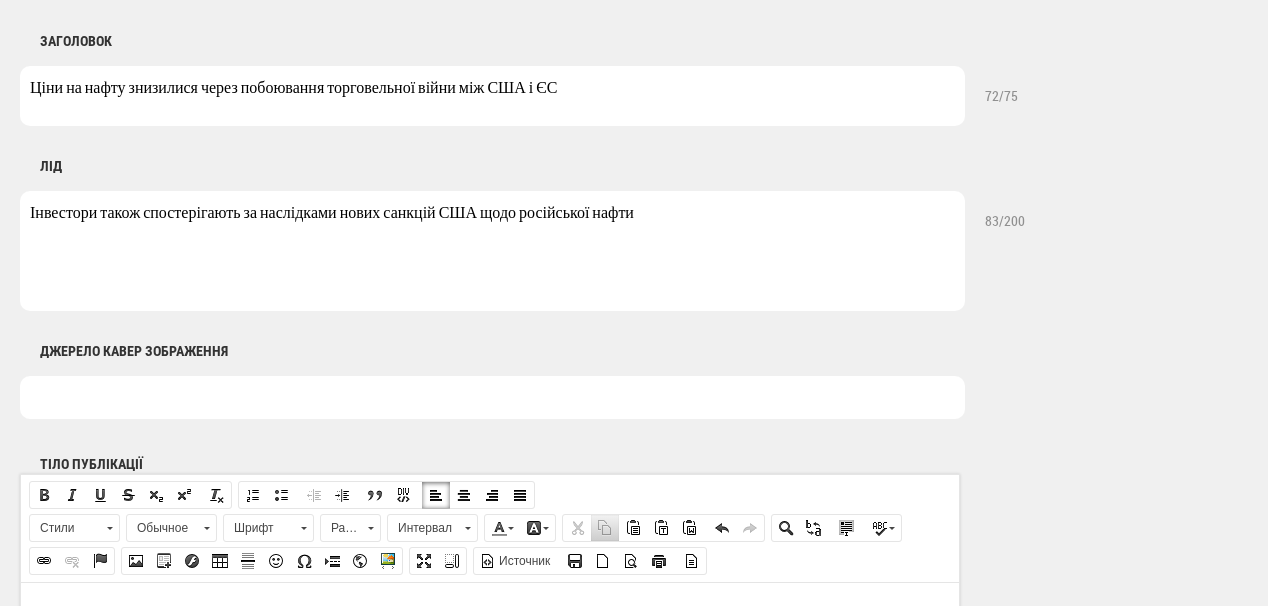 scroll, scrollTop: 880, scrollLeft: 0, axis: vertical 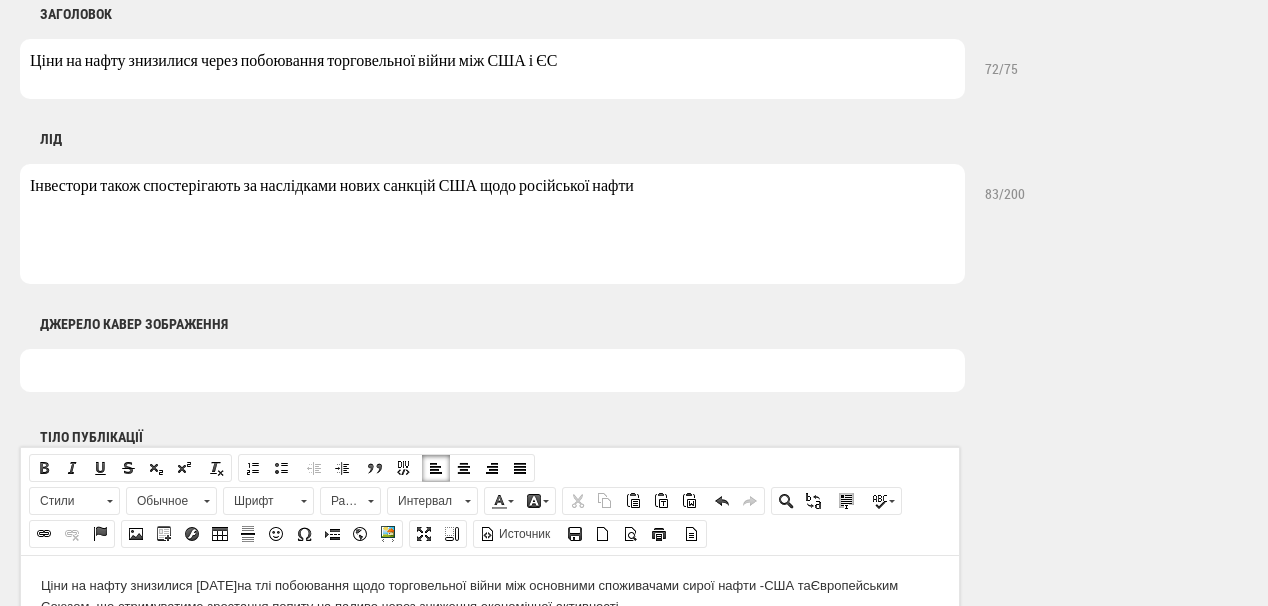 click at bounding box center (492, 370) 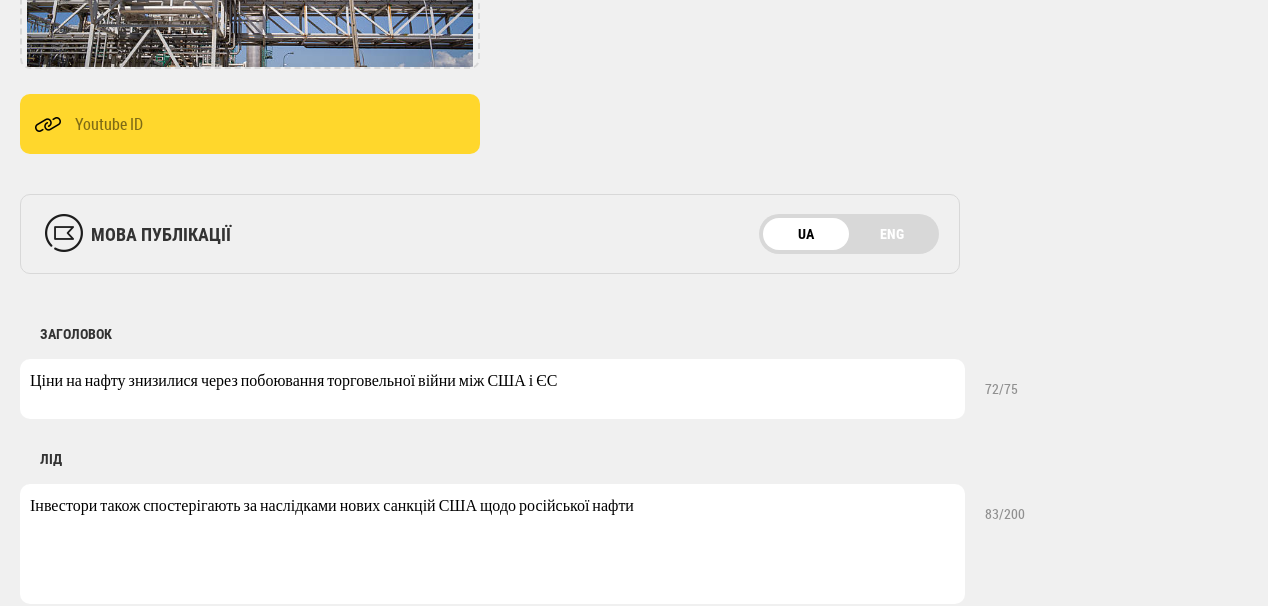 scroll, scrollTop: 560, scrollLeft: 0, axis: vertical 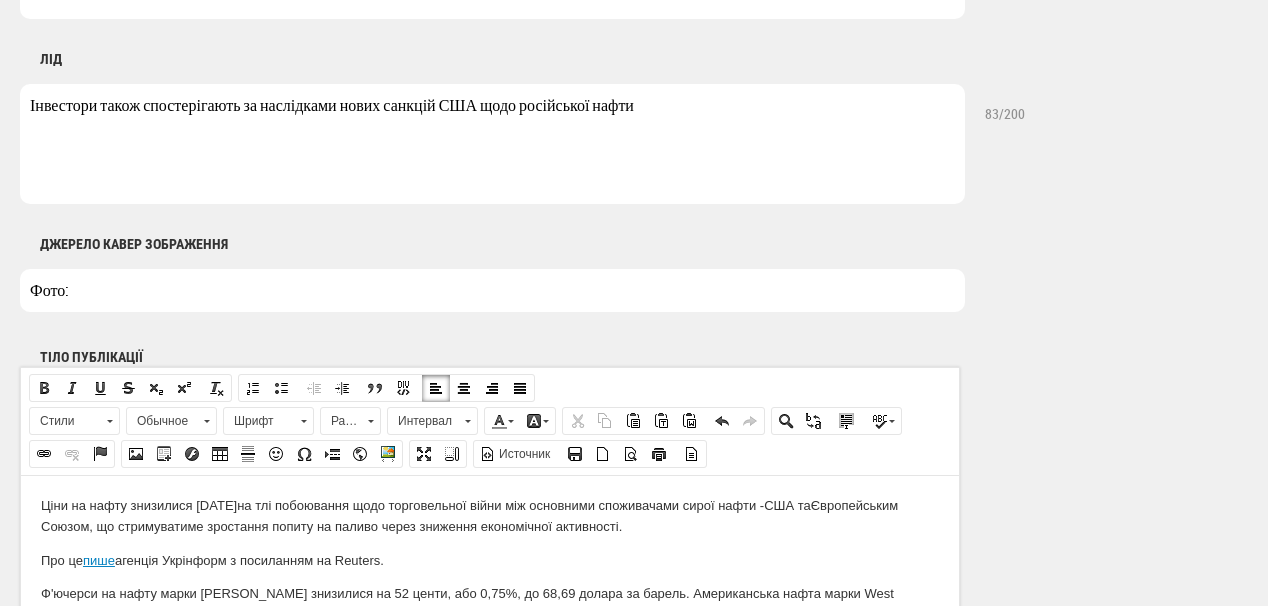 click on "Фото:" at bounding box center [492, 290] 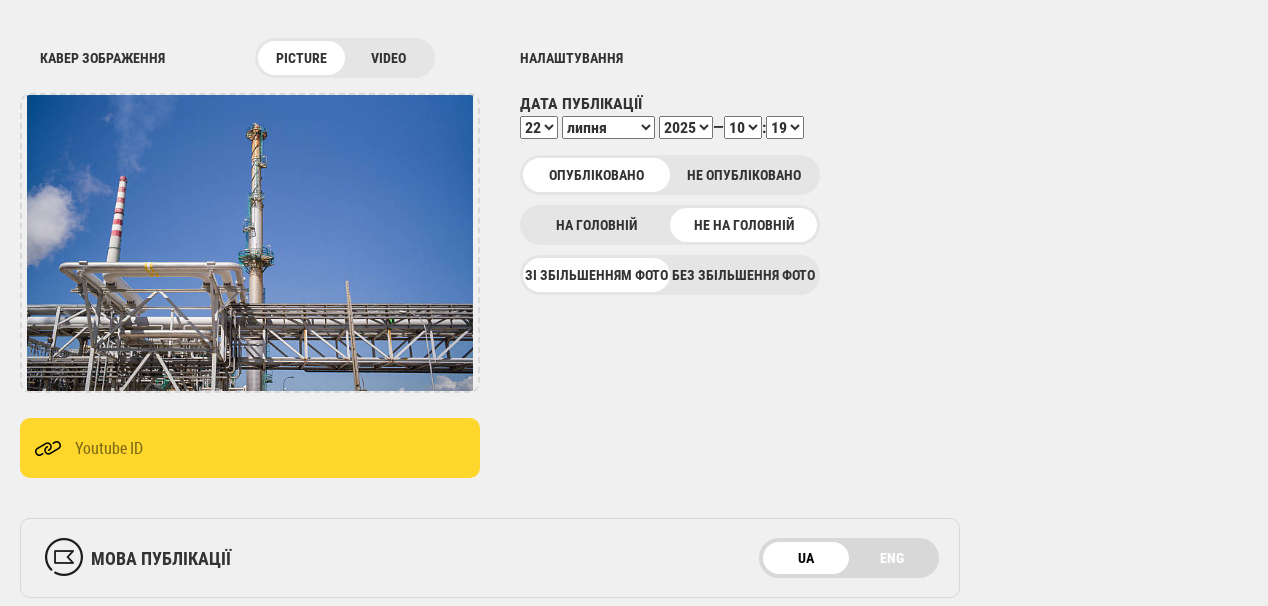 scroll, scrollTop: 160, scrollLeft: 0, axis: vertical 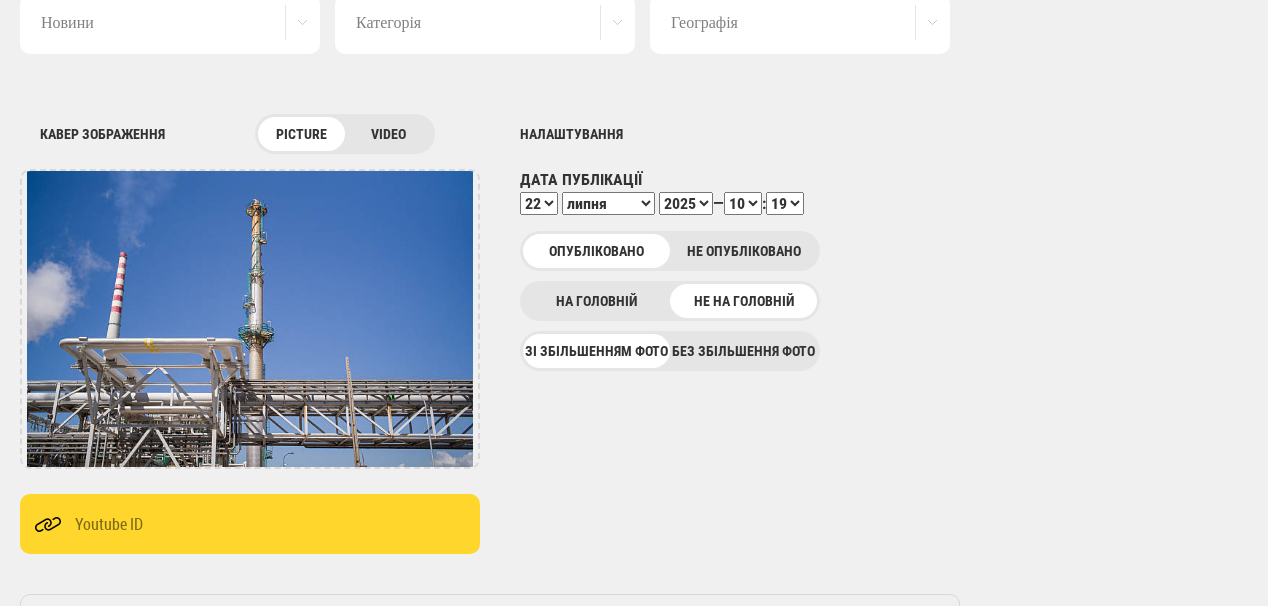 type on "Фото:  Shutterstock" 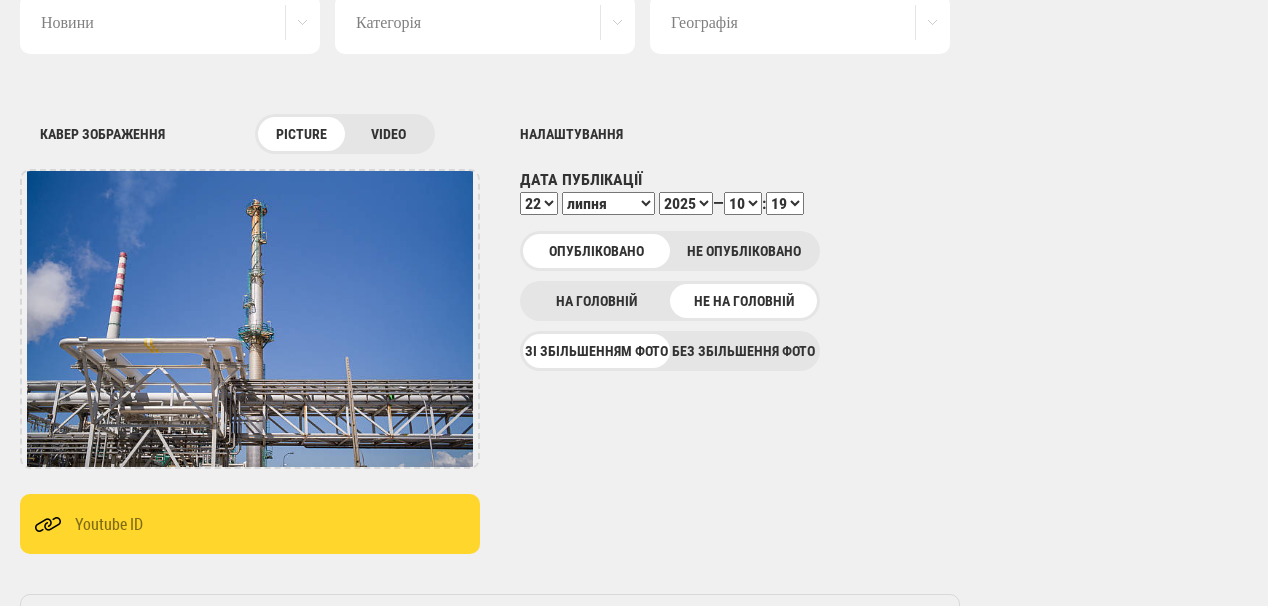 click on "00
01
02
03
04
05
06
07
08
09
10
11
12
13
14
15
16
17
18
19
20
21
22
23
24
25
26
27
28
29
30
31
32
33
34
35
36
37
38
39
40
41
42
43
44
45
46
47
48
49
50
51
52
53
54
55
56
57
58
59" at bounding box center [785, 203] 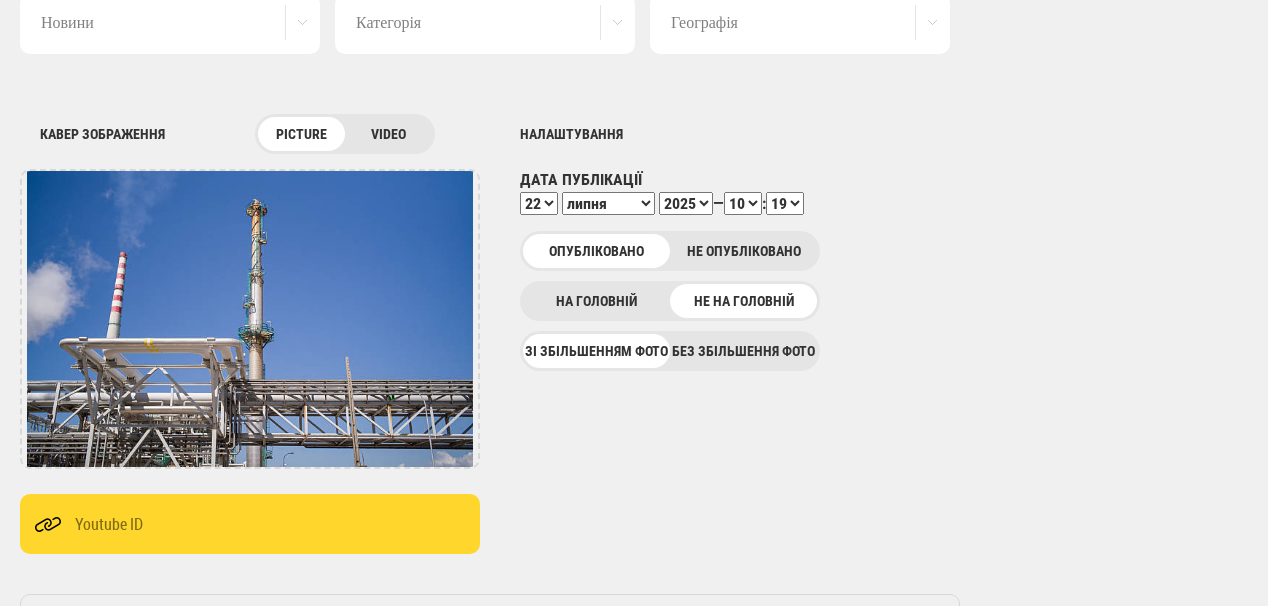 select on "48" 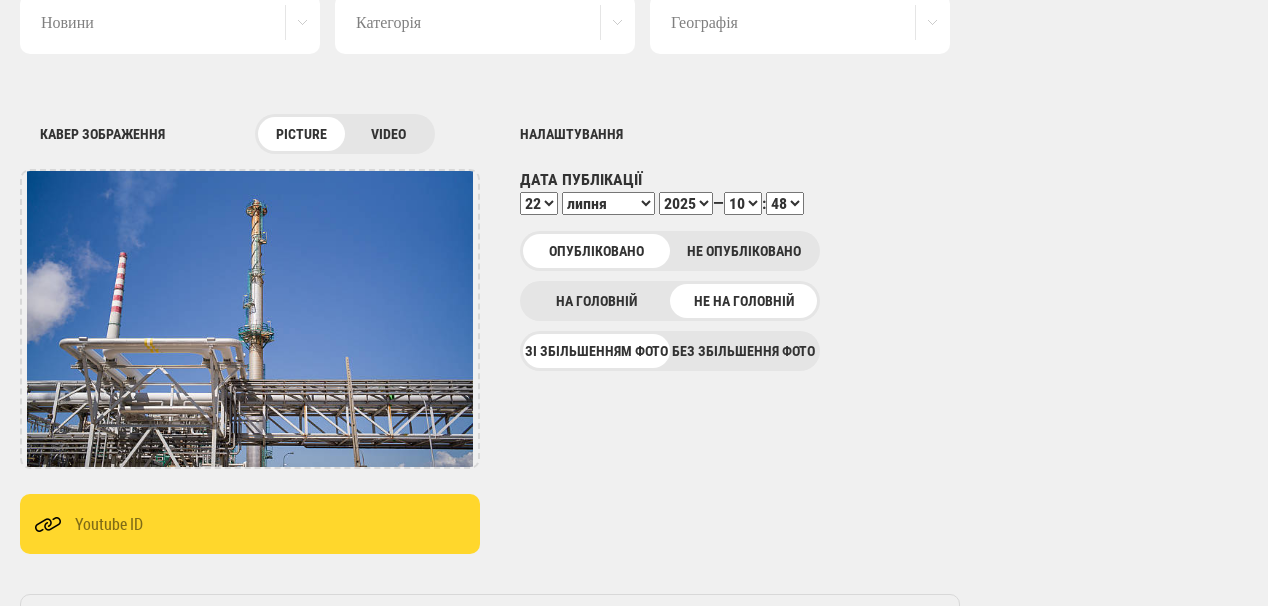 click on "00
01
02
03
04
05
06
07
08
09
10
11
12
13
14
15
16
17
18
19
20
21
22
23
24
25
26
27
28
29
30
31
32
33
34
35
36
37
38
39
40
41
42
43
44
45
46
47
48
49
50
51
52
53
54
55
56
57
58
59" at bounding box center [785, 203] 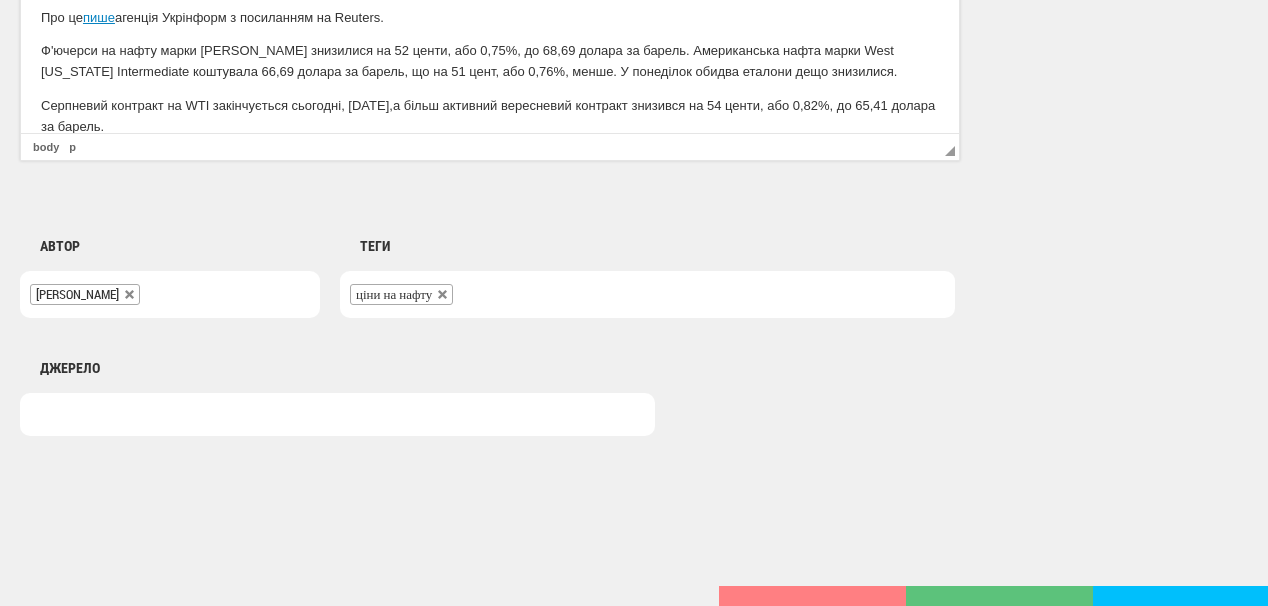 scroll, scrollTop: 1560, scrollLeft: 0, axis: vertical 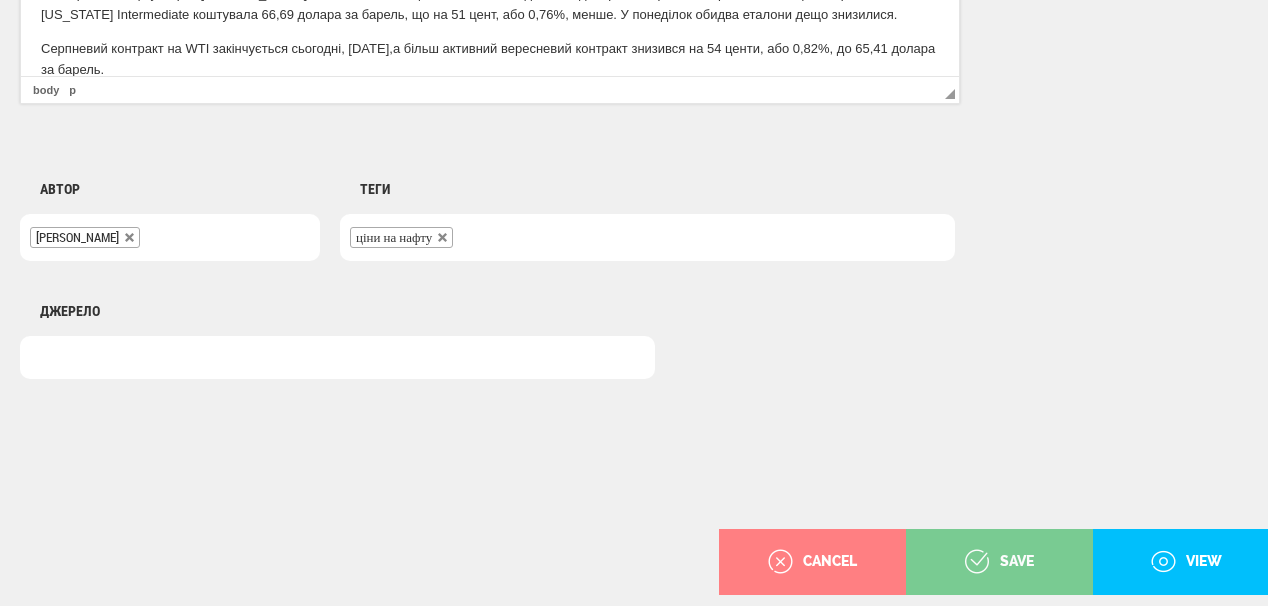 click on "save" at bounding box center (999, 562) 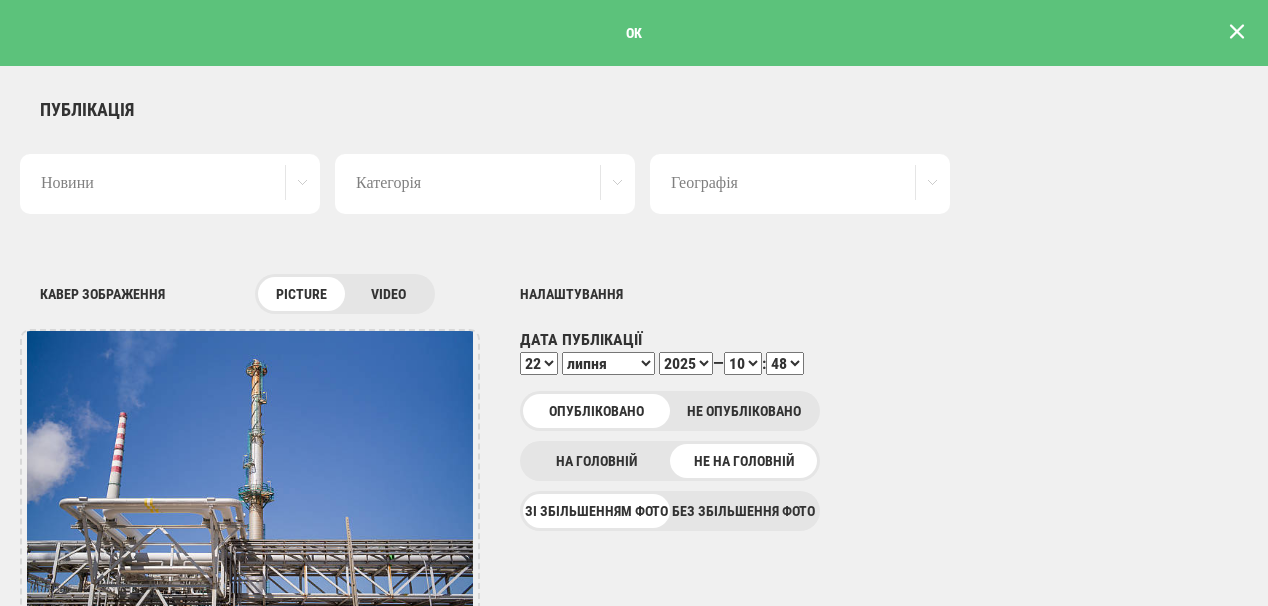 scroll, scrollTop: 0, scrollLeft: 0, axis: both 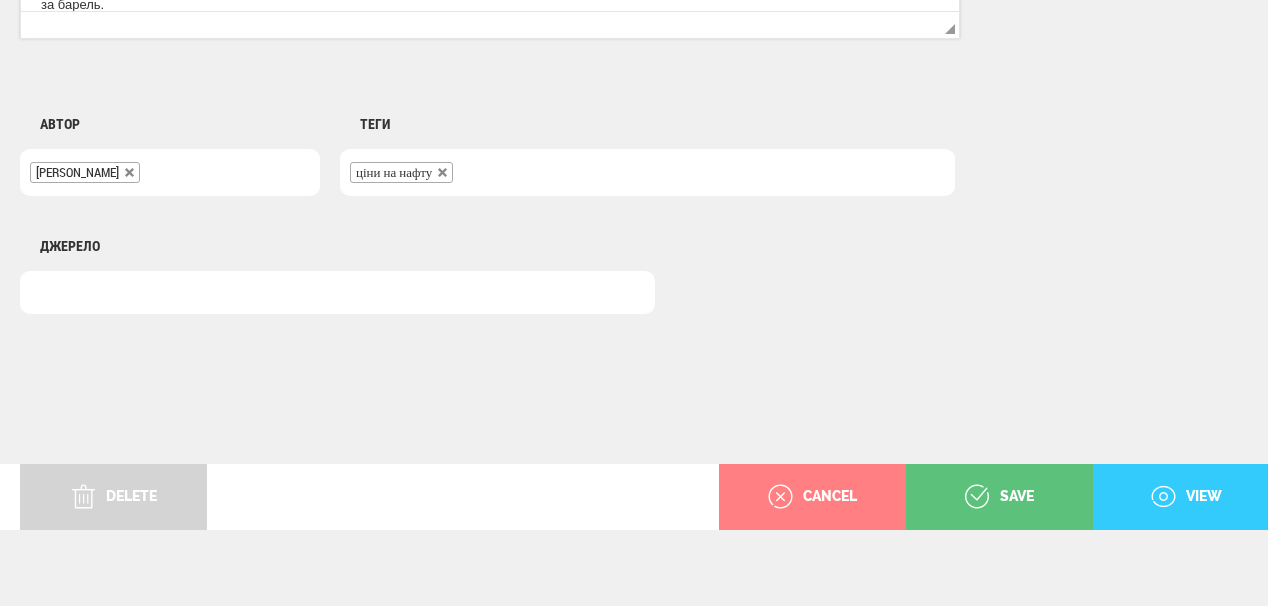 click on "view" at bounding box center [1186, 497] 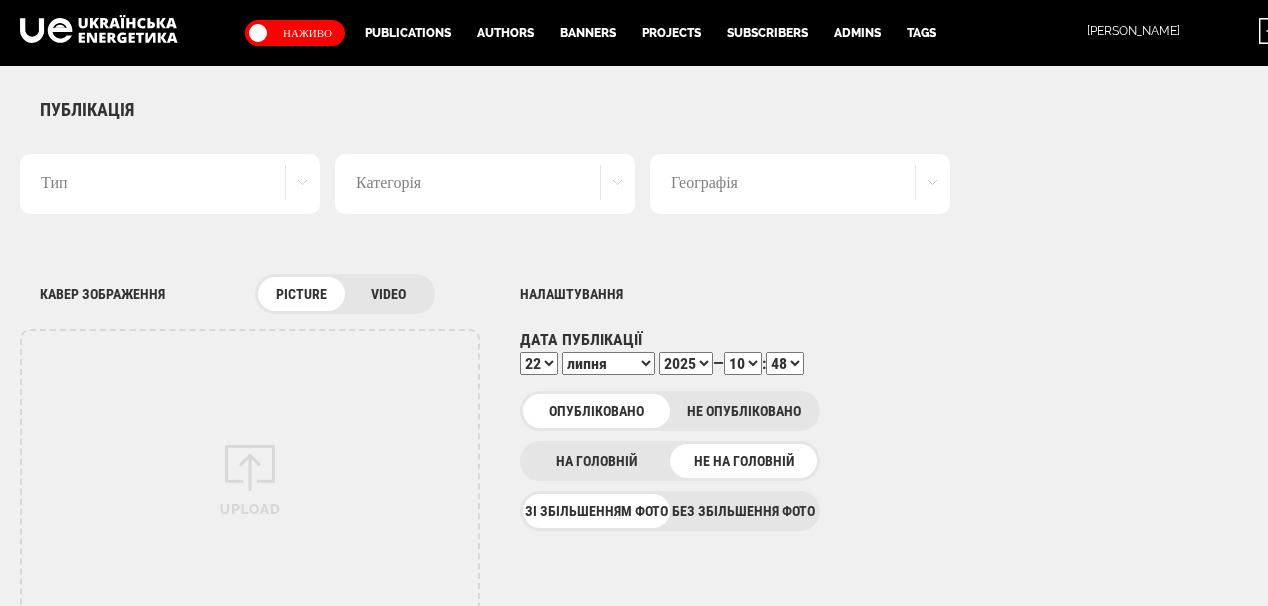 select on "48" 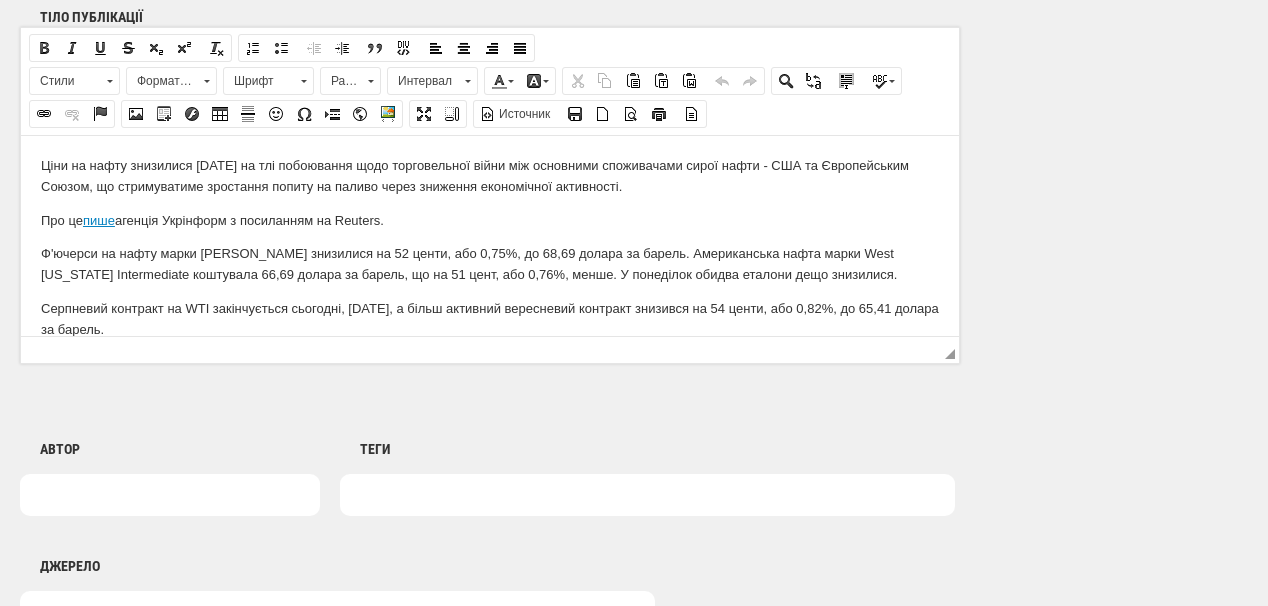 scroll, scrollTop: 0, scrollLeft: 0, axis: both 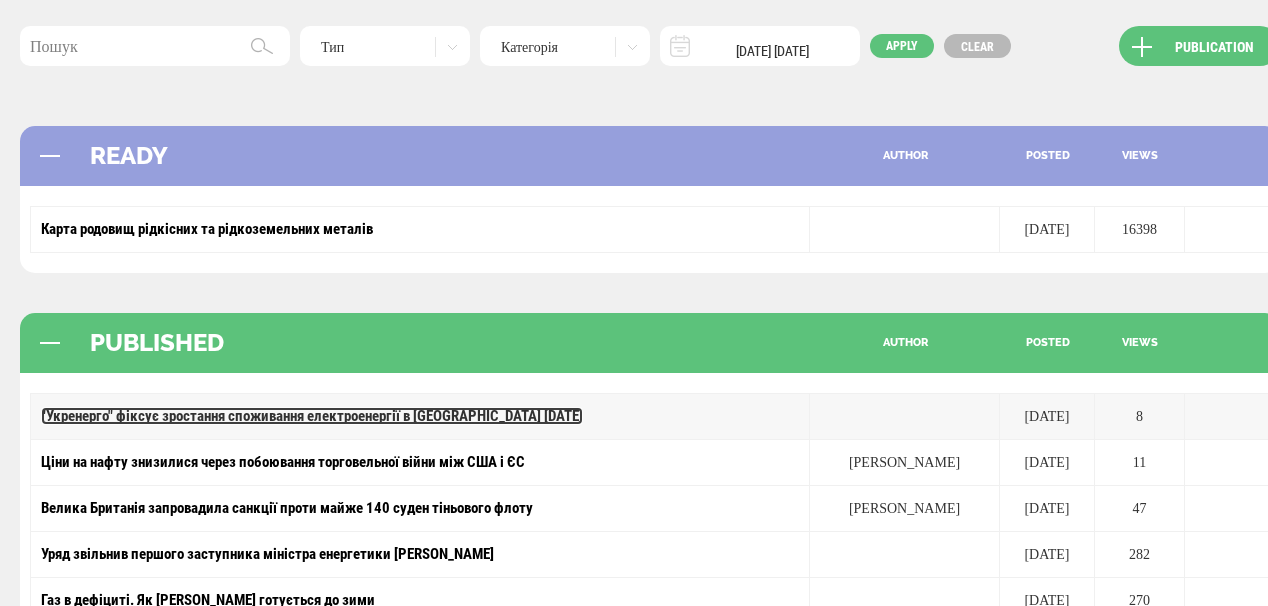 click on ""Укренерго" фіксує зростання споживання електроенергії в [GEOGRAPHIC_DATA] [DATE]" at bounding box center [312, 416] 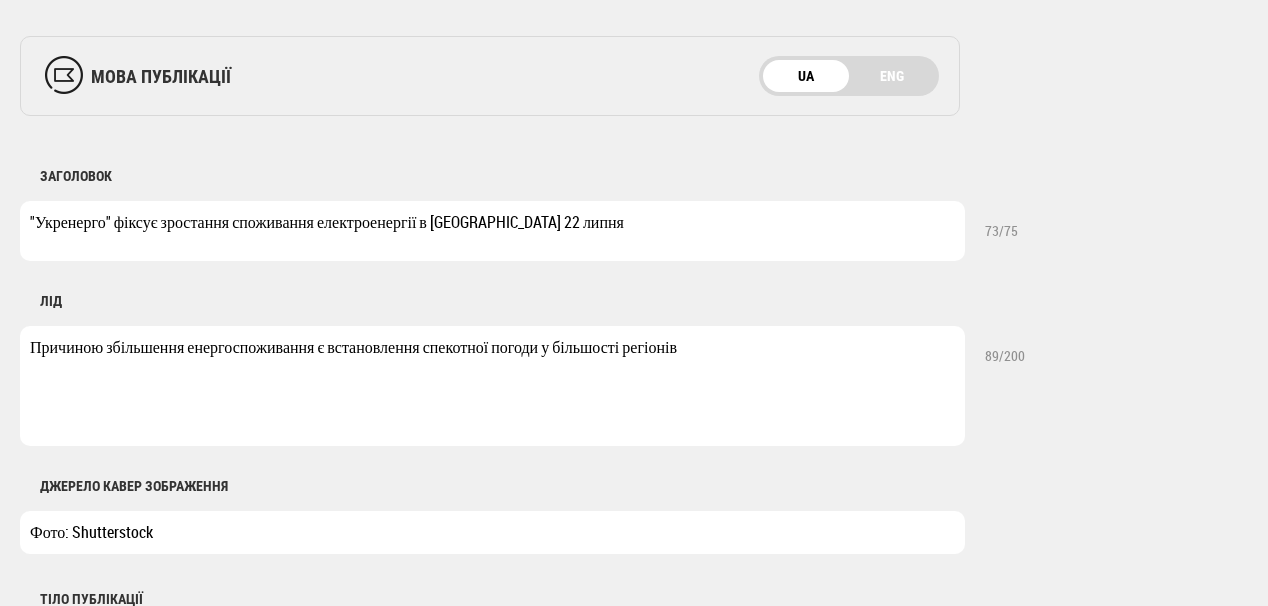 scroll, scrollTop: 720, scrollLeft: 0, axis: vertical 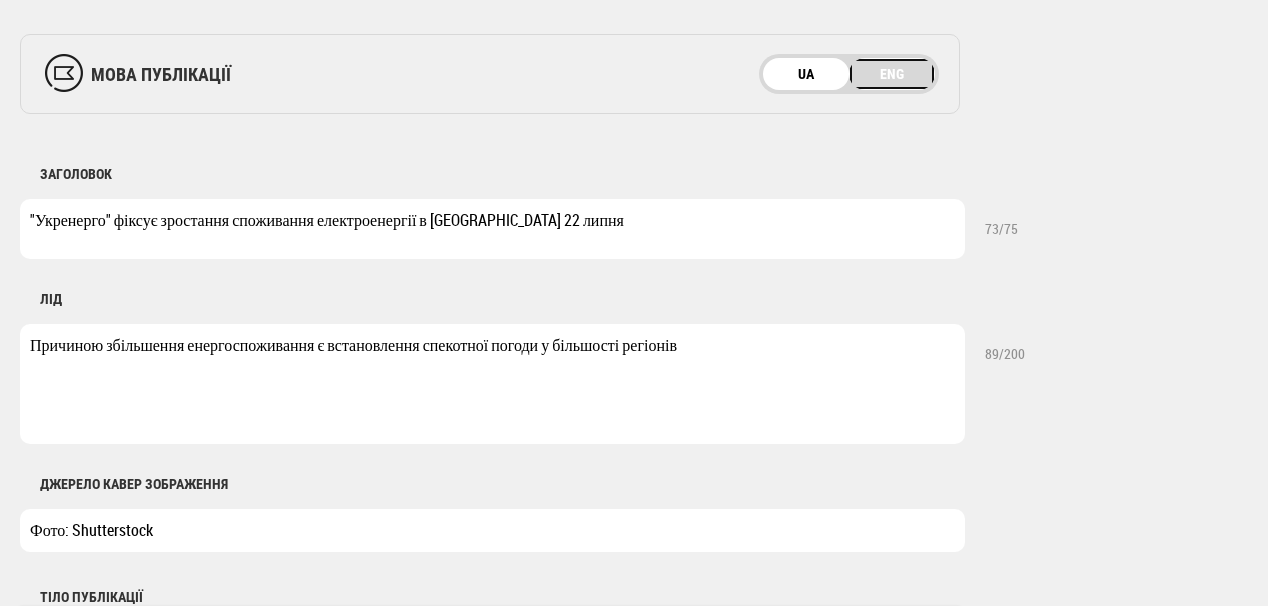 click on "ENG" at bounding box center [892, 74] 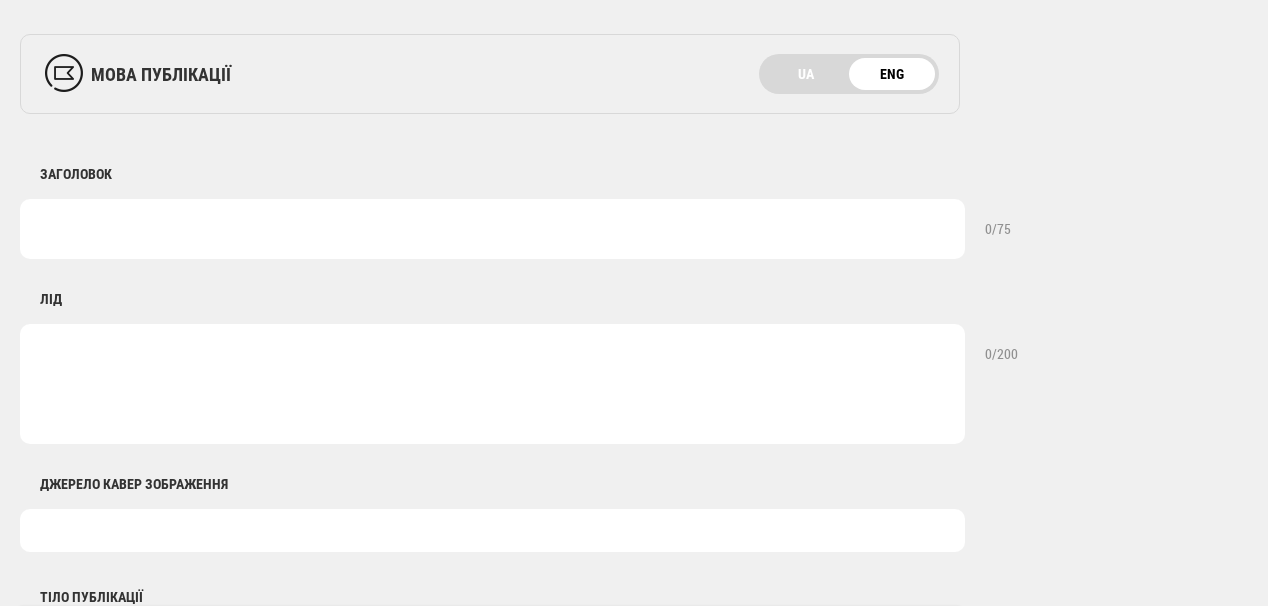 click at bounding box center [492, 229] 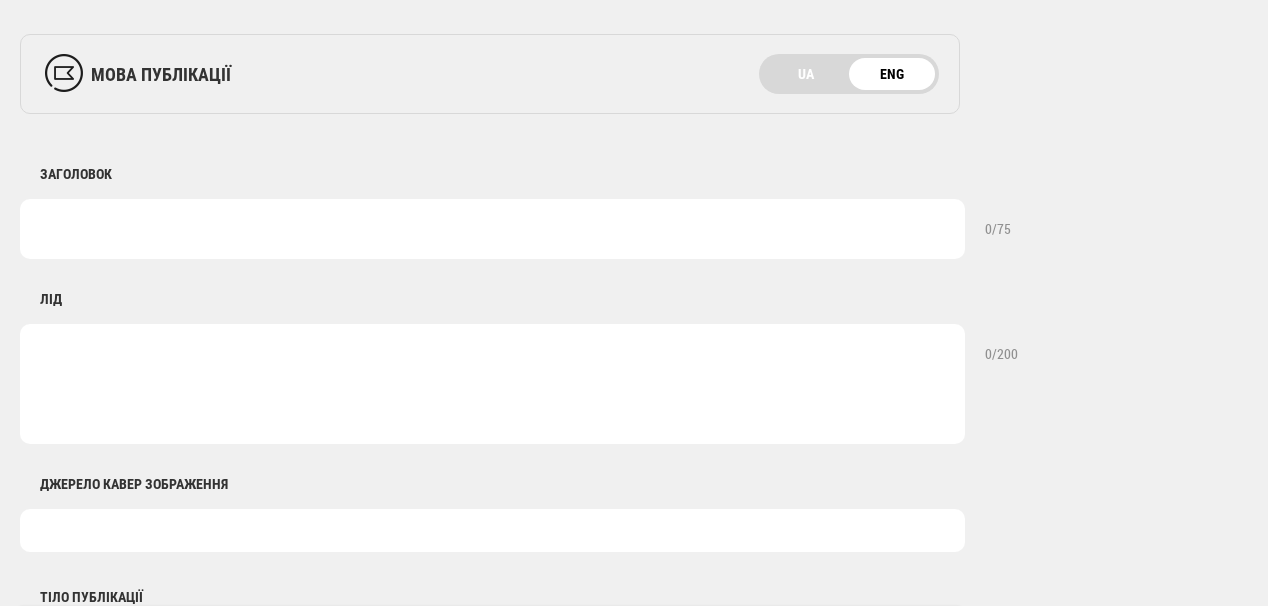 paste on "Ukrenergo records growth in electricity consumption in [GEOGRAPHIC_DATA] on [DATE]" 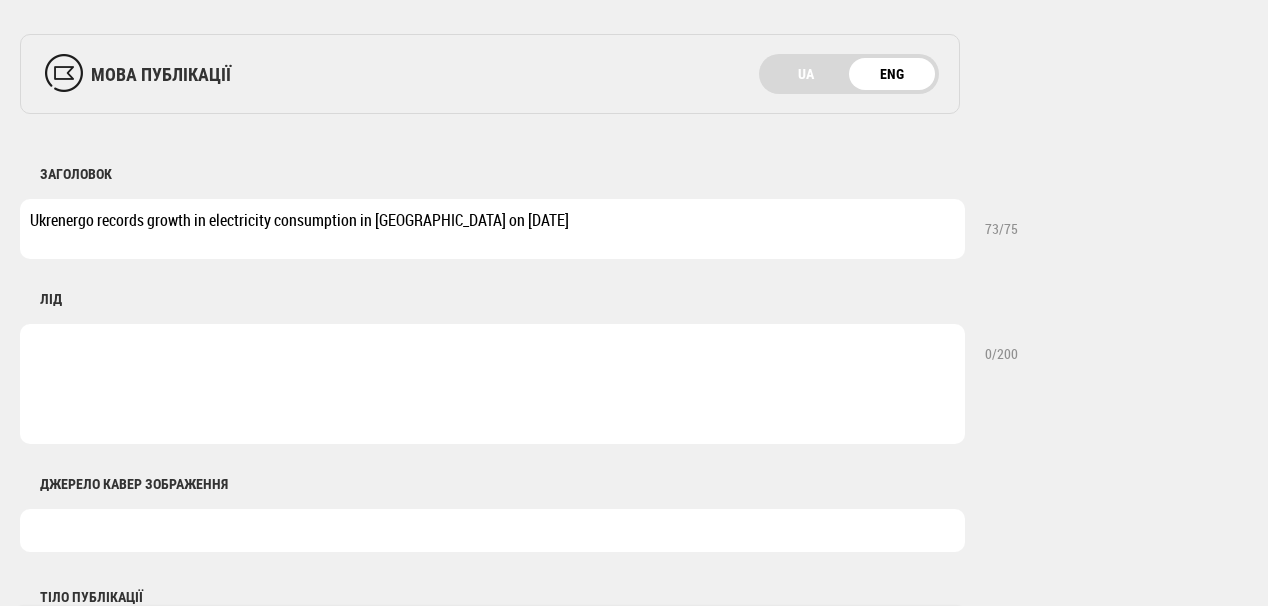 type on "Ukrenergo records growth in electricity consumption in [GEOGRAPHIC_DATA] on [DATE]" 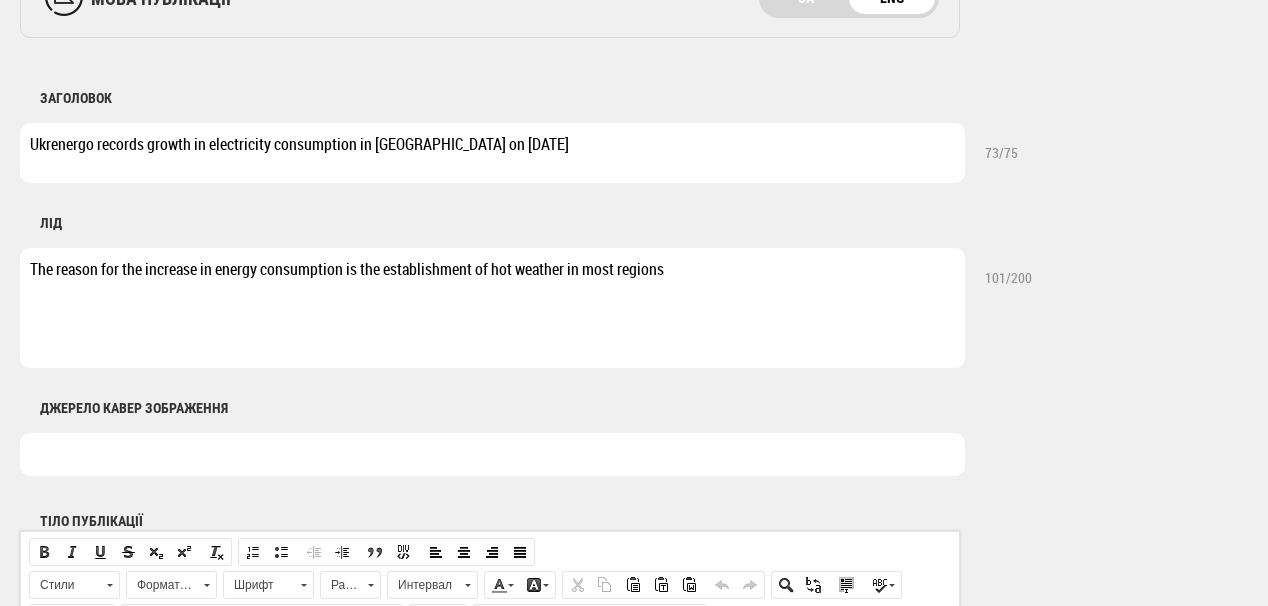 scroll, scrollTop: 960, scrollLeft: 0, axis: vertical 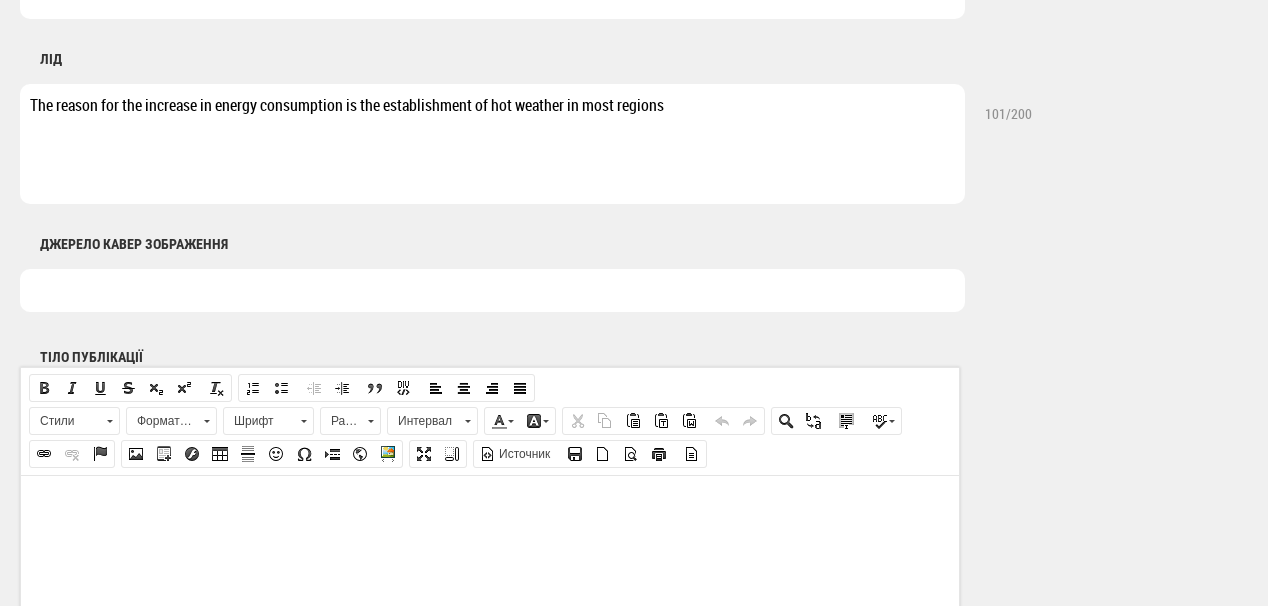 type on "The reason for the increase in energy consumption is the establishment of hot weather in most regions" 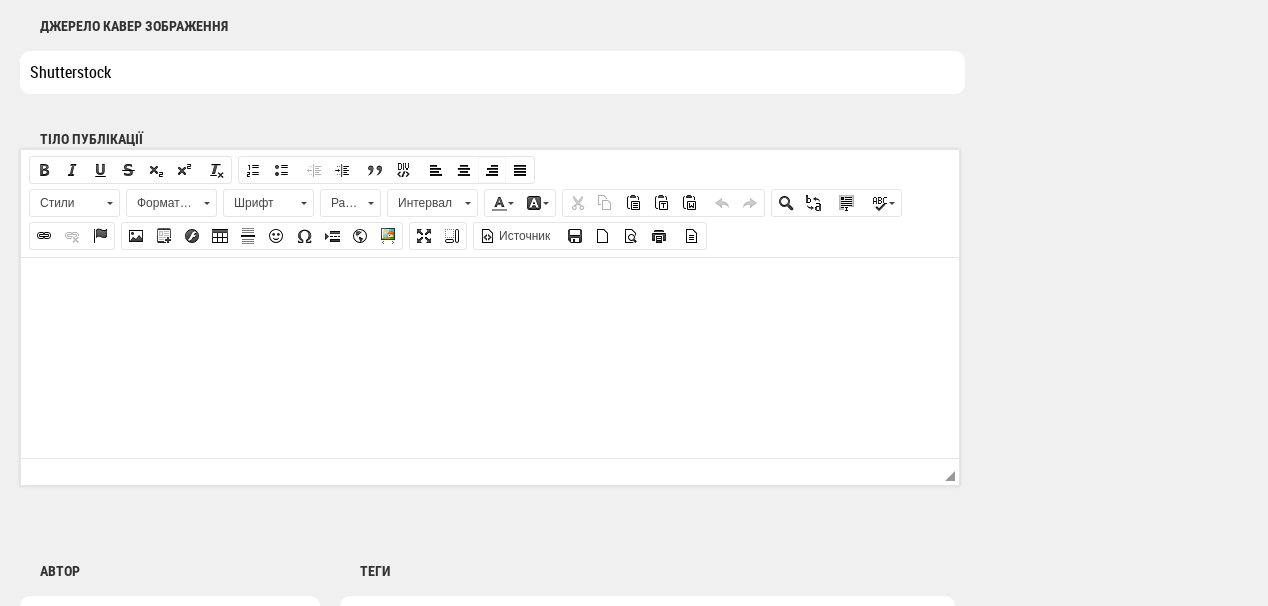 scroll, scrollTop: 1200, scrollLeft: 0, axis: vertical 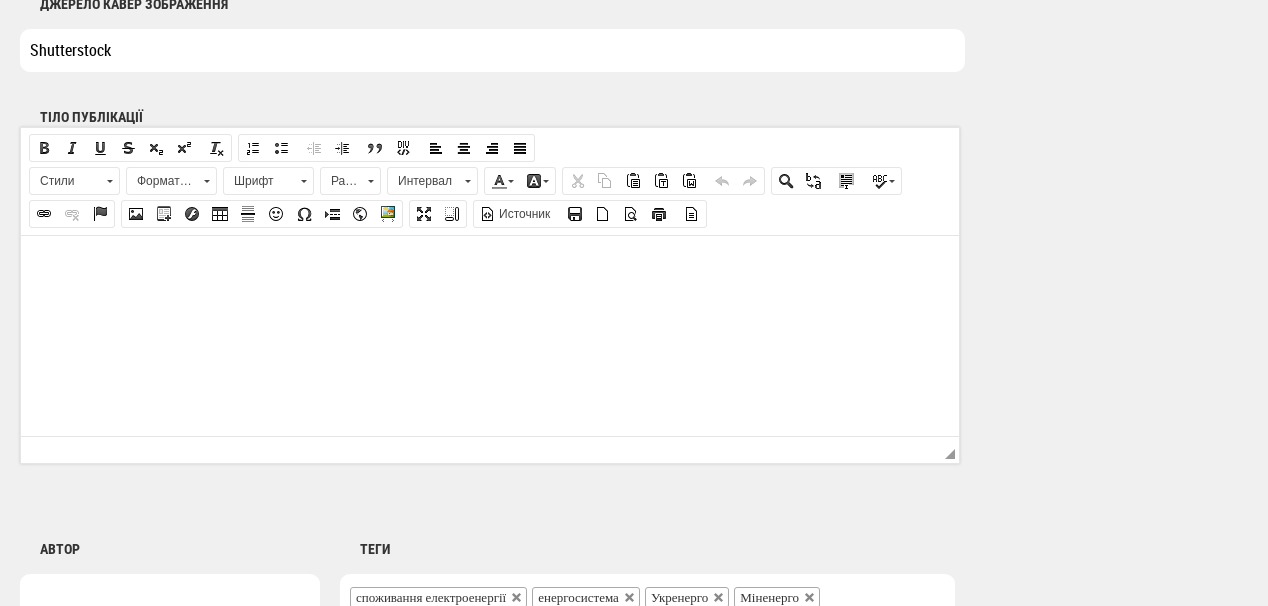 type on "Shutterstock" 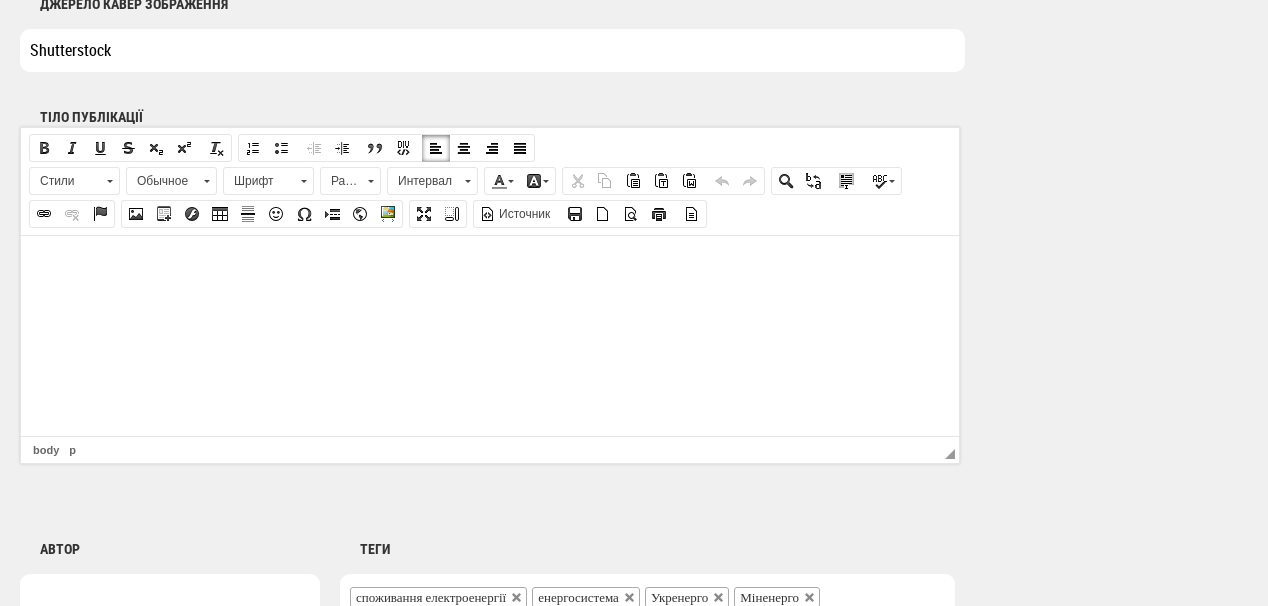 click at bounding box center [490, 265] 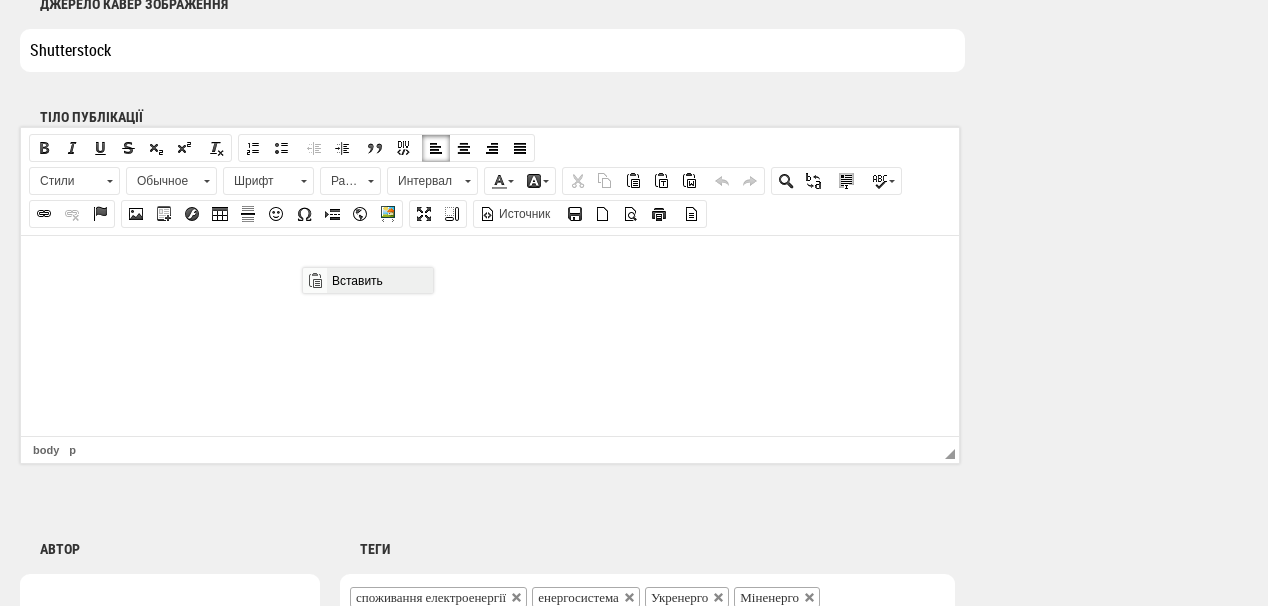 click on "Вставить" at bounding box center (379, 280) 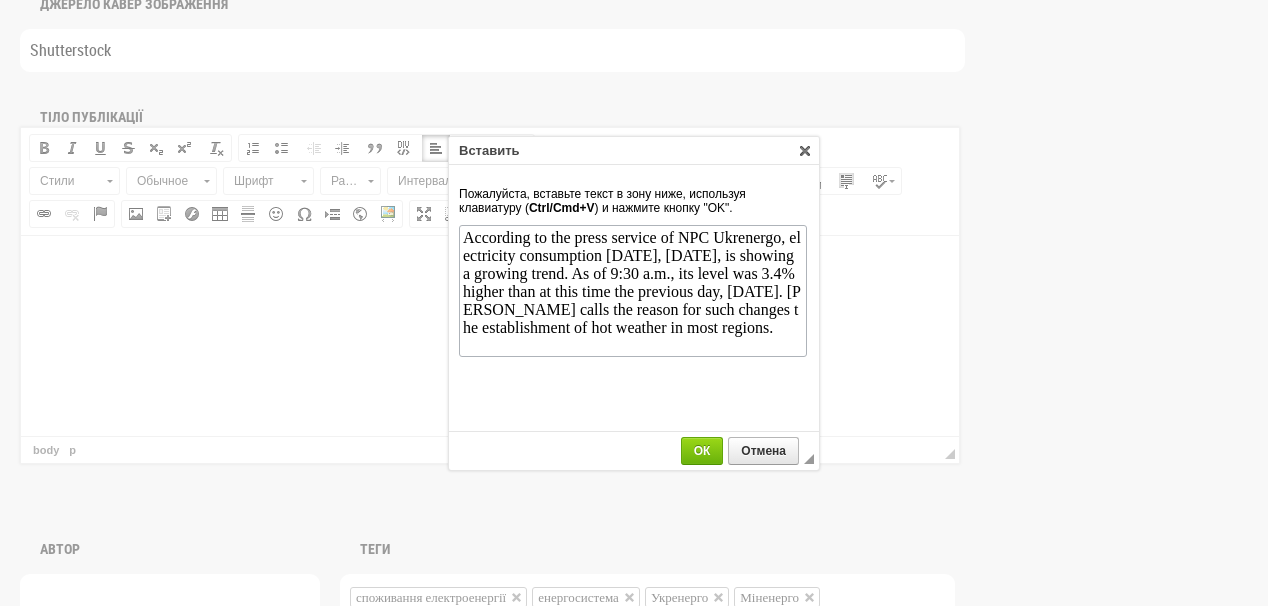scroll, scrollTop: 0, scrollLeft: 0, axis: both 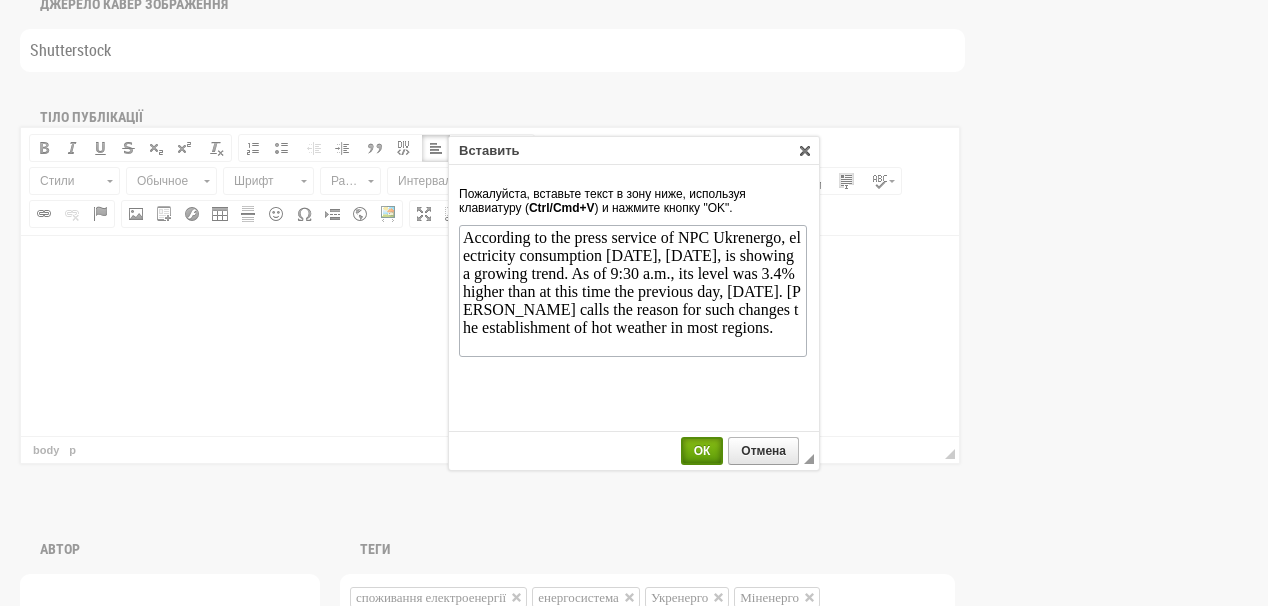 click on "ОК" at bounding box center (702, 451) 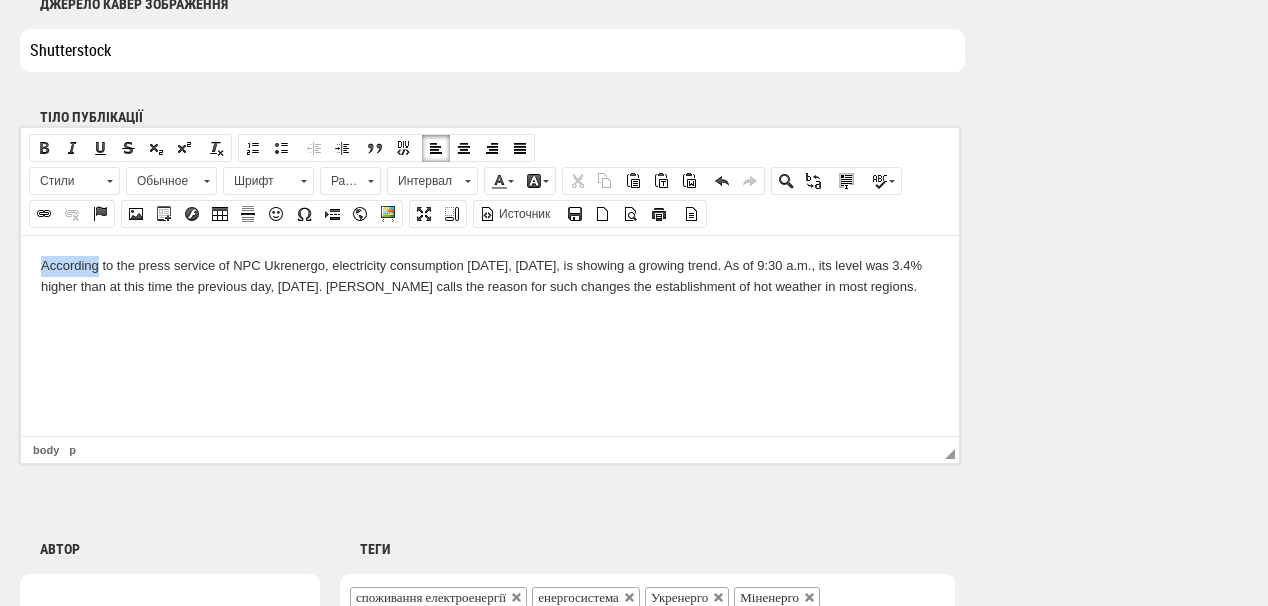 drag, startPoint x: 37, startPoint y: 261, endPoint x: 100, endPoint y: 264, distance: 63.07139 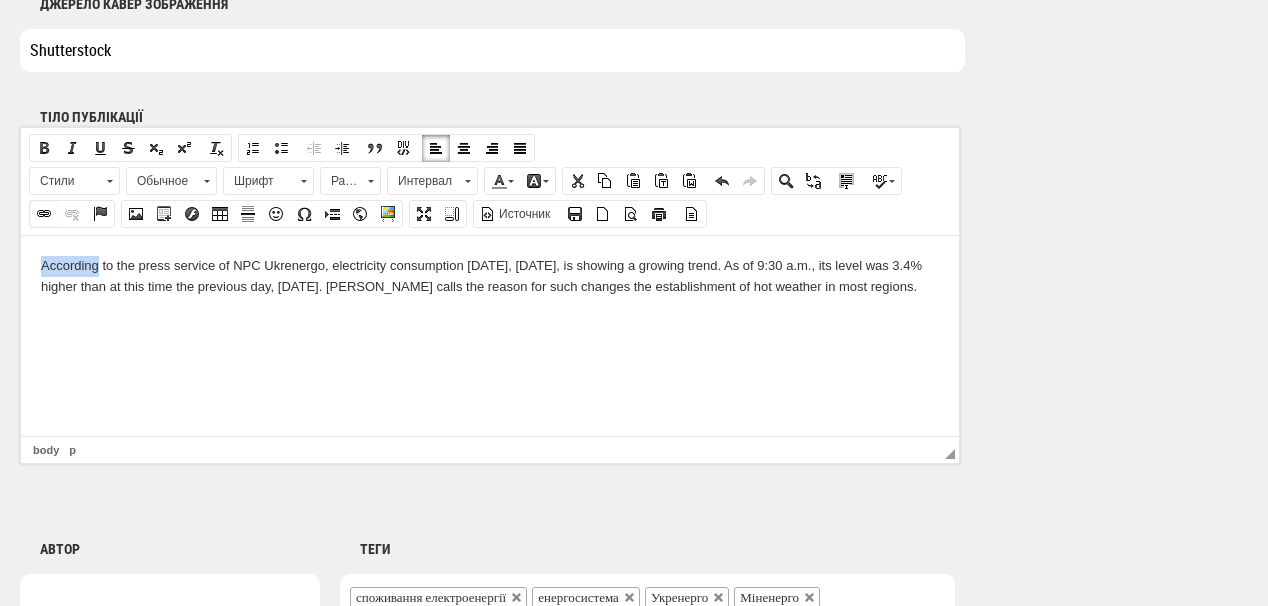 click at bounding box center (44, 214) 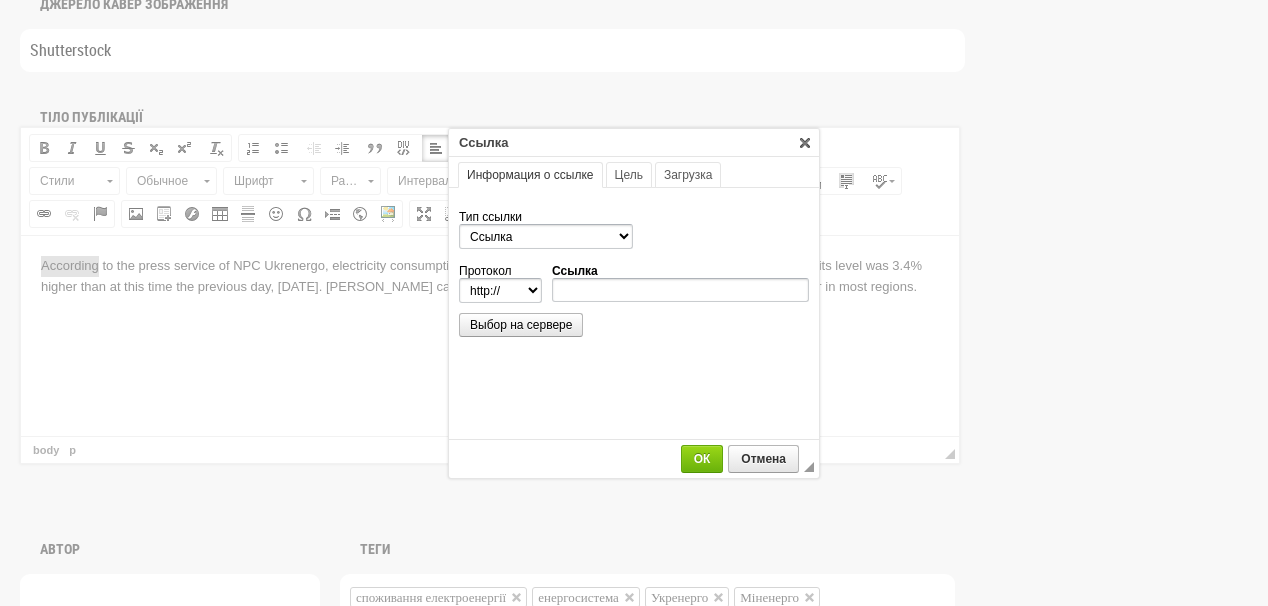 scroll, scrollTop: 0, scrollLeft: 0, axis: both 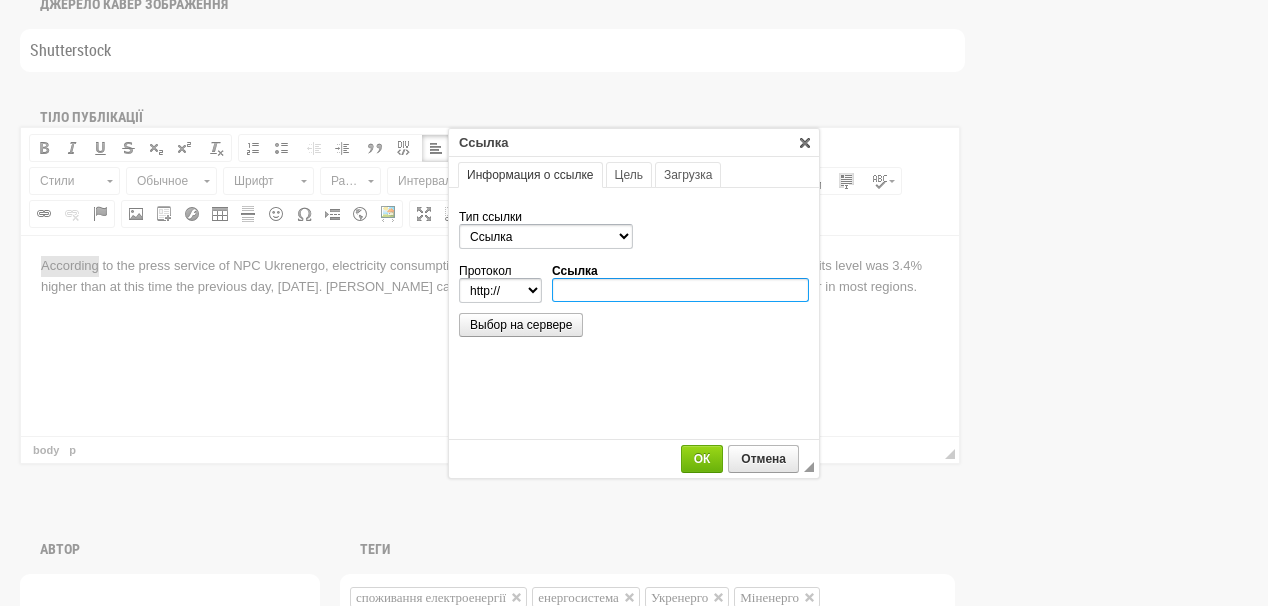 click on "Ссылка" at bounding box center [680, 290] 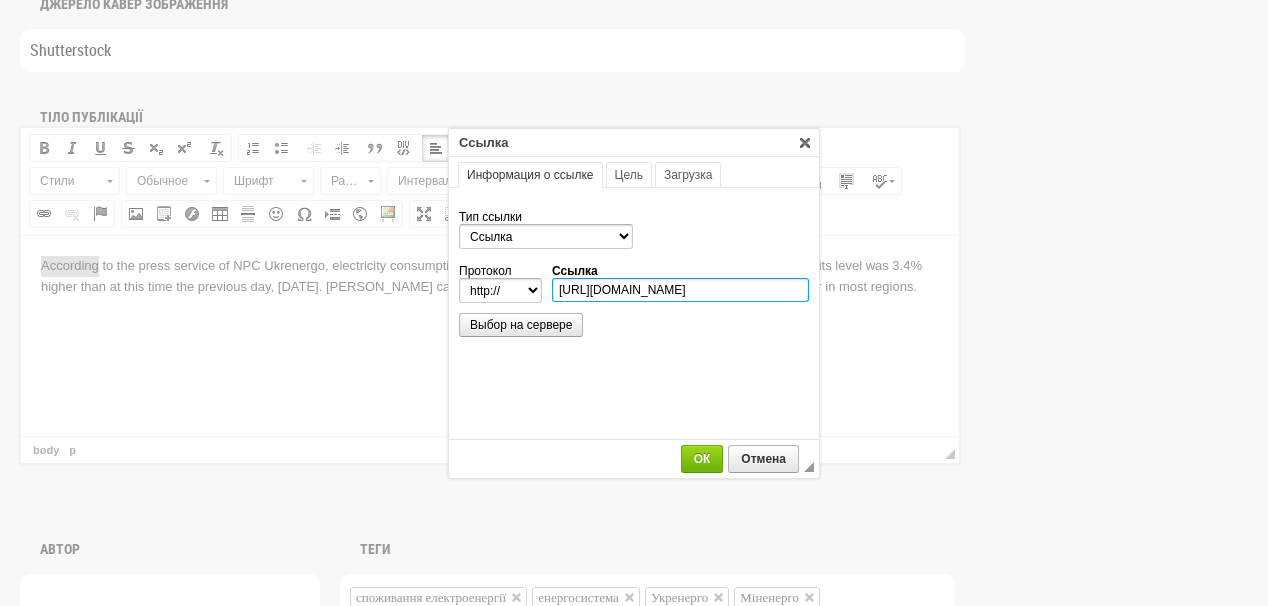 scroll, scrollTop: 0, scrollLeft: 652, axis: horizontal 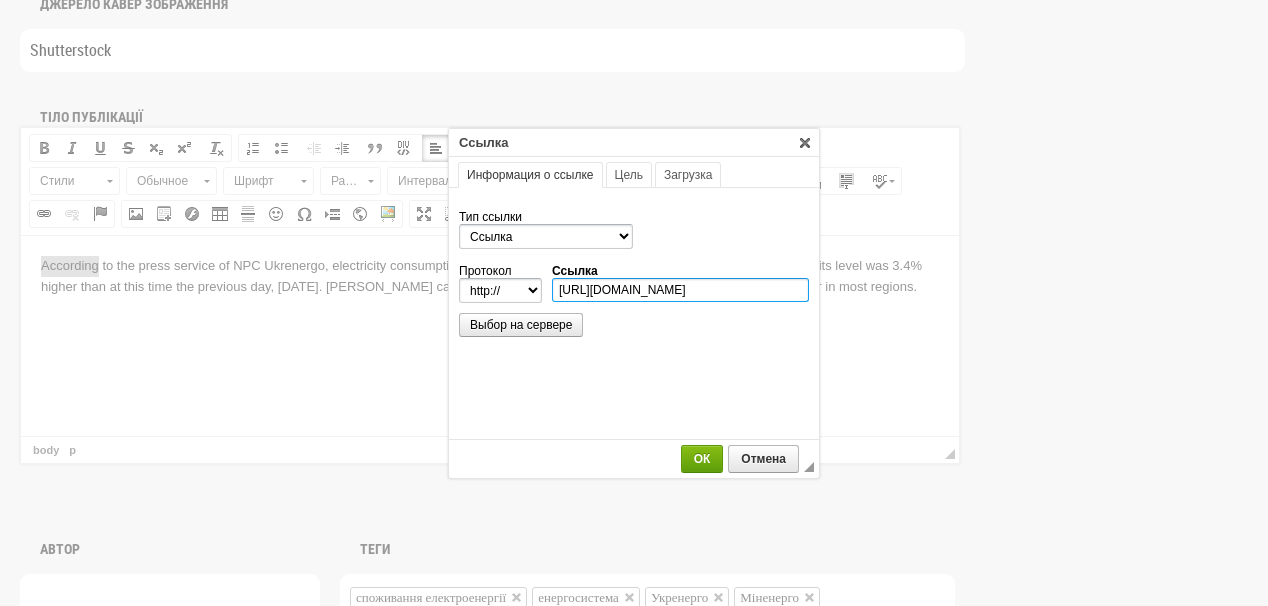 type on "https://www.facebook.com/npcukrenergo/posts/pfbid0jPhe3scKMJZhfy1GexyWNgNfeHdBTteU6BmLBXsNyx4mmAgXS38owQUVHtGeQ4s4l?rdid=anTsjasELMOyFeou#" 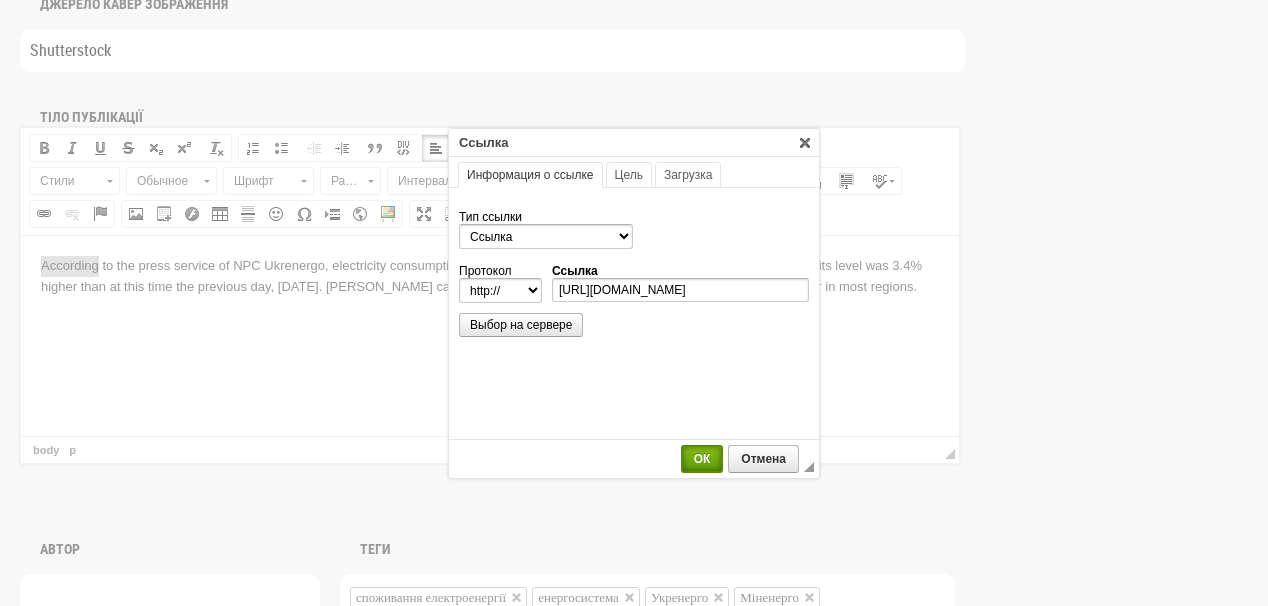 select on "https://" 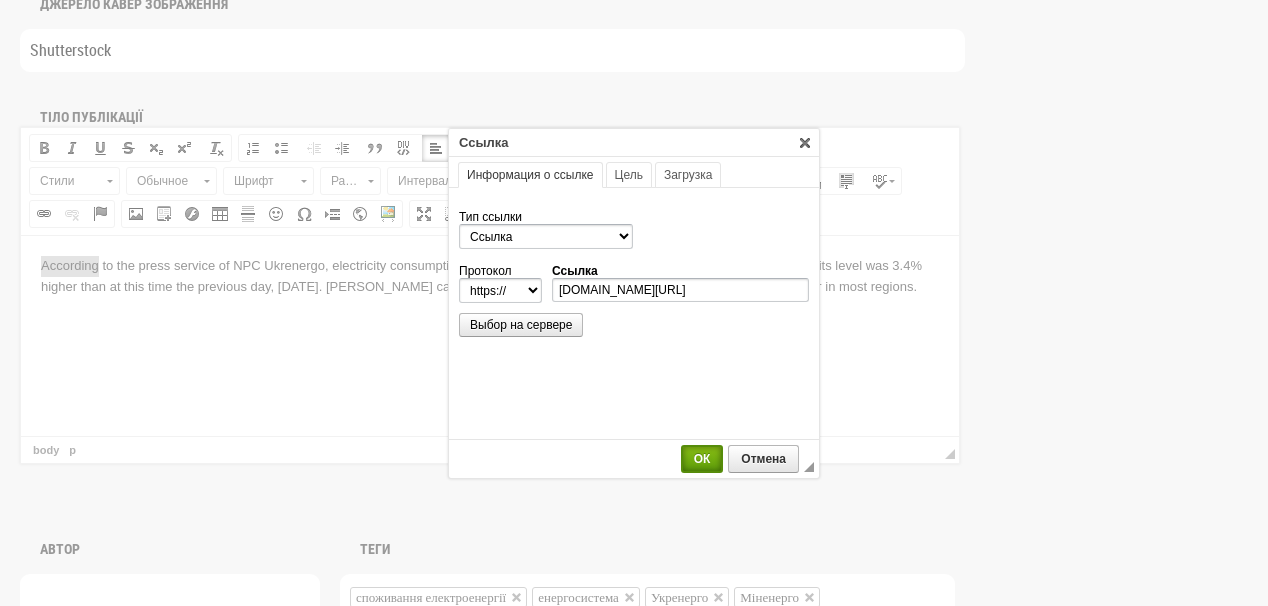 scroll, scrollTop: 0, scrollLeft: 0, axis: both 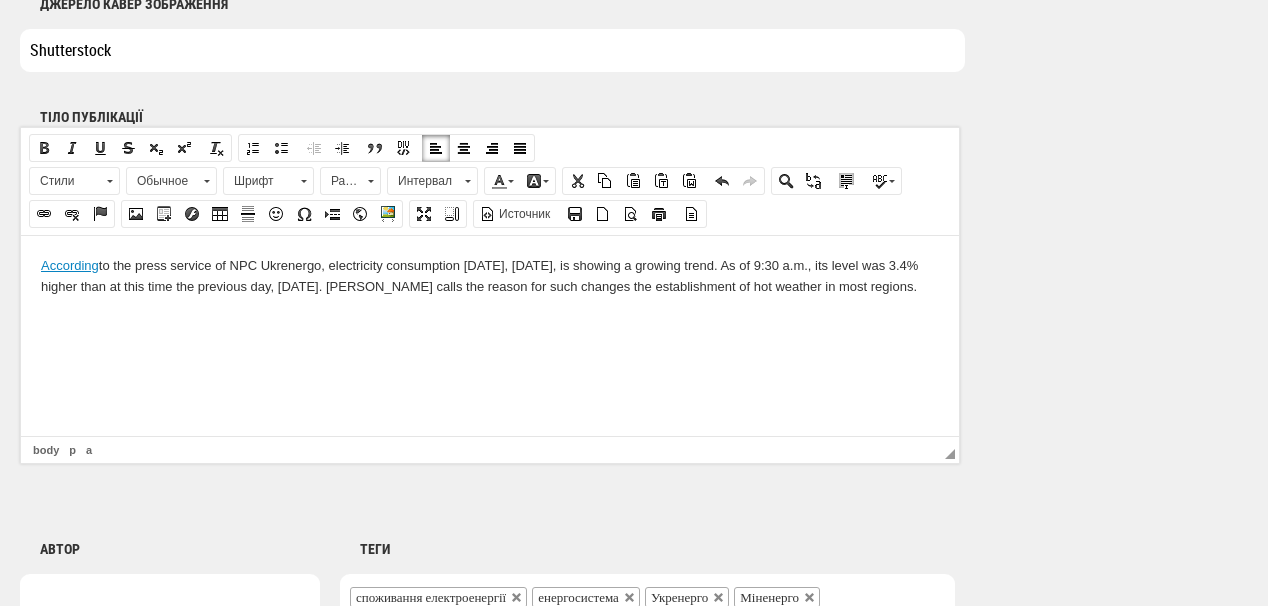 click on "According  to the press service of NPC Ukrenergo, electricity consumption today, Tuesday, July 22, is showing a growing trend. As of 9:30 a.m., its level was 3.4% higher than at this time the previous day, Monday. Ukrenergo calls the reason for such changes the establishment of hot weather in most regions." at bounding box center (490, 276) 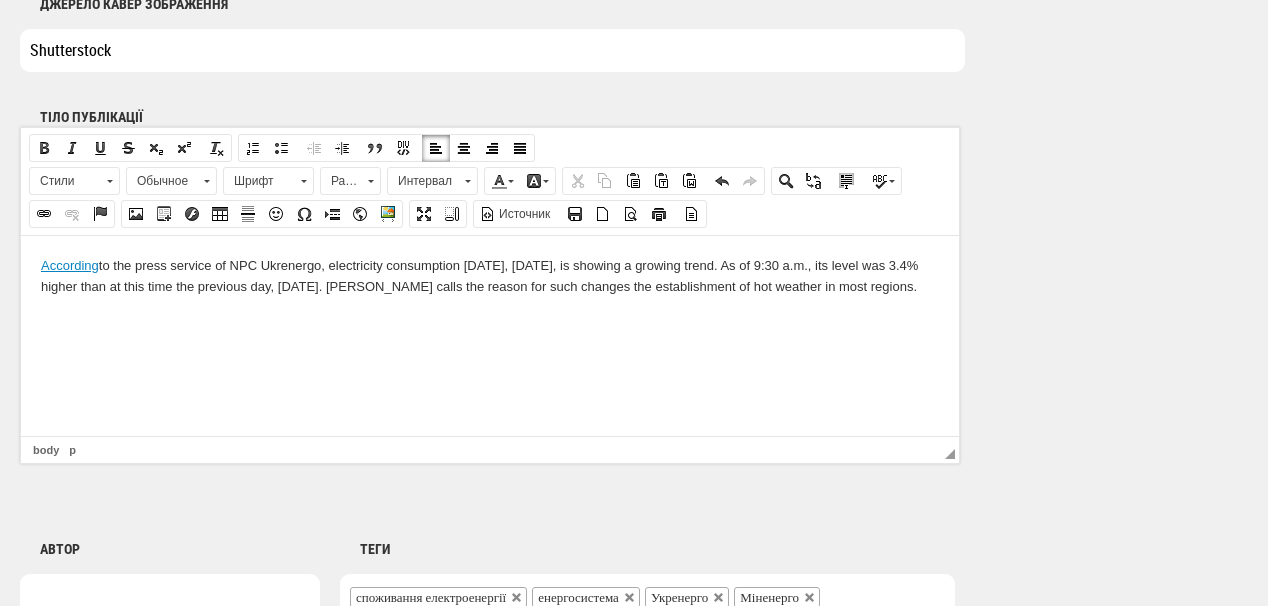 click at bounding box center [490, 320] 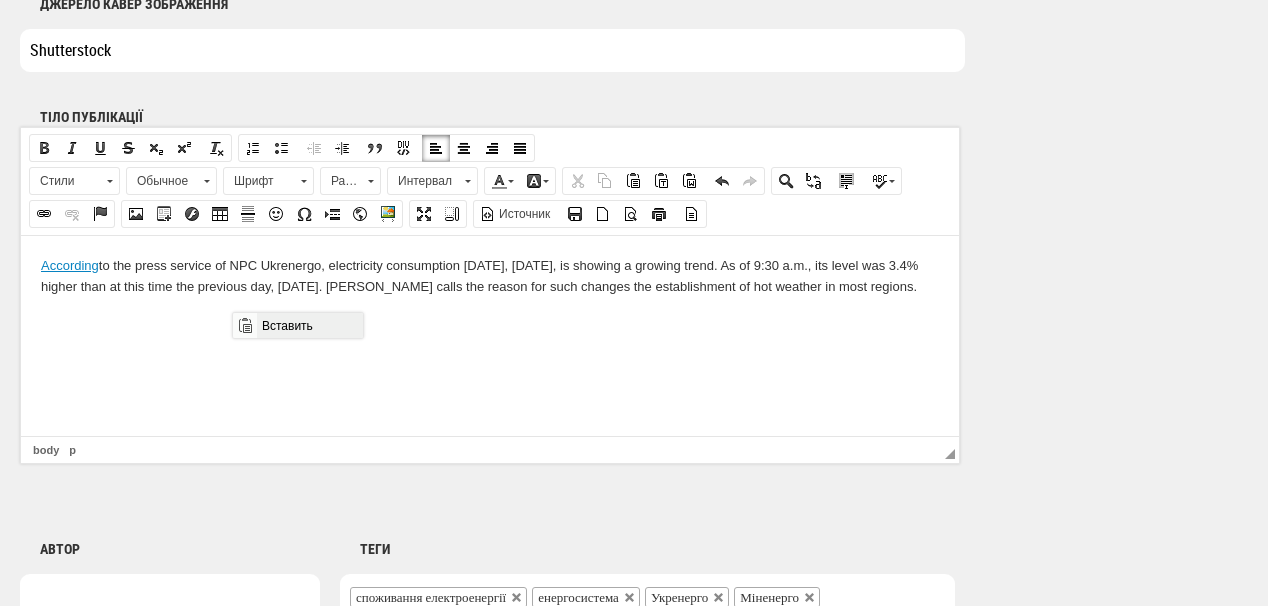 click on "Вставить" at bounding box center (309, 325) 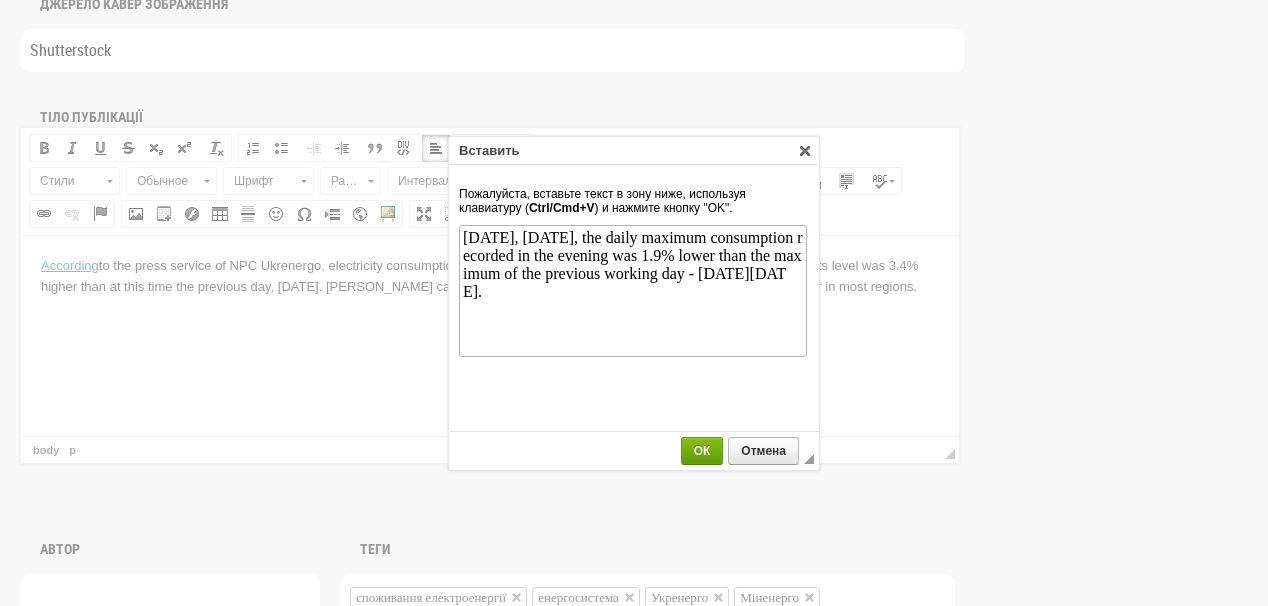 scroll, scrollTop: 0, scrollLeft: 0, axis: both 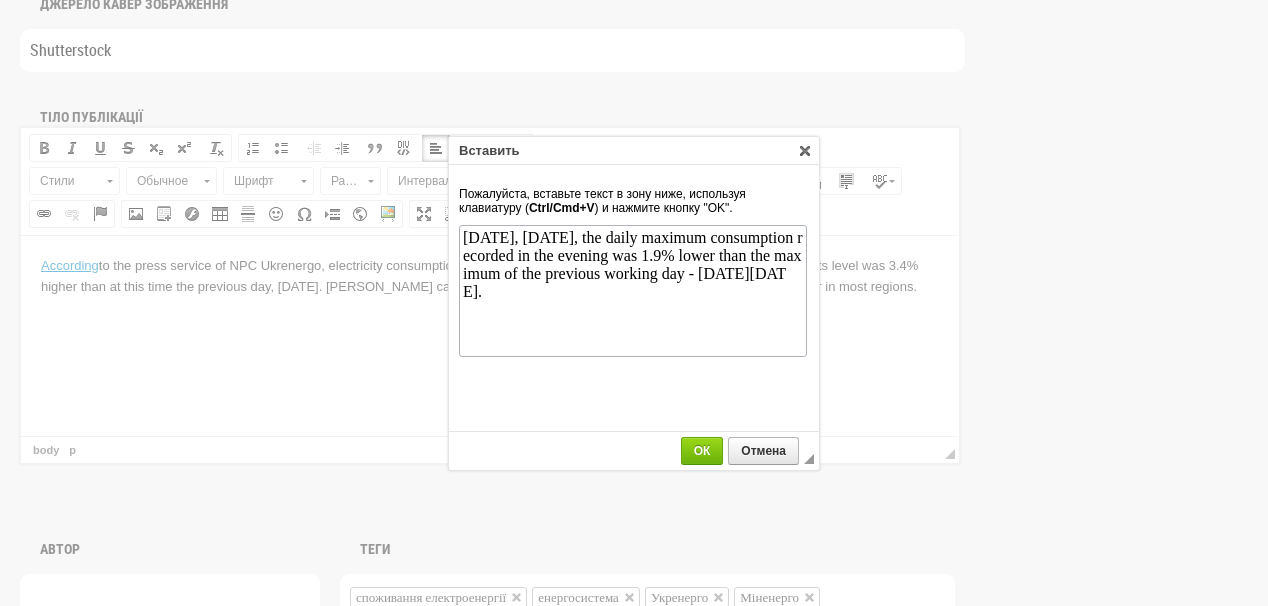 click on "ОК" at bounding box center [702, 451] 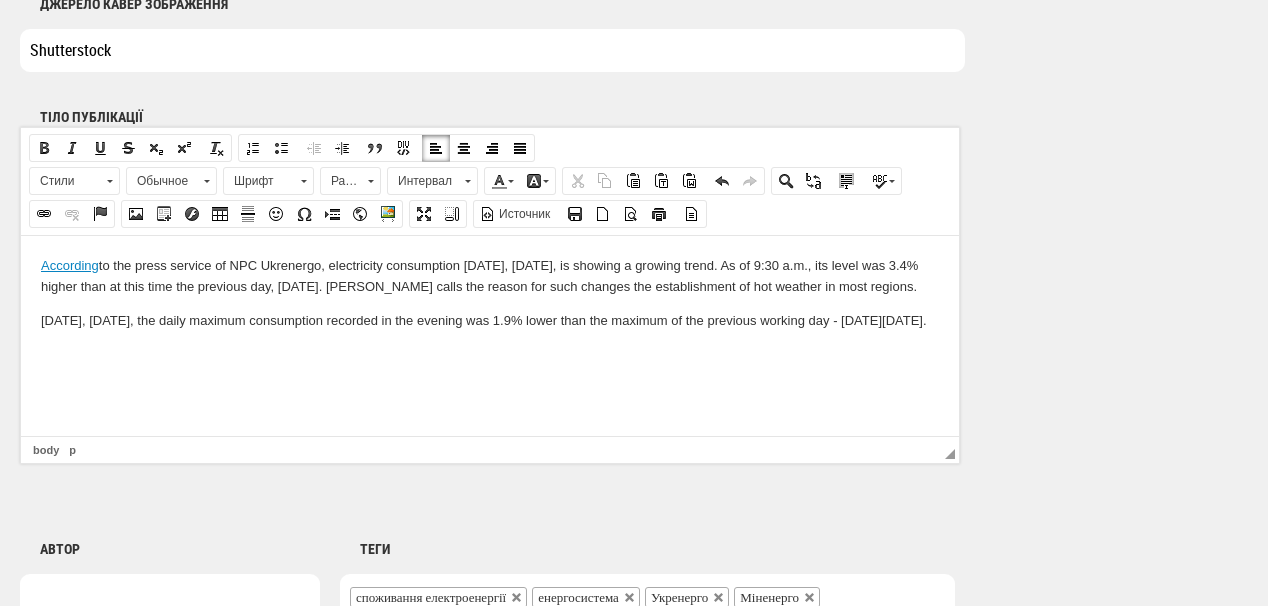 click at bounding box center [490, 353] 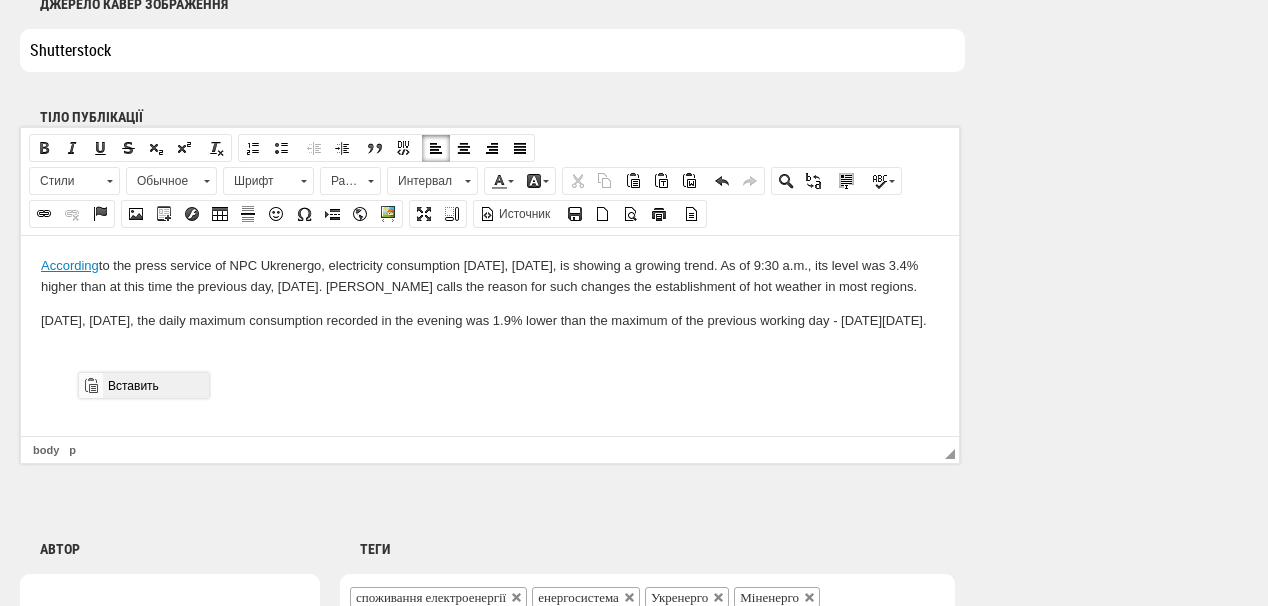 click on "Вставить" at bounding box center [155, 385] 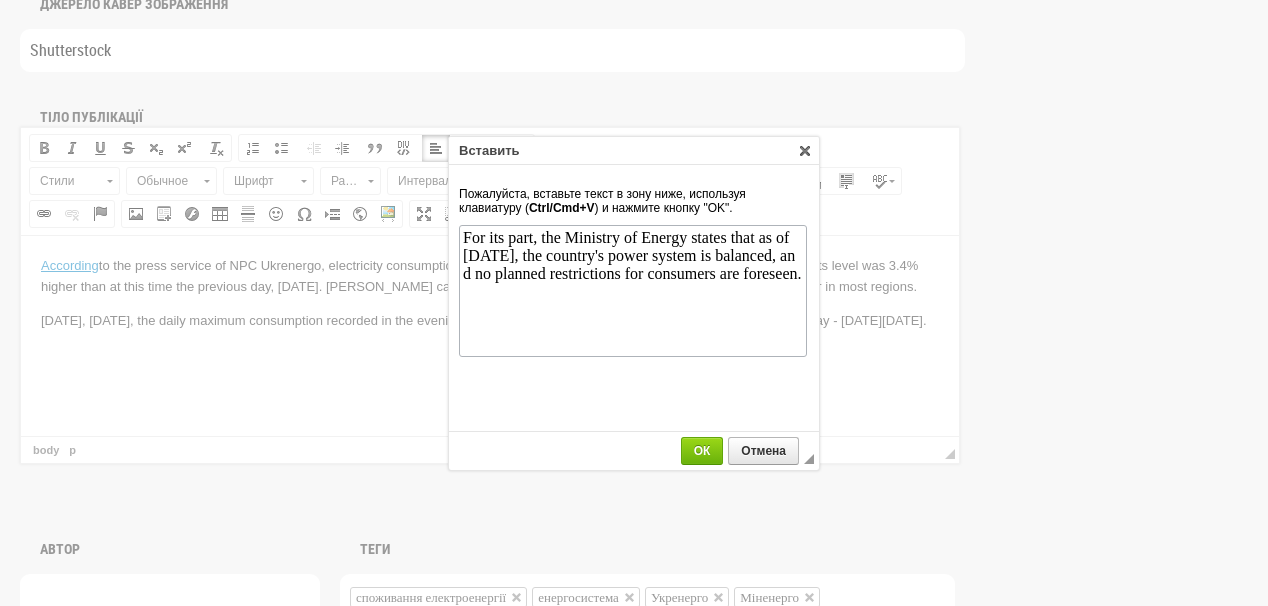 scroll, scrollTop: 0, scrollLeft: 0, axis: both 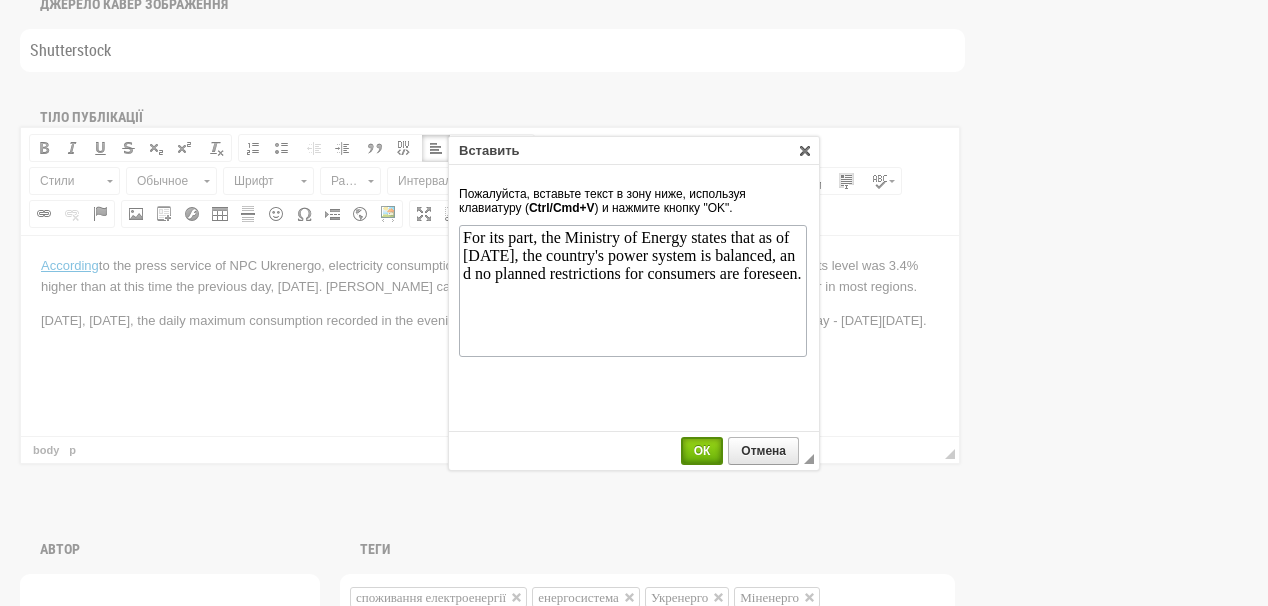 click on "ОК" at bounding box center [702, 451] 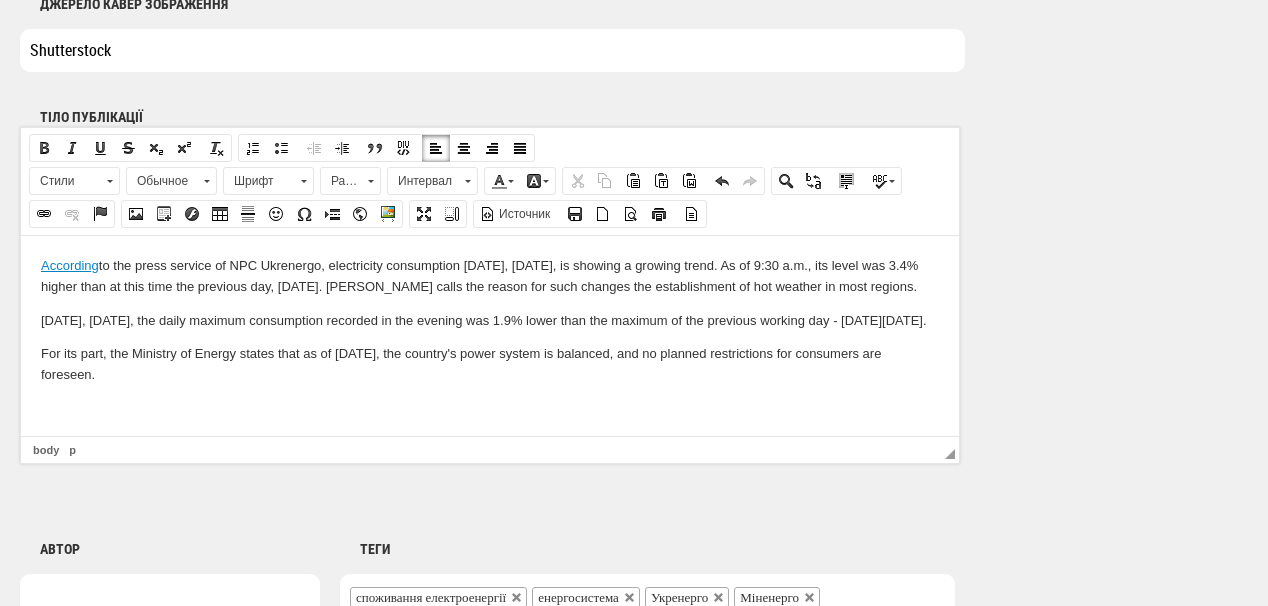 scroll, scrollTop: 21, scrollLeft: 0, axis: vertical 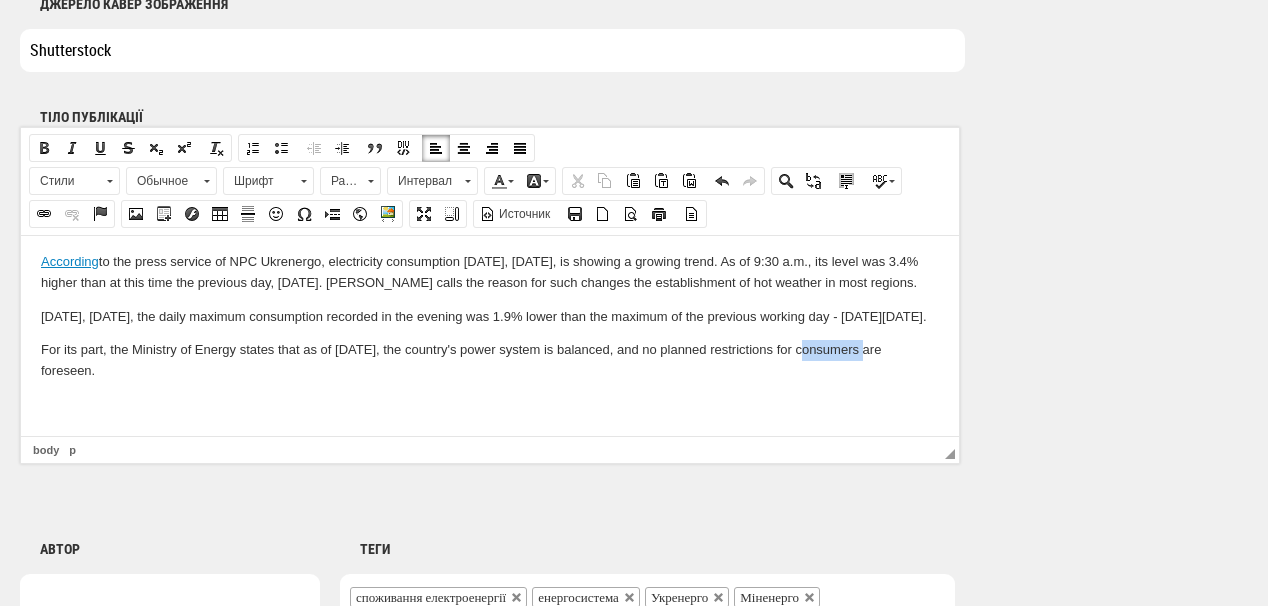 drag, startPoint x: 796, startPoint y: 372, endPoint x: 858, endPoint y: 371, distance: 62.008064 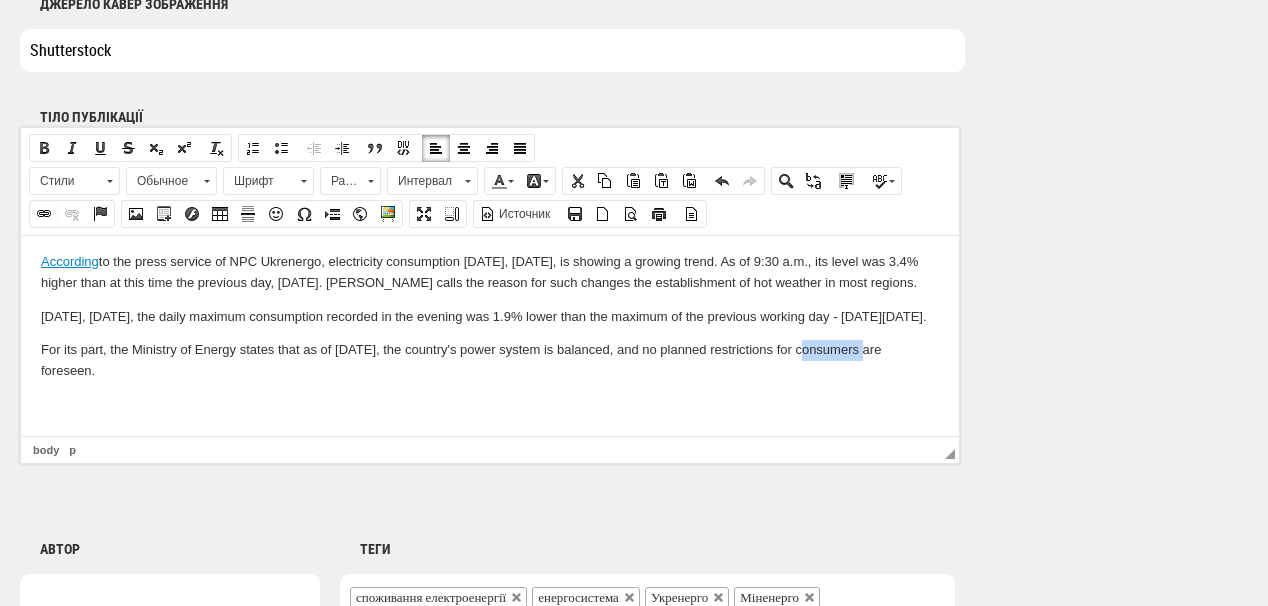 click at bounding box center (44, 214) 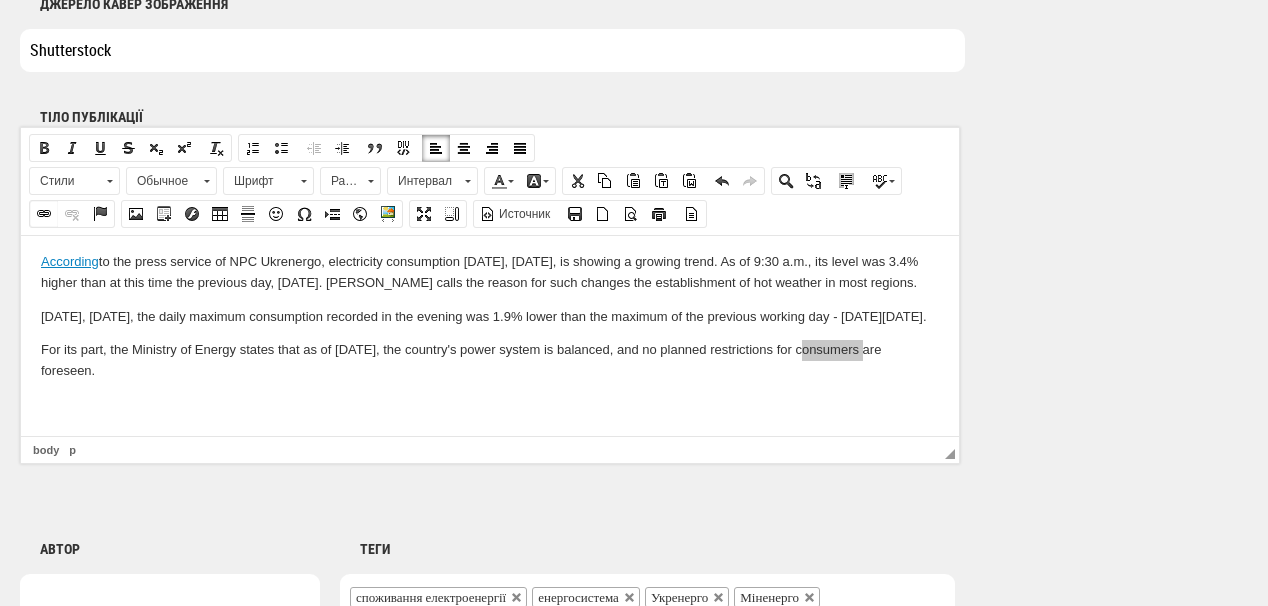 select on "http://" 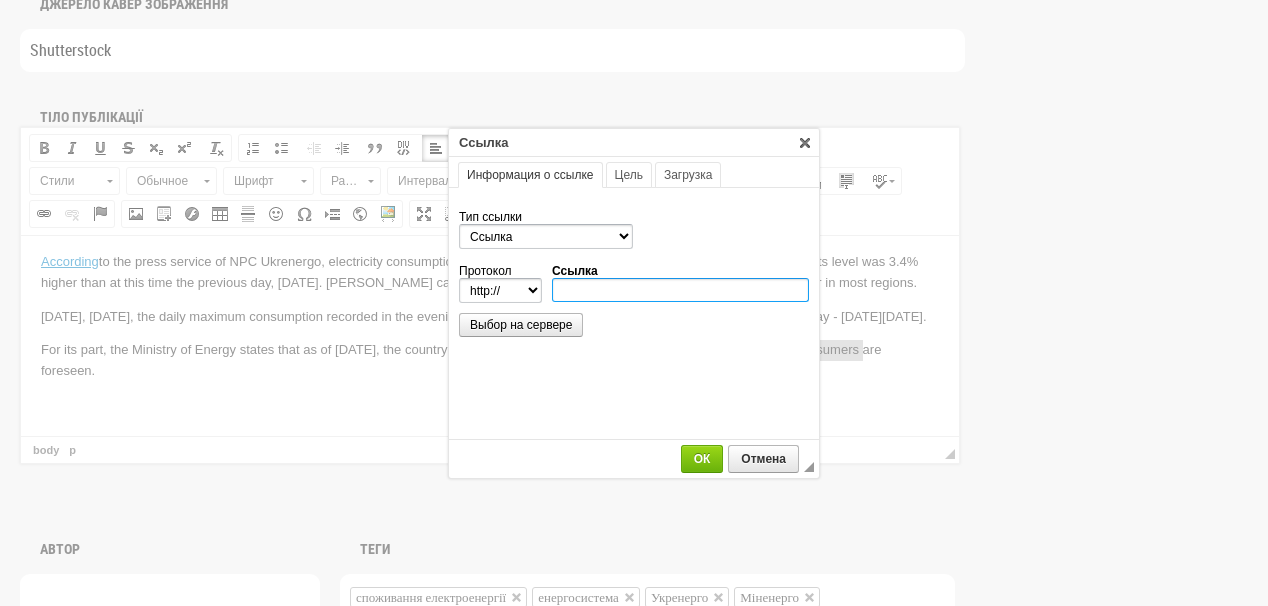 click on "Ссылка" at bounding box center [680, 290] 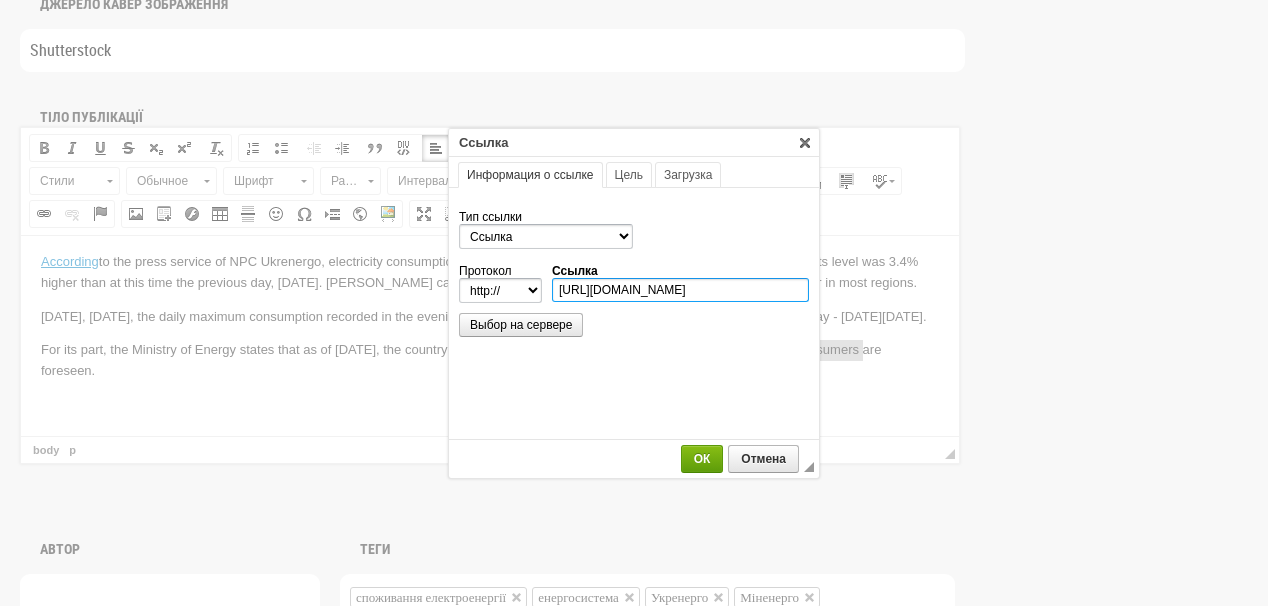 type on "https://t.me/energyofukraine/4135" 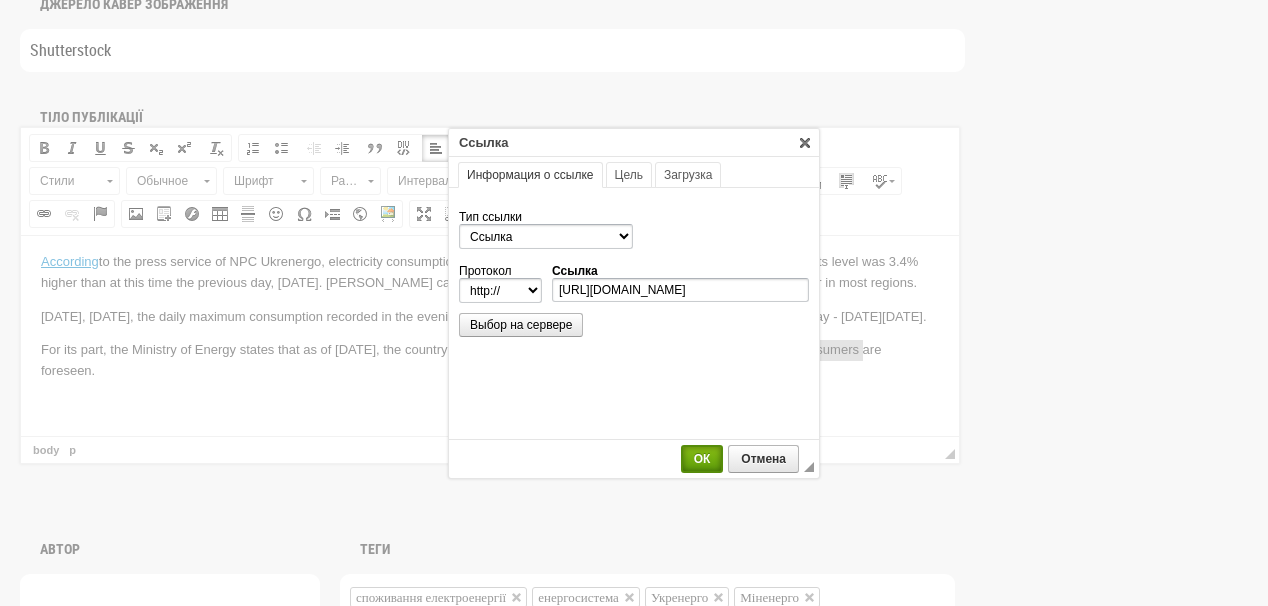 select on "https://" 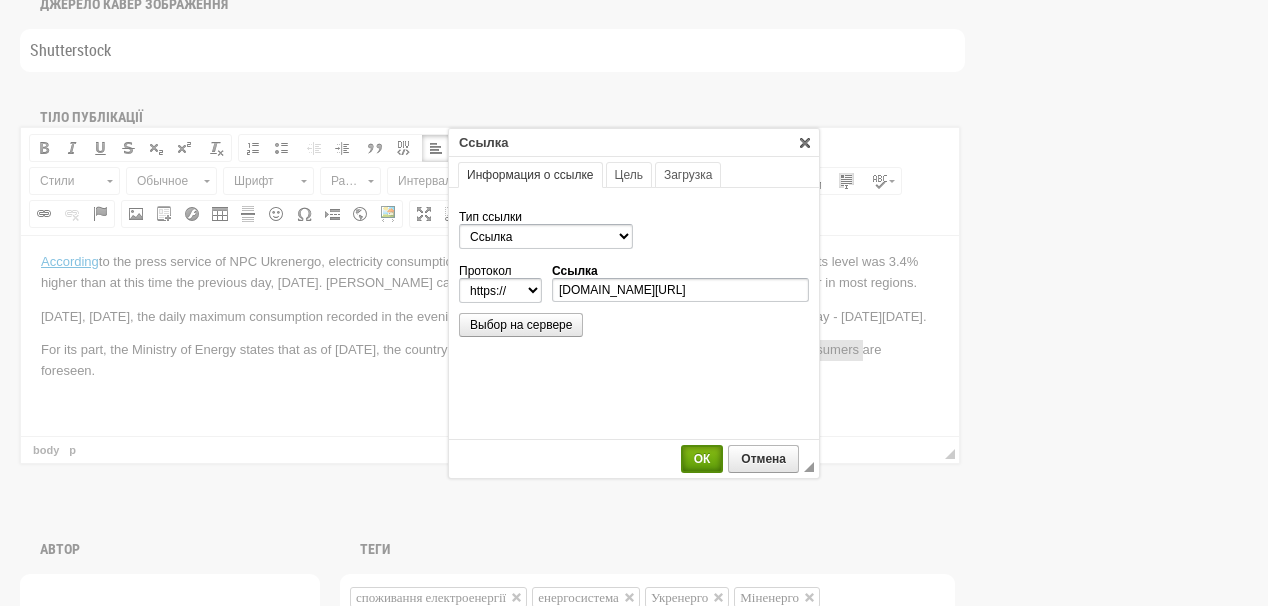 click on "ОК" at bounding box center [702, 459] 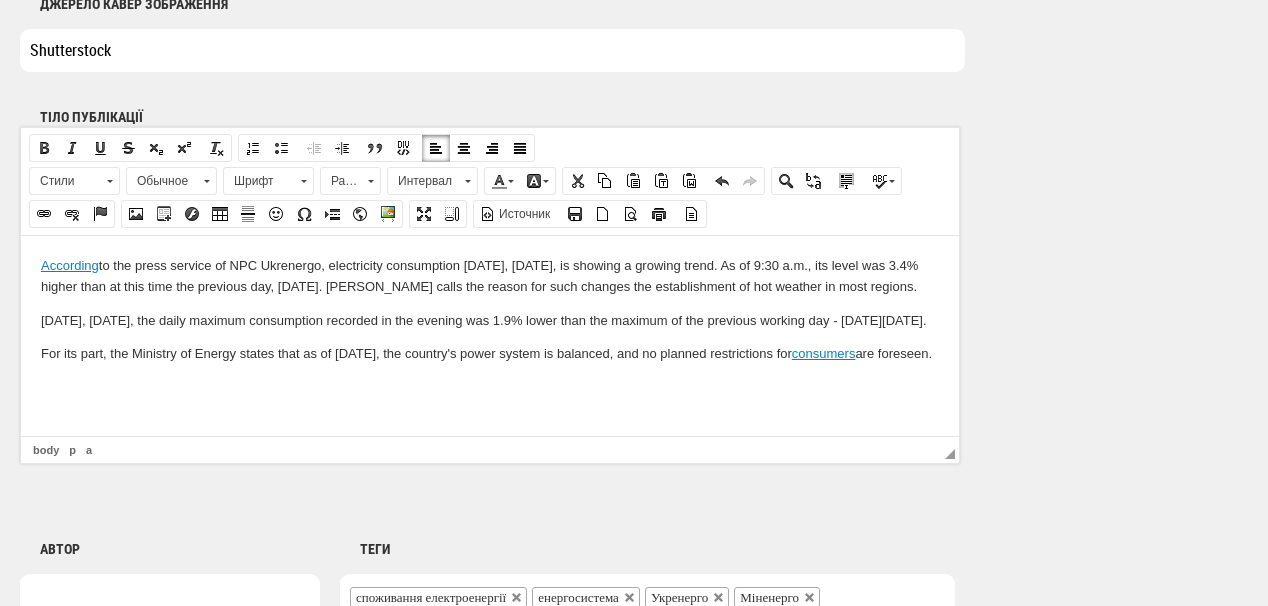 click on "For its part, the Ministry of Energy states that as of July 22, the country's power system is balanced, and no planned restrictions for  consumers  are foreseen." at bounding box center (490, 353) 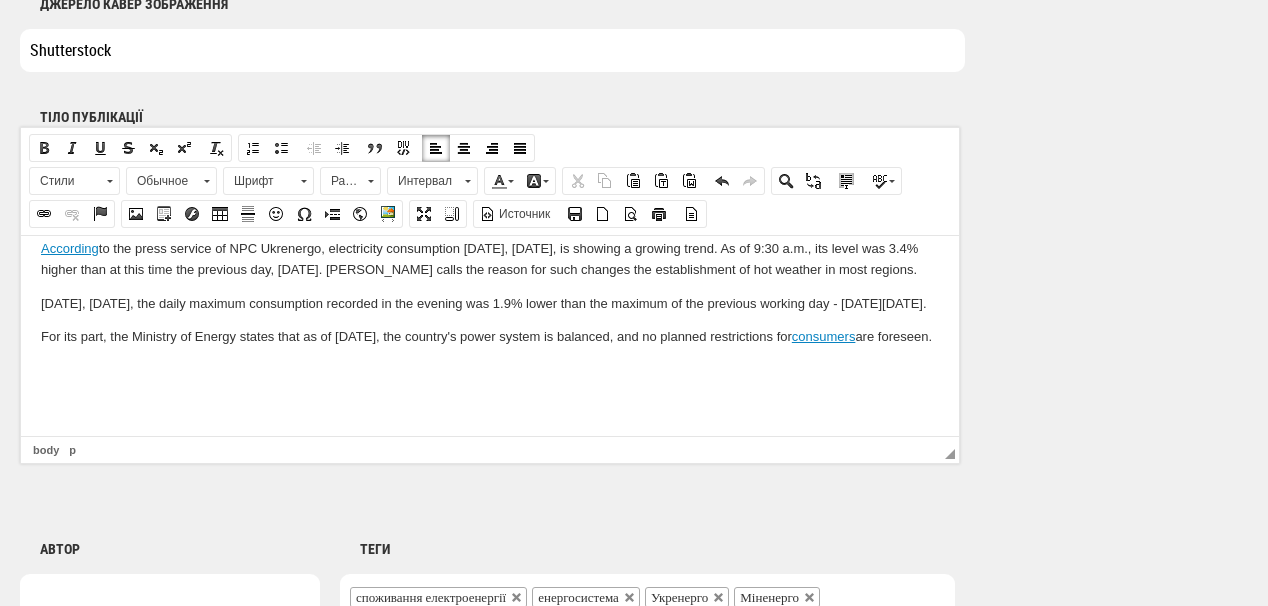 click at bounding box center [490, 370] 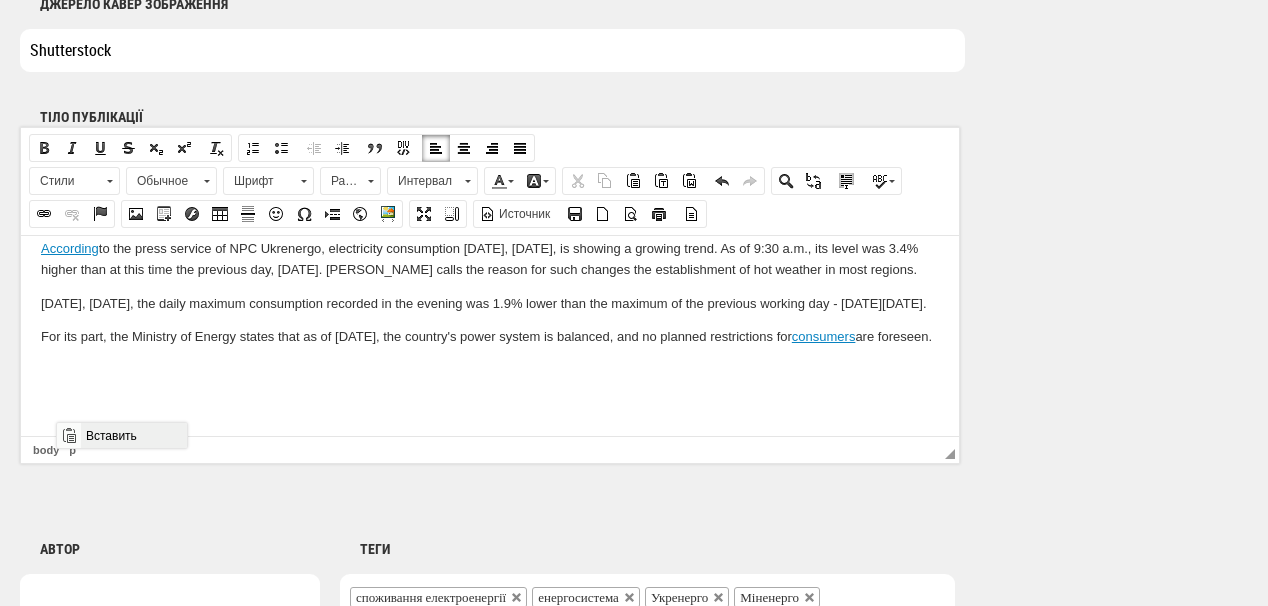 click on "Вставить" at bounding box center (133, 435) 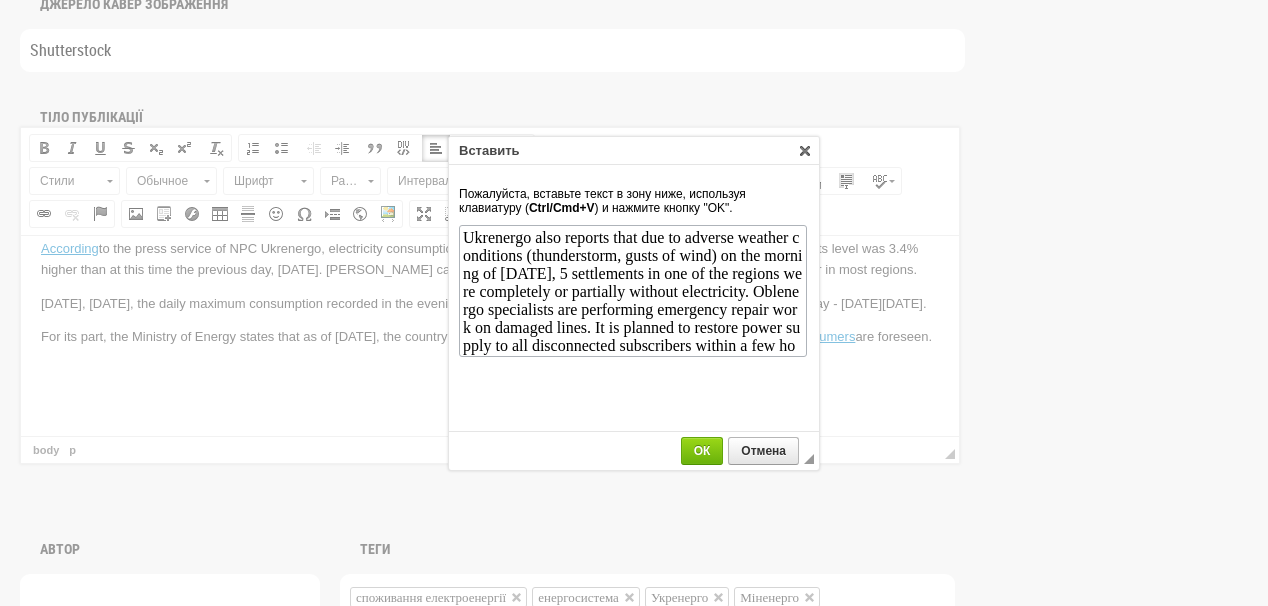 scroll, scrollTop: 19, scrollLeft: 0, axis: vertical 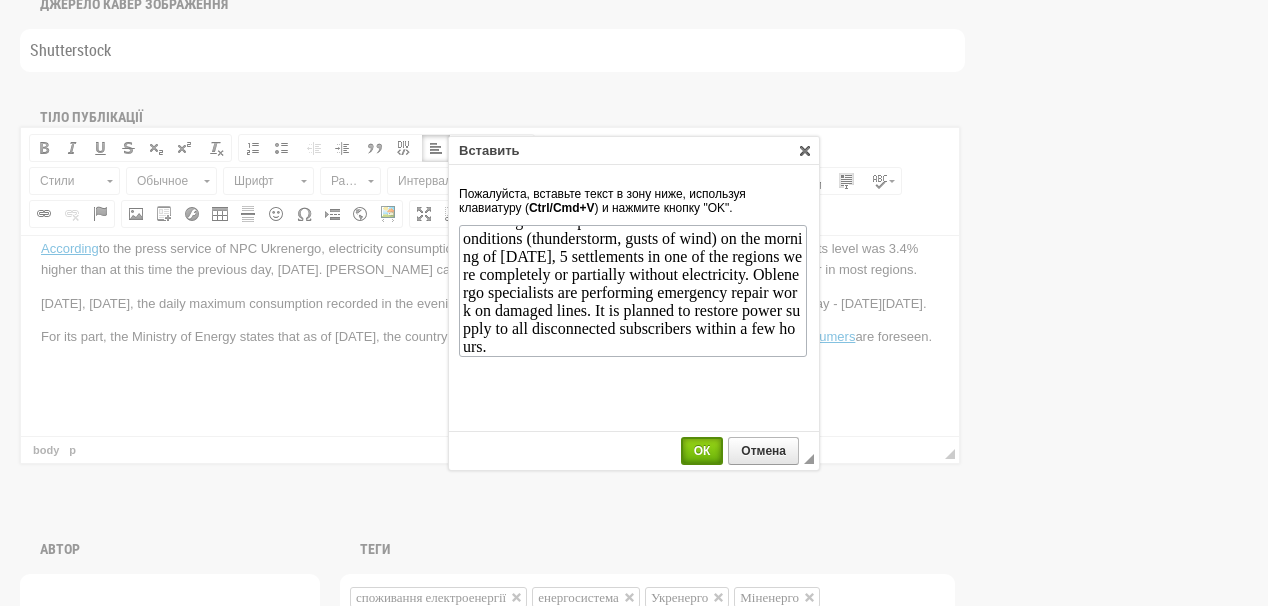 click on "ОК" at bounding box center [702, 451] 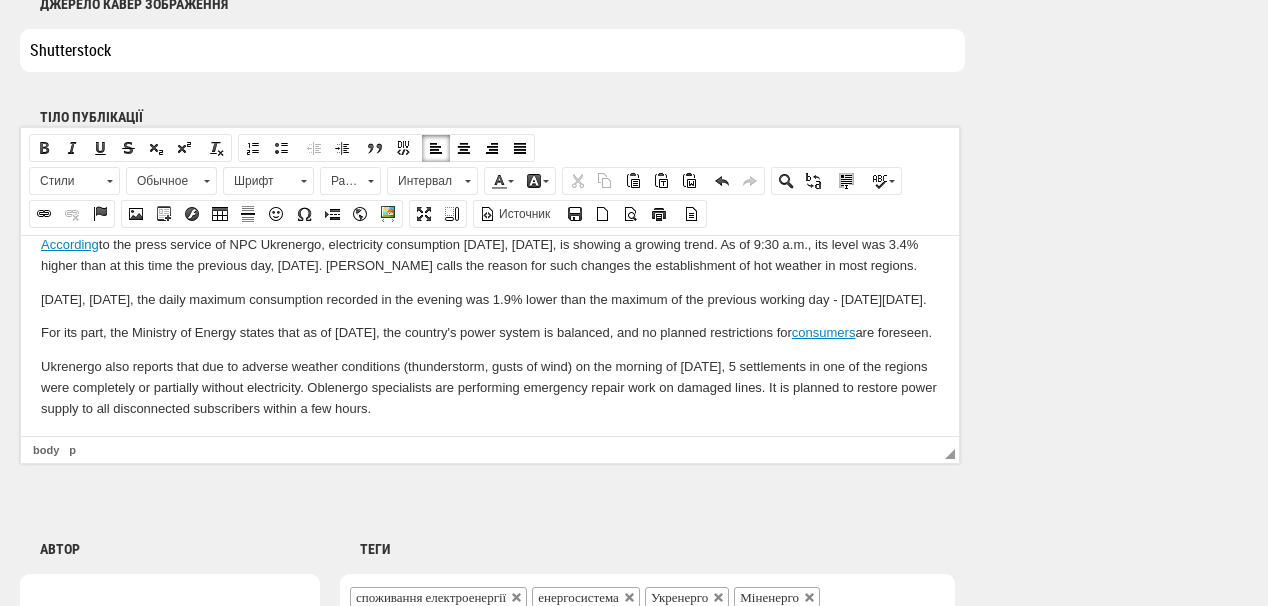 scroll, scrollTop: 0, scrollLeft: 0, axis: both 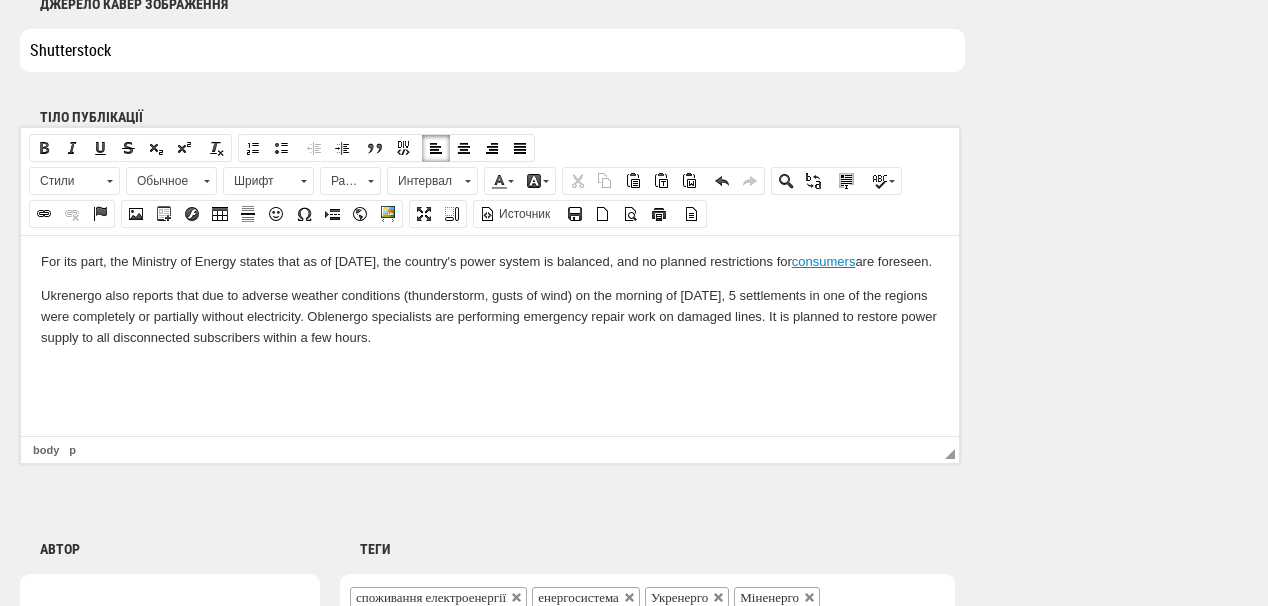 click at bounding box center [490, 371] 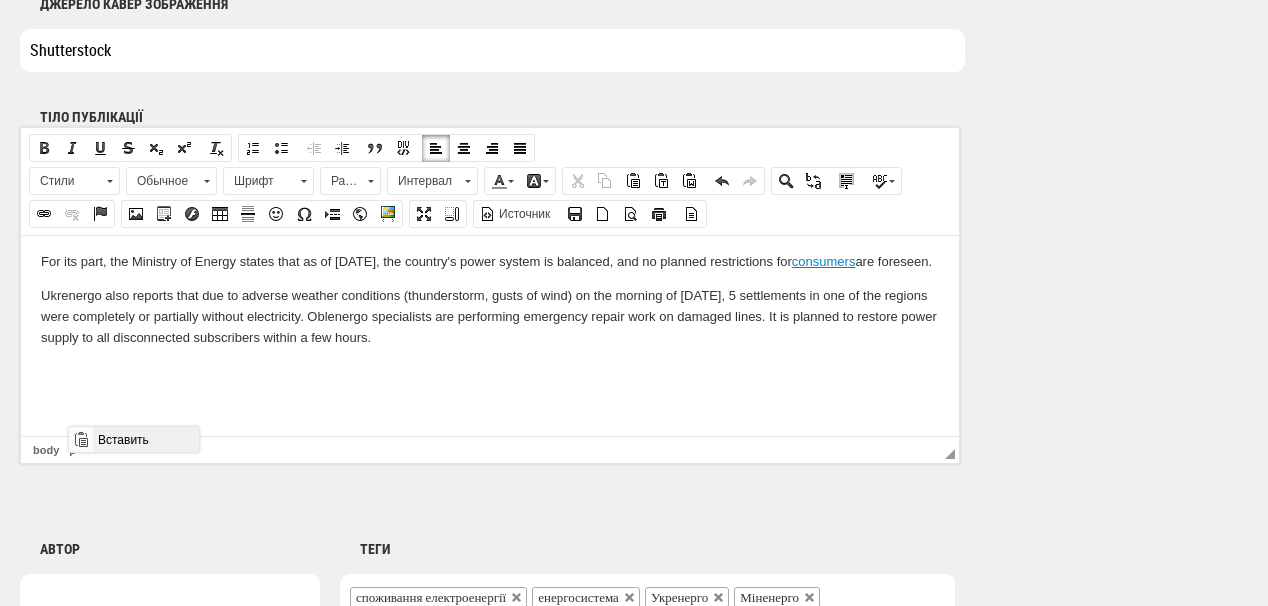 click on "Вставить" at bounding box center [145, 439] 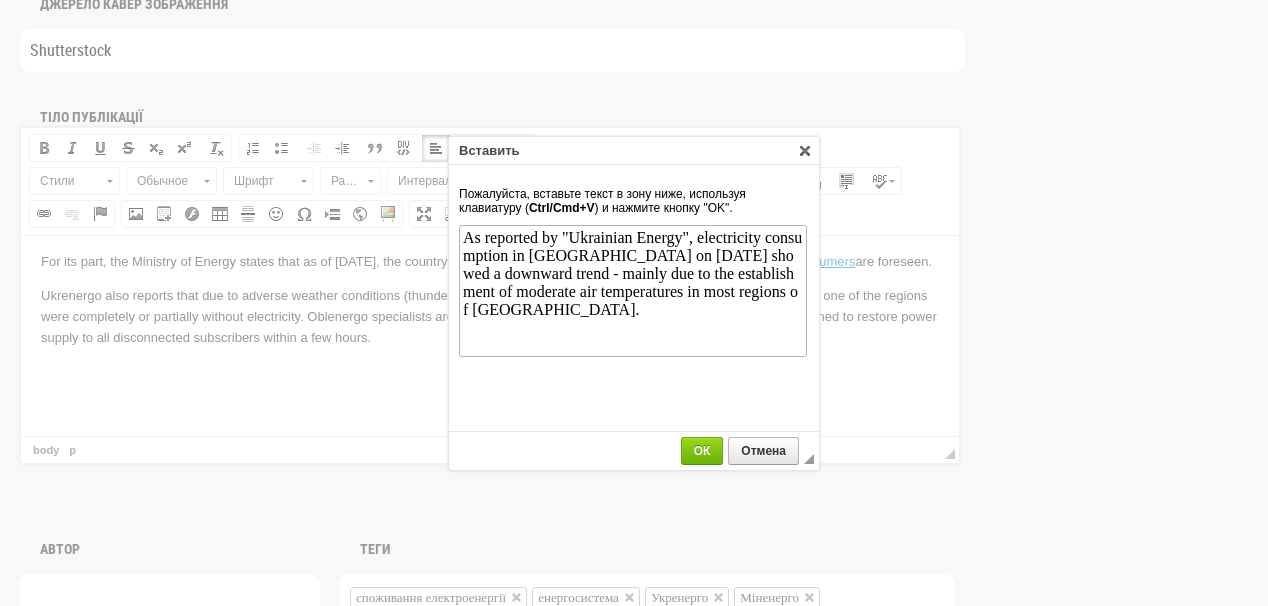 scroll, scrollTop: 0, scrollLeft: 0, axis: both 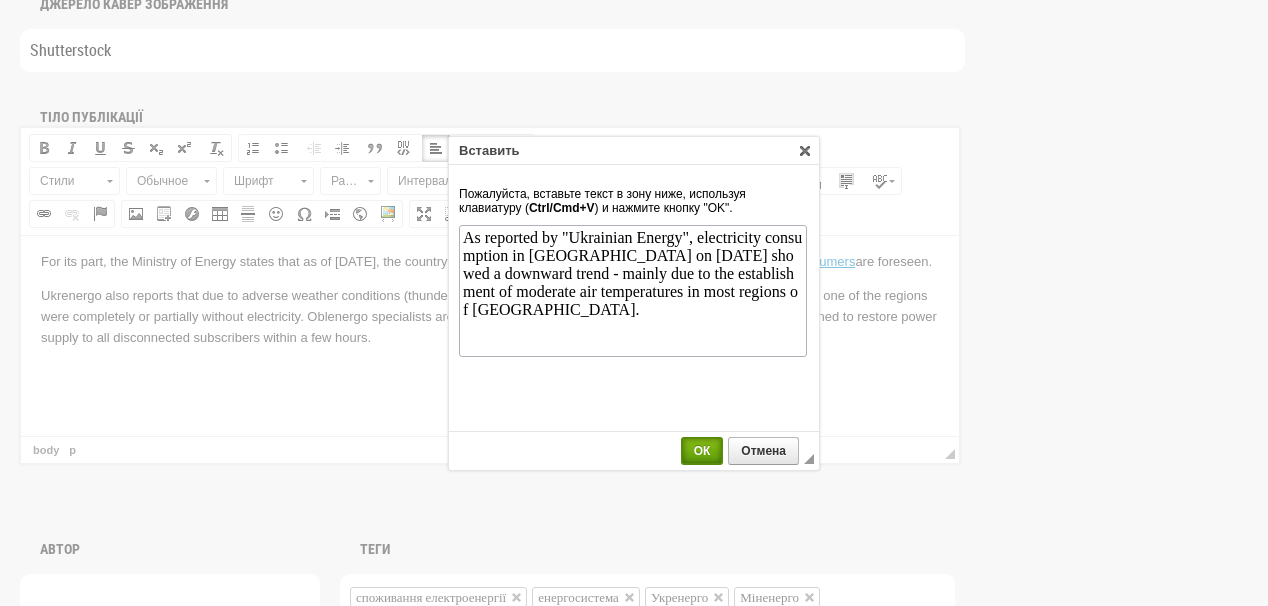 click on "ОК" at bounding box center [702, 451] 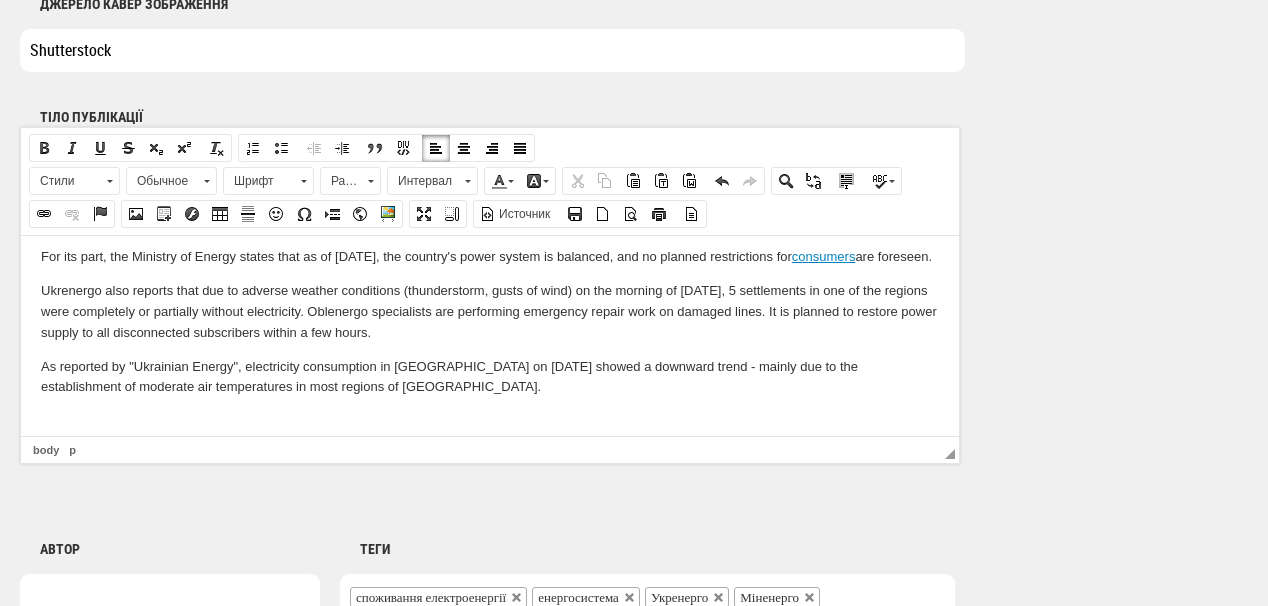 scroll, scrollTop: 118, scrollLeft: 0, axis: vertical 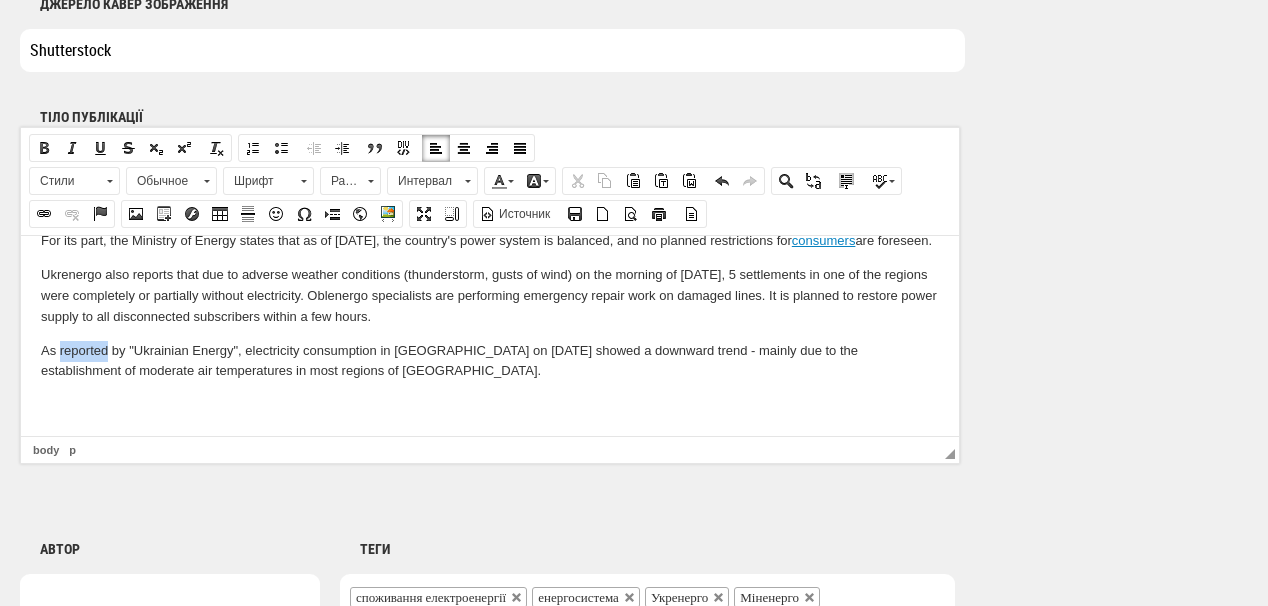 drag, startPoint x: 58, startPoint y: 405, endPoint x: 108, endPoint y: 404, distance: 50.01 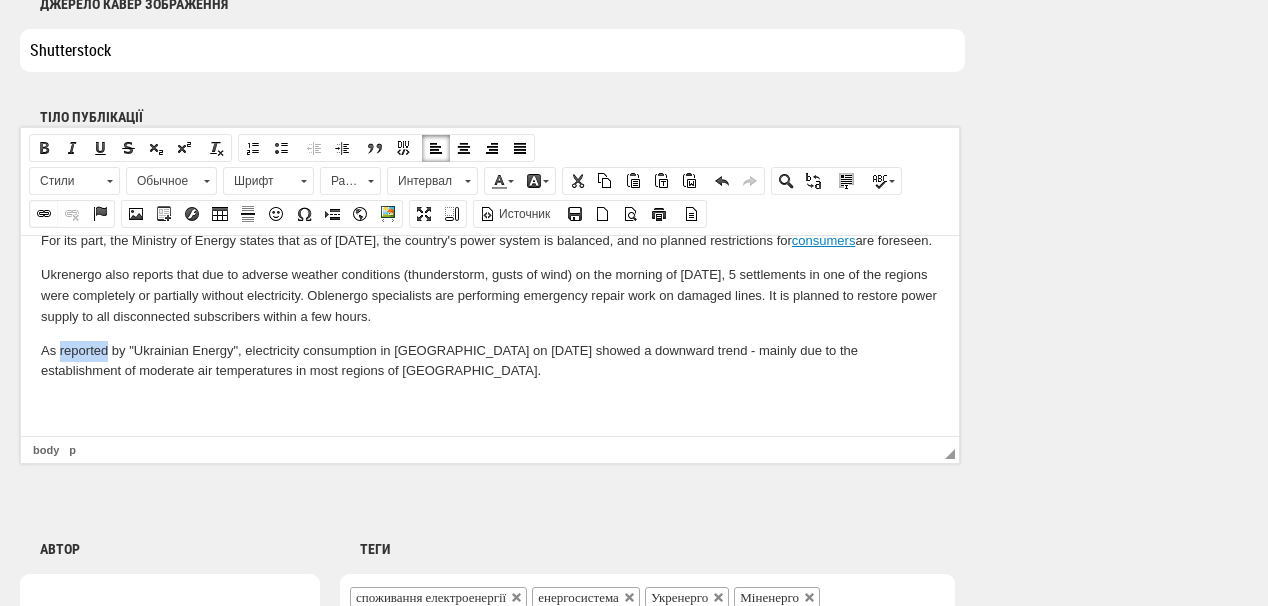 click at bounding box center (44, 214) 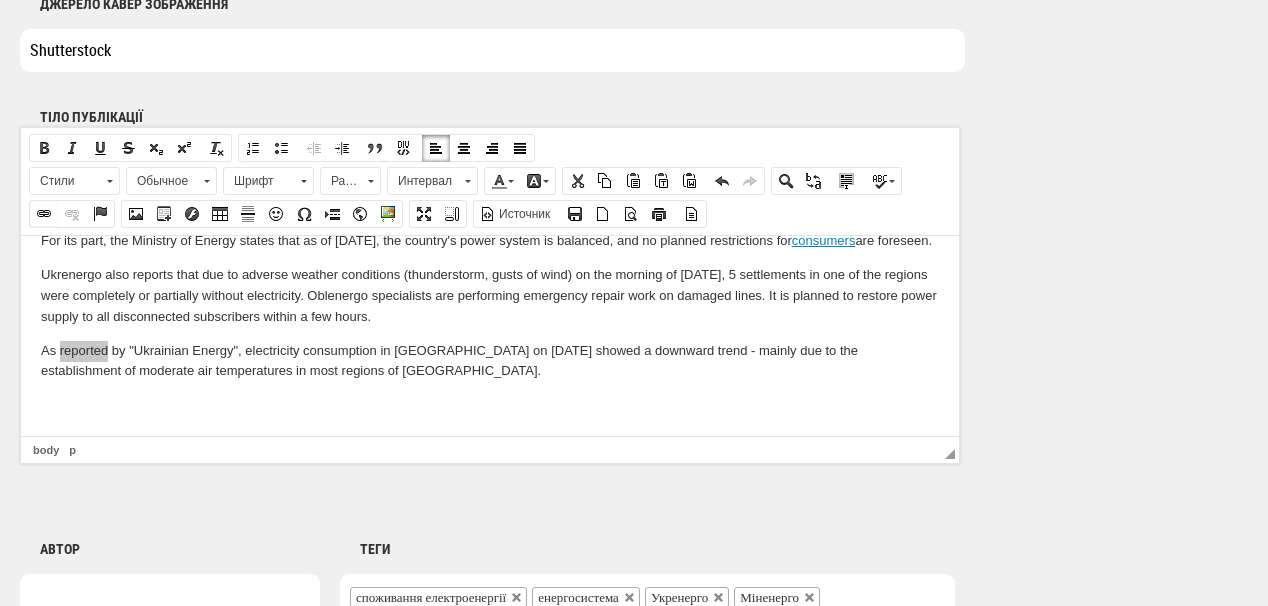 select on "http://" 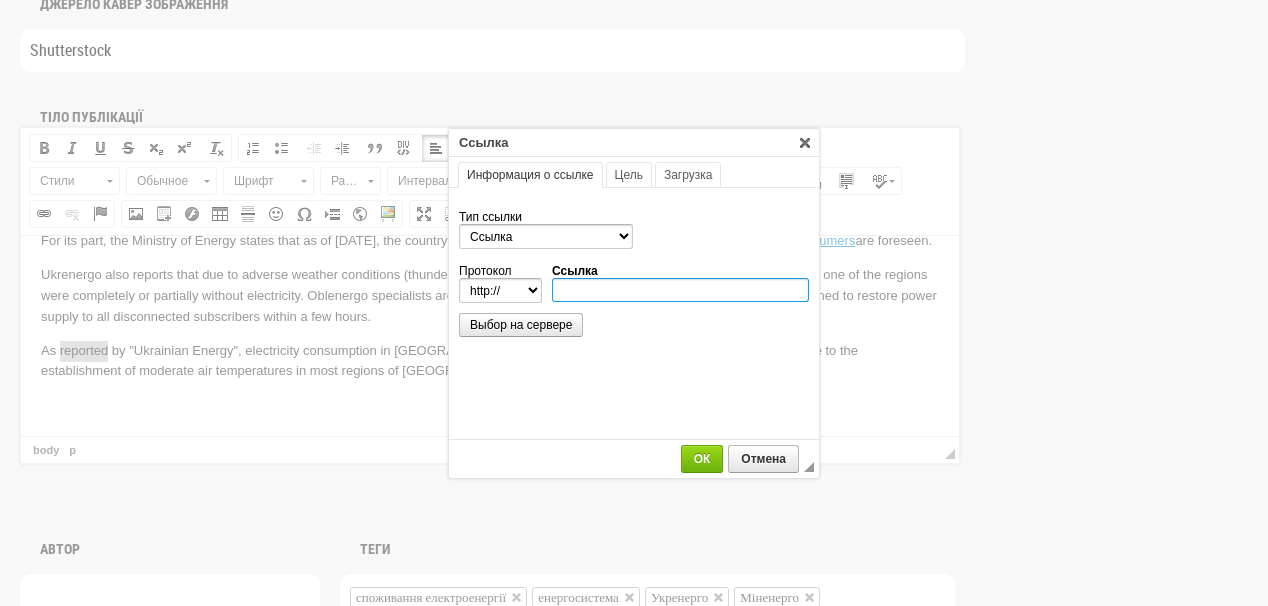 click on "Ссылка" at bounding box center [680, 290] 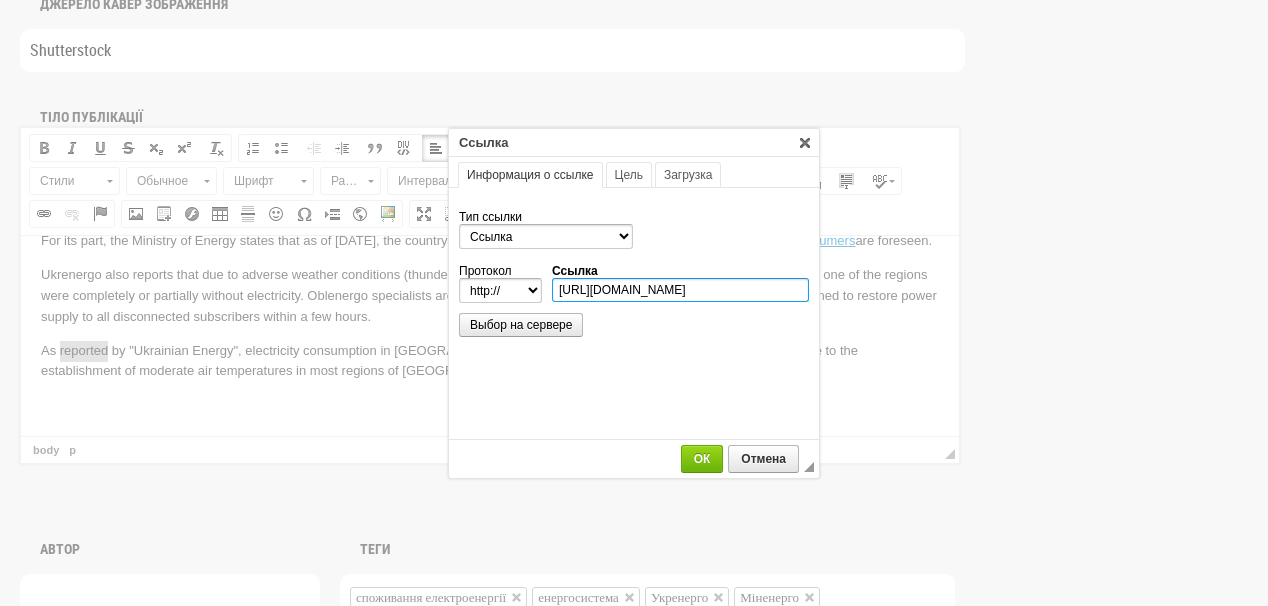 scroll, scrollTop: 0, scrollLeft: 209, axis: horizontal 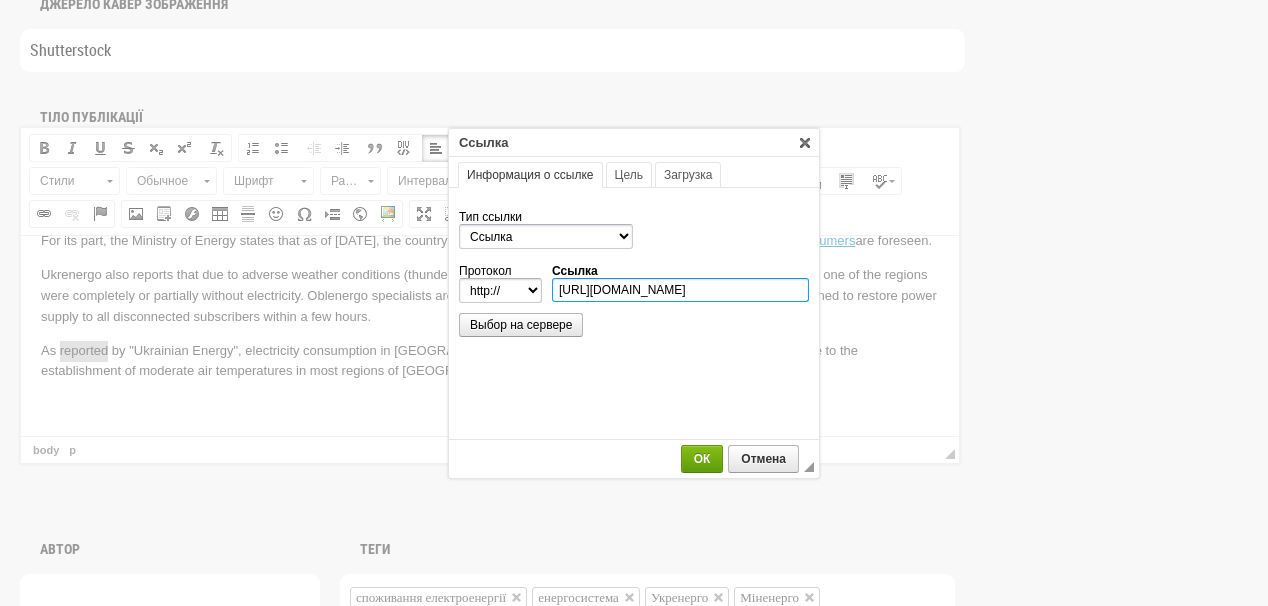 type on "https://ua-energy.org/en/posts/21-07-2025-d6cc899e-6d63-4699-a1d1-c851d9913228" 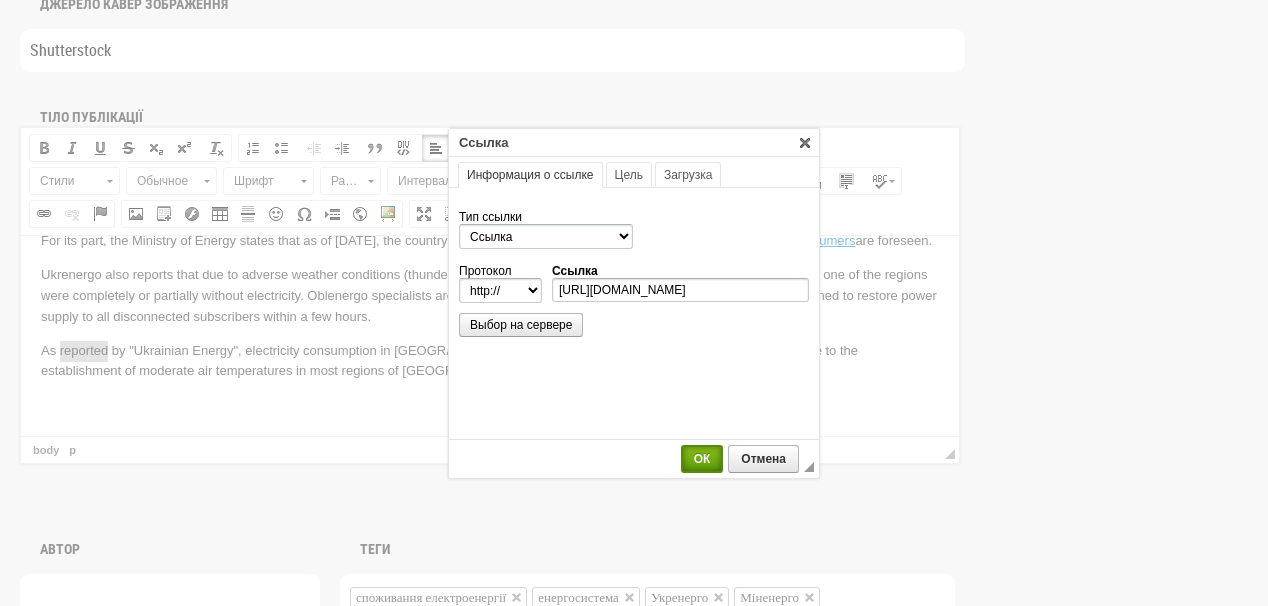 select on "https://" 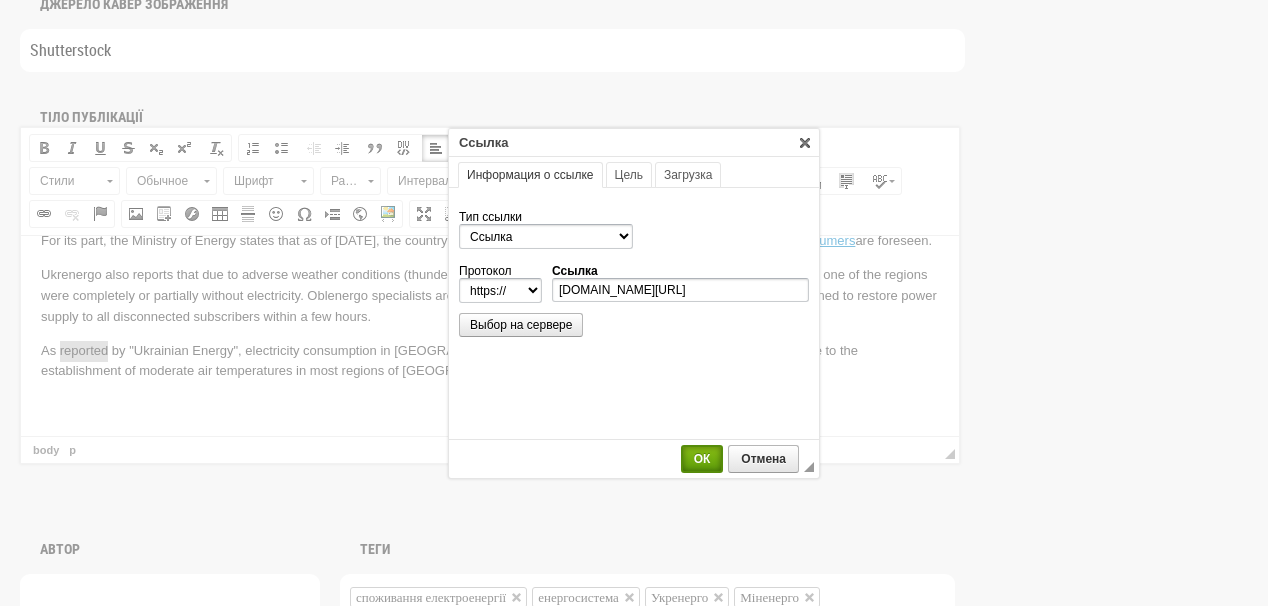 scroll, scrollTop: 0, scrollLeft: 0, axis: both 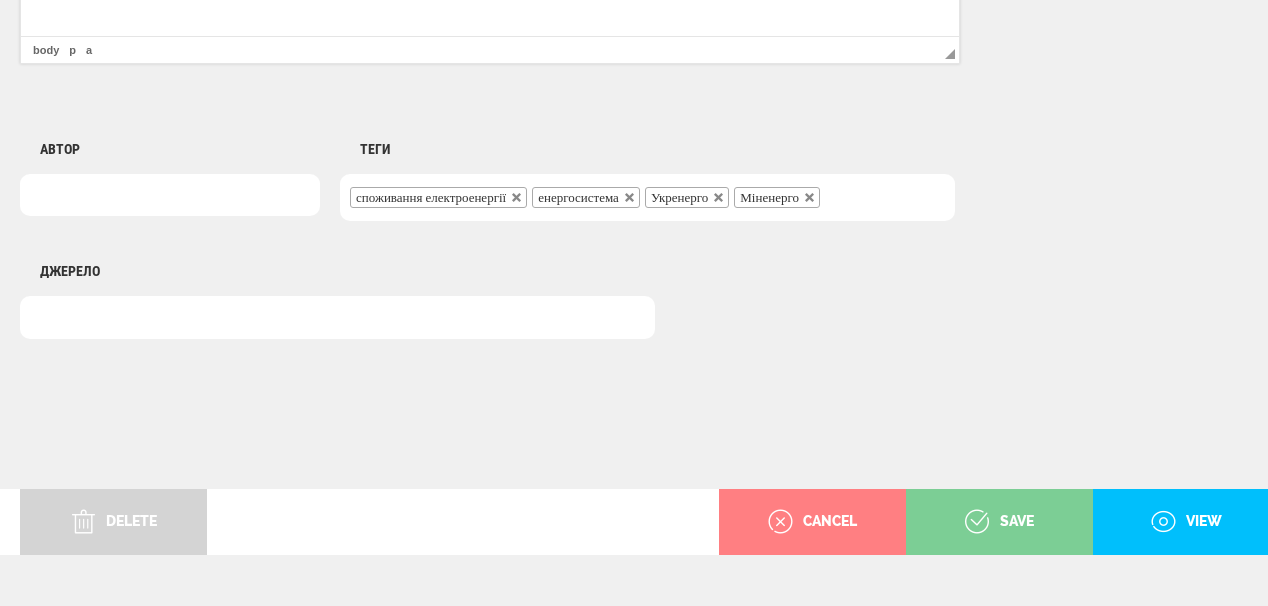 click on "save" at bounding box center [999, 522] 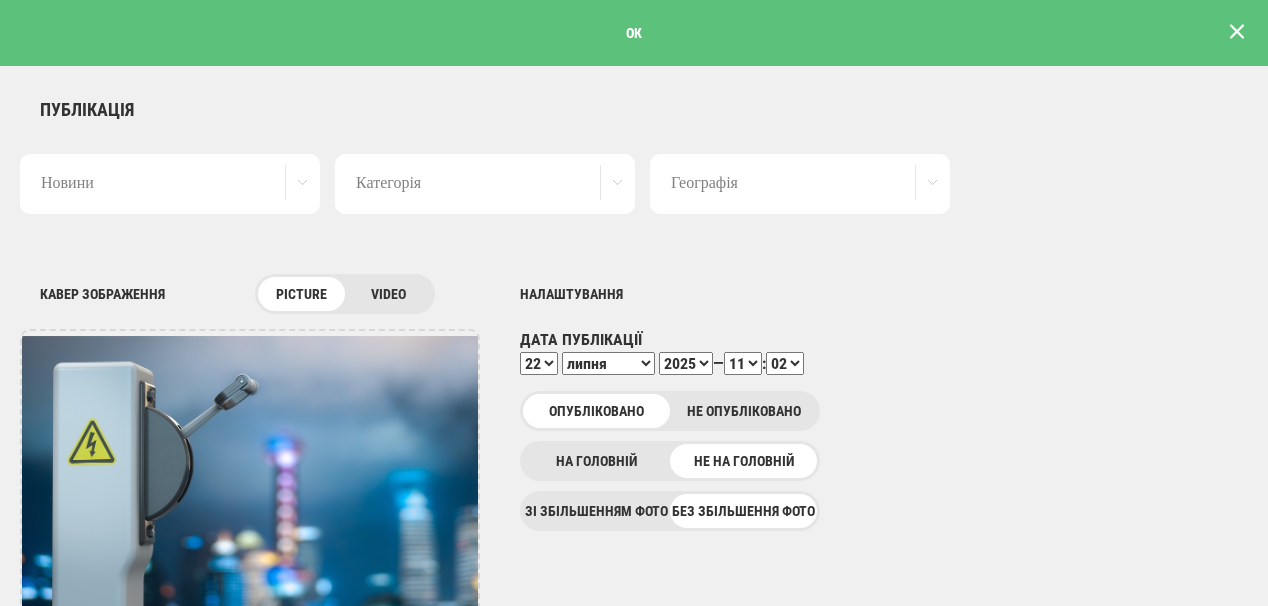 scroll, scrollTop: 0, scrollLeft: 0, axis: both 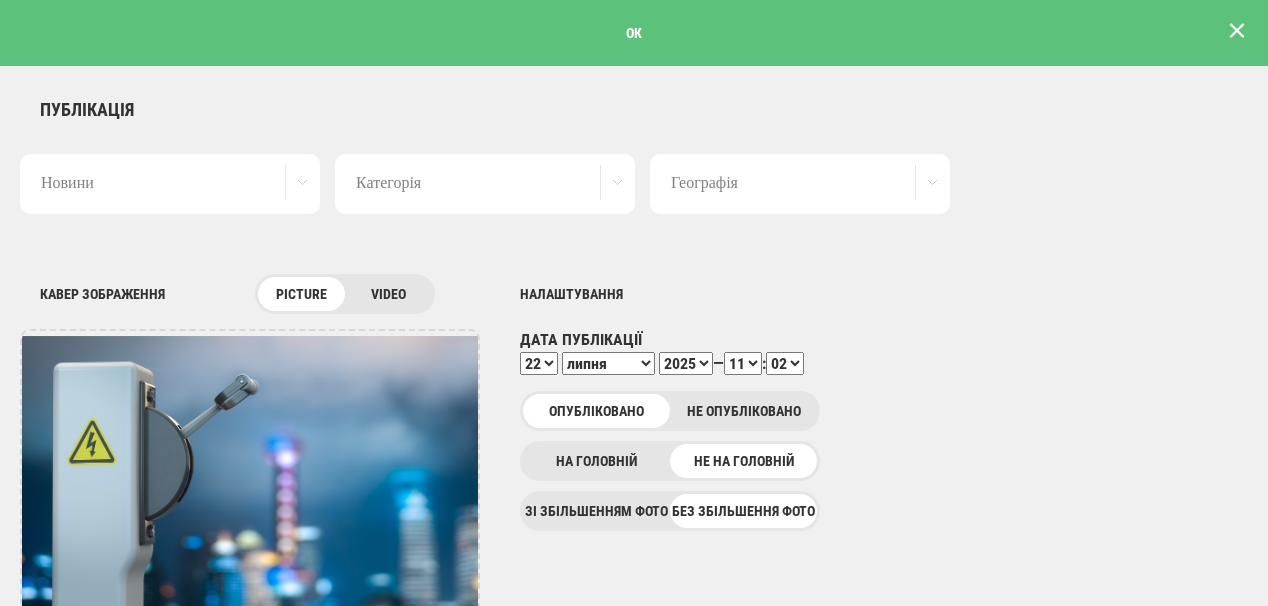 click at bounding box center (1237, 31) 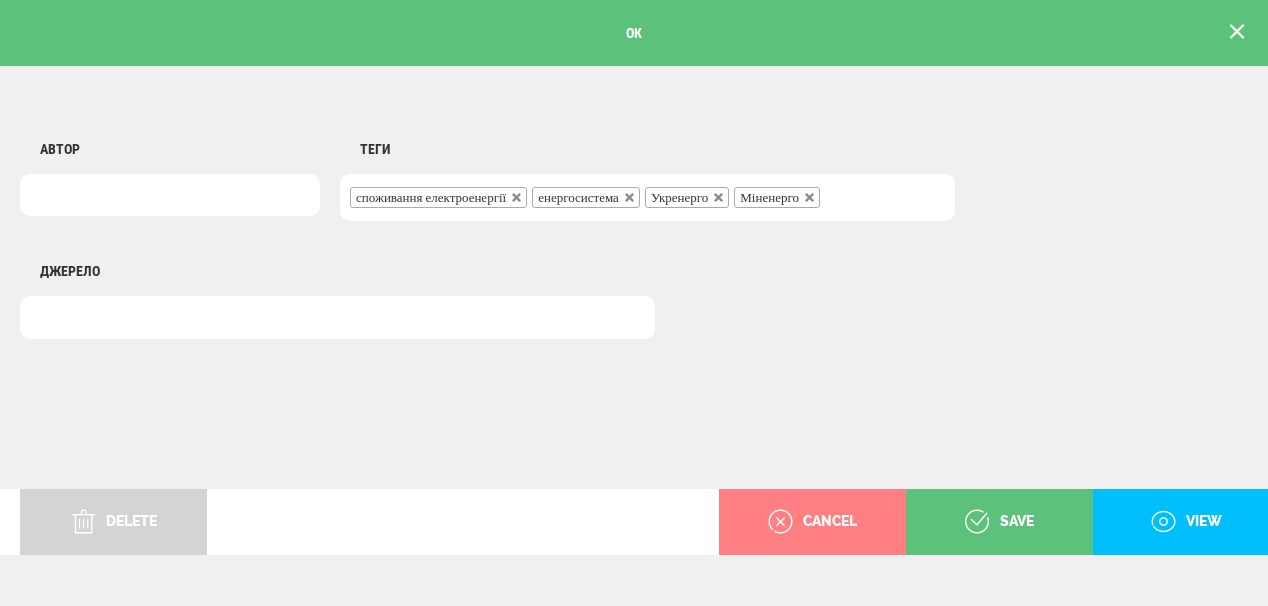 scroll, scrollTop: 0, scrollLeft: 0, axis: both 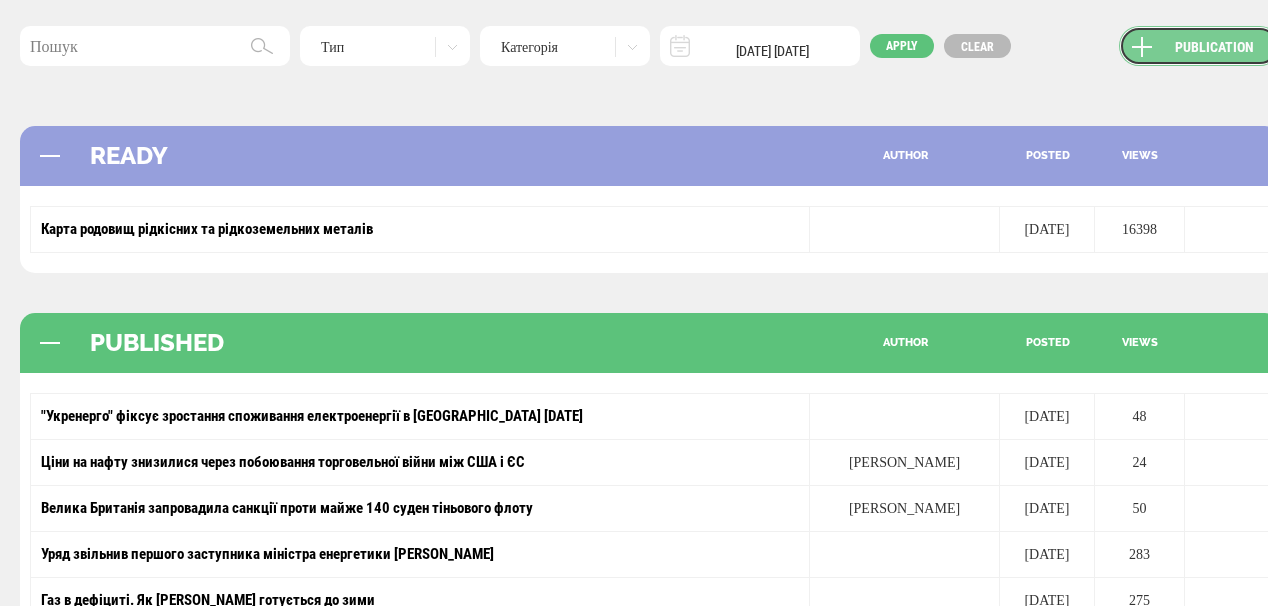 click on "Publication" at bounding box center (1199, 46) 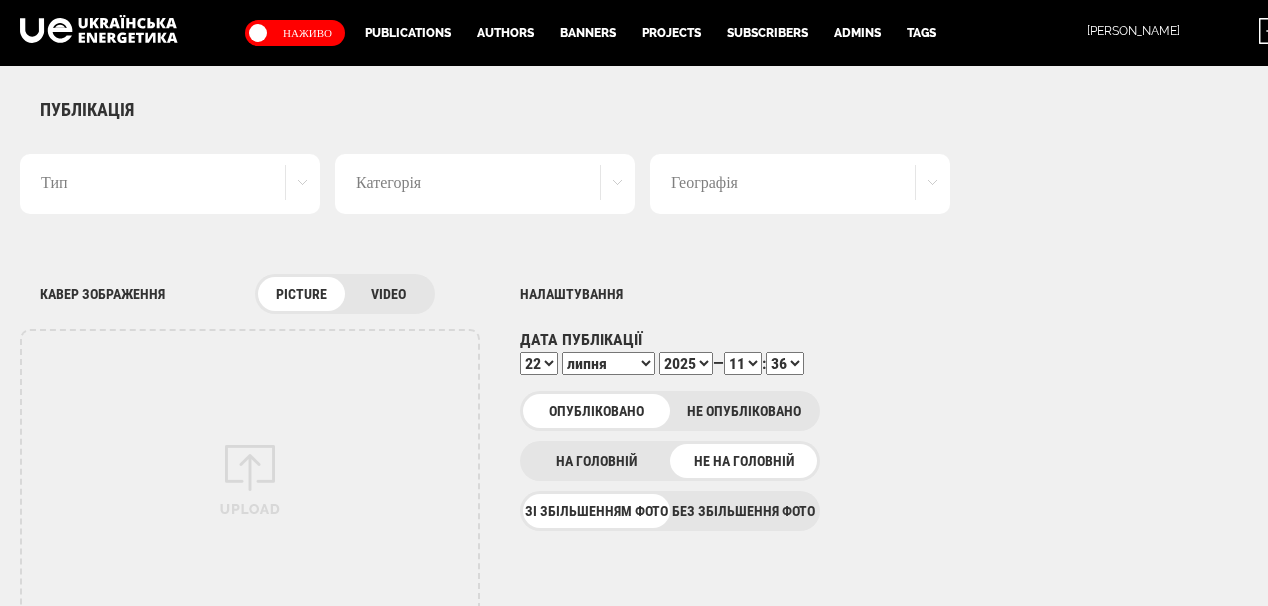 scroll, scrollTop: 0, scrollLeft: 0, axis: both 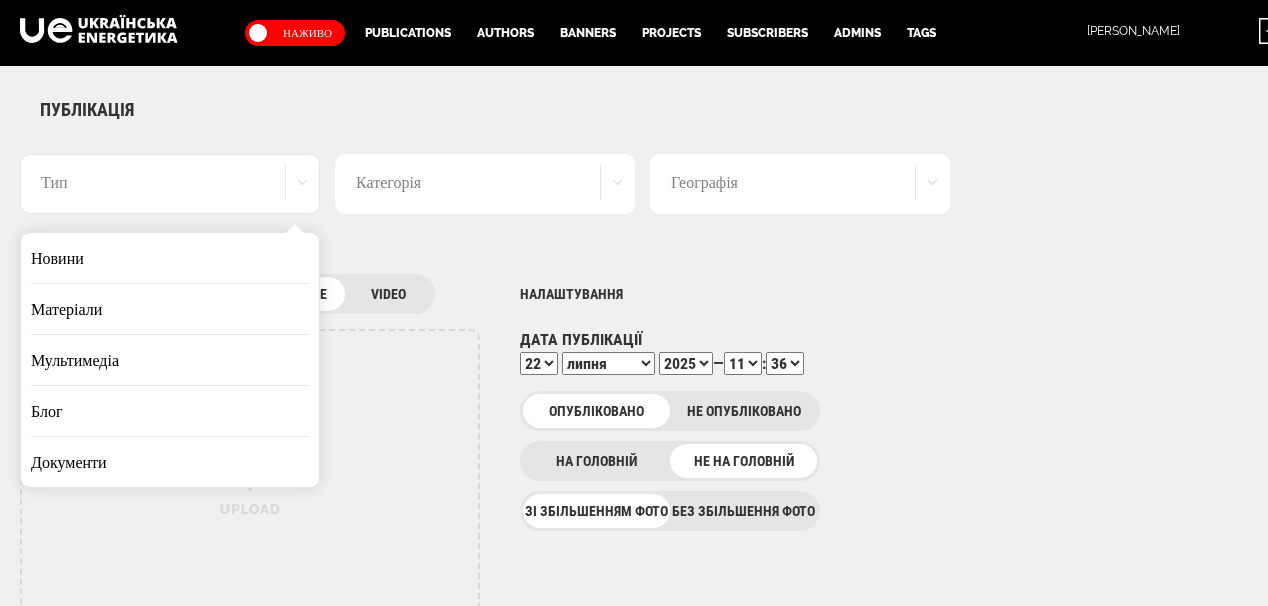 drag, startPoint x: 176, startPoint y: 248, endPoint x: 382, endPoint y: 262, distance: 206.47517 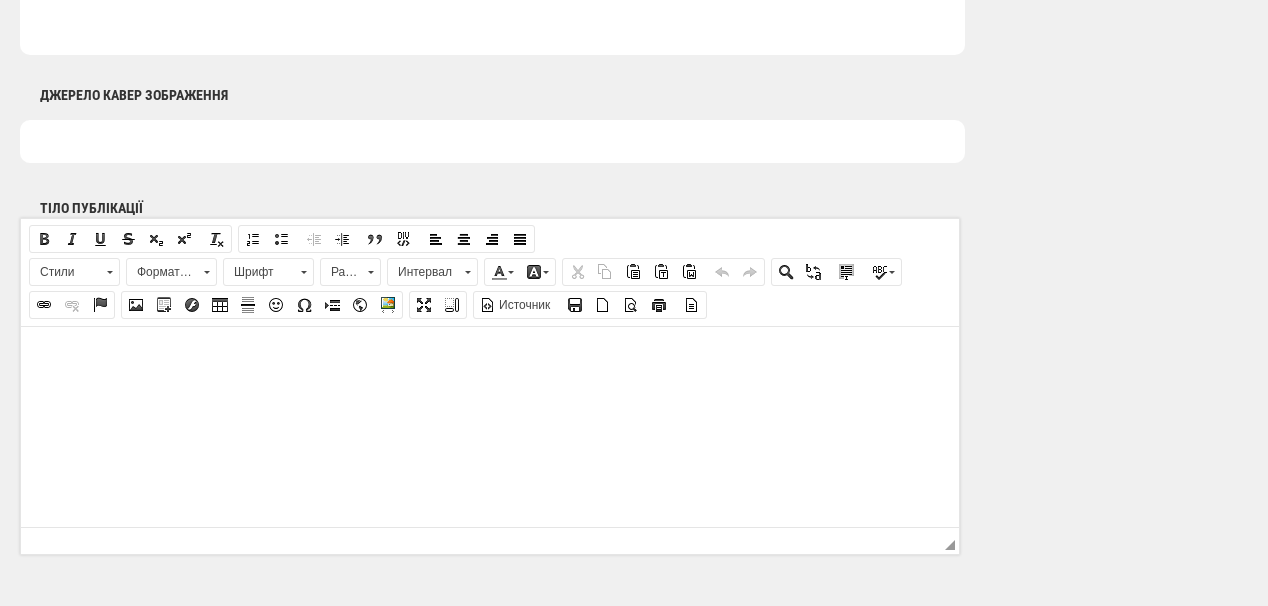 scroll, scrollTop: 1120, scrollLeft: 0, axis: vertical 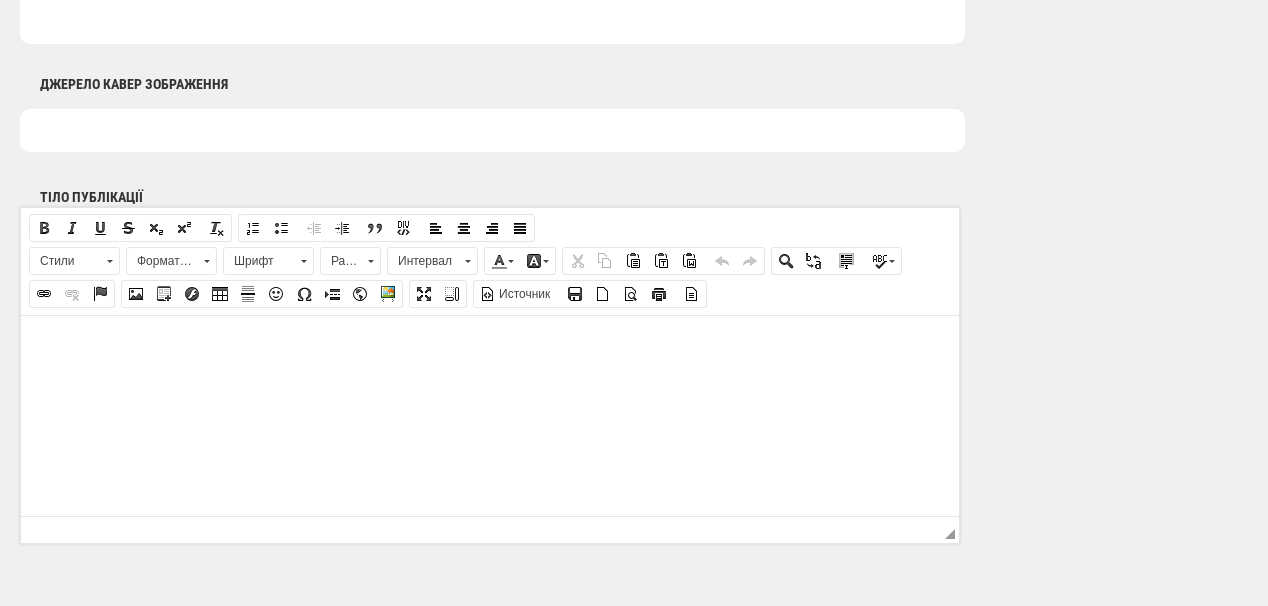 click at bounding box center [490, 345] 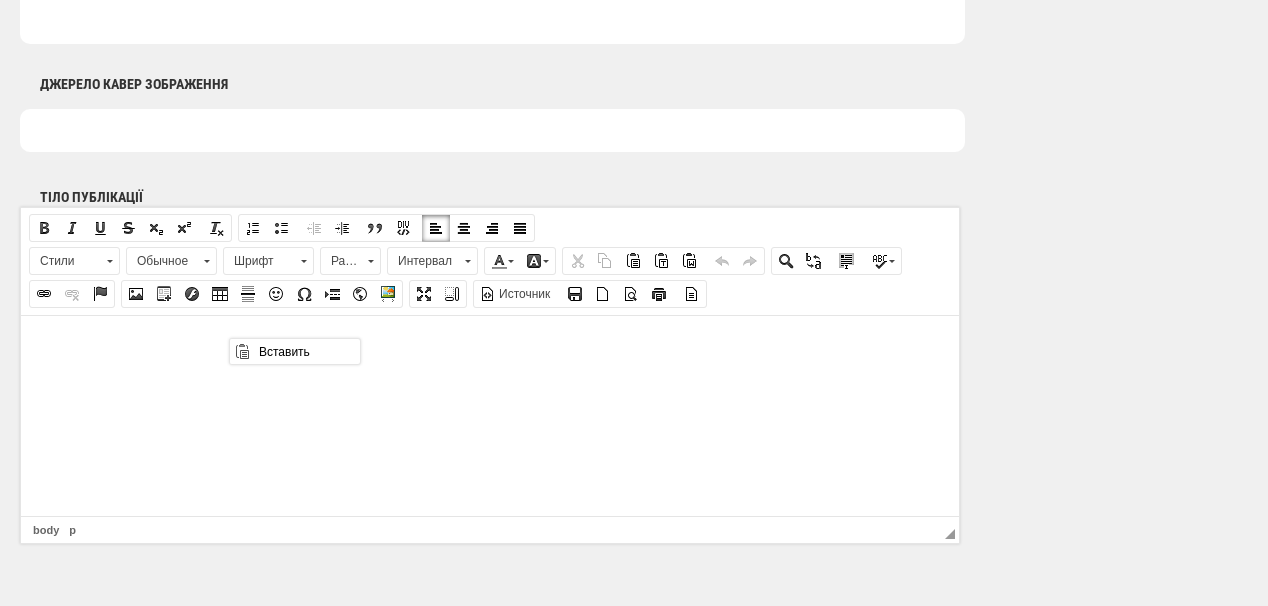 scroll, scrollTop: 0, scrollLeft: 0, axis: both 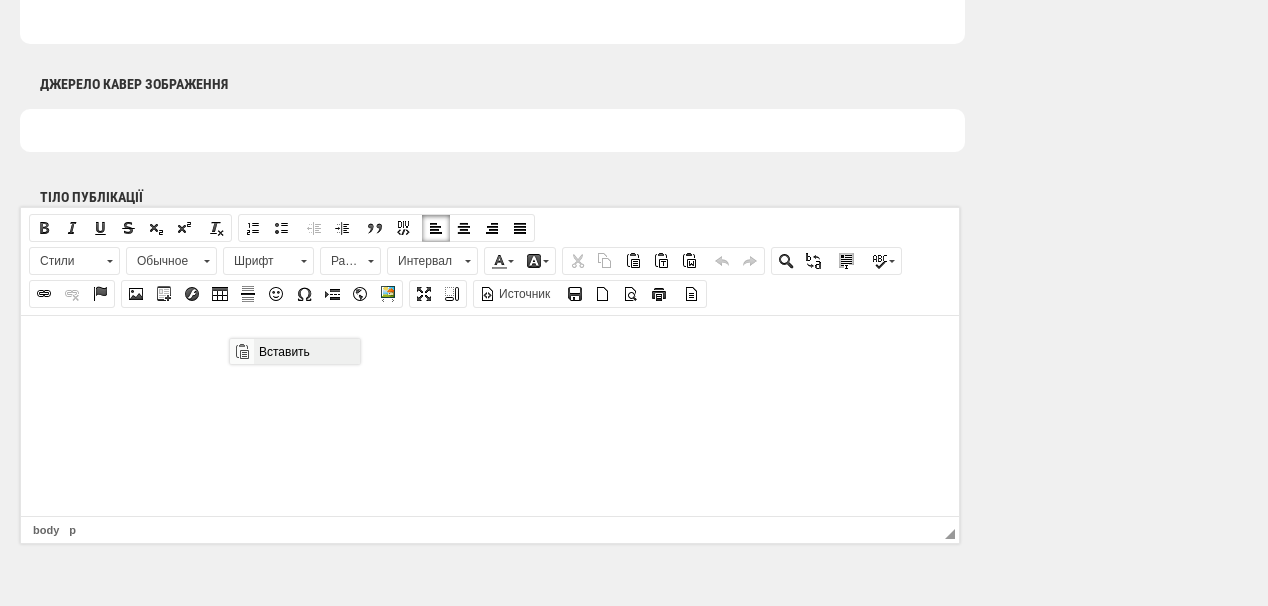 click on "Вставить" at bounding box center (306, 351) 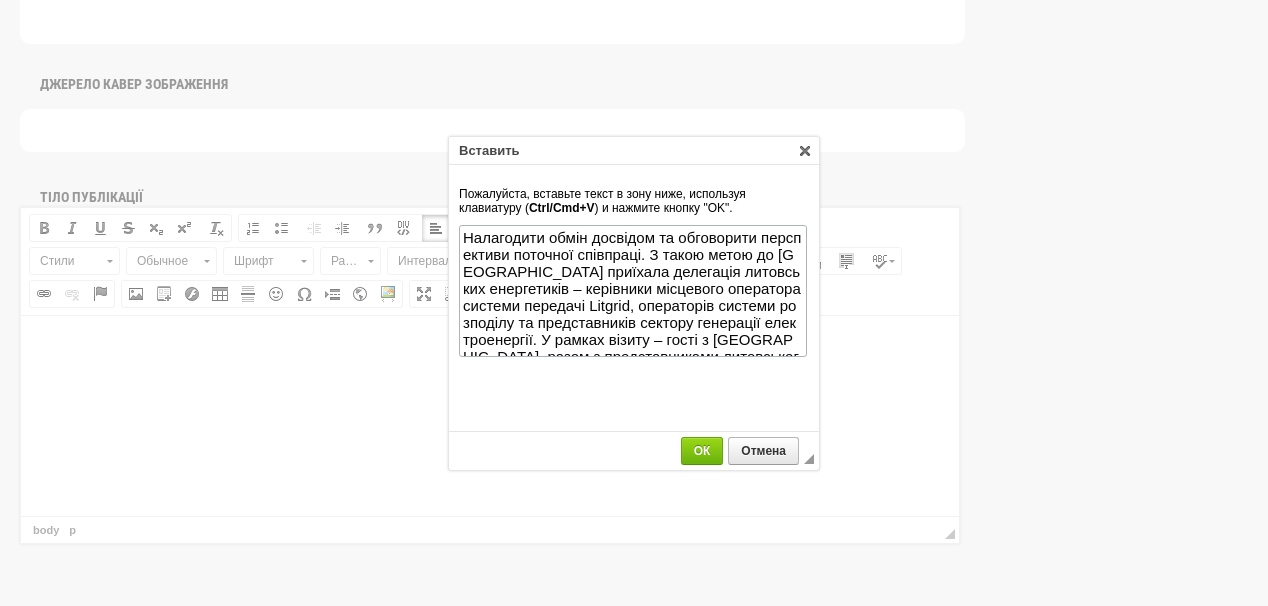 scroll, scrollTop: 755, scrollLeft: 0, axis: vertical 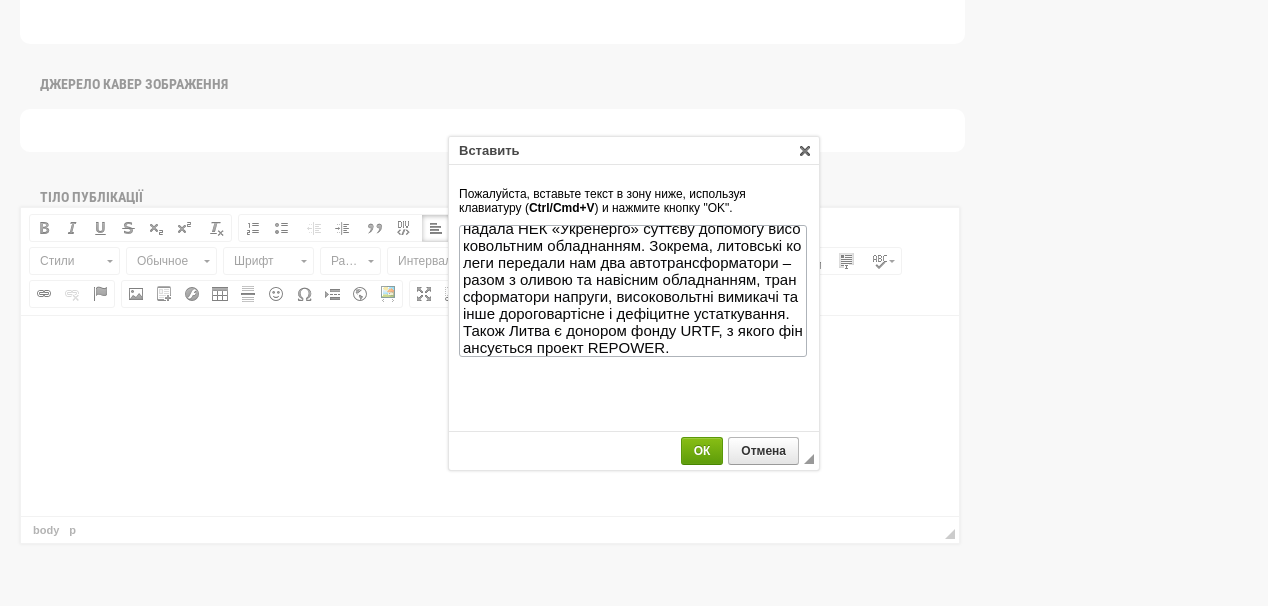 click on "ОК" at bounding box center (702, 451) 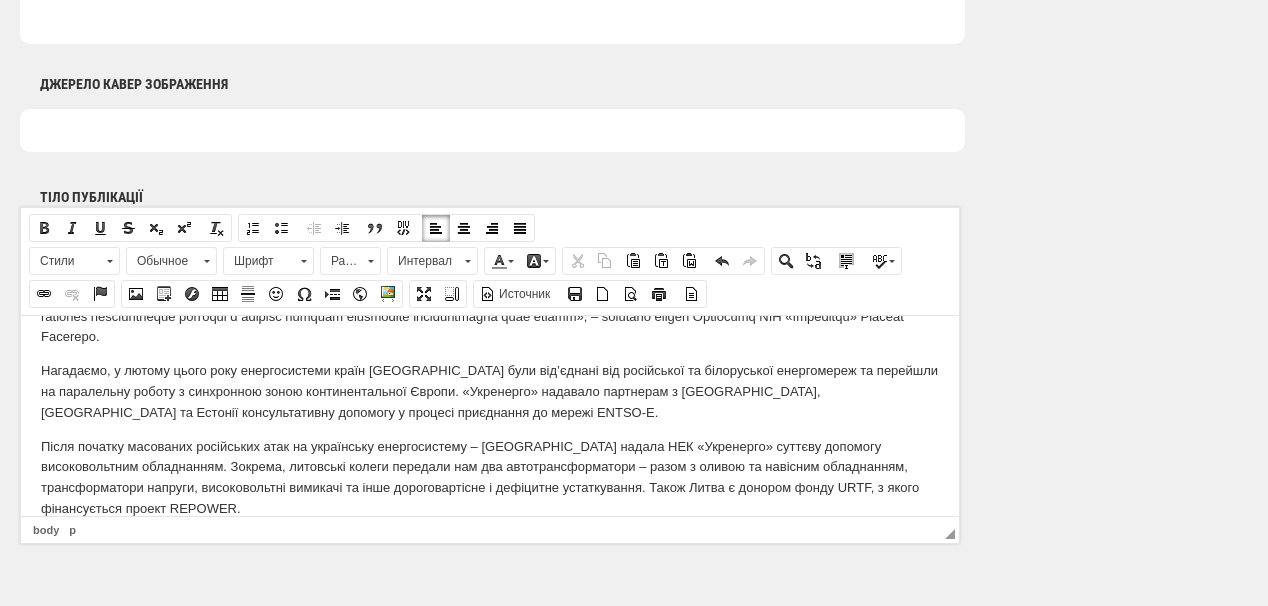 scroll, scrollTop: 222, scrollLeft: 0, axis: vertical 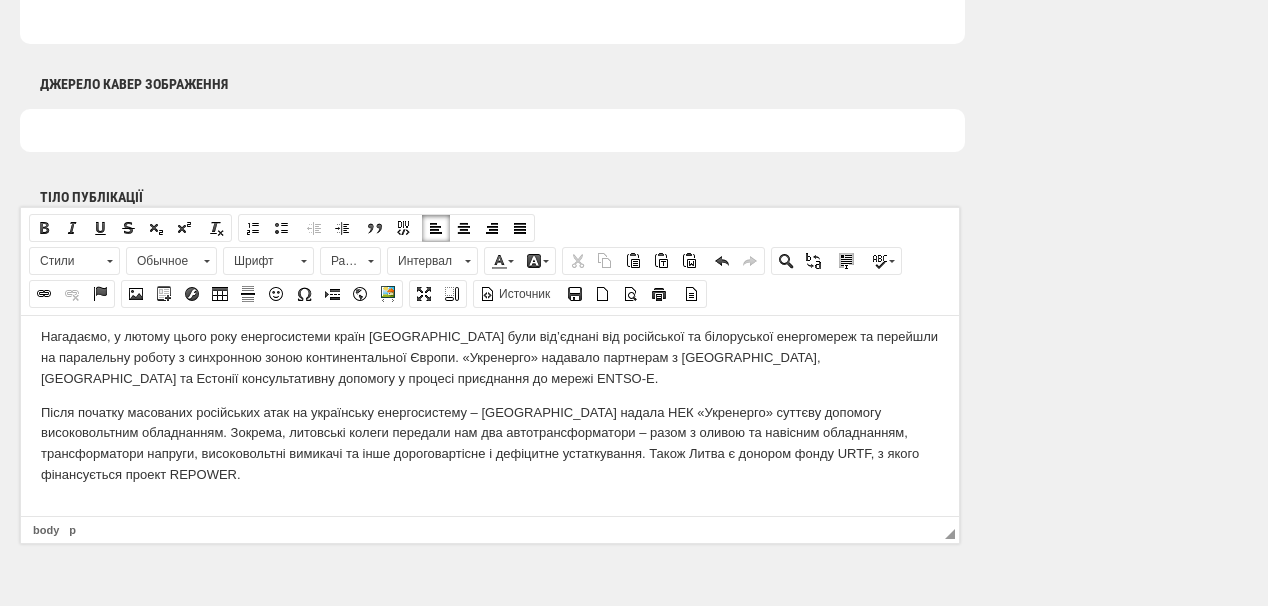 type 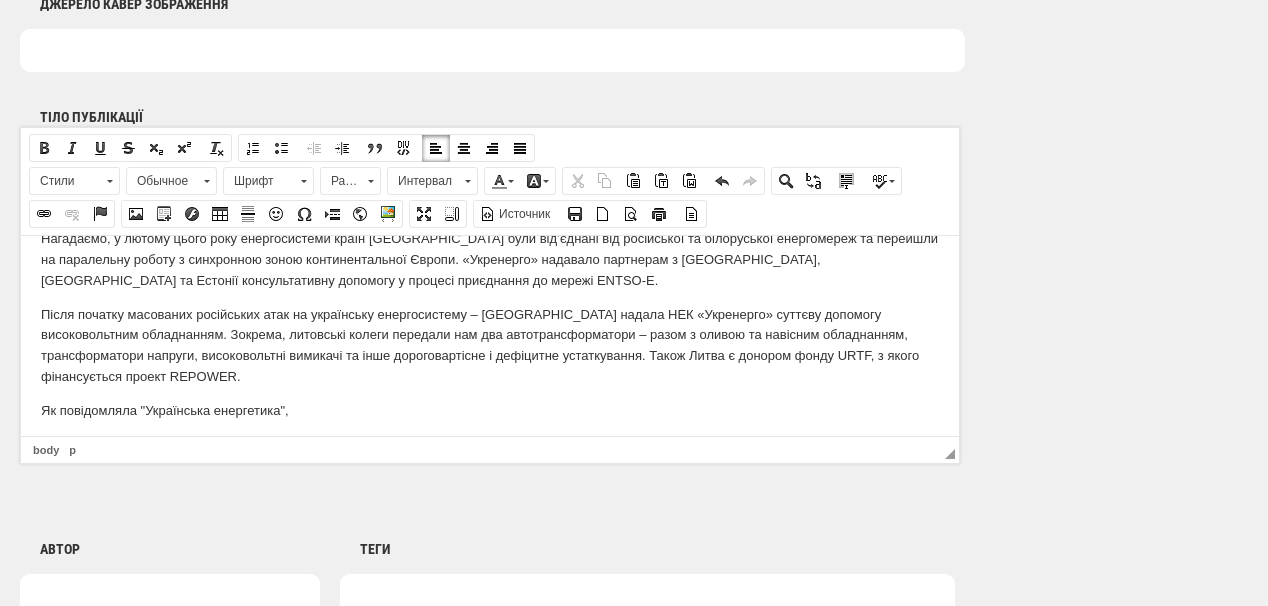 scroll, scrollTop: 245, scrollLeft: 0, axis: vertical 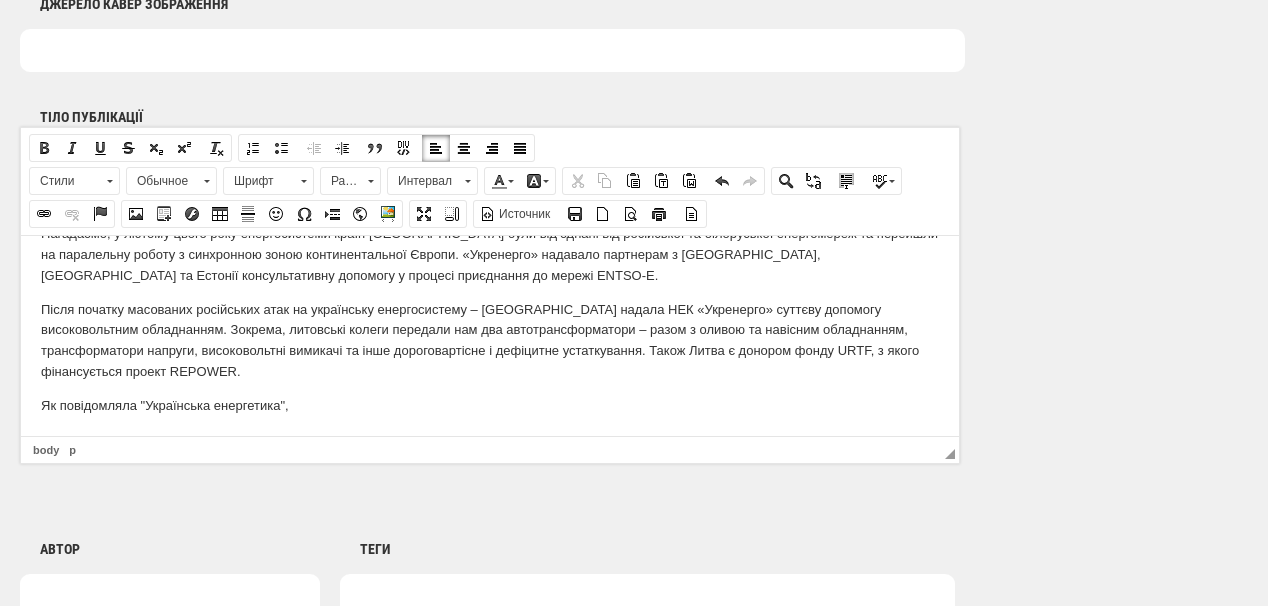drag, startPoint x: 188, startPoint y: 550, endPoint x: 176, endPoint y: 578, distance: 30.463093 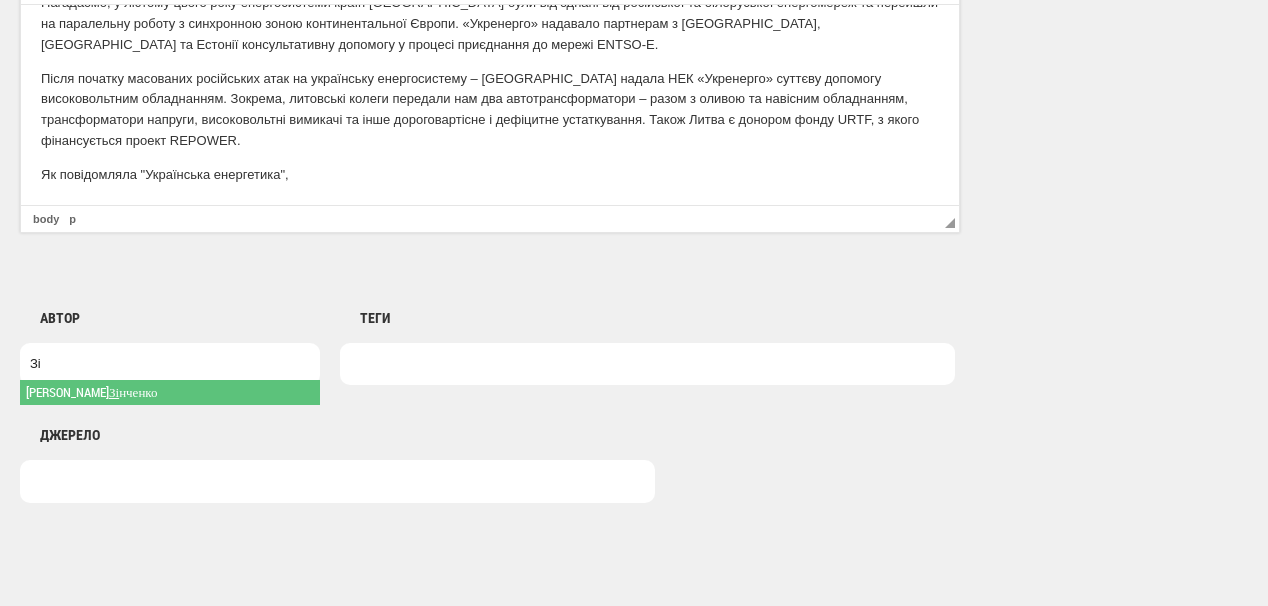 scroll, scrollTop: 1440, scrollLeft: 0, axis: vertical 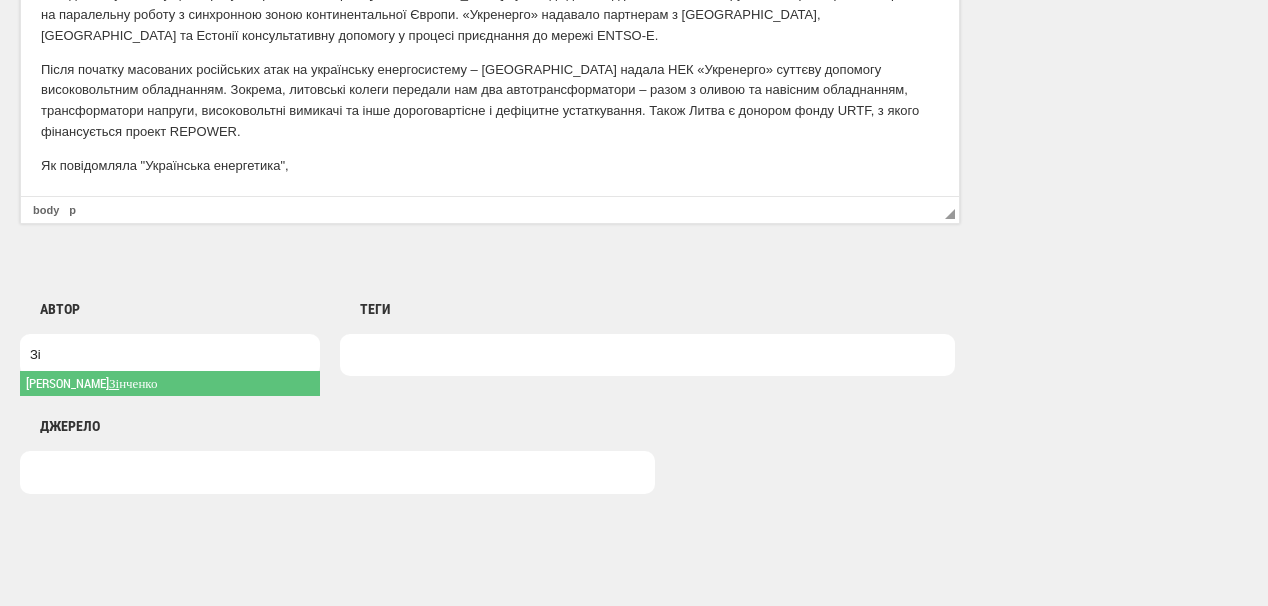 type on "Зі" 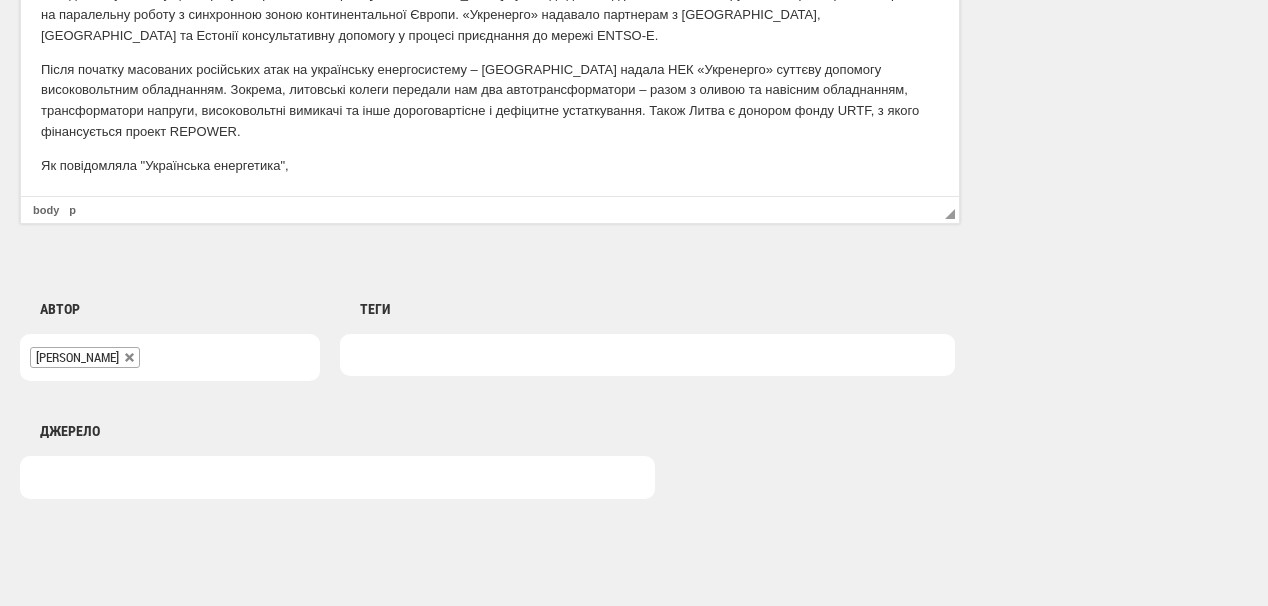 click at bounding box center (647, 355) 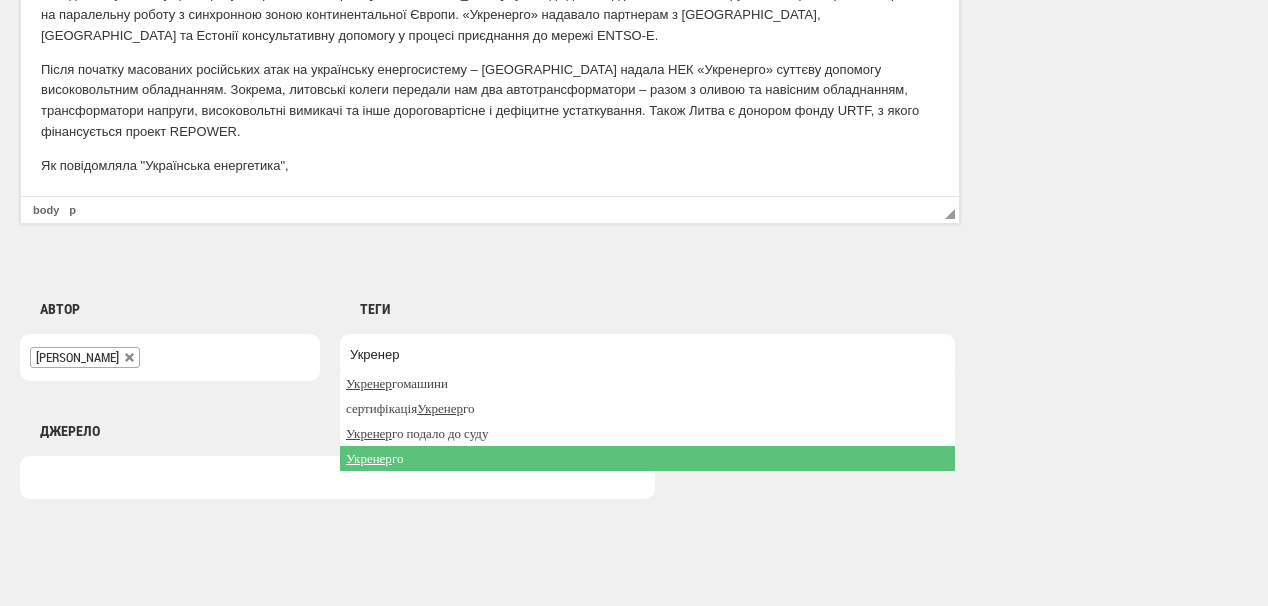 type on "Укренер" 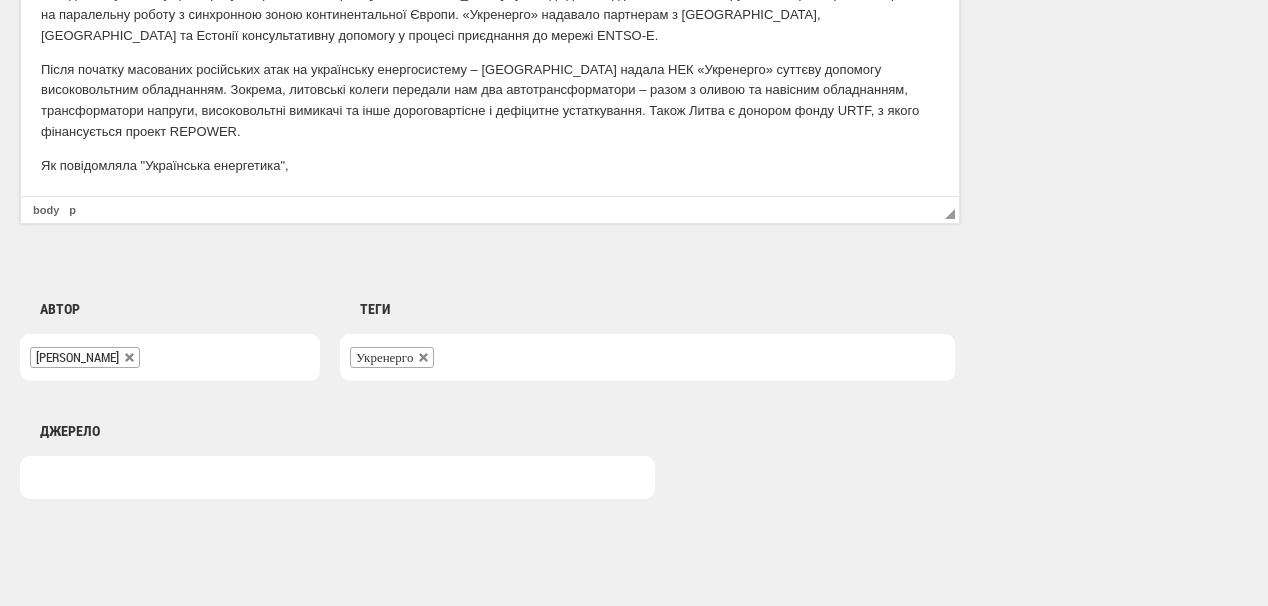 click on "Після початку масованих російських атак на українську енергосистему – [GEOGRAPHIC_DATA] надала НЕК «Укренерго» суттєву допомогу високовольтним обладнанням. Зокрема, литовські колеги передали нам два автотрансформатори – разом з оливою та навісним обладнанням, трансформатори напруги, високовольтні вимикачі та інше дороговартісне і дефіцитне устаткування. Також Литва є донором фонду URTF, з якого фінансується проект REPOWER." at bounding box center [490, 101] 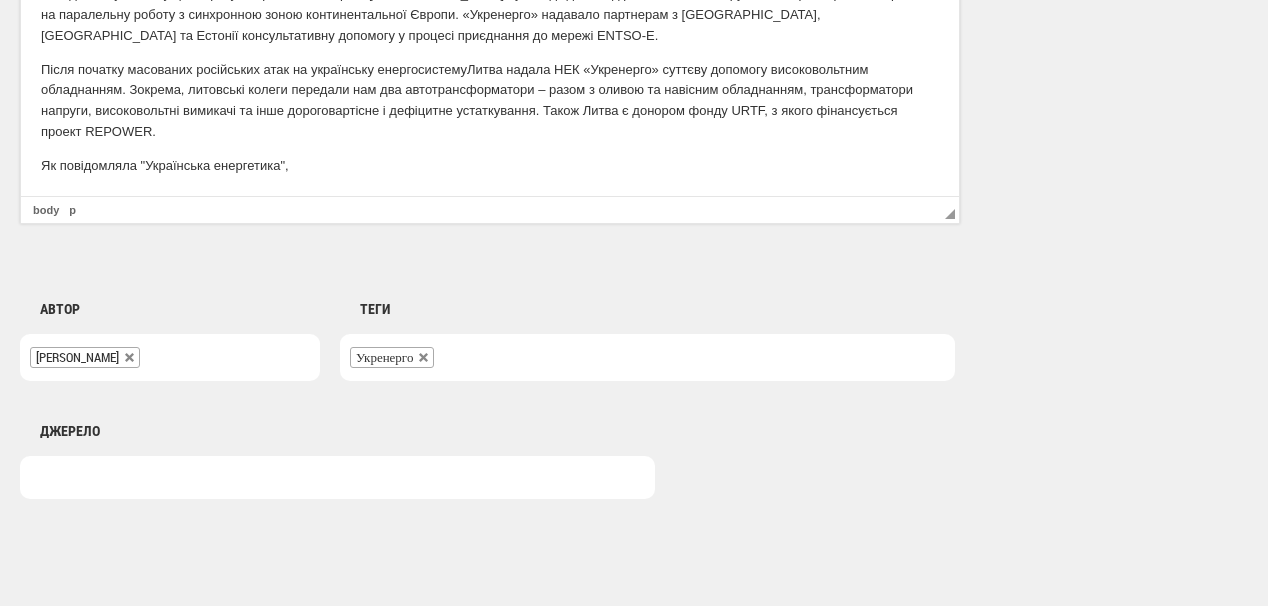 click on "Після початку масованих російських атак на українську енергосистему  [GEOGRAPHIC_DATA] надала НЕК «Укренерго» суттєву допомогу високовольтним обладнанням. Зокрема, литовські колеги передали нам два автотрансформатори – разом з оливою та навісним обладнанням, трансформатори напруги, високовольтні вимикачі та інше дороговартісне і дефіцитне устаткування. Також Литва є донором фонду URTF, з якого фінансується проект REPOWER." at bounding box center [490, 101] 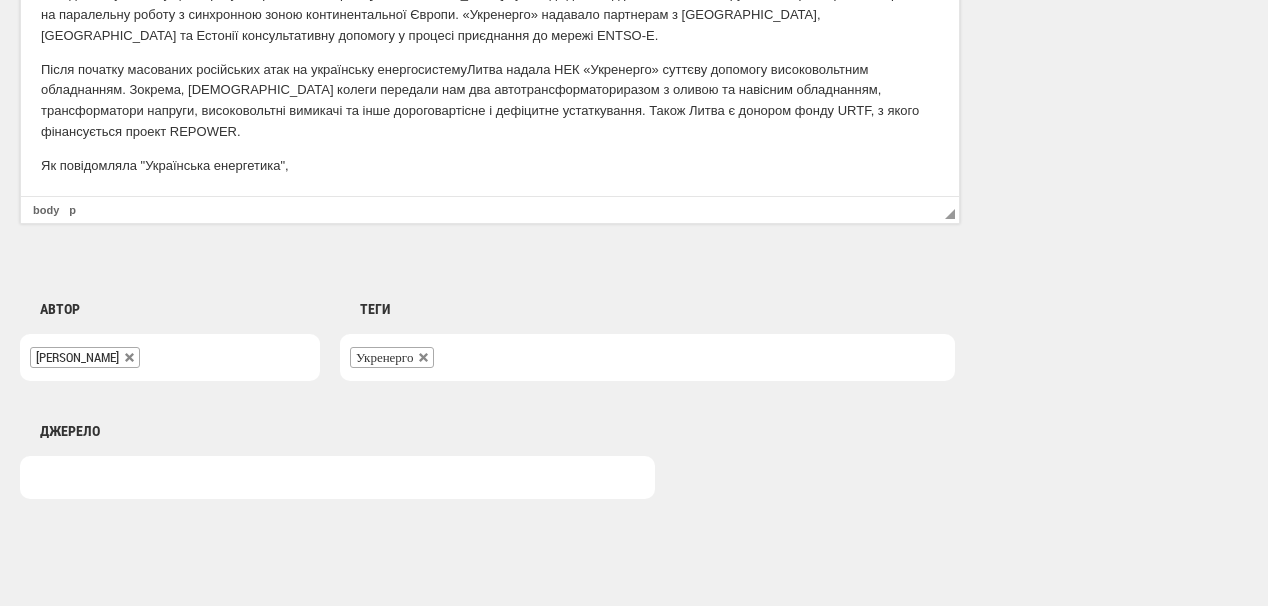 click on "Як повідомляла "Українська енергетика"," at bounding box center [490, 166] 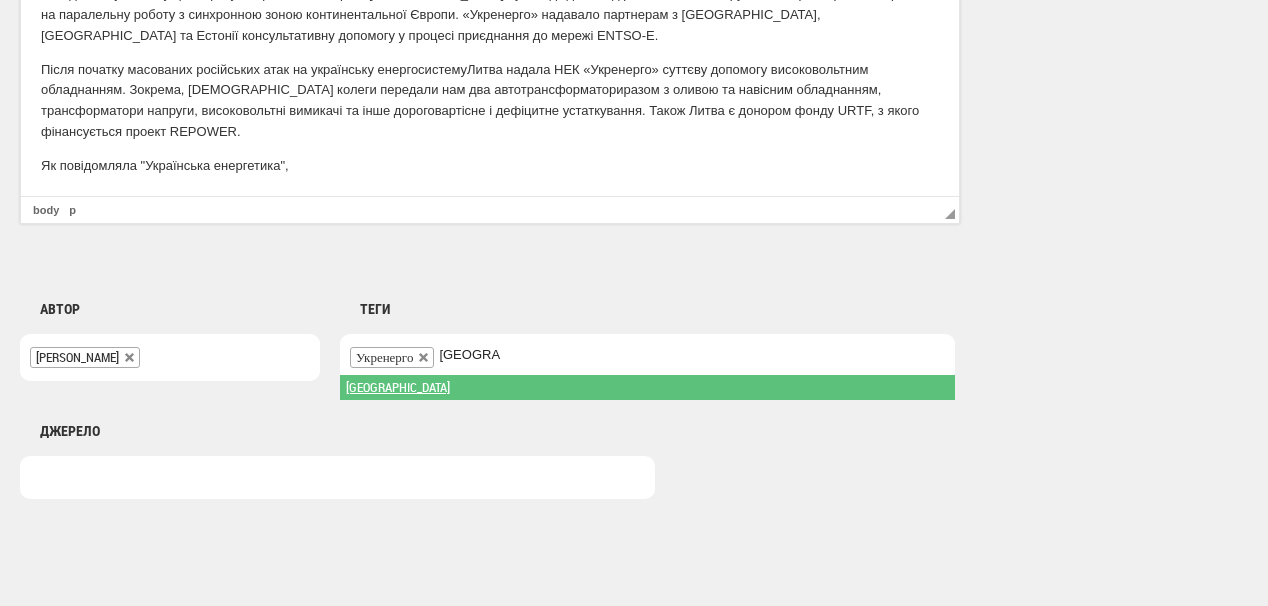 type on "[GEOGRAPHIC_DATA]" 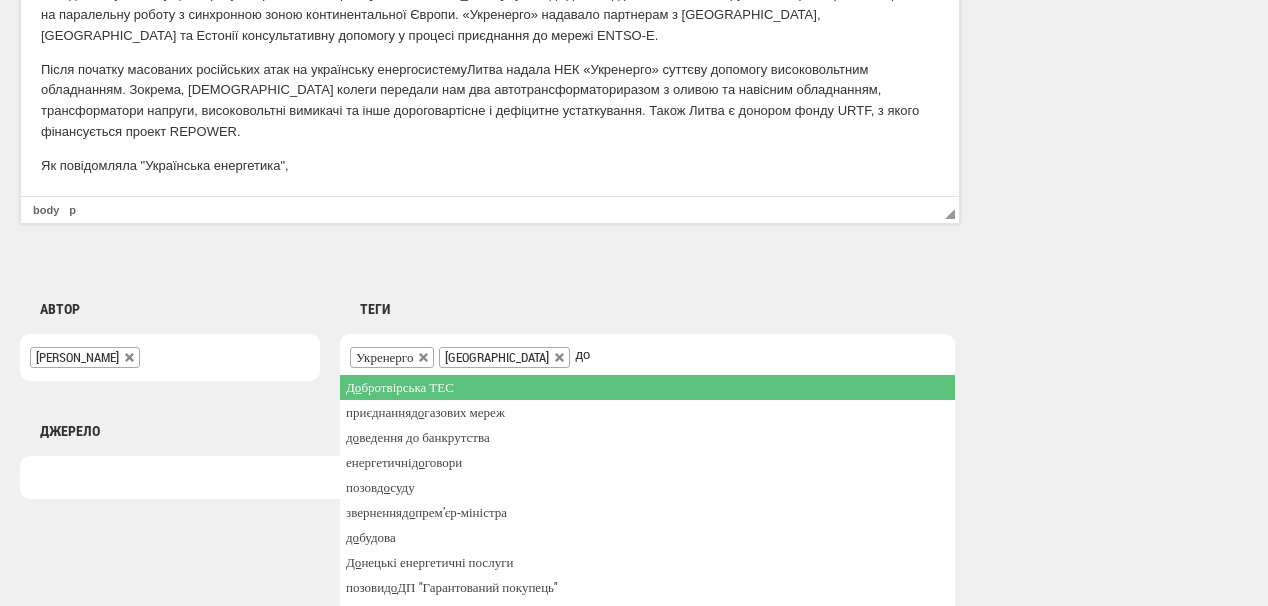 type on "д" 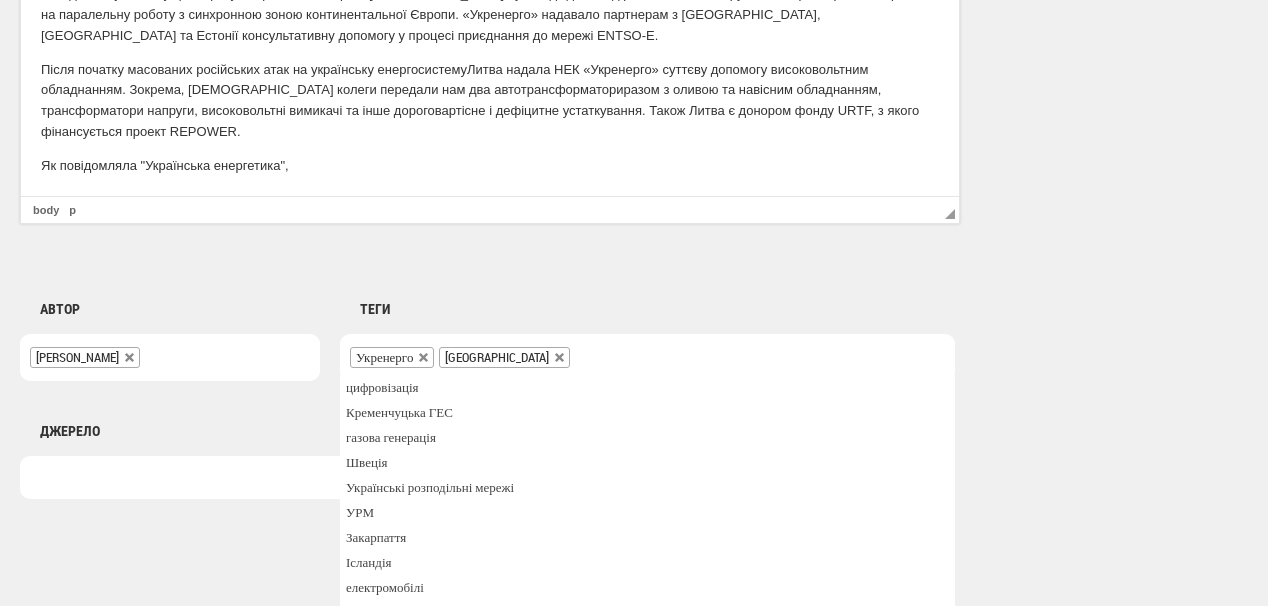 click on "Теги
цифровізація
Кременчуцька ГЕС
газова генерація
[GEOGRAPHIC_DATA]
Українські розподільні мережі
УРМ
[GEOGRAPHIC_DATA]
Ісландія
електромобілі
Каховська ГЕС
[GEOGRAPHIC_DATA] АЕС
відновлення
Брехт
Укренергомашини
газопостачання
розподільні газопроводи
[GEOGRAPHIC_DATA]
Канівська ГЕС
[GEOGRAPHIC_DATA]
ЕКУ
[PERSON_NAME]
COP26
будинкові газові мережі
обслуговування газових мереж
ПС 330 кВ Рівне
Рівнеобленерго
SOСAR
ЙЕ Енергія
Добротвірська ТЕС
Рейтинг постачальників
Херсонська ТЕЦ
[PERSON_NAME]
Нафтогазова Асоціація
незаконний видобуток" at bounding box center (637, 320) 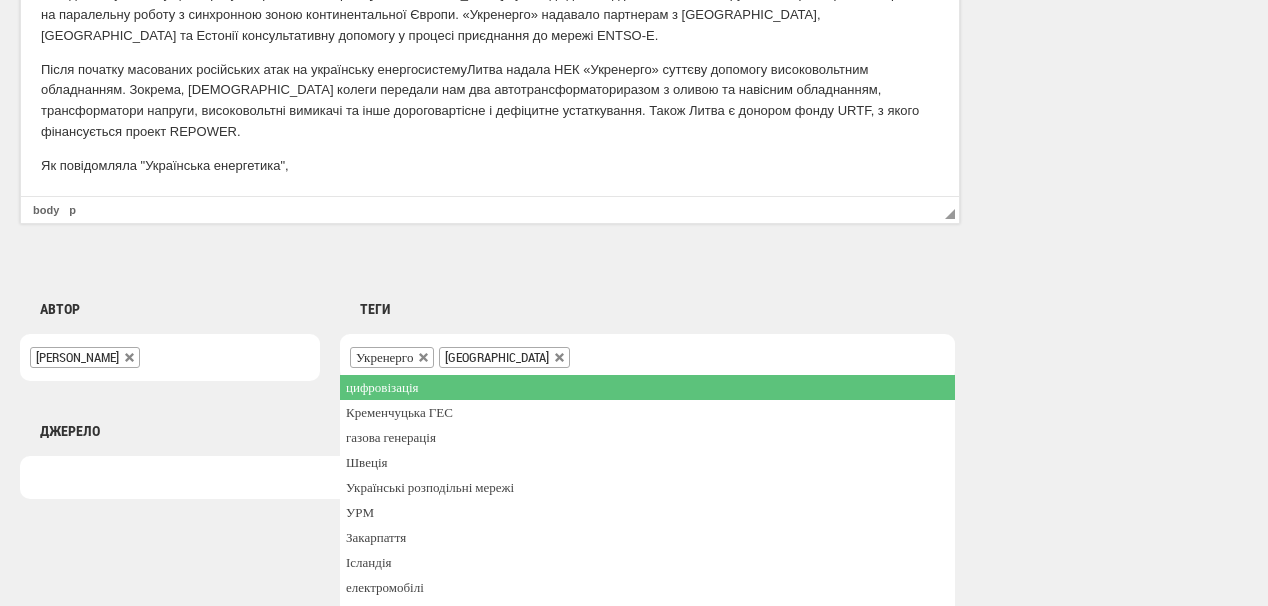 click on "Укренерго Литва" at bounding box center [647, 357] 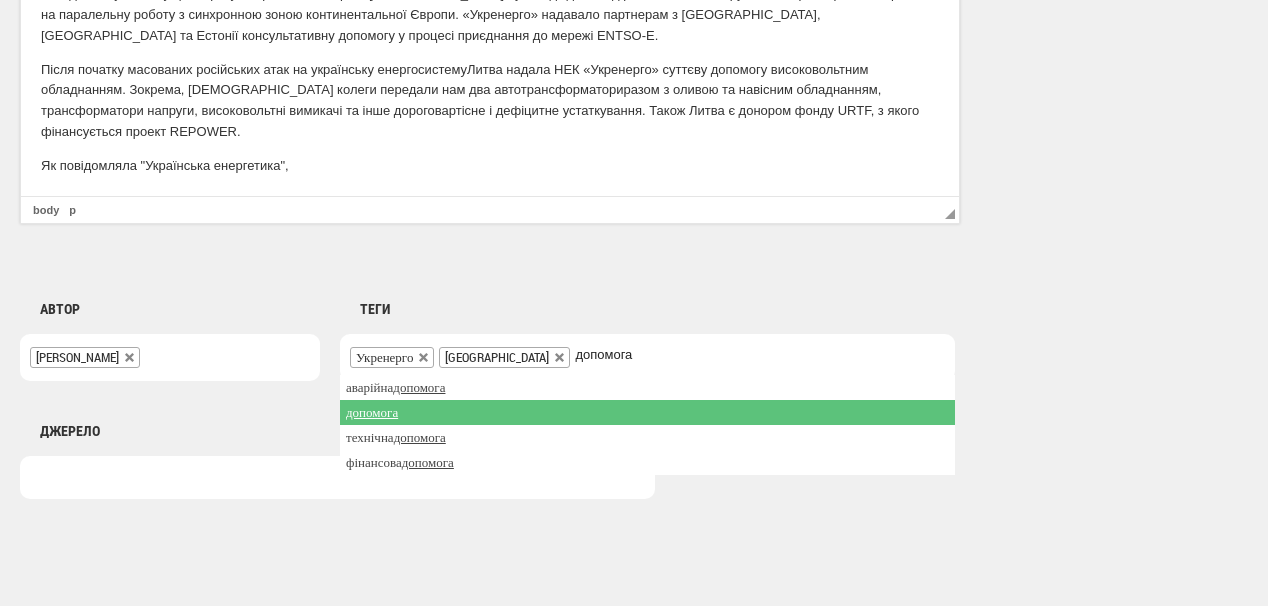 type on "допомога" 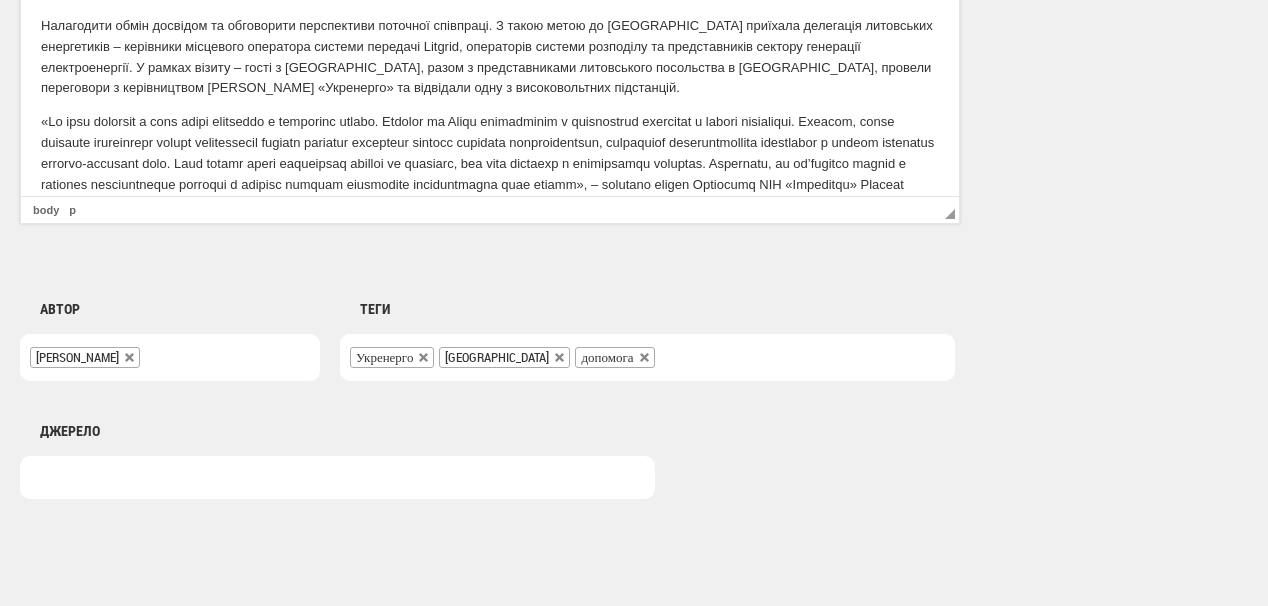 scroll, scrollTop: 1360, scrollLeft: 0, axis: vertical 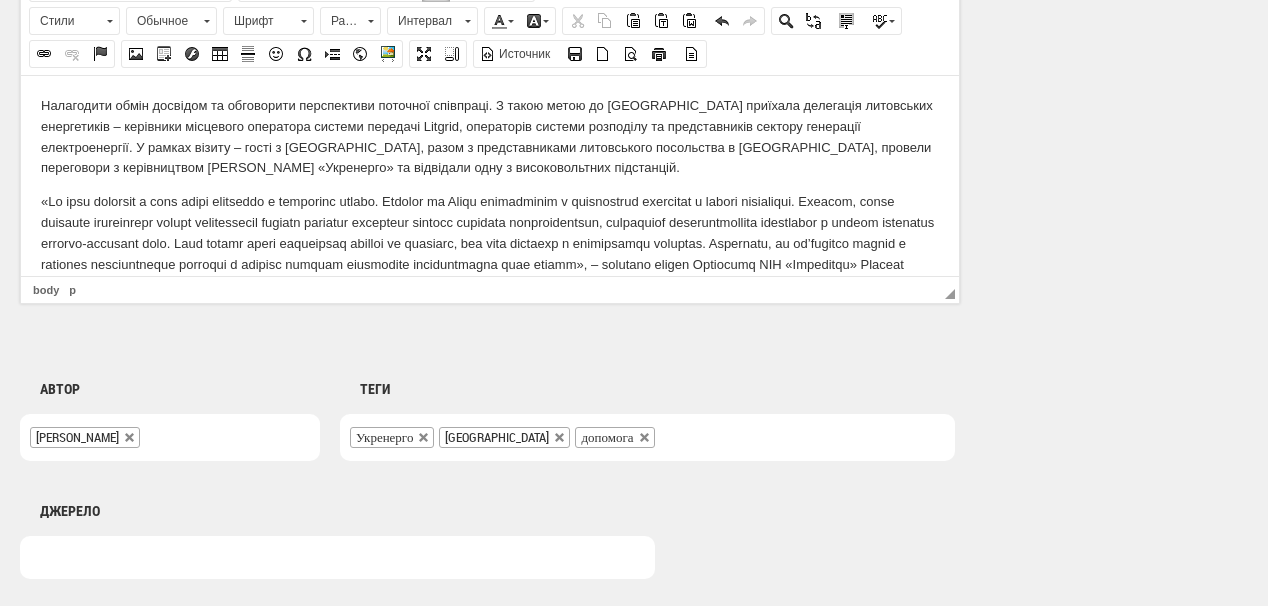 click on "Укренерго Литва допомога" at bounding box center (647, 437) 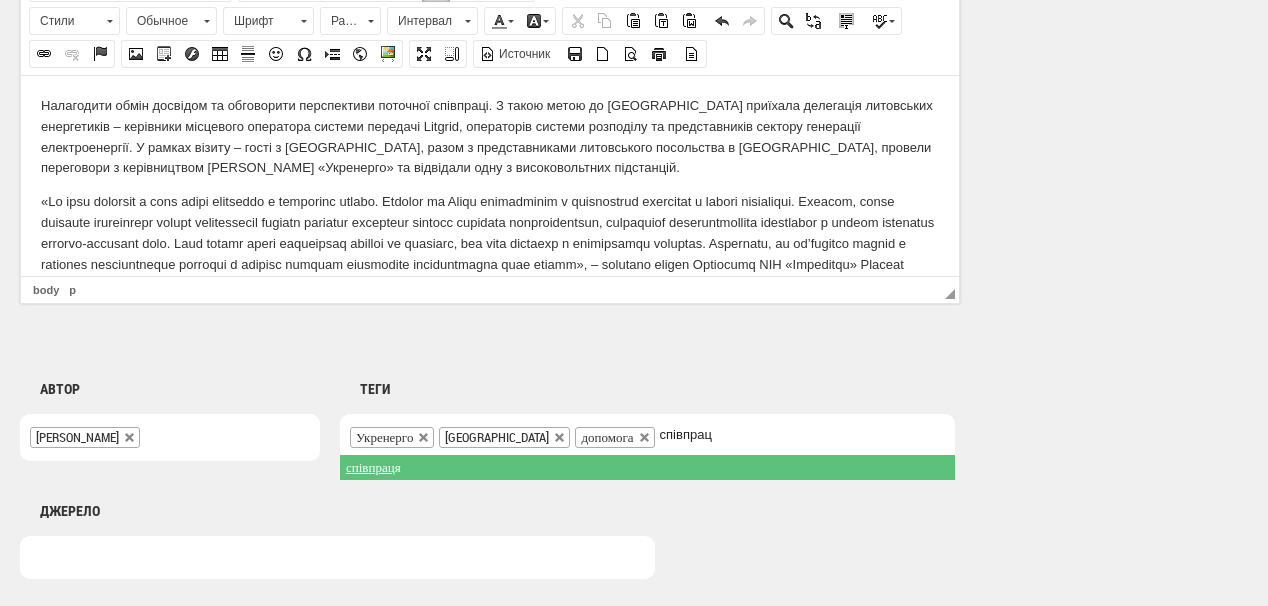 type on "співпрац" 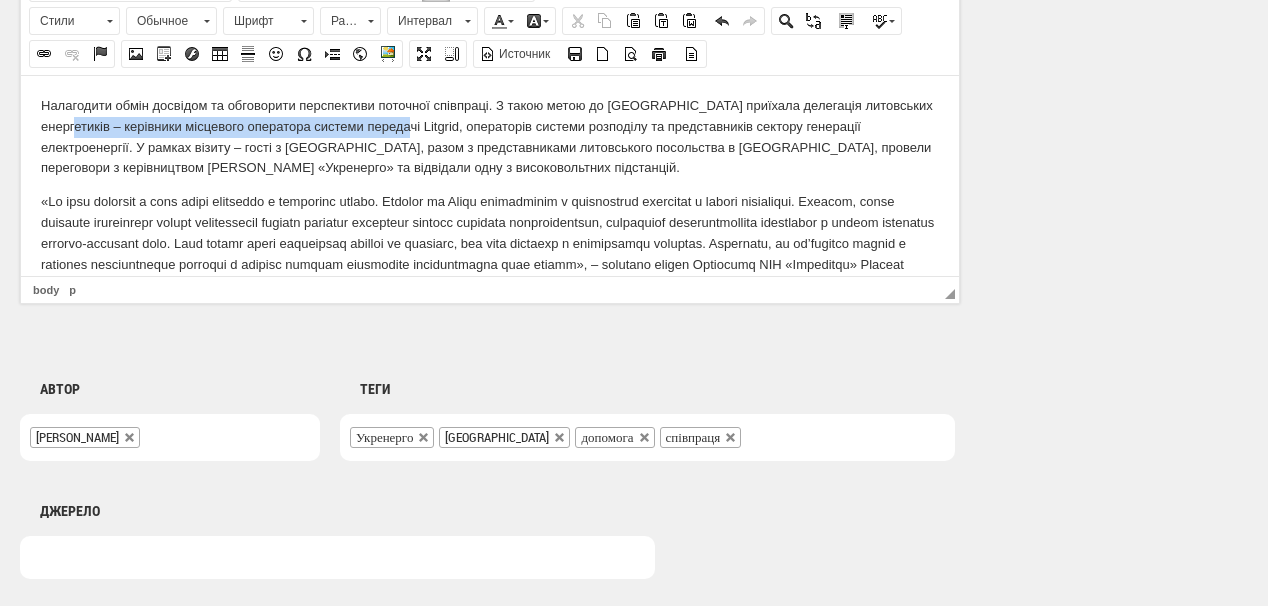 drag, startPoint x: 45, startPoint y: 127, endPoint x: 377, endPoint y: 125, distance: 332.006 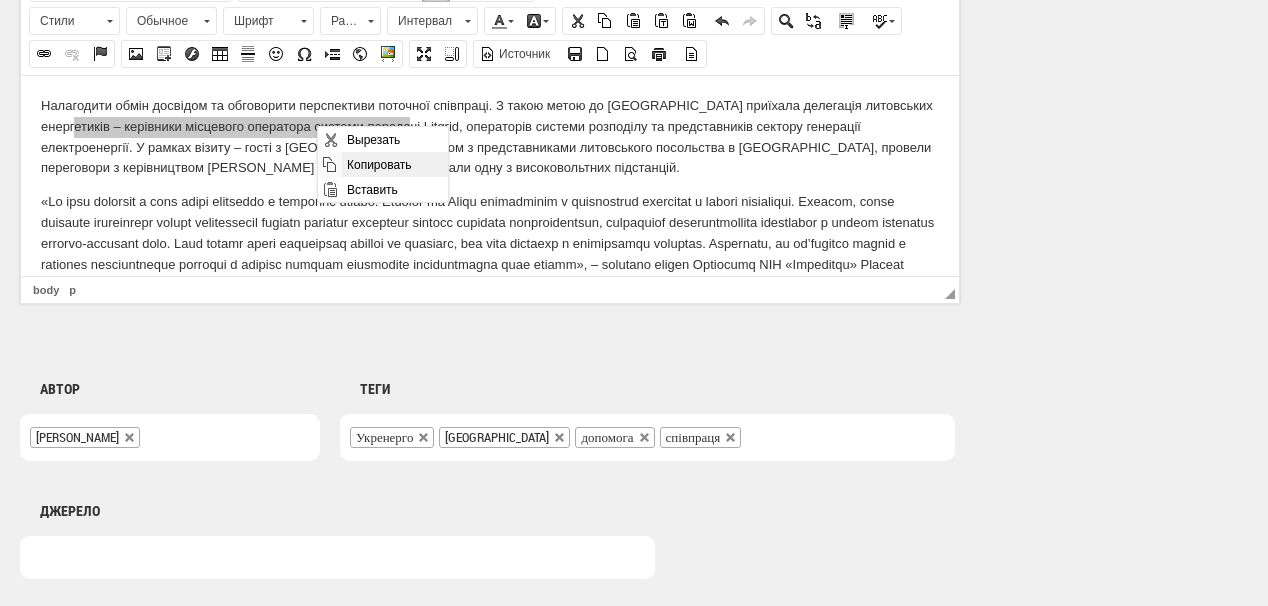 click on "Копировать" at bounding box center [394, 164] 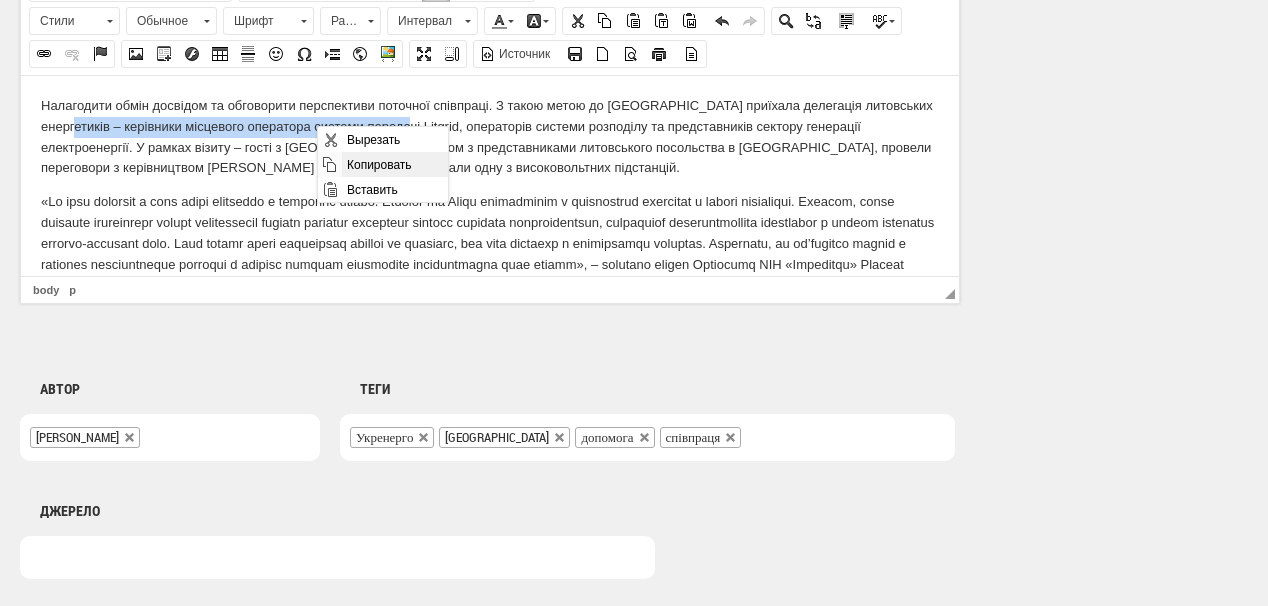 copy on "ерівники місцевого оператора системи передачі Litgrid" 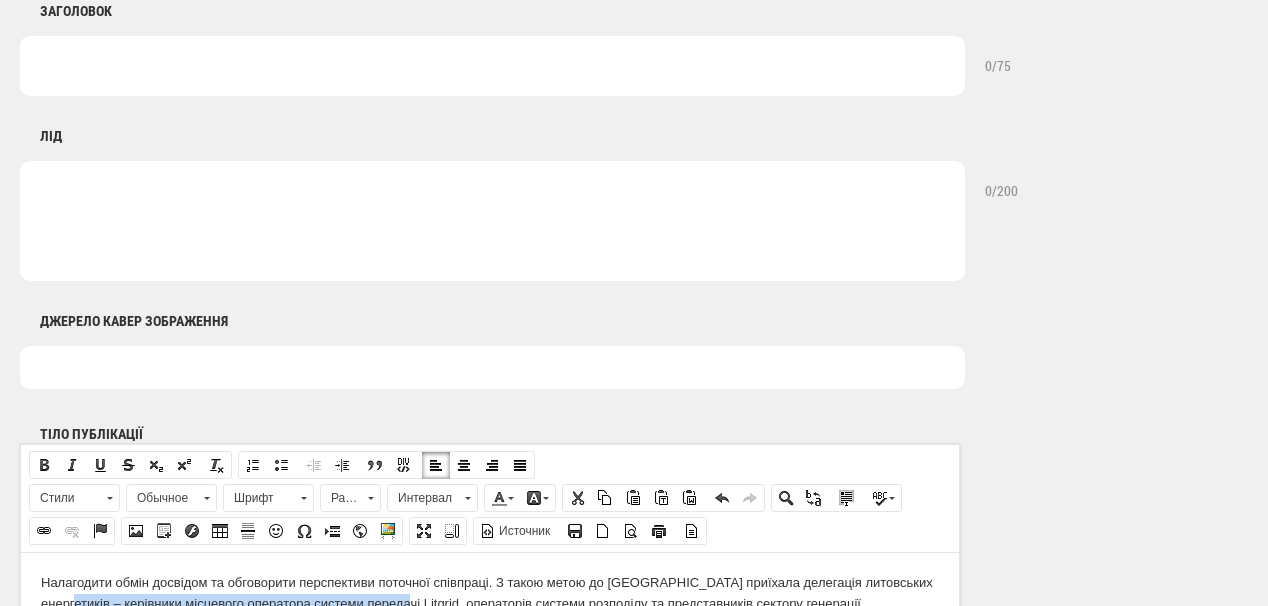 scroll, scrollTop: 880, scrollLeft: 0, axis: vertical 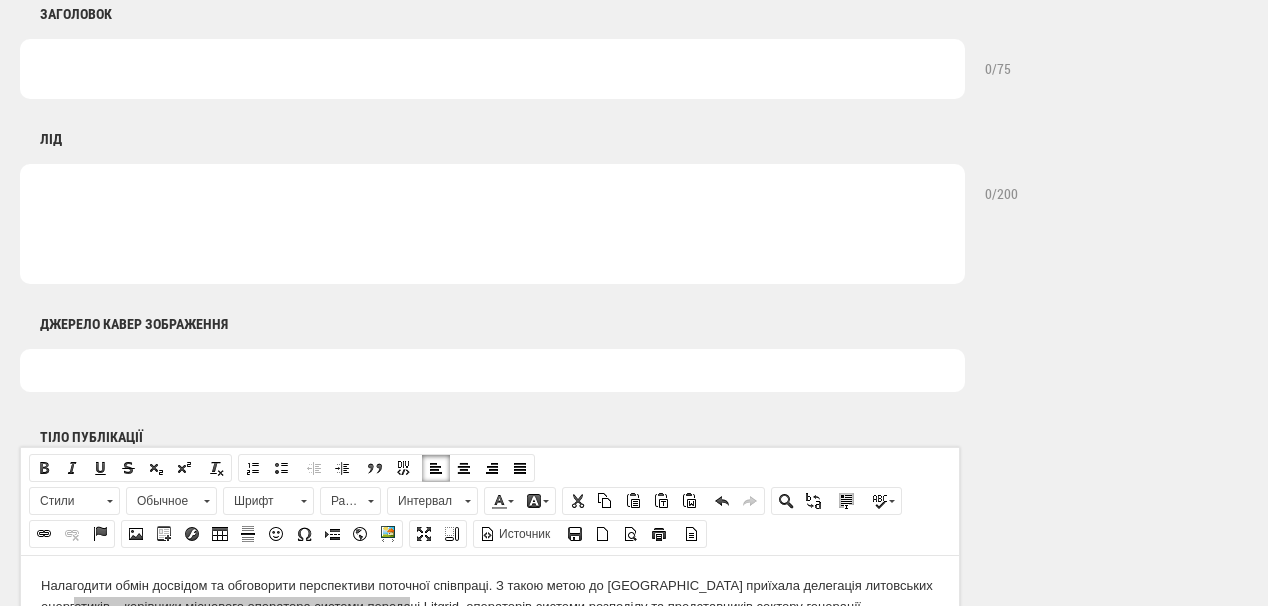 click at bounding box center [492, 224] 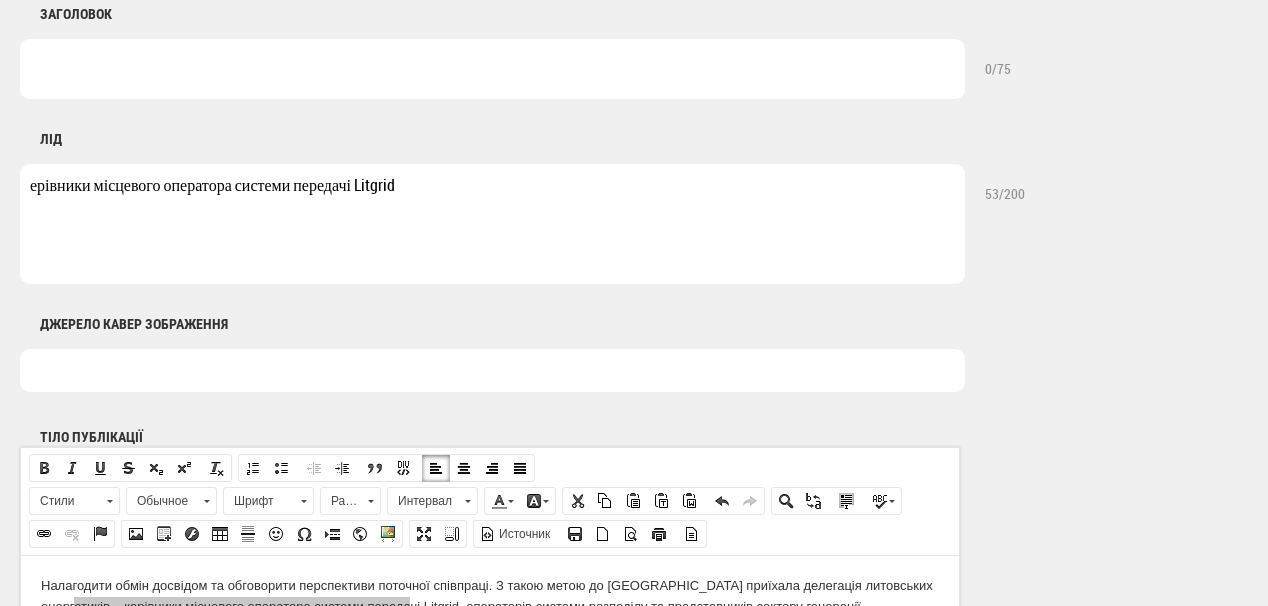 click on "ерівники місцевого оператора системи передачі Litgrid" at bounding box center [492, 224] 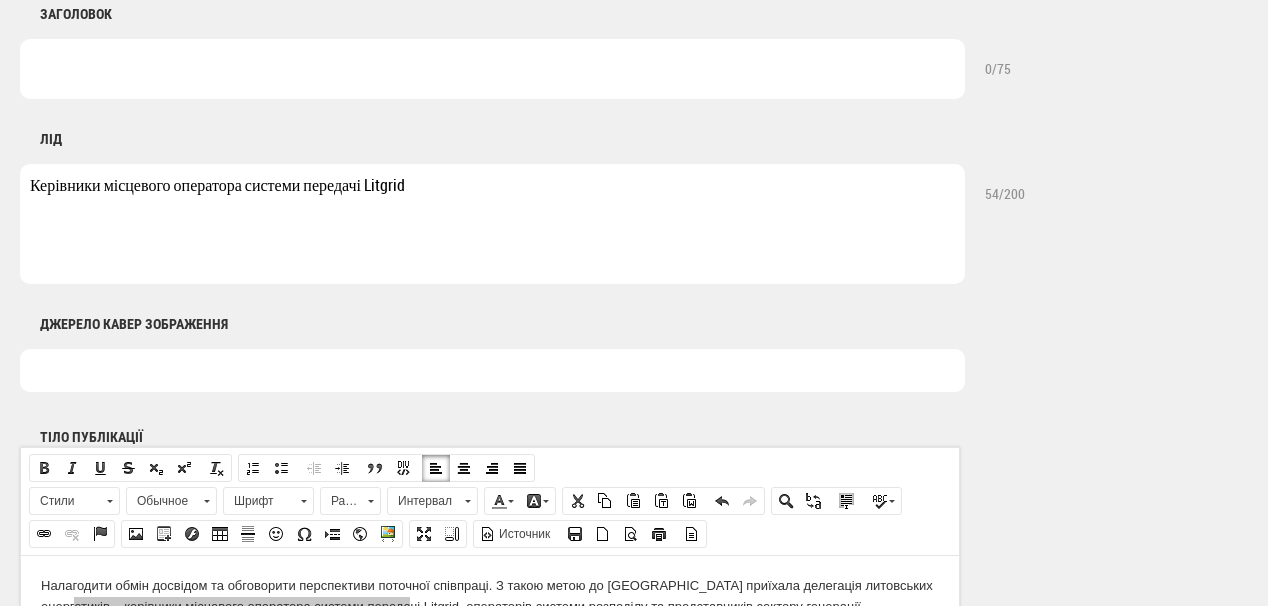 drag, startPoint x: 101, startPoint y: 188, endPoint x: 167, endPoint y: 188, distance: 66 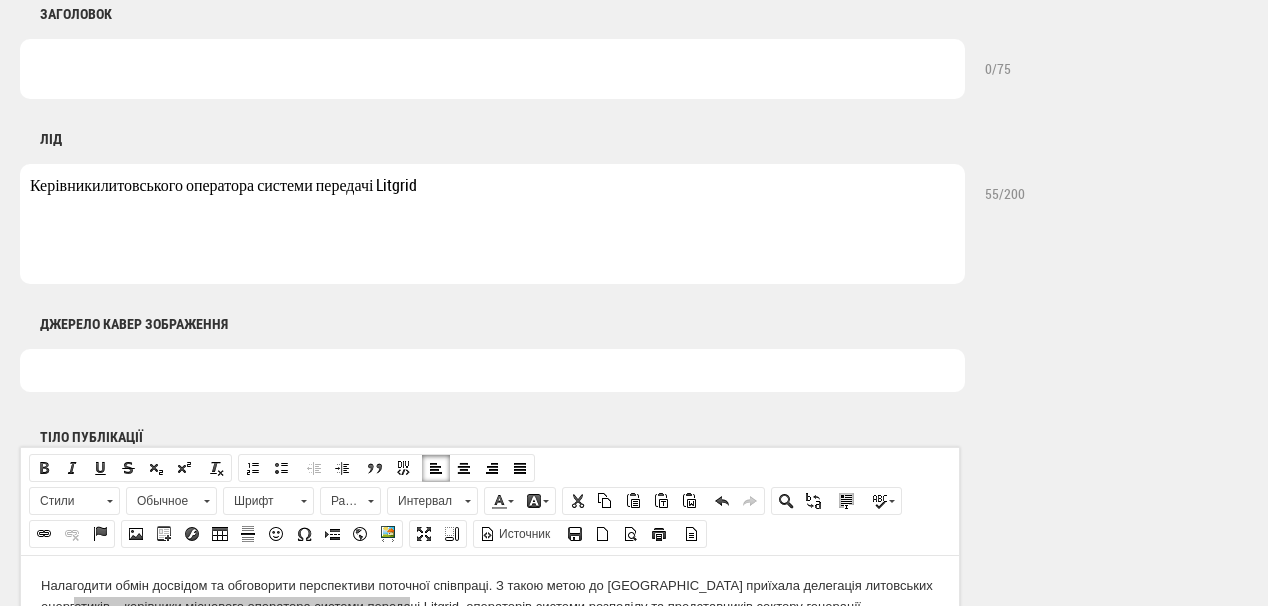 click on "Керівникилитовського оператора системи передачі Litgrid" at bounding box center [492, 224] 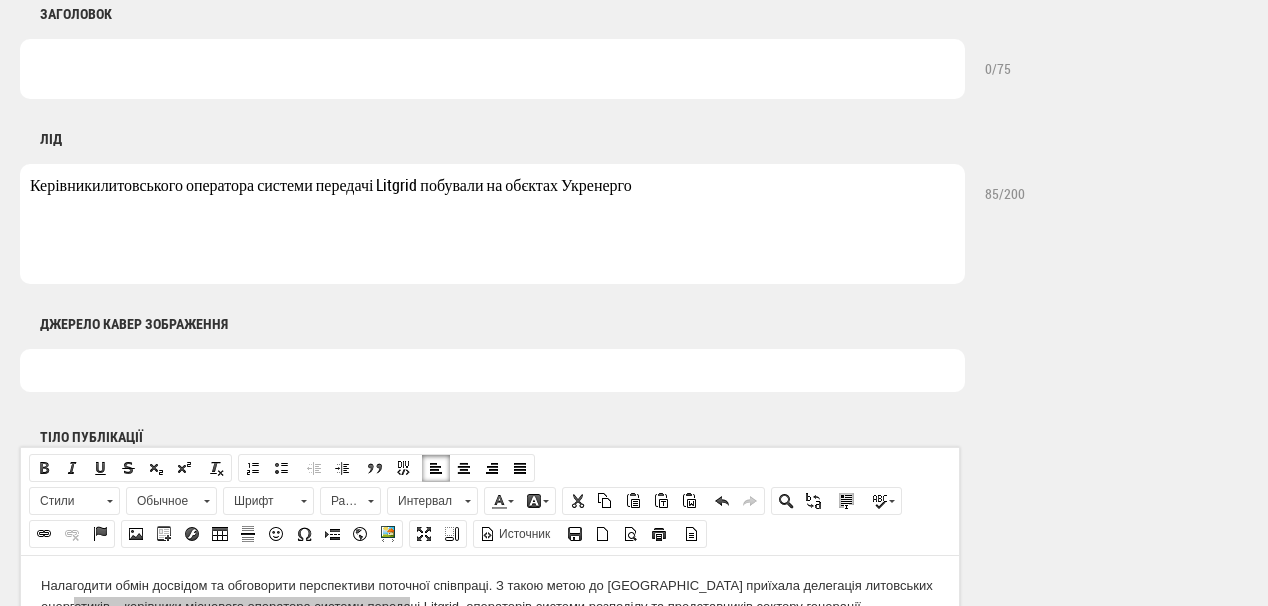 click on "Керівникилитовського оператора системи передачі Litgrid побували на обєктах Укренерго" at bounding box center (492, 224) 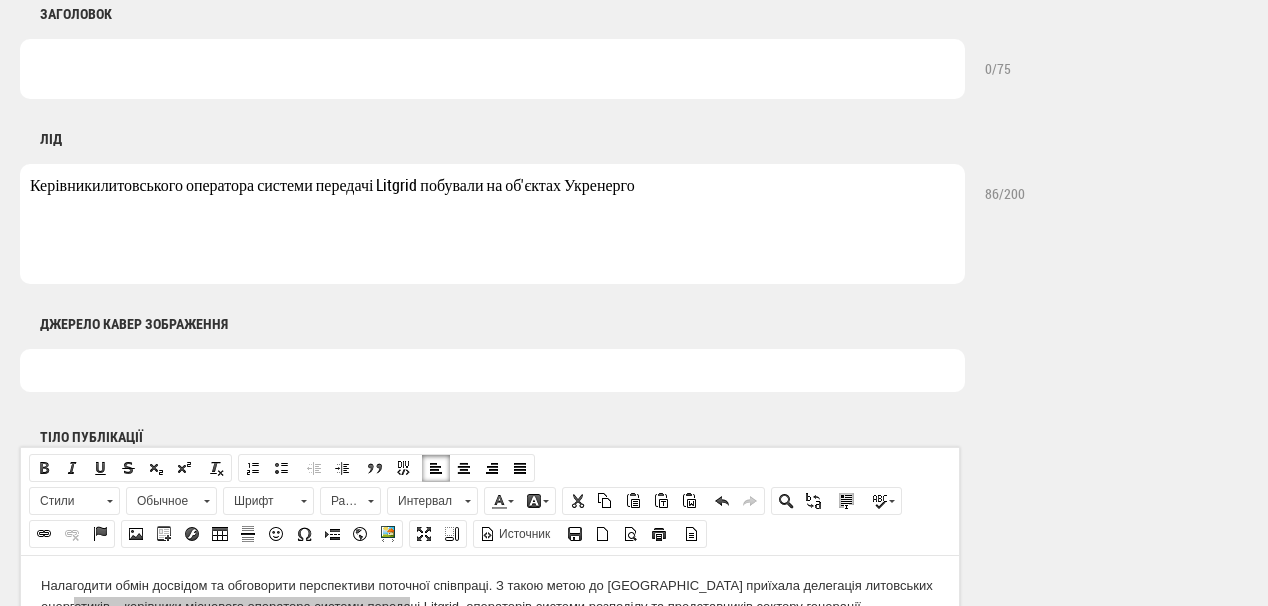 click at bounding box center (492, 69) 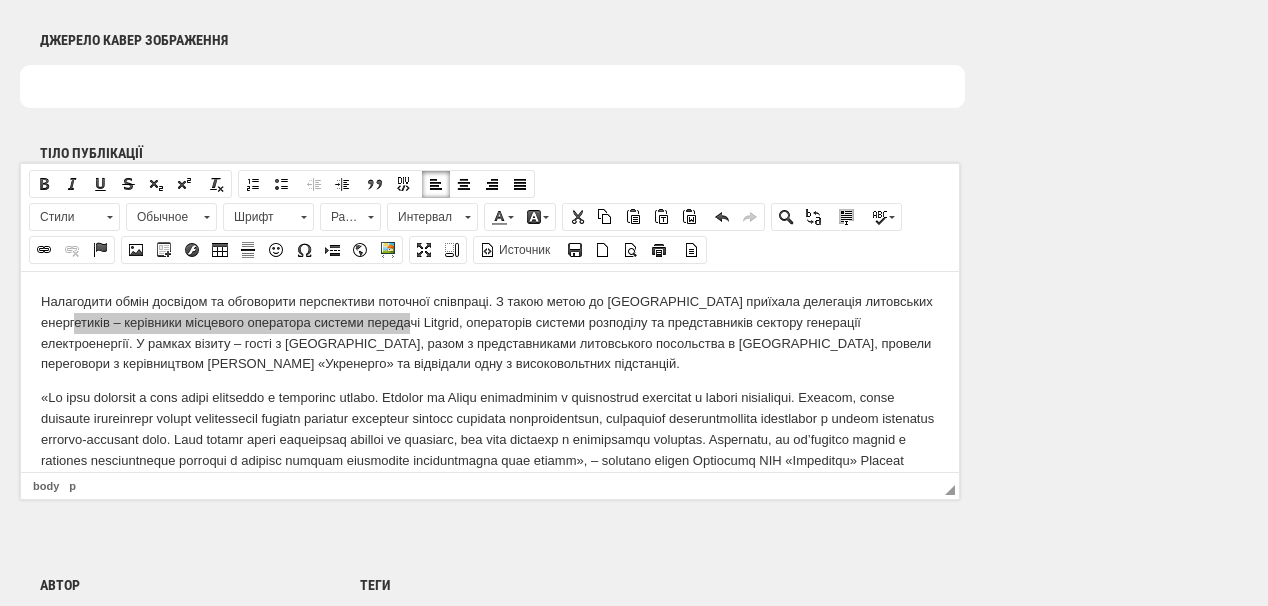 scroll, scrollTop: 1200, scrollLeft: 0, axis: vertical 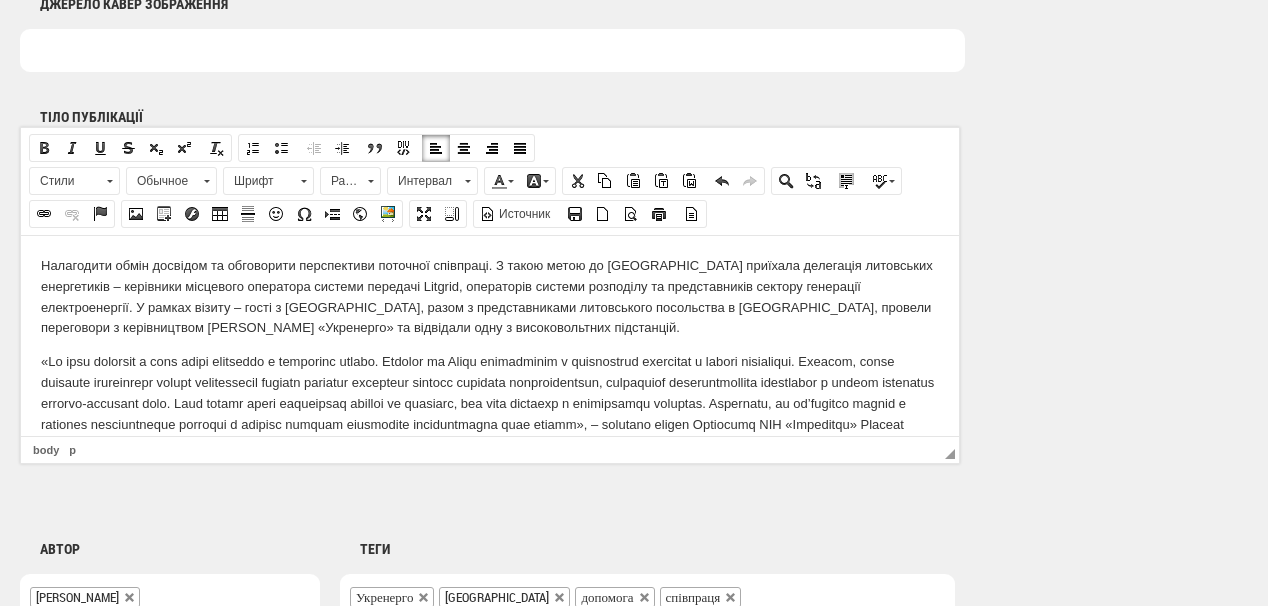 click on "Налагодити обмін досвідом та обговорити перспективи поточної співпраці. З такою метою до [GEOGRAPHIC_DATA] приїхала делегація литовських енергетиків – керівники місцевого оператора системи передачі Litgrid, операторів системи розподілу та представників сектору генерації електроенергії. У рамках візиту – гості з [GEOGRAPHIC_DATA], разом з представниками литовського посольства в [GEOGRAPHIC_DATA], провели переговори з керівництвом [PERSON_NAME] «Укренерго» та відвідали одну з високовольтних підстанцій. Після початку масованих російських атак на українську енергосистему" at bounding box center (490, 458) 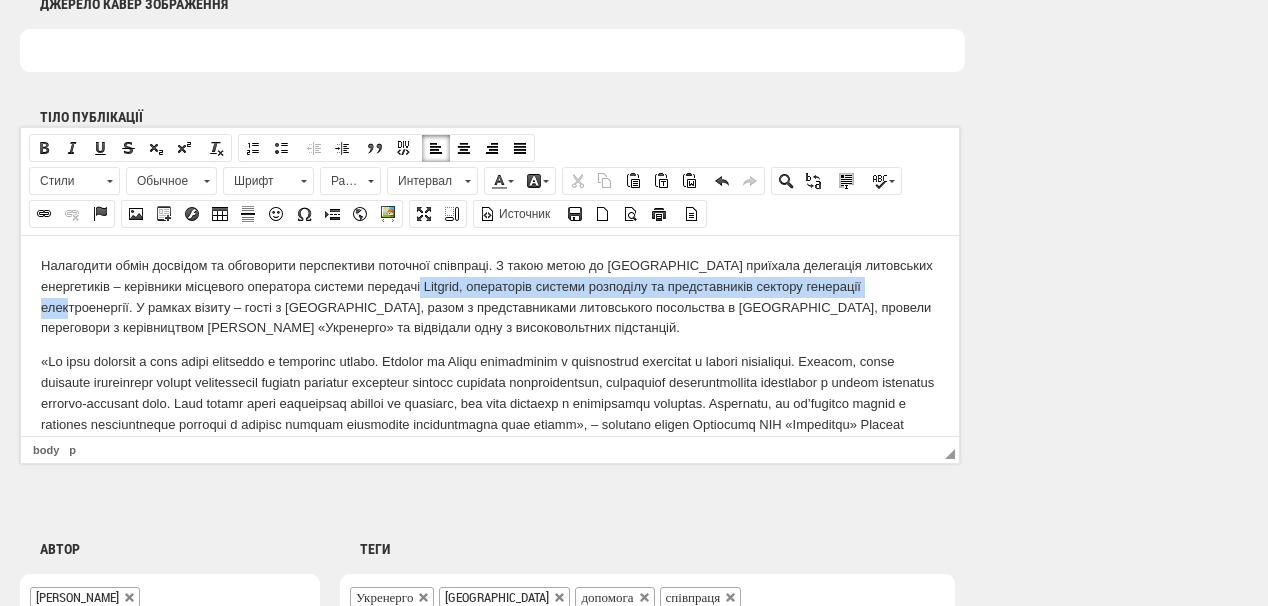 drag, startPoint x: 387, startPoint y: 287, endPoint x: 869, endPoint y: 287, distance: 482 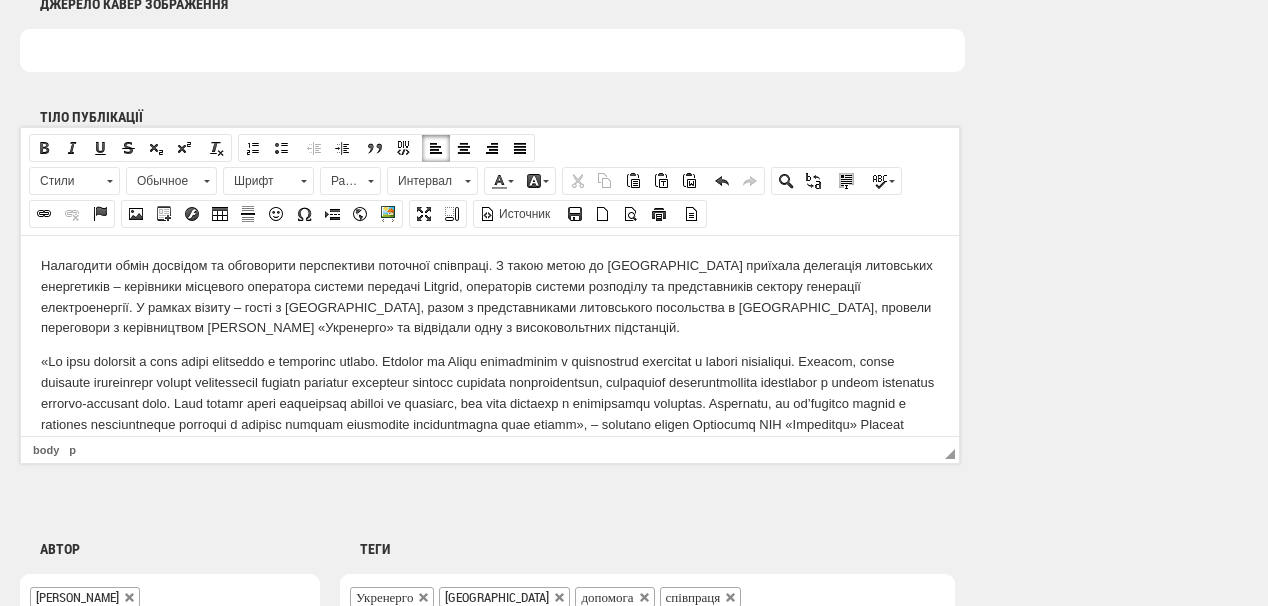 click on "Налагодити обмін досвідом та обговорити перспективи поточної співпраці. З такою метою до України приїхала делегація литовських енергетиків – керівники місцевого оператора системи передачі Litgrid, операторів системи розподілу та представників сектору генерації електроенергії. У рамках візиту – гості з Литви, разом з представниками литовського посольства в Україні, провели переговори з керівництвом НЕК «Укренерго» та відвідали одну з високовольтних підстанцій." at bounding box center [490, 296] 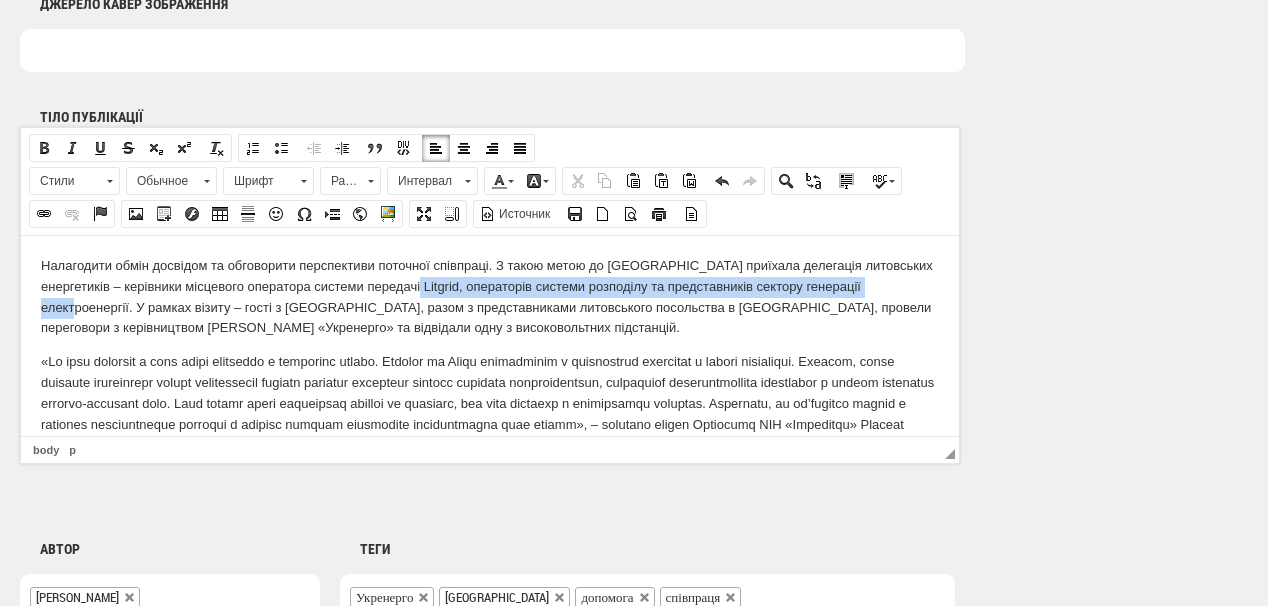 drag, startPoint x: 385, startPoint y: 288, endPoint x: 872, endPoint y: 285, distance: 487.00925 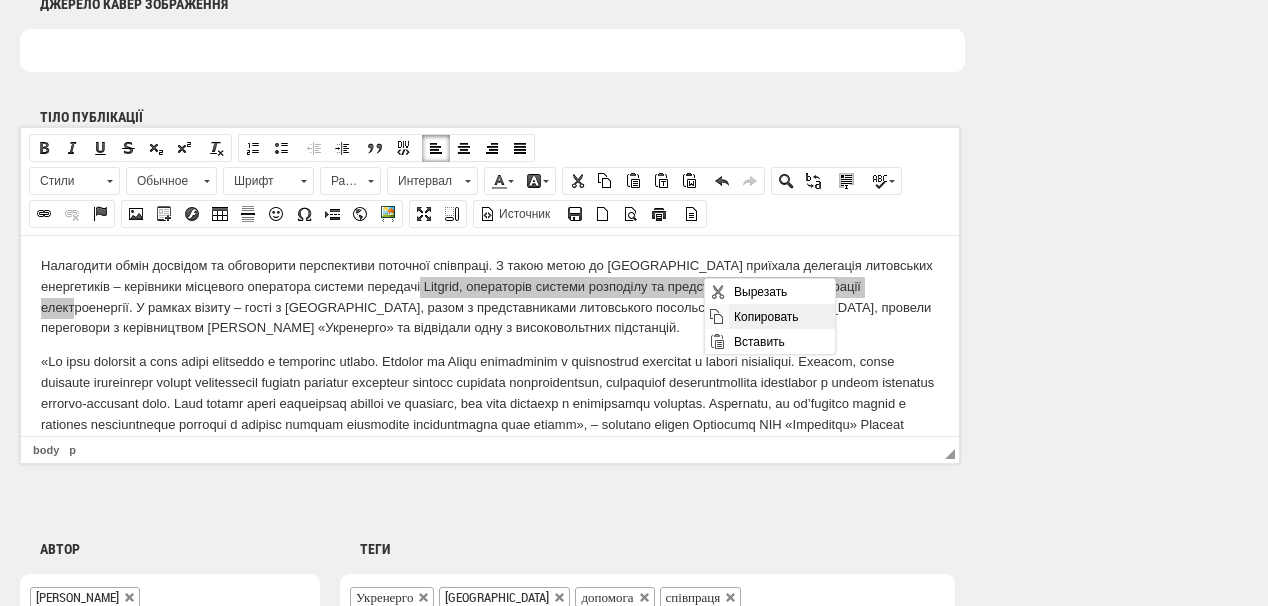 click on "Копировать" at bounding box center (781, 316) 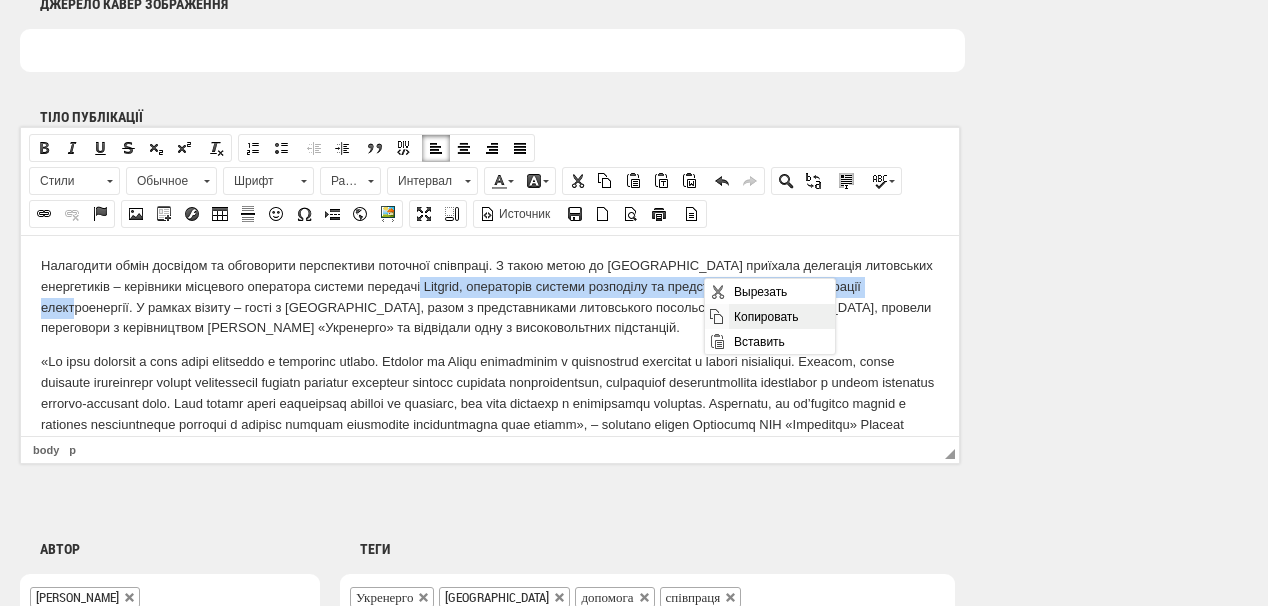 copy on "операторів системи розподілу та представників сектору генерації електроенергії." 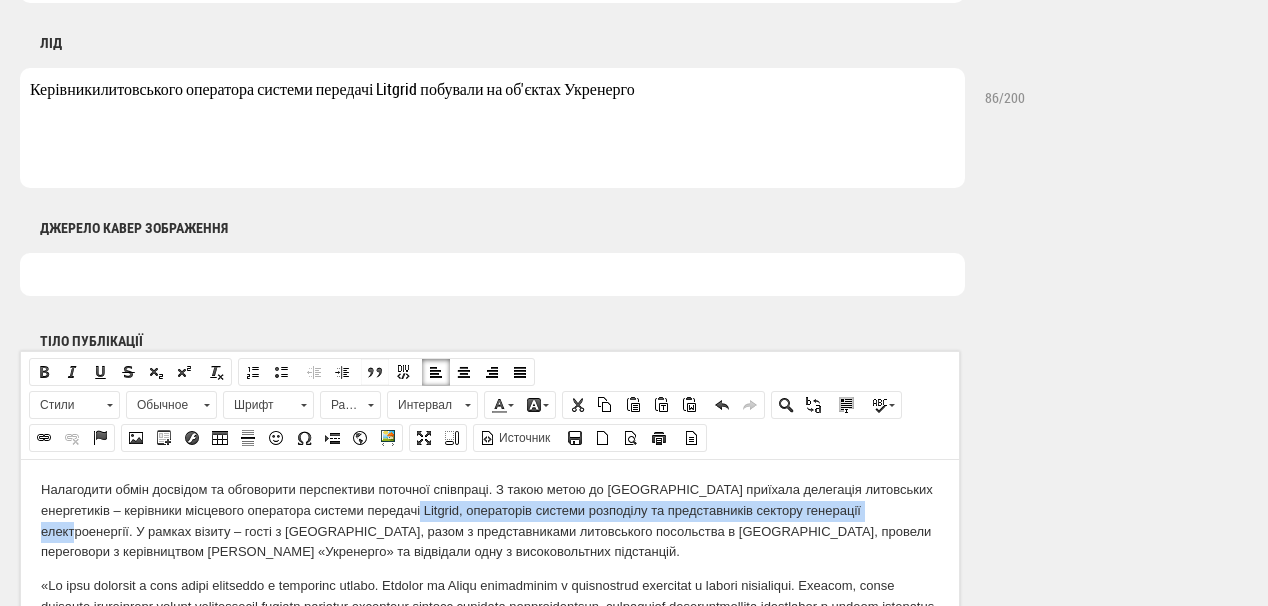scroll, scrollTop: 960, scrollLeft: 0, axis: vertical 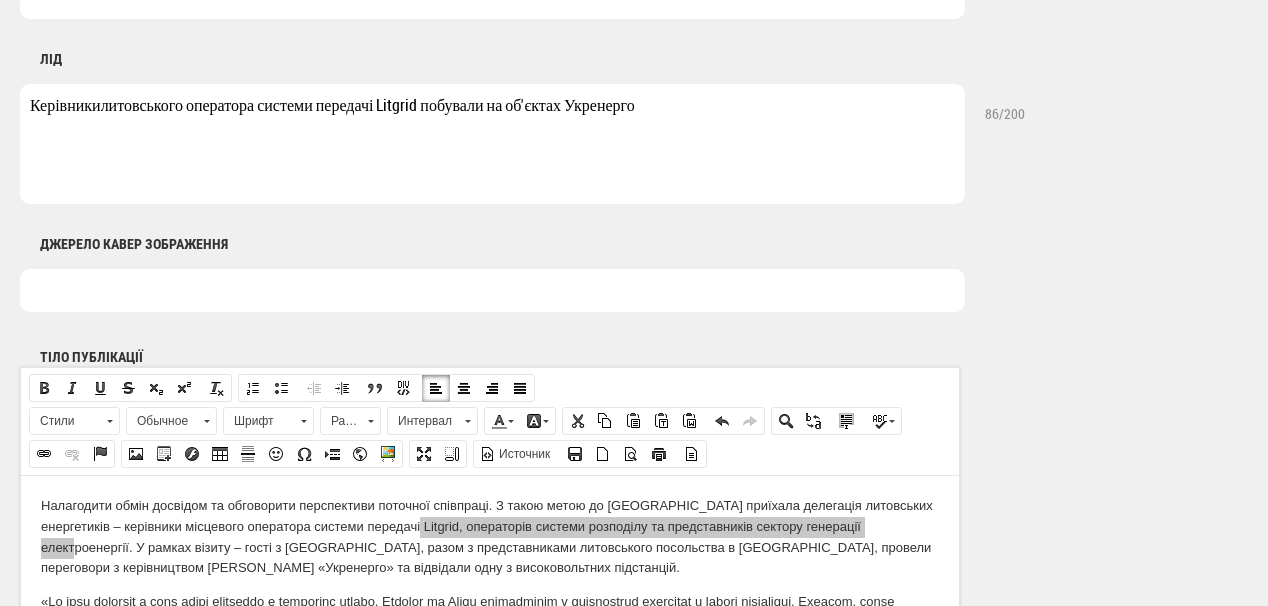 click on "Керівникилитовського оператора системи передачі Litgrid побували на об'єктах Укренерго" at bounding box center [492, 144] 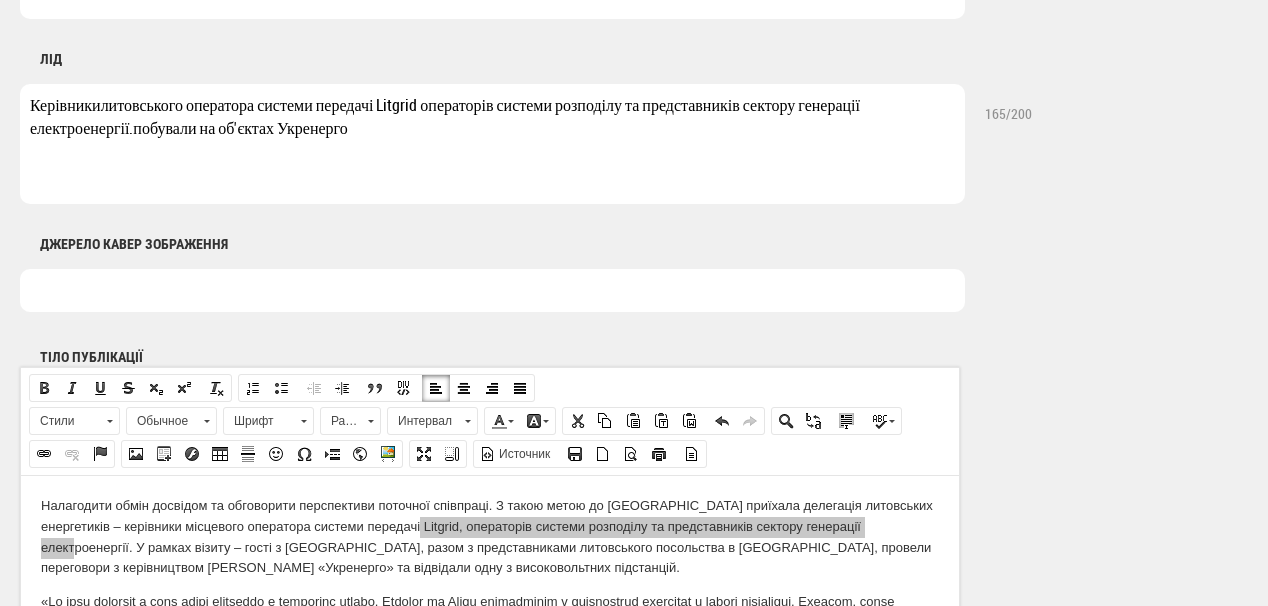click on "Керівникилитовського оператора системи передачі Litgrid операторів системи розподілу та представників сектору генерації електроенергії.побували на об'єктах Укренерго" at bounding box center (492, 144) 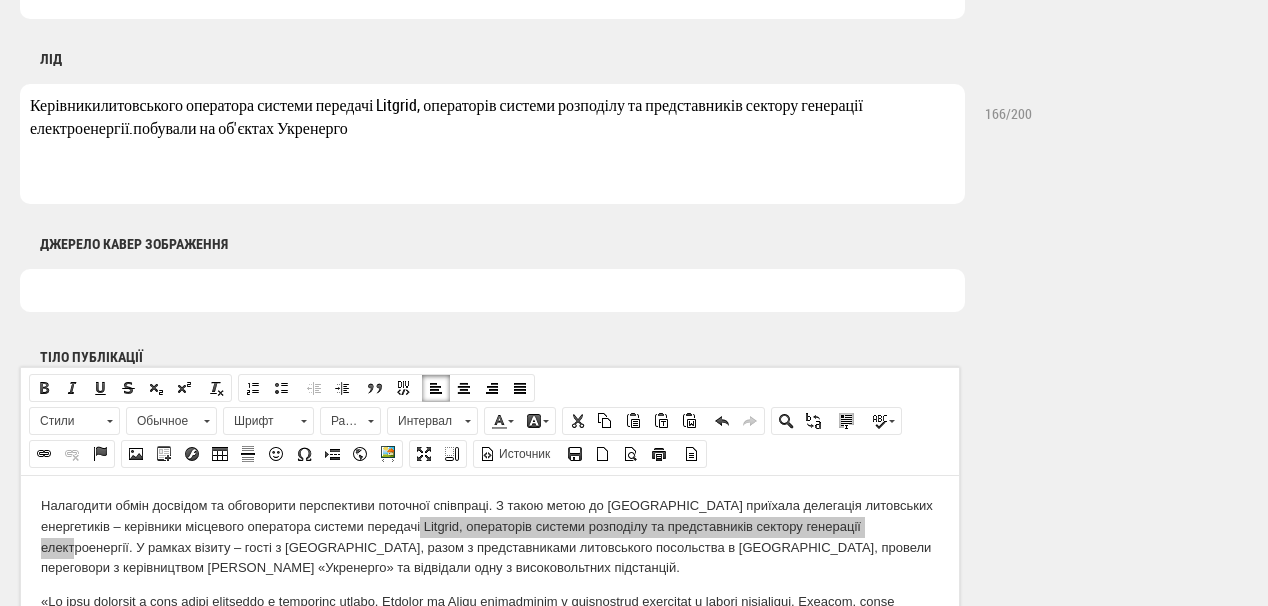 click on "Керівникилитовського оператора системи передачі Litgrid, операторів системи розподілу та представників сектору генерації електроенергії.побували на об'єктах Укренерго" at bounding box center [492, 144] 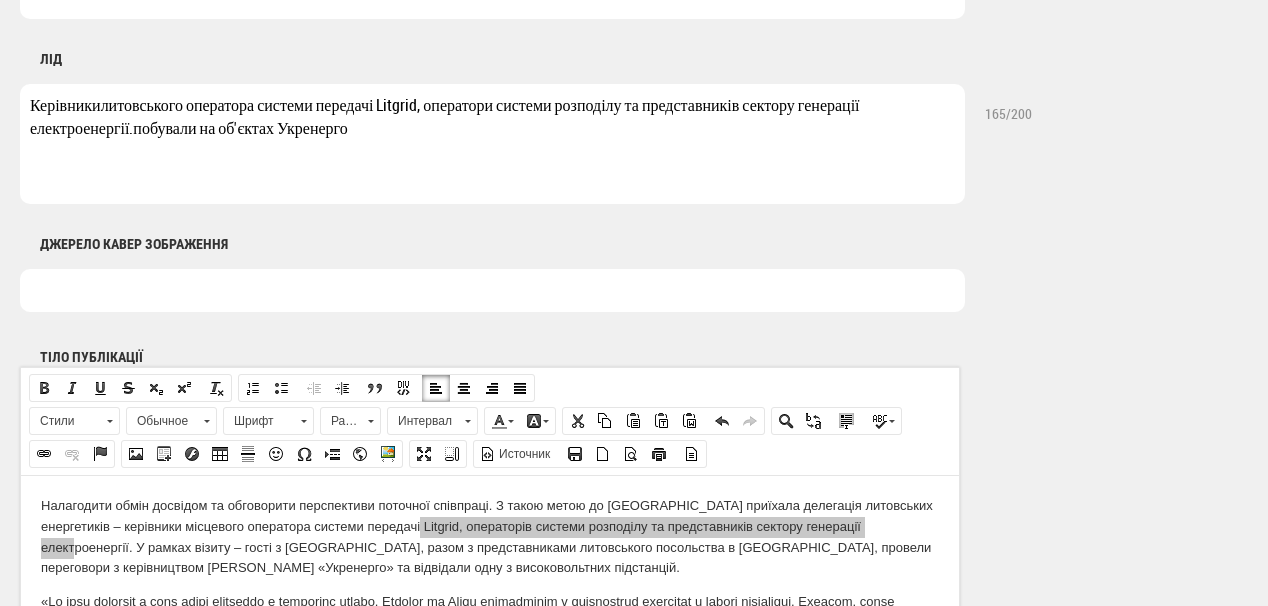 click on "Керівникилитовського оператора системи передачі Litgrid, оператори системи розподілу та представників сектору генерації електроенергії.побували на об'єктах Укренерго" at bounding box center [492, 144] 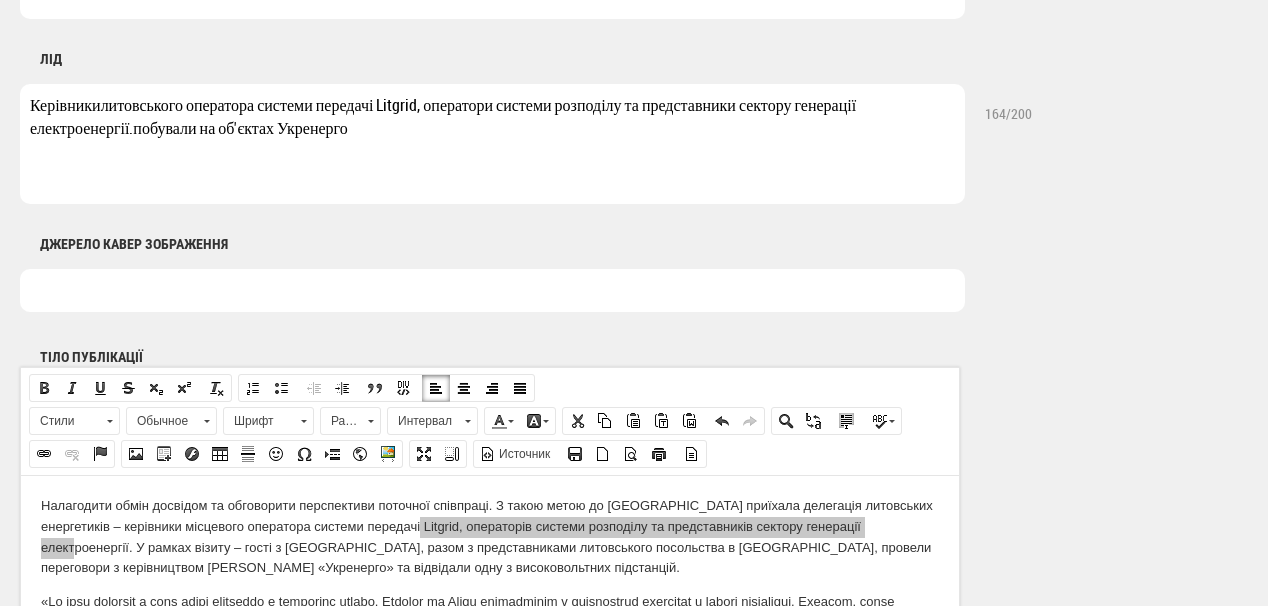 click on "Керівникилитовського оператора системи передачі Litgrid, оператори системи розподілу та представники сектору генерації електроенергії.побували на об'єктах Укренерго" at bounding box center (492, 144) 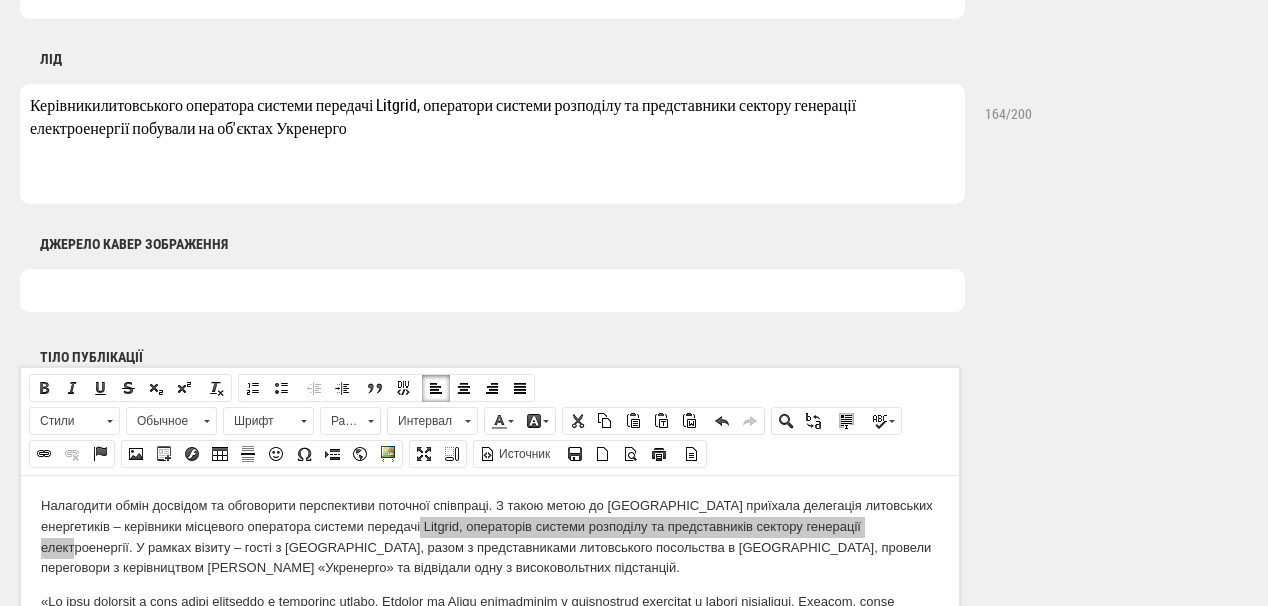 click on "Керівникилитовського оператора системи передачі Litgrid, оператори системи розподілу та представники сектору генерації електроенергії побували на об'єктах Укренерго" at bounding box center (492, 144) 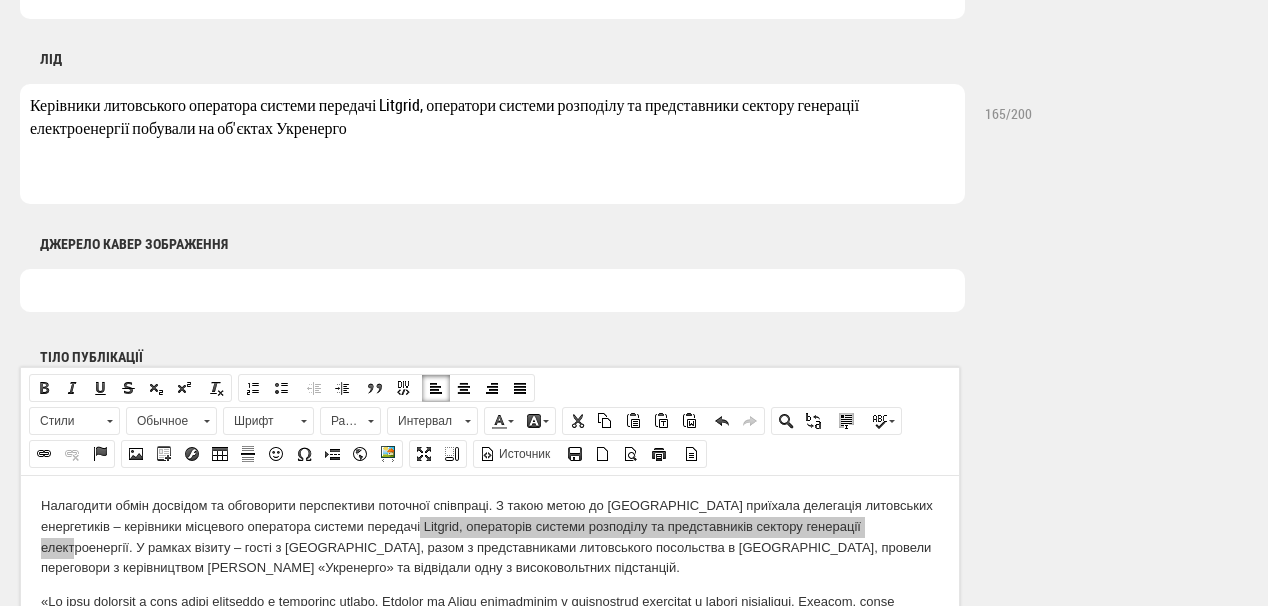 type on "Керівники литовського оператора системи передачі Litgrid, оператори системи розподілу та представники сектору генерації електроенергії побували на об'єктах Укренерго" 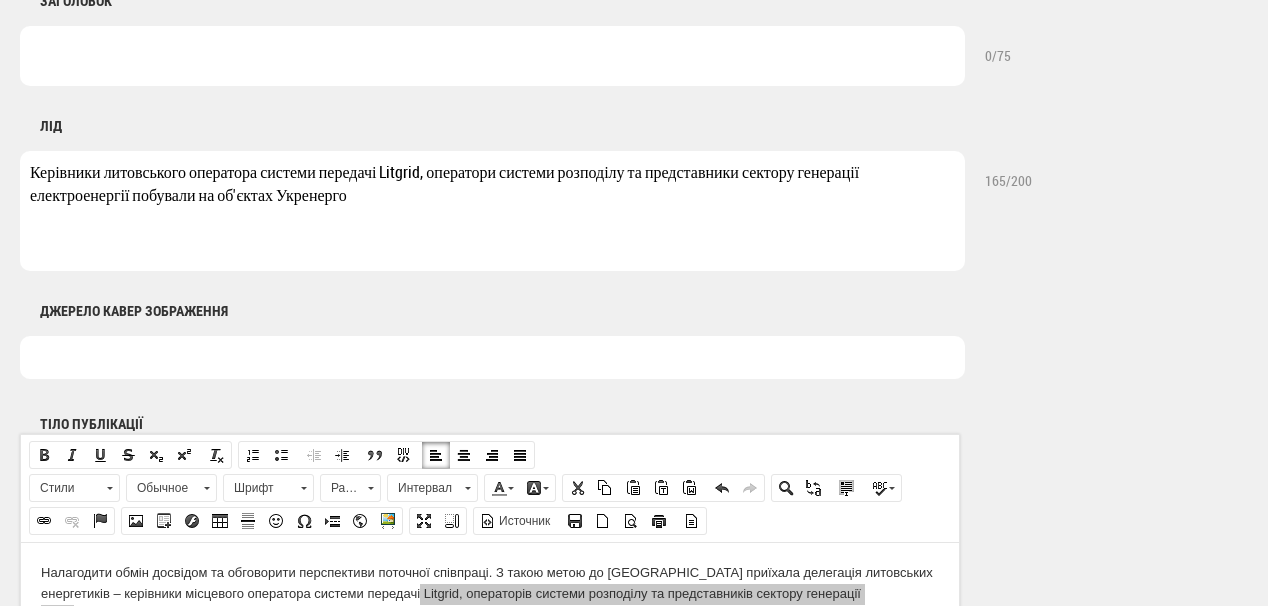 scroll, scrollTop: 960, scrollLeft: 0, axis: vertical 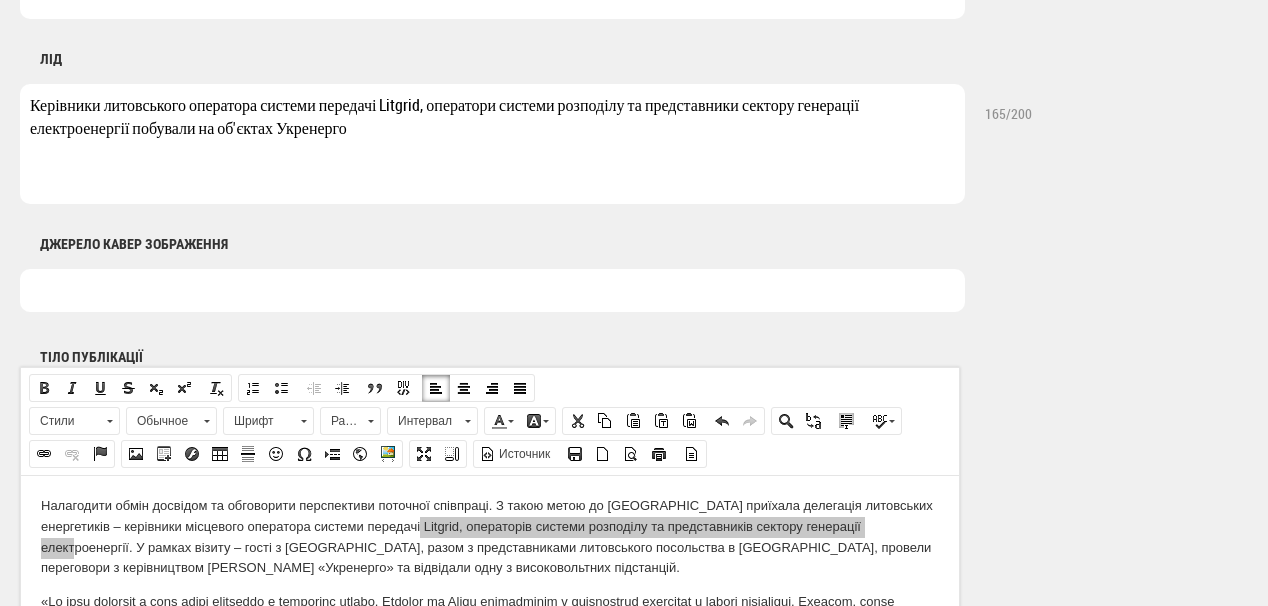 click at bounding box center (492, 290) 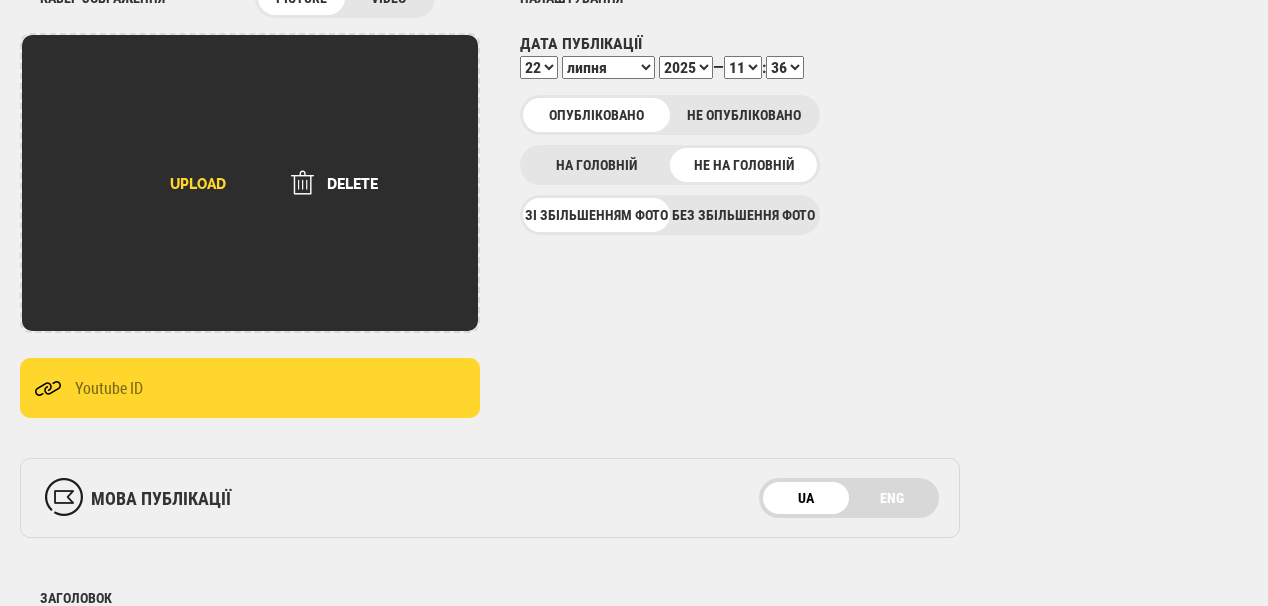 scroll, scrollTop: 160, scrollLeft: 0, axis: vertical 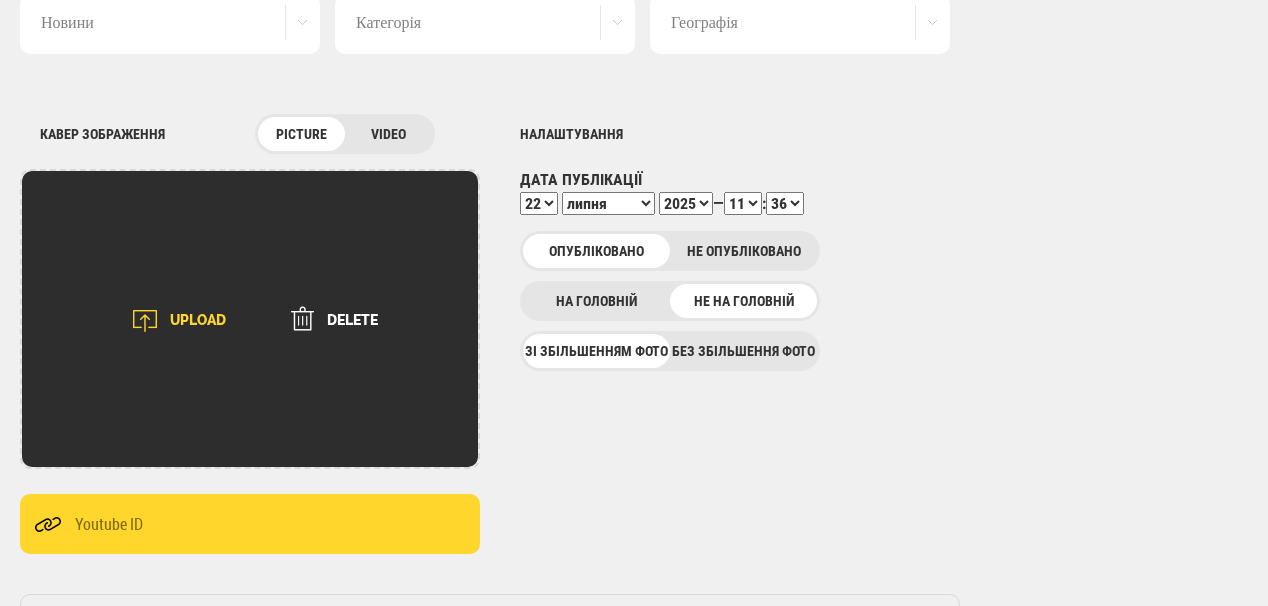 type on "Фото: Укренерго" 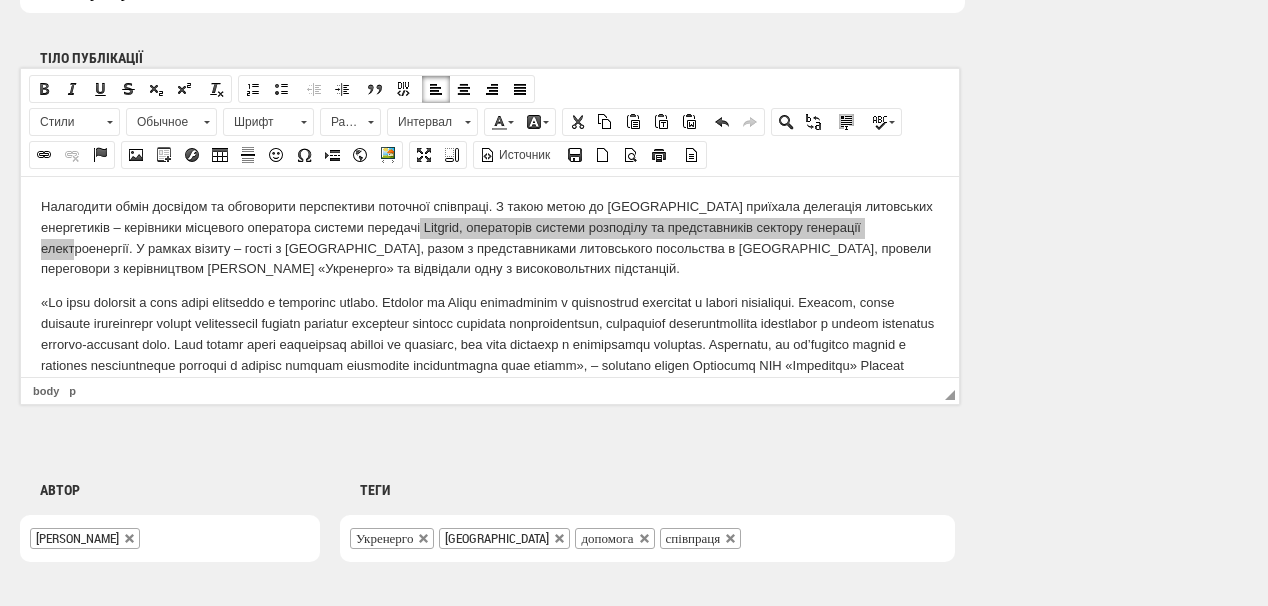 scroll, scrollTop: 1280, scrollLeft: 0, axis: vertical 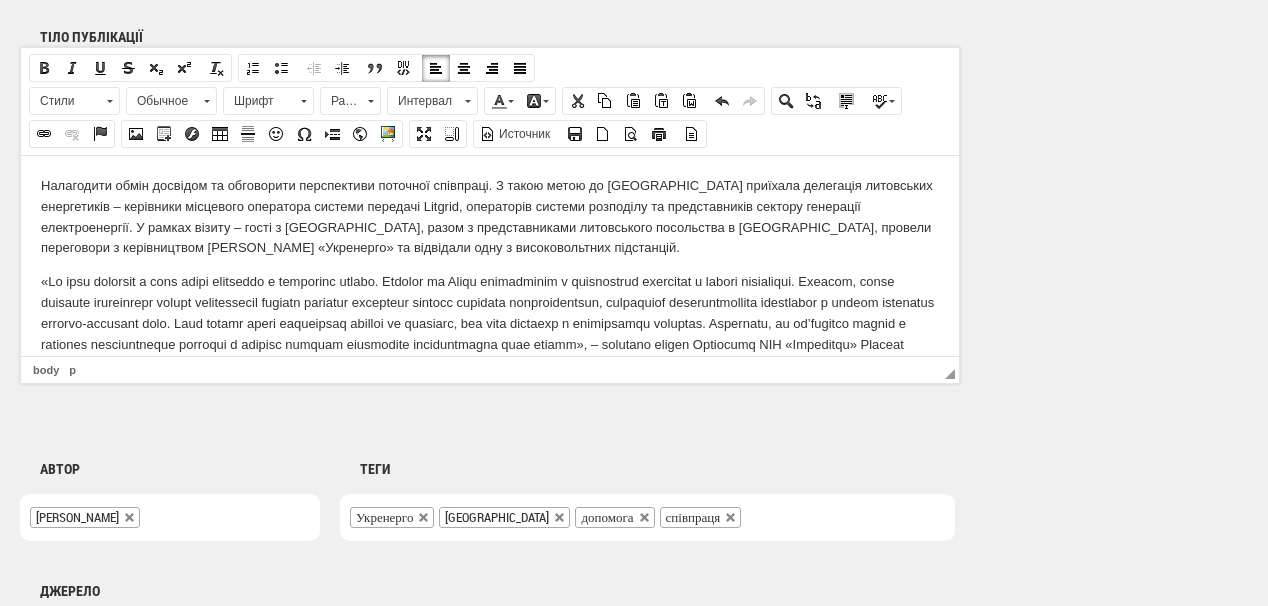 click at bounding box center (490, 323) 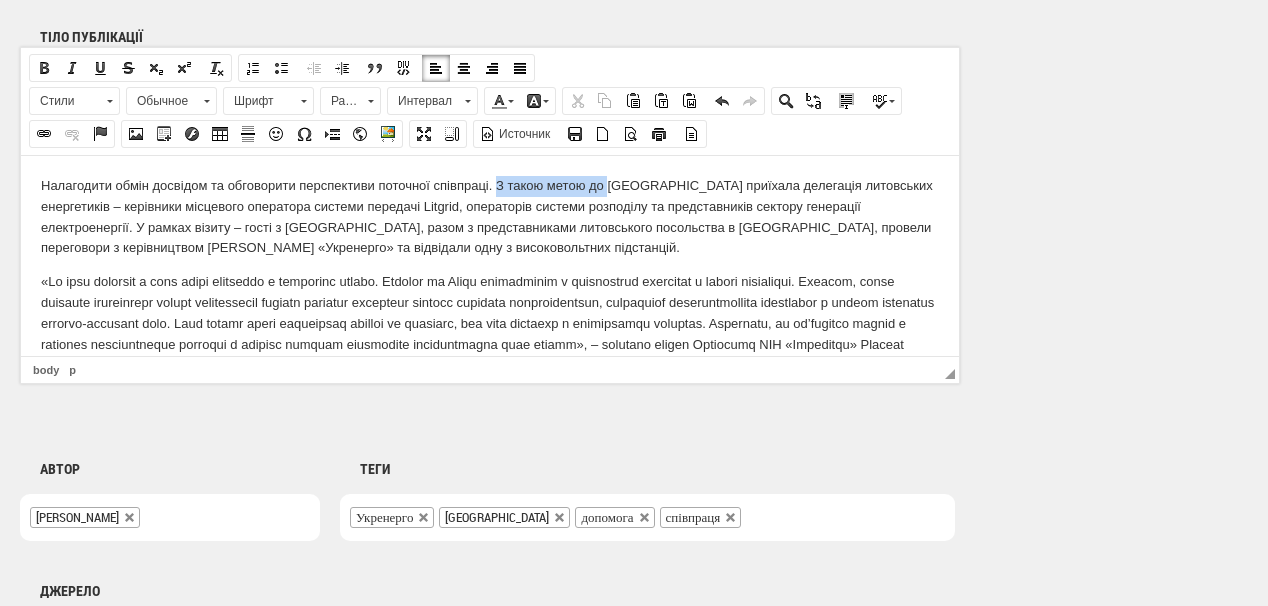 drag, startPoint x: 497, startPoint y: 182, endPoint x: 608, endPoint y: 184, distance: 111.01801 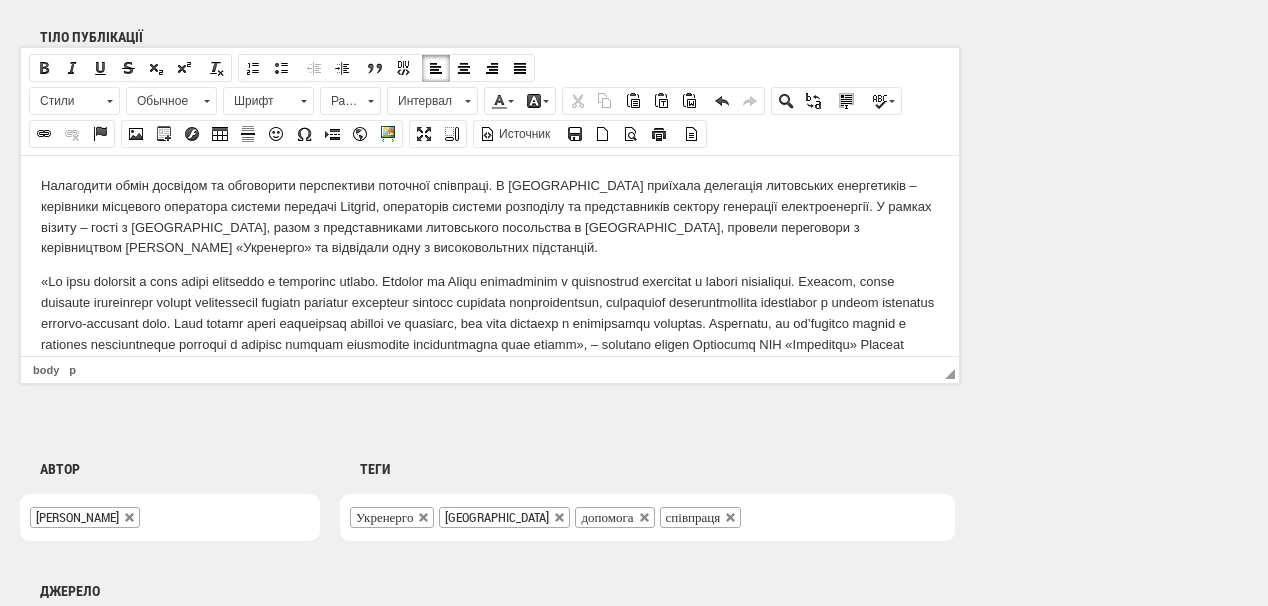 click on "Налагодити обмін досвідом та обговорити перспективи поточної співпраці. В України приїхала делегація литовських енергетиків – керівники місцевого оператора системи передачі Litgrid, операторів системи розподілу та представників сектору генерації електроенергії. У рамках візиту – гості з Литви, разом з представниками литовського посольства в Україні, провели переговори з керівництвом НЕК «Укренерго» та відвідали одну з високовольтних підстанцій." at bounding box center (490, 216) 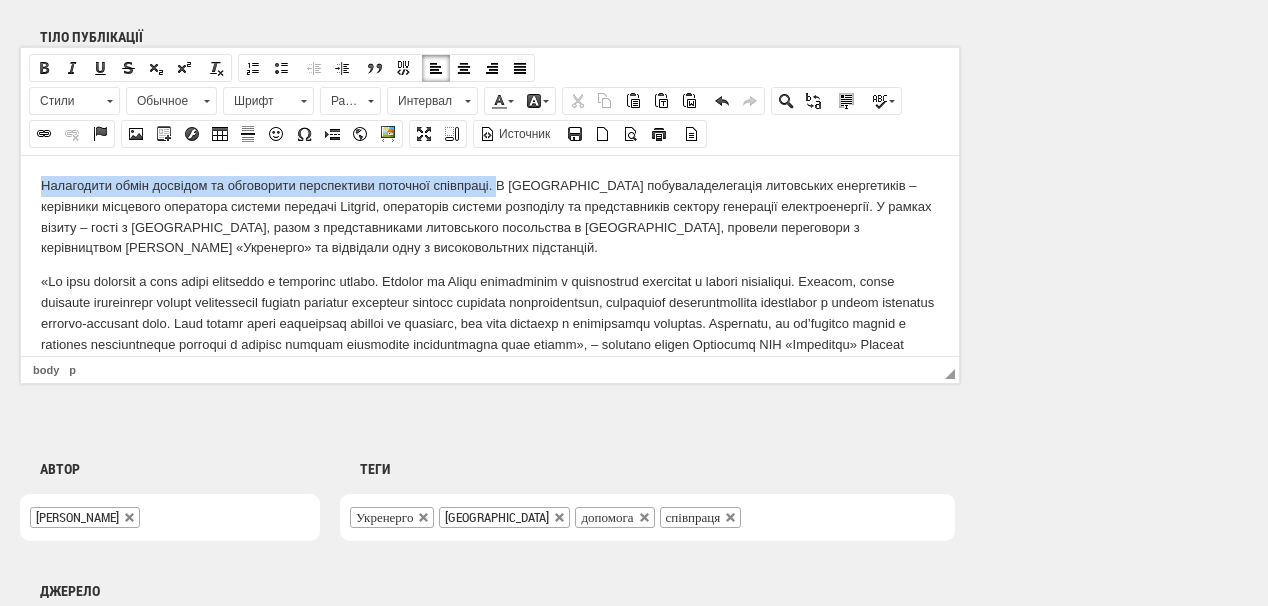 drag, startPoint x: 41, startPoint y: 184, endPoint x: 497, endPoint y: 183, distance: 456.0011 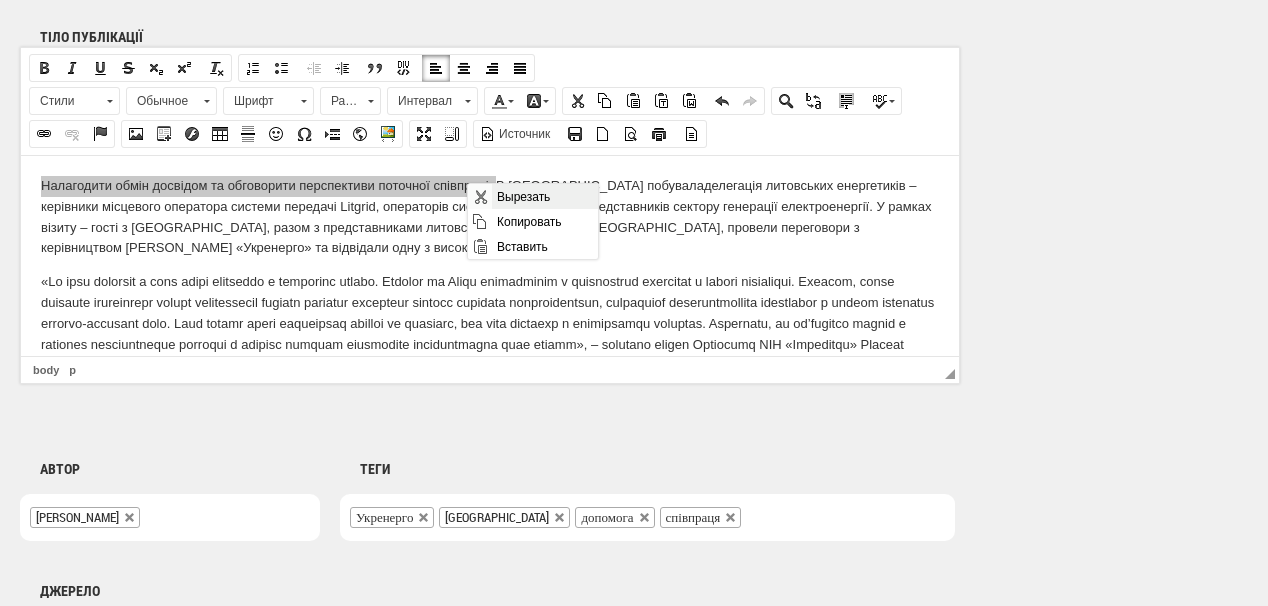 click on "Вырезать" at bounding box center [544, 196] 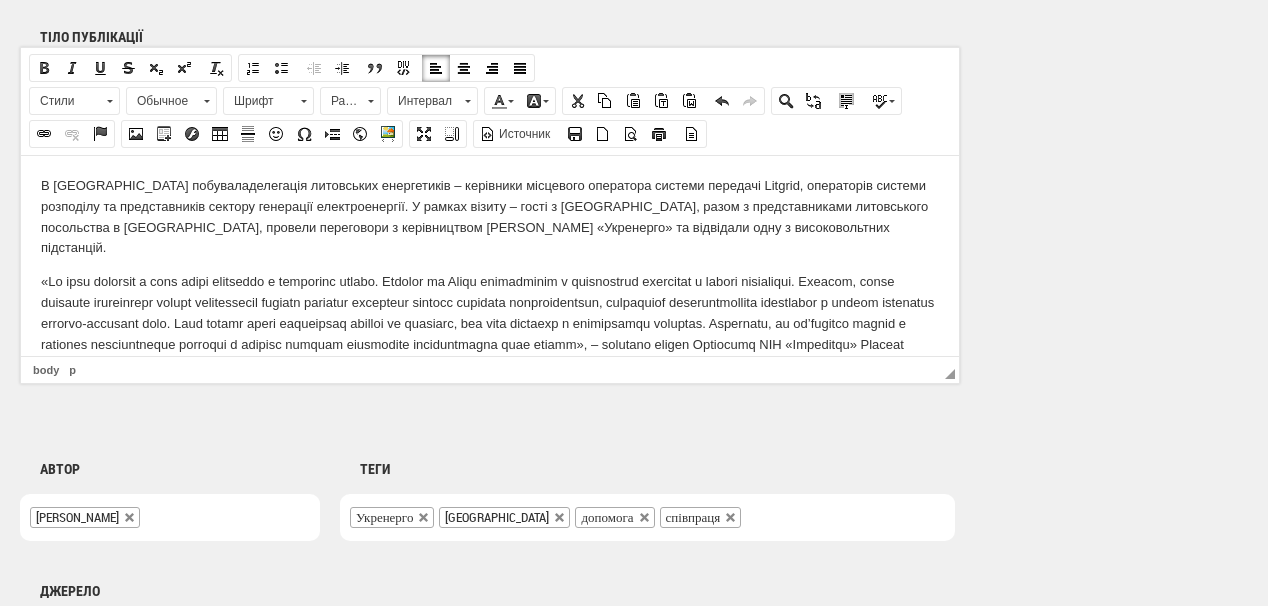click on "В Україні побувала  делегація литовських енергетиків – керівники місцевого оператора системи передачі Litgrid, операторів системи розподілу та представників сектору генерації електроенергії. У рамках візиту – гості з Литви, разом з представниками литовського посольства в Україні, провели переговори з керівництвом НЕК «Укренерго» та відвідали одну з високовольтних підстанцій." at bounding box center (490, 216) 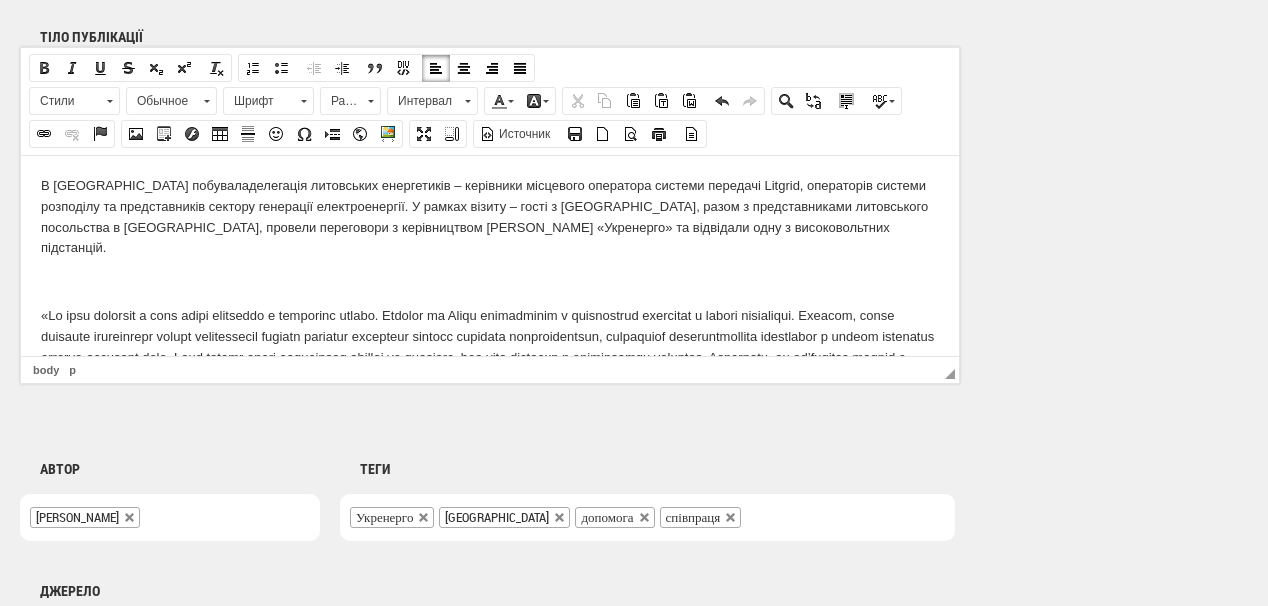 click at bounding box center [490, 281] 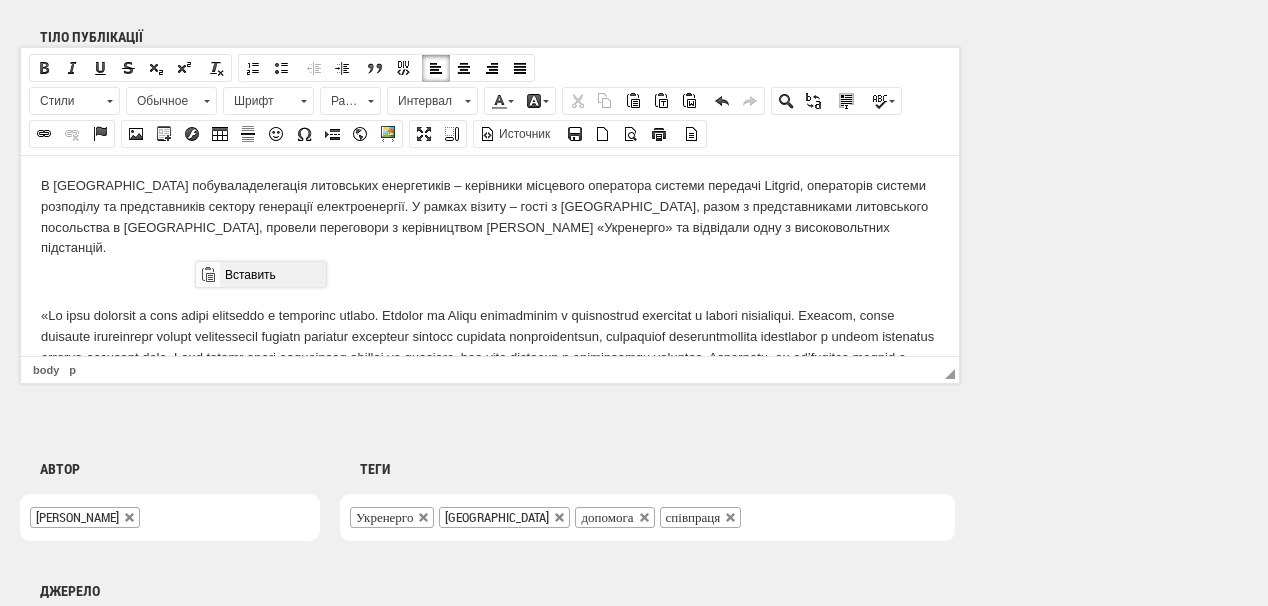 click on "Вставить" at bounding box center (272, 274) 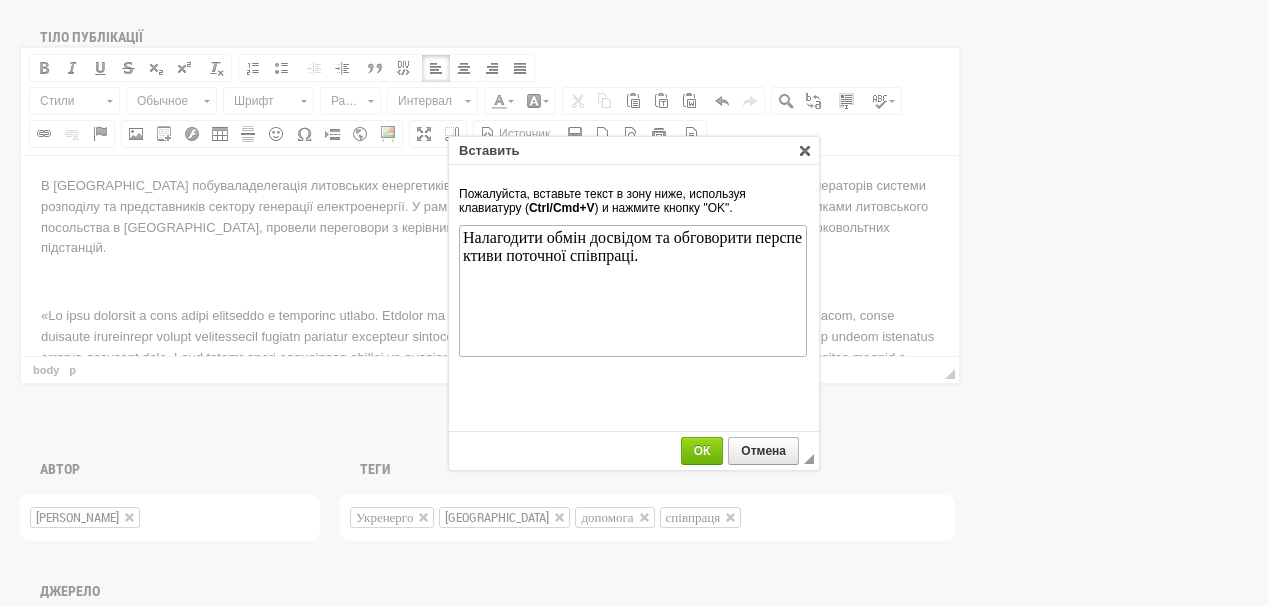 scroll, scrollTop: 0, scrollLeft: 0, axis: both 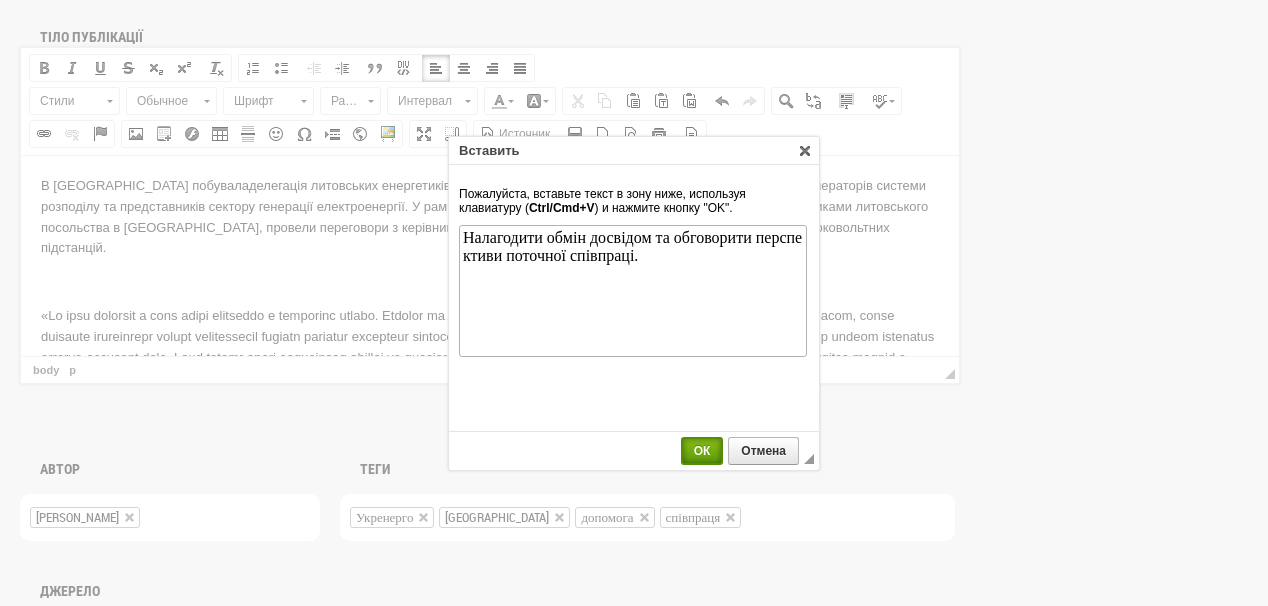 click on "ОК" at bounding box center [702, 451] 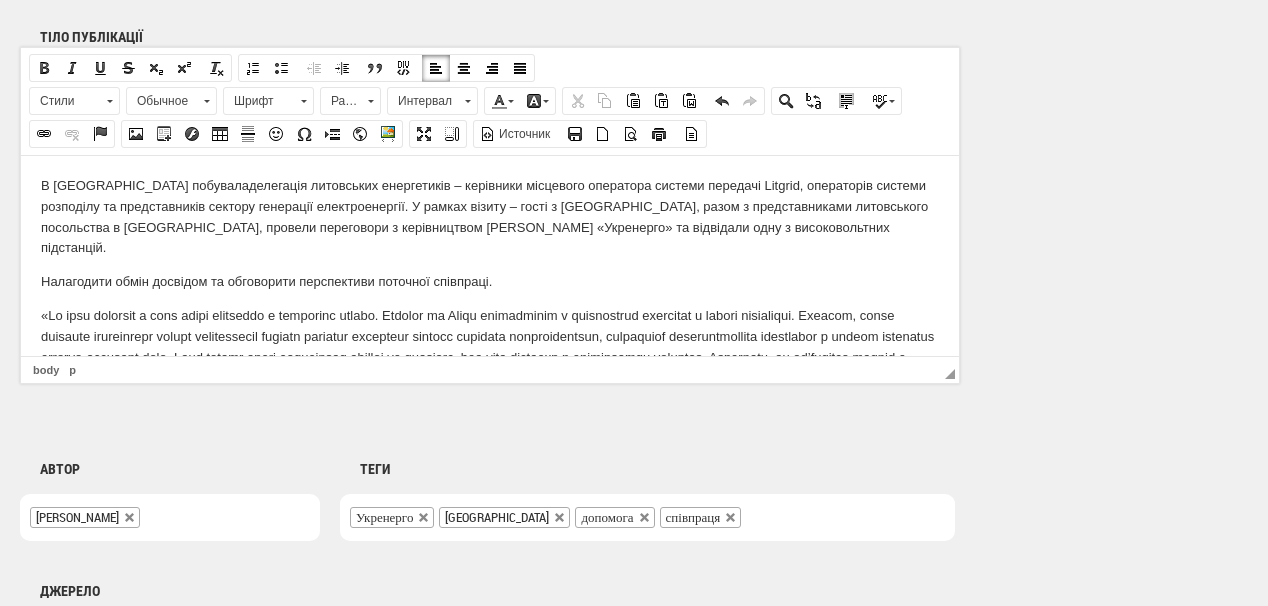 click on "В Україні побувала  делегація литовських енергетиків – керівники місцевого оператора системи передачі Litgrid, операторів системи розподілу та представників сектору генерації електроенергії. У рамках візиту – гості з Литви, разом з представниками литовського посольства в Україні, провели переговори з керівництвом НЕК «Укренерго» та відвідали одну з високовольтних підстанцій." at bounding box center [490, 216] 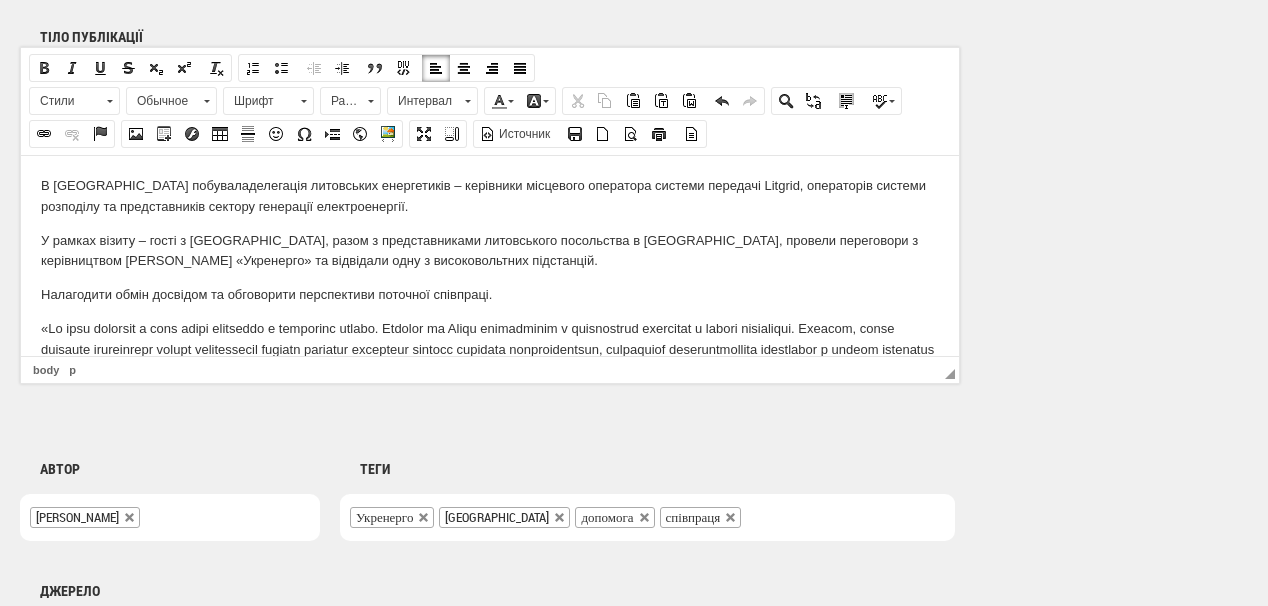 click on "В Україні побувала  делегація литовських енергетиків – керівники місцевого оператора системи передачі Litgrid, операторів системи розподілу та представників сектору генерації електроенергії." at bounding box center (490, 196) 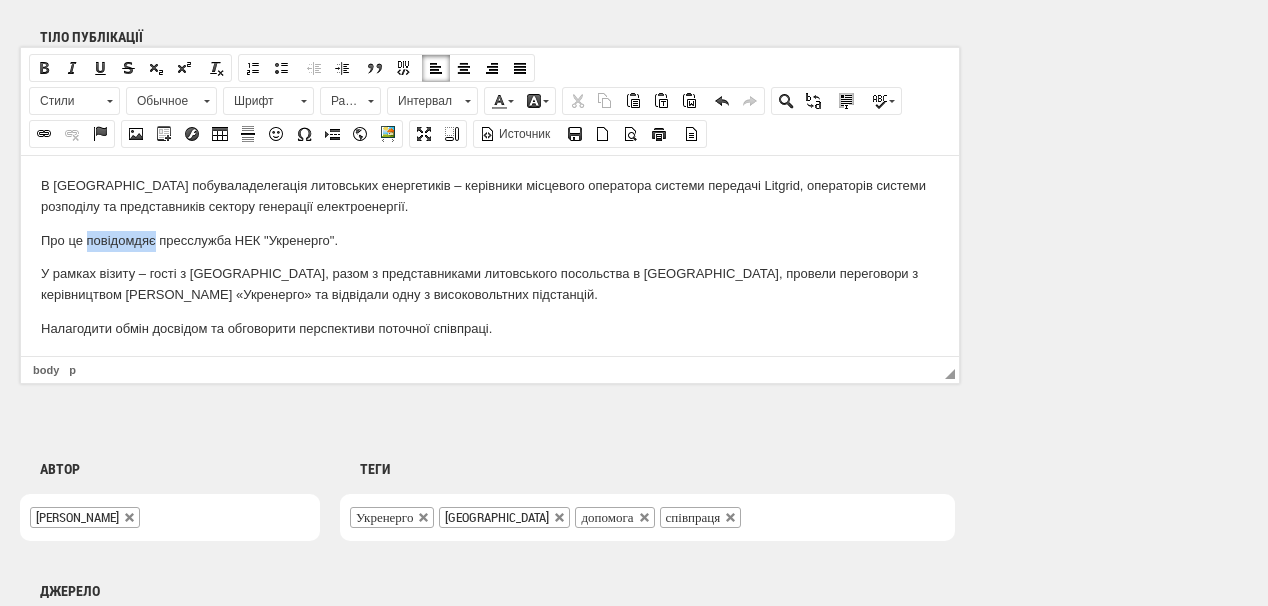 drag, startPoint x: 85, startPoint y: 239, endPoint x: 104, endPoint y: 217, distance: 29.068884 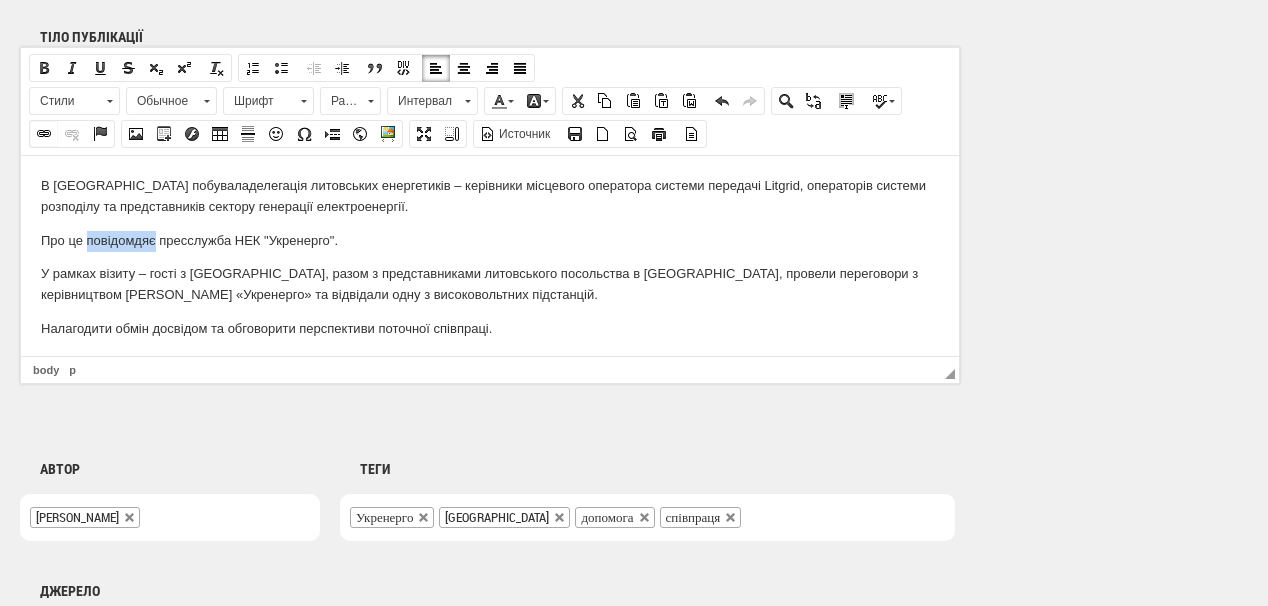 click on "Вставить/Редактировать ссылку" at bounding box center (44, 134) 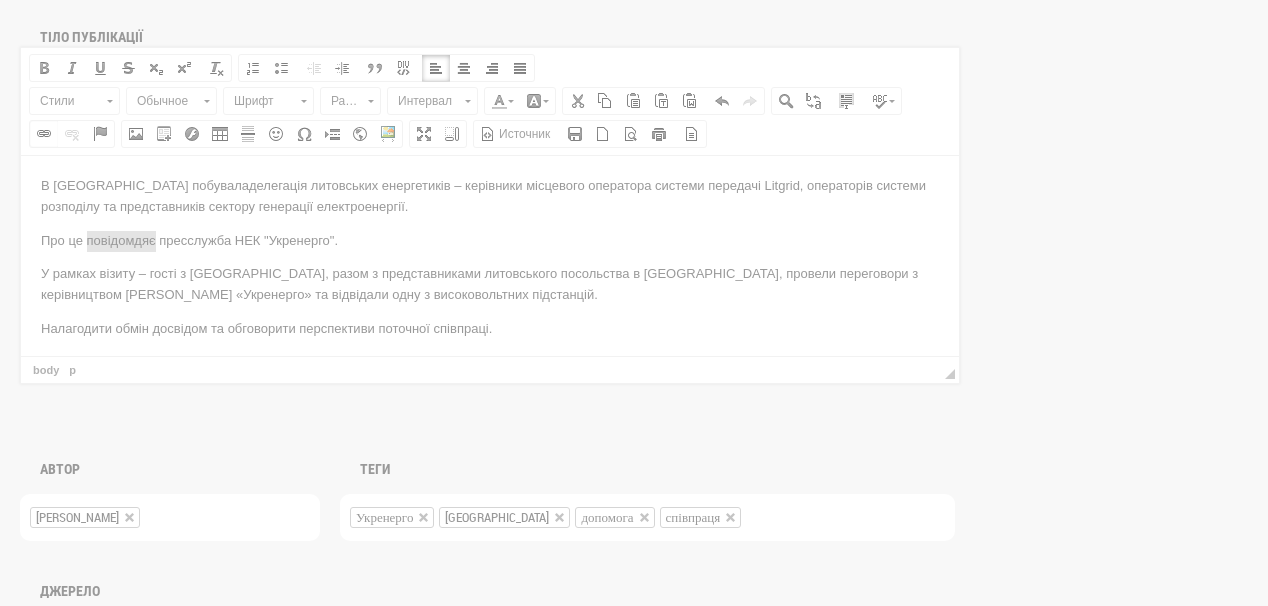 scroll, scrollTop: 0, scrollLeft: 0, axis: both 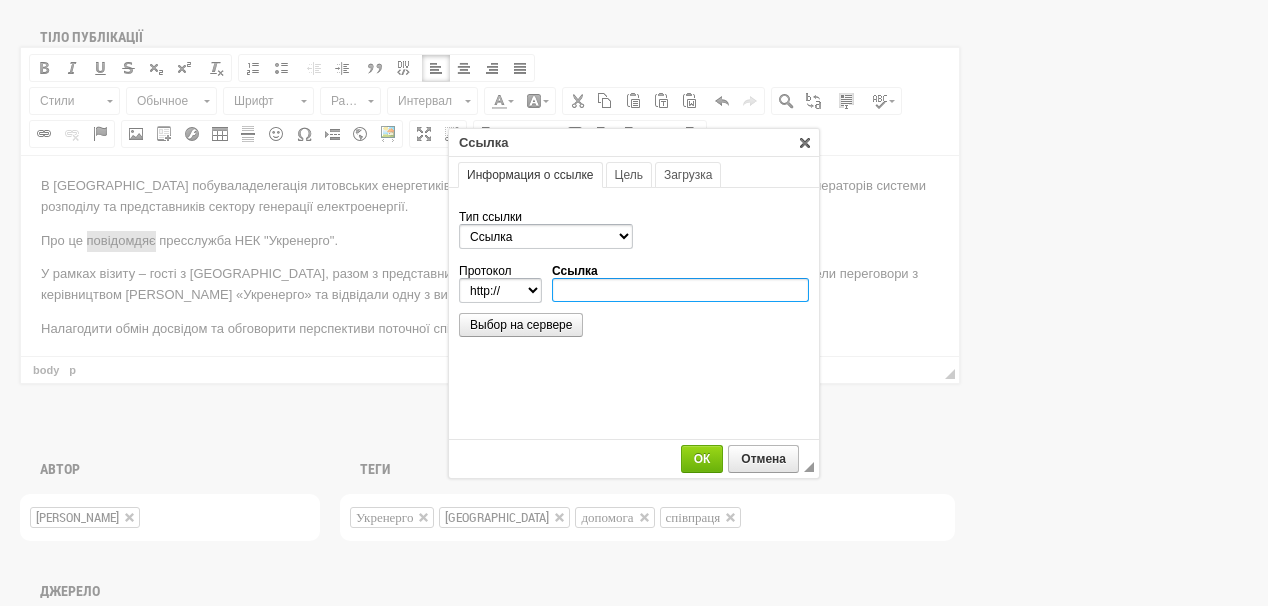 click on "Ссылка" at bounding box center [680, 290] 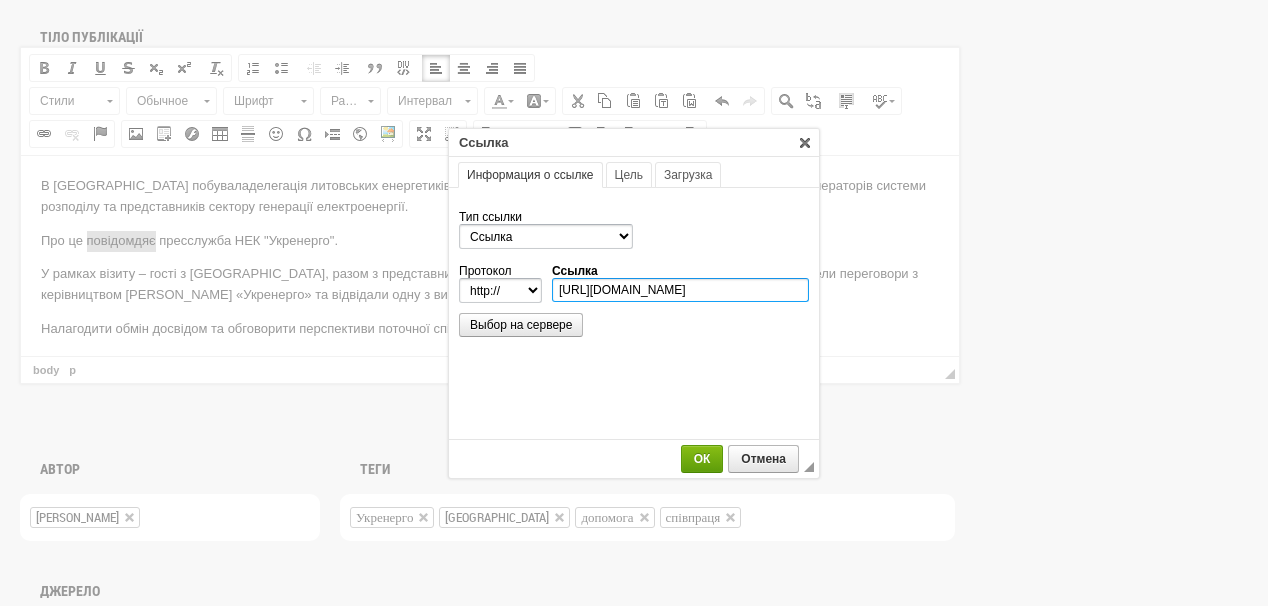 type on "https://www.facebook.com/npcukrenergo" 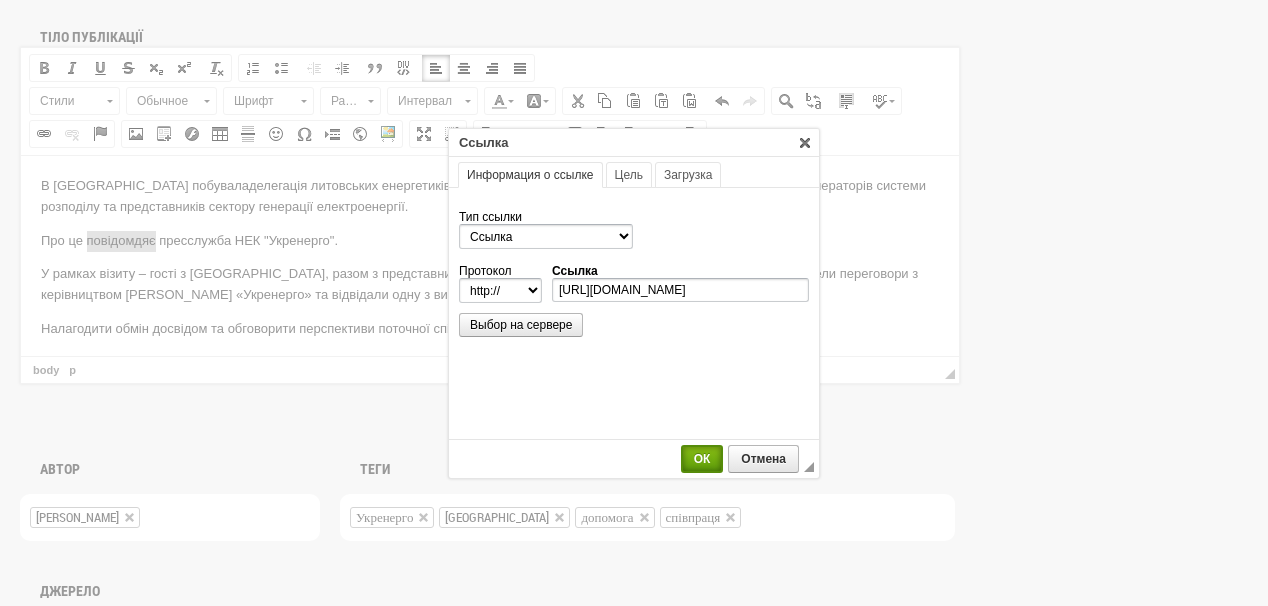 select on "https://" 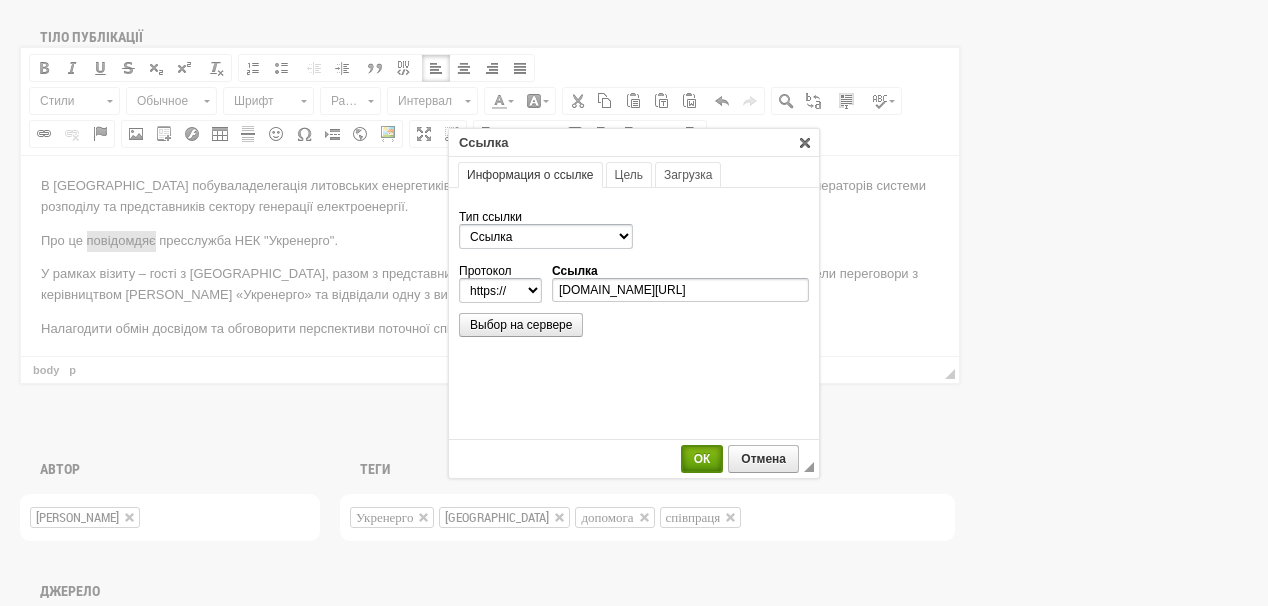 click on "ОК" at bounding box center [702, 459] 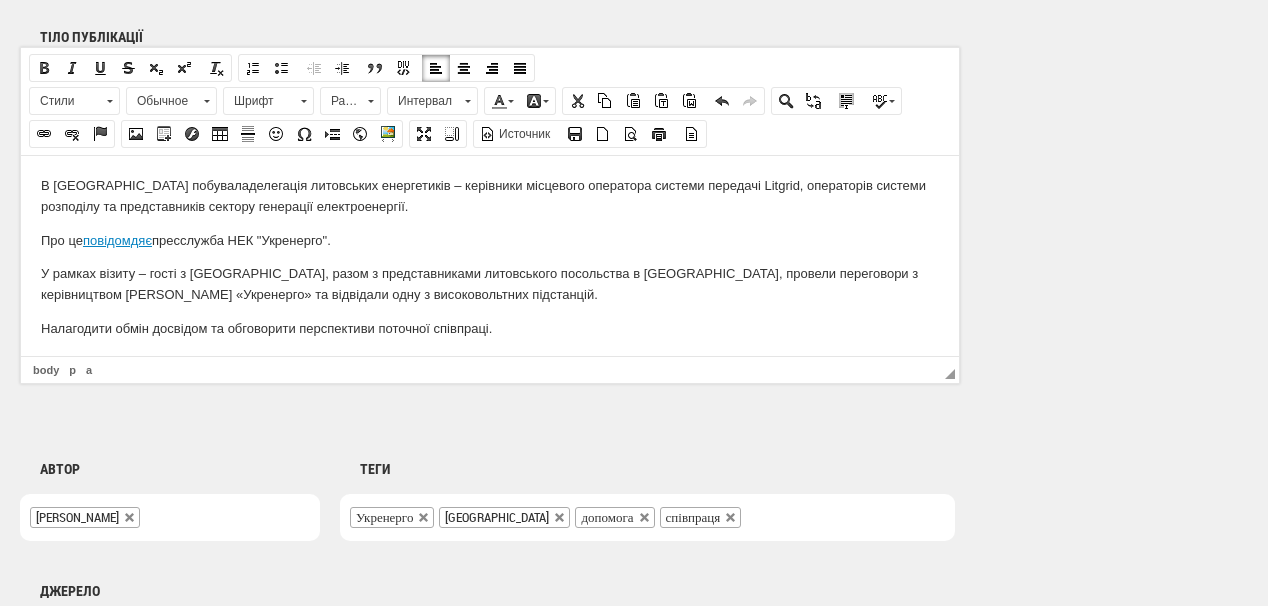 click on "Налагодити обмін досвідом та обговорити перспективи поточної співпраці." at bounding box center (490, 328) 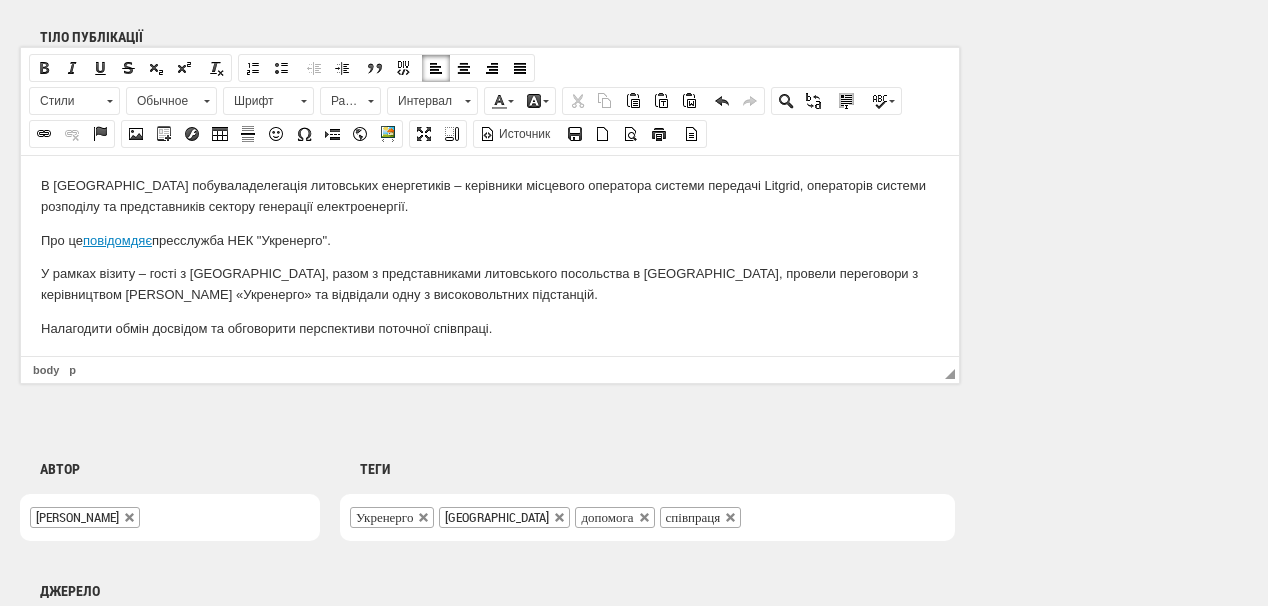 click on "В Україні побувала  делегація литовських енергетиків – керівники місцевого оператора системи передачі Litgrid, операторів системи розподілу та представників сектору генерації електроенергії.   Про це  повідомдяє  пресслужба НЕК "Укренерго". У рамках візиту – гості з Литви, разом з представниками литовського посольства в Україні, провели переговори з керівництвом НЕК «Укренерго» та відвідали одну з високовольтних підстанцій. Налагодити обмін досвідом та обговорити перспективи поточної співпраці.  Як повідомляла "Українська енергетика"," at bounding box center [490, 418] 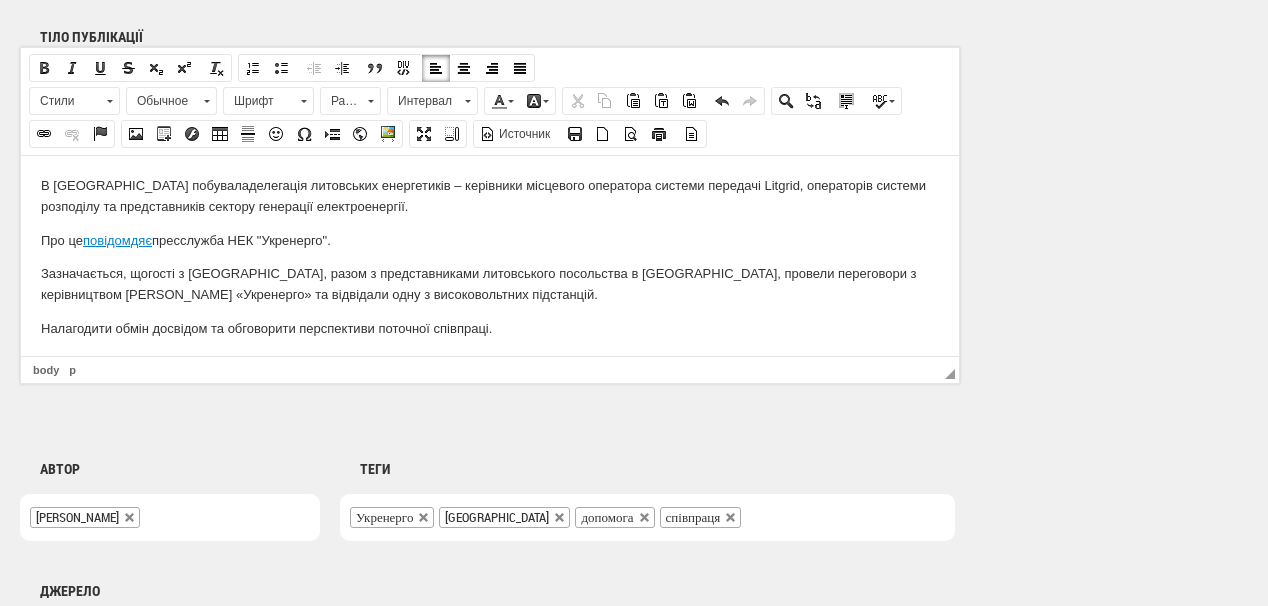 click on "Про це  повідомдяє  пресслужба НЕК "Укренерго"." at bounding box center [490, 240] 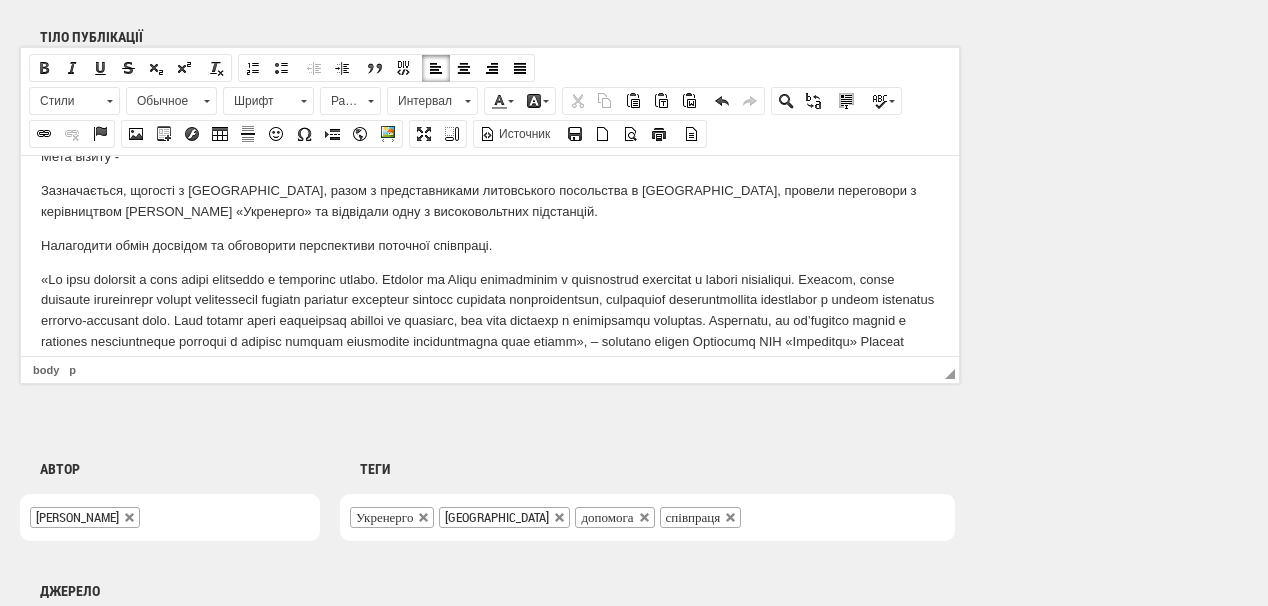 scroll, scrollTop: 80, scrollLeft: 0, axis: vertical 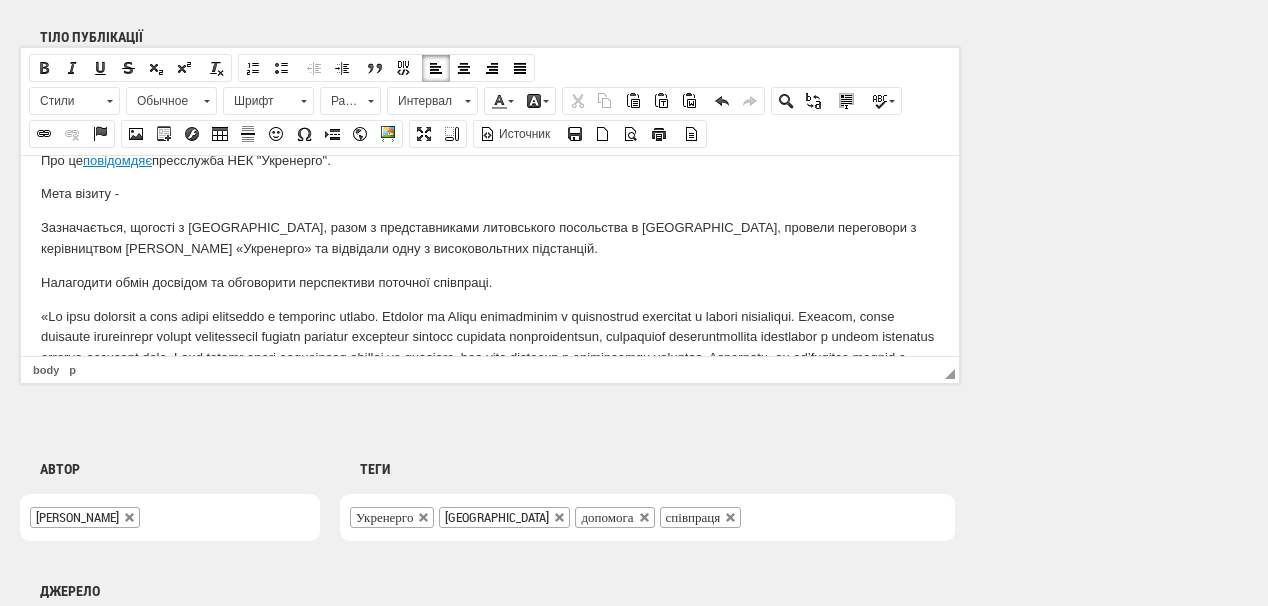 drag, startPoint x: 215, startPoint y: 280, endPoint x: 535, endPoint y: 274, distance: 320.05624 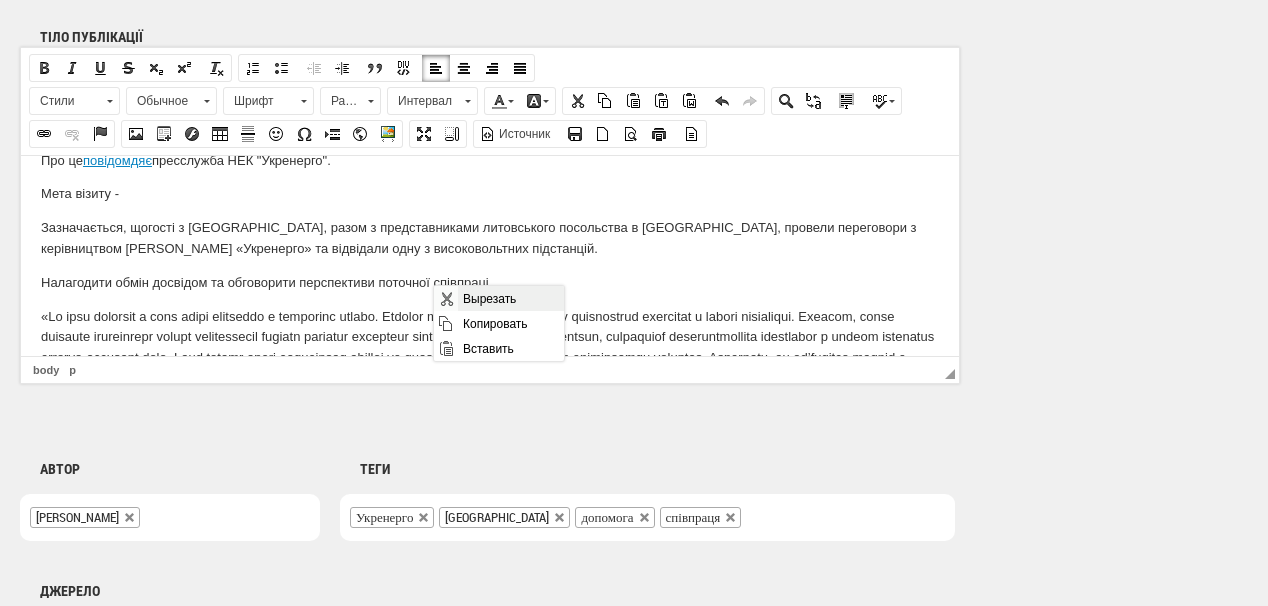 click on "Вырезать" at bounding box center (510, 298) 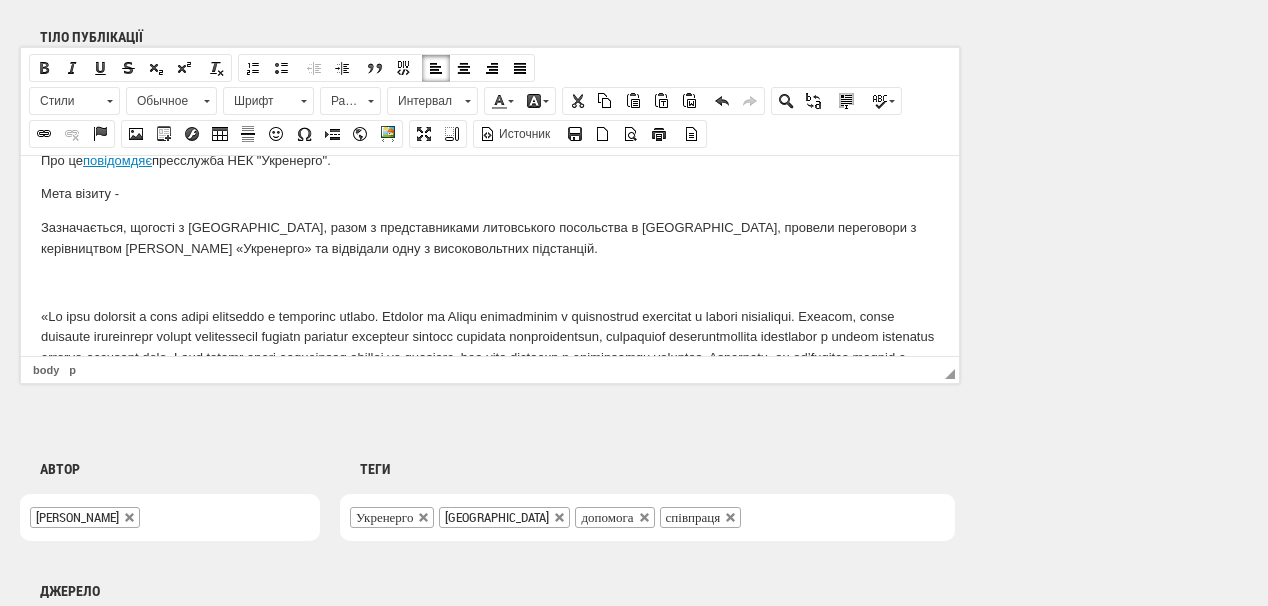 click on "Мета візиту -" at bounding box center [490, 193] 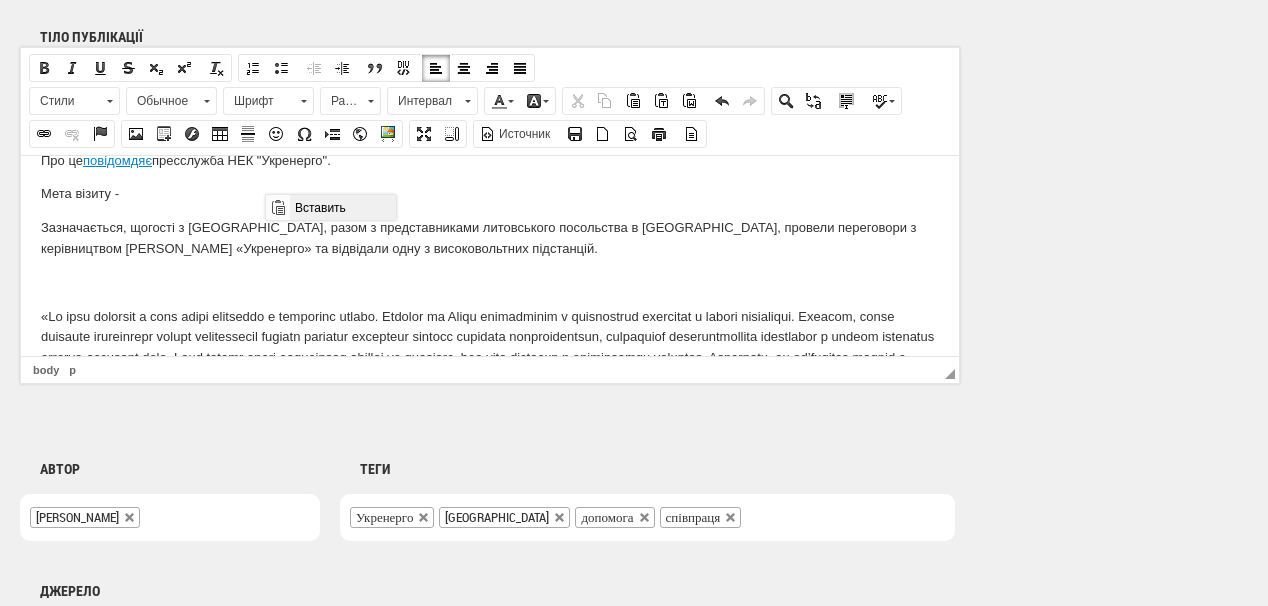 click on "Вставить" at bounding box center (342, 207) 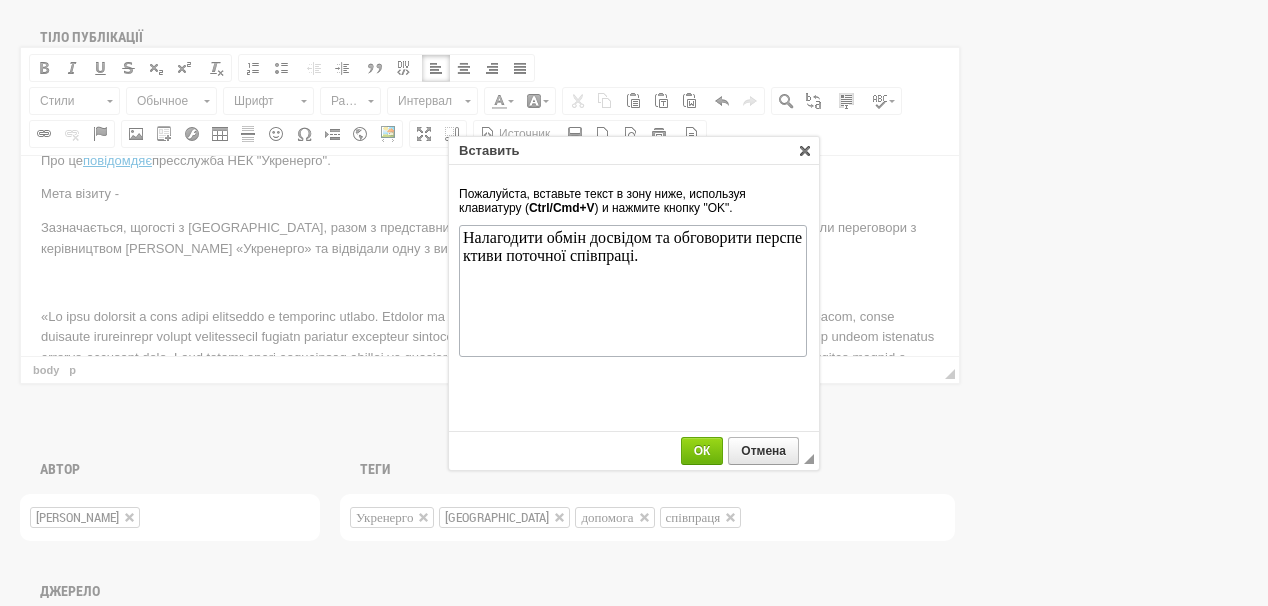 scroll, scrollTop: 0, scrollLeft: 0, axis: both 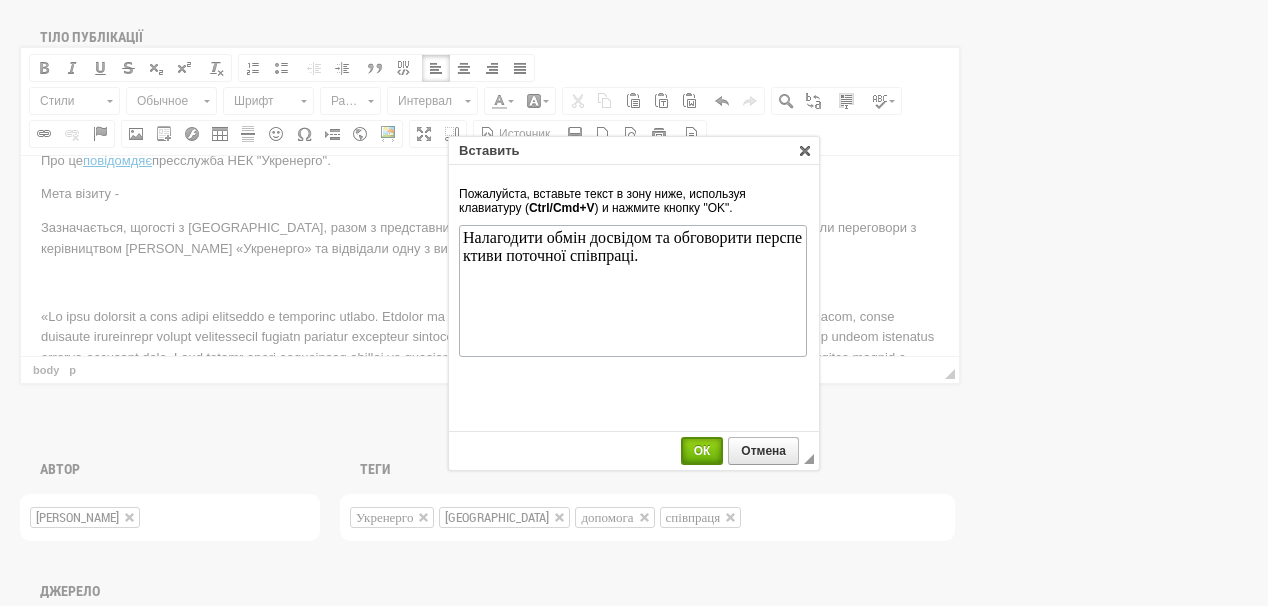 drag, startPoint x: 695, startPoint y: 441, endPoint x: 590, endPoint y: 403, distance: 111.66467 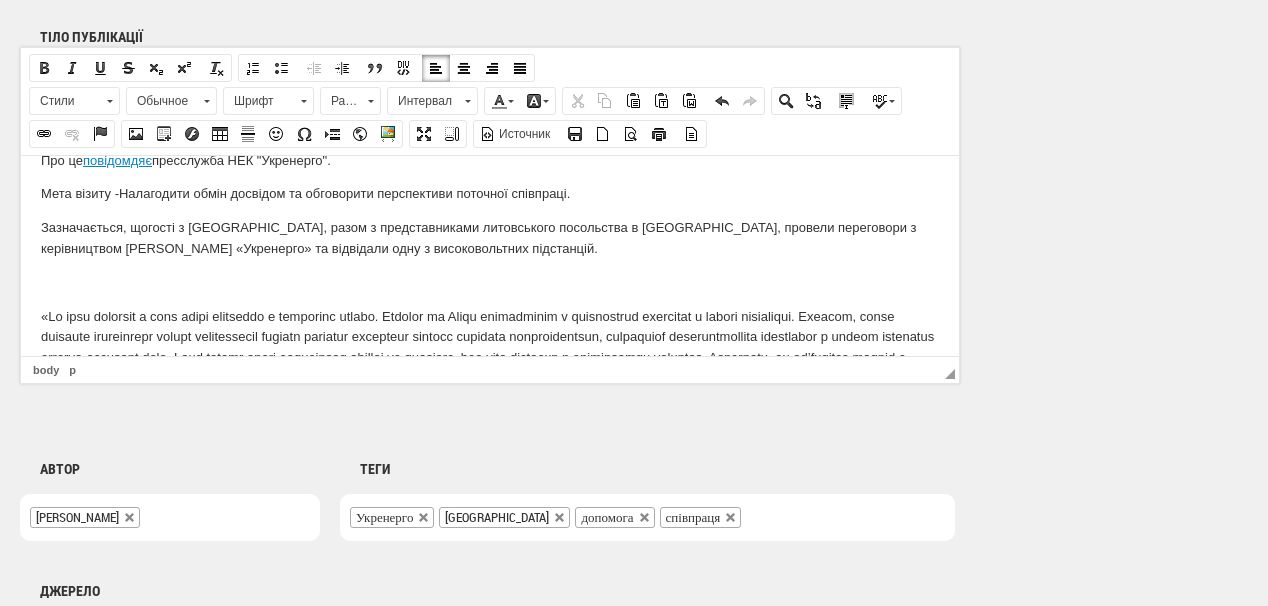 click on "Мета візиту -  Налагодити обмін досвідом та обговорити перспективи поточної співпраці." at bounding box center [490, 193] 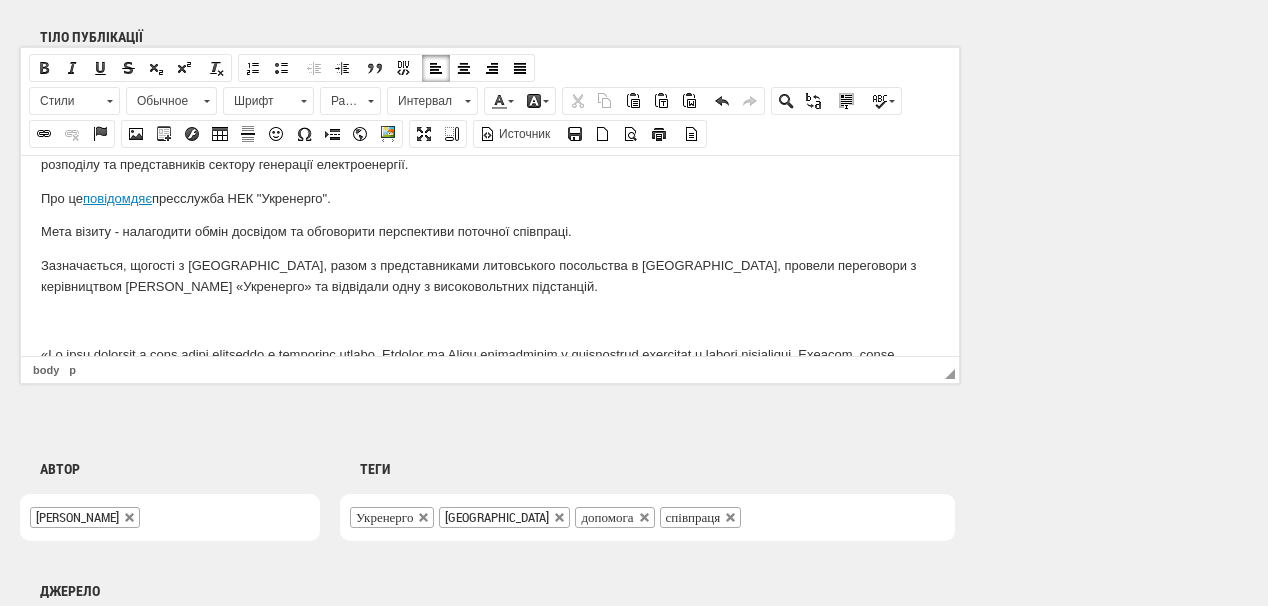 scroll, scrollTop: 80, scrollLeft: 0, axis: vertical 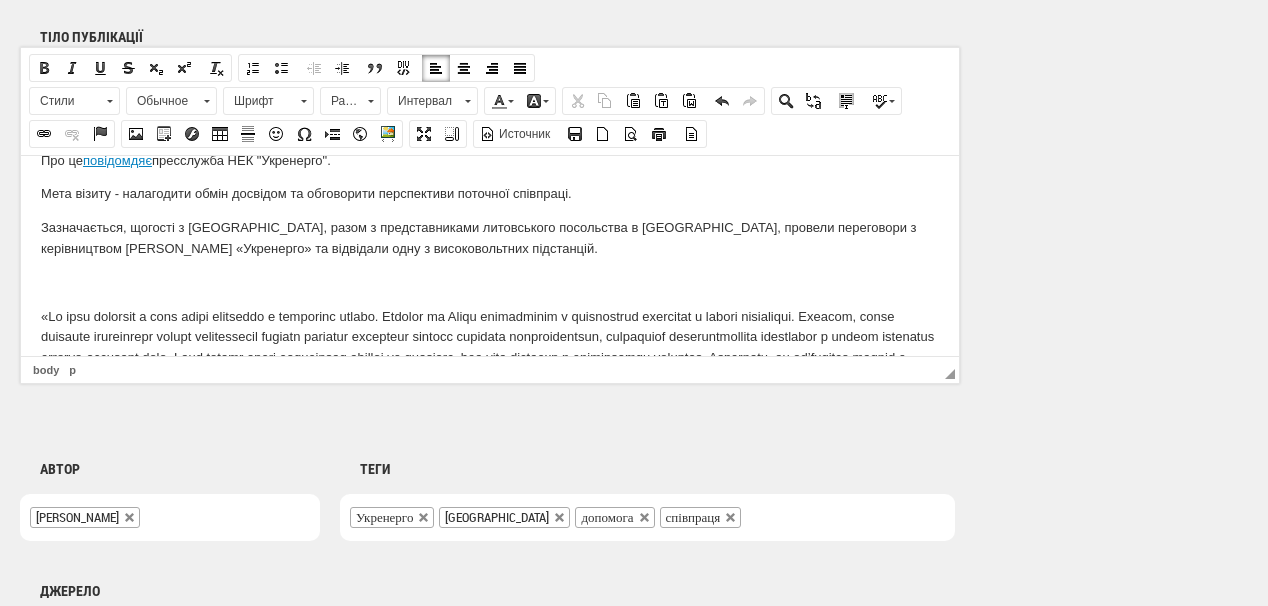 click at bounding box center [490, 282] 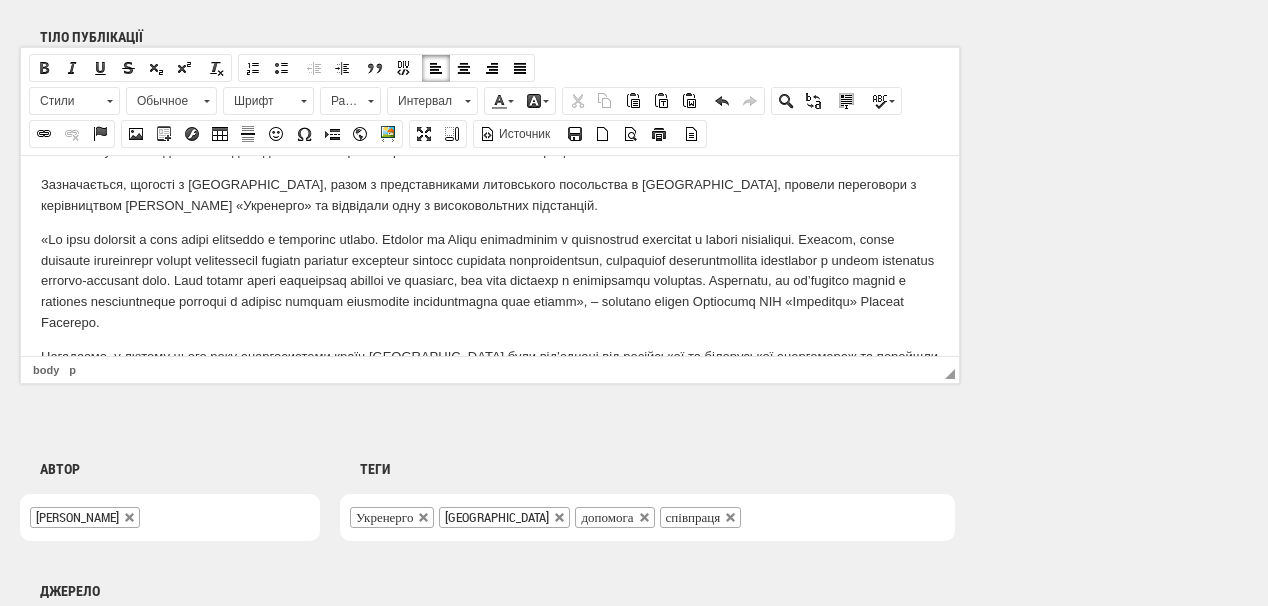 scroll, scrollTop: 160, scrollLeft: 0, axis: vertical 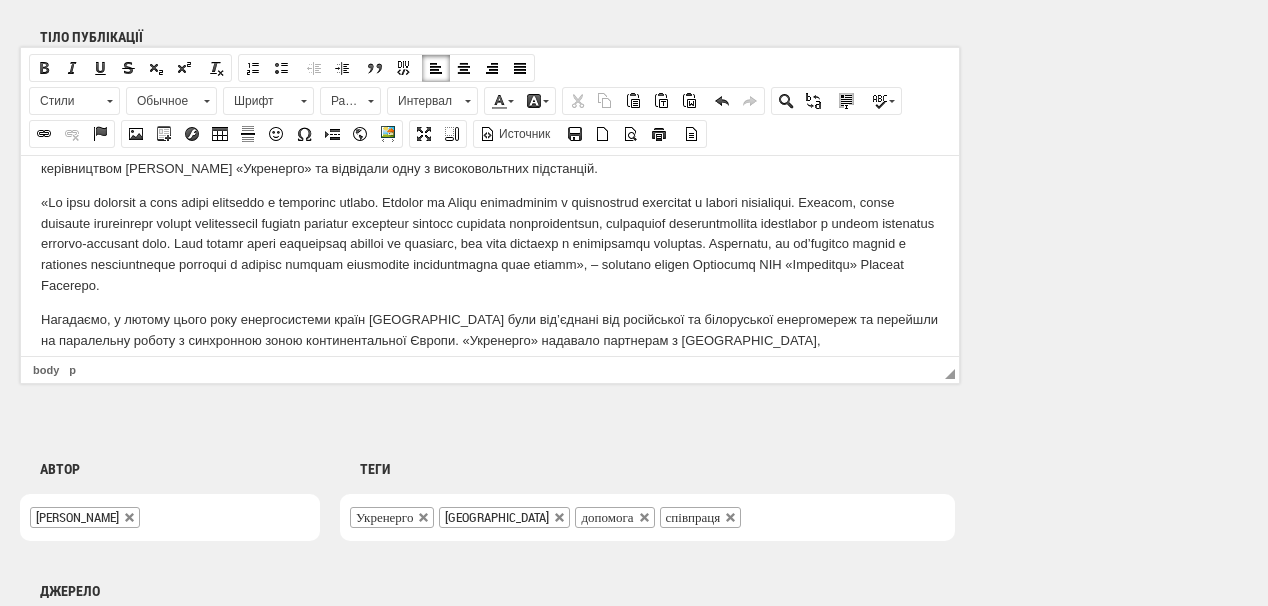 click at bounding box center (490, 244) 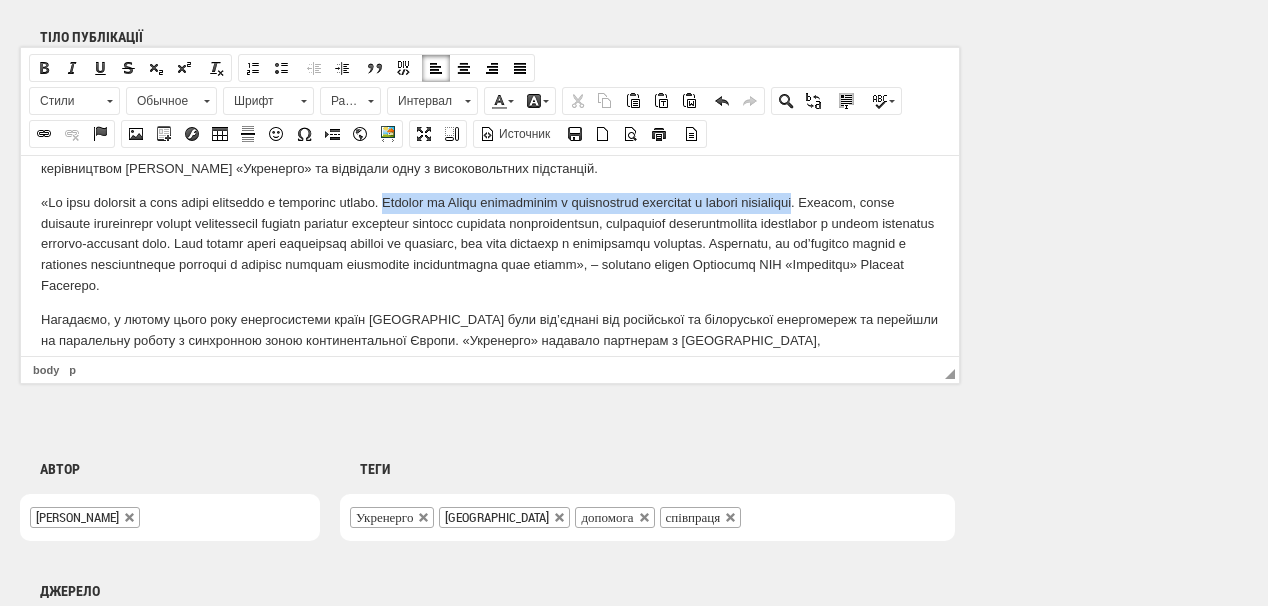 drag, startPoint x: 421, startPoint y: 199, endPoint x: 856, endPoint y: 199, distance: 435 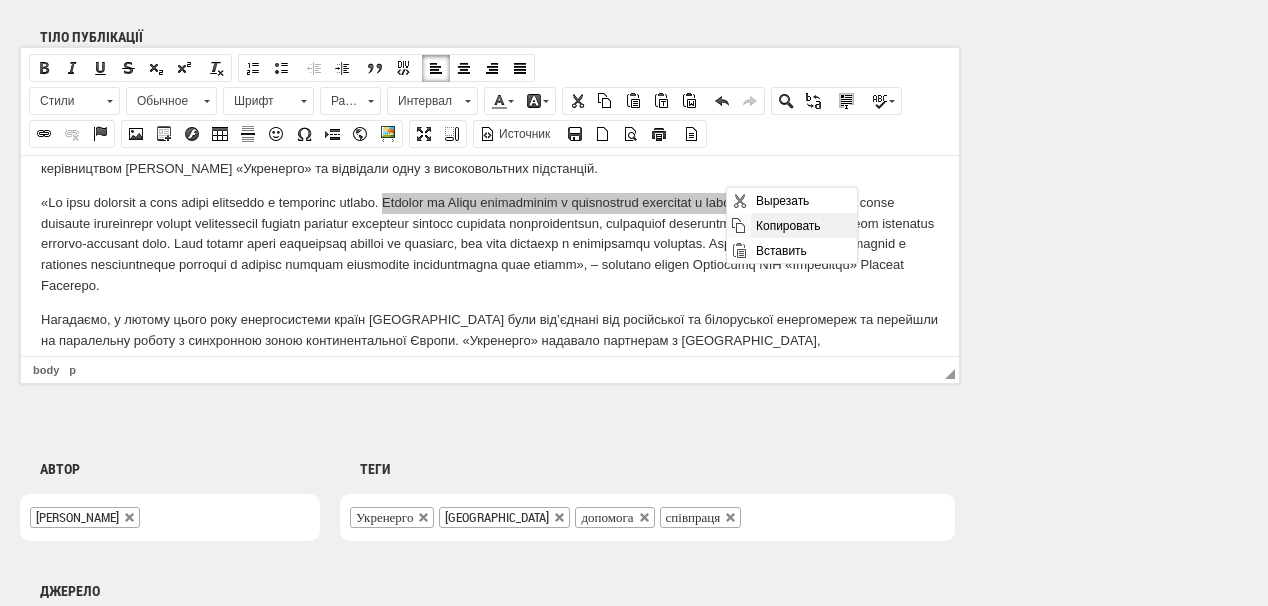 click on "Копировать" at bounding box center (803, 225) 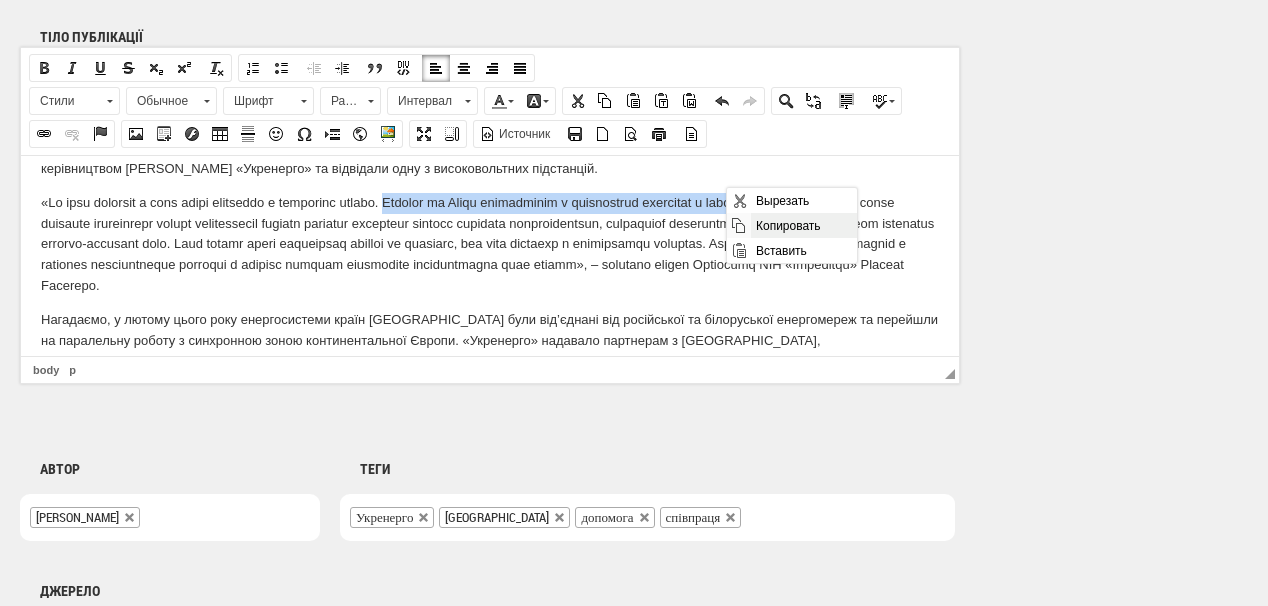 copy on "Україна та [GEOGRAPHIC_DATA] зацікавлені у поглибленні співпраці в галузі енергетики" 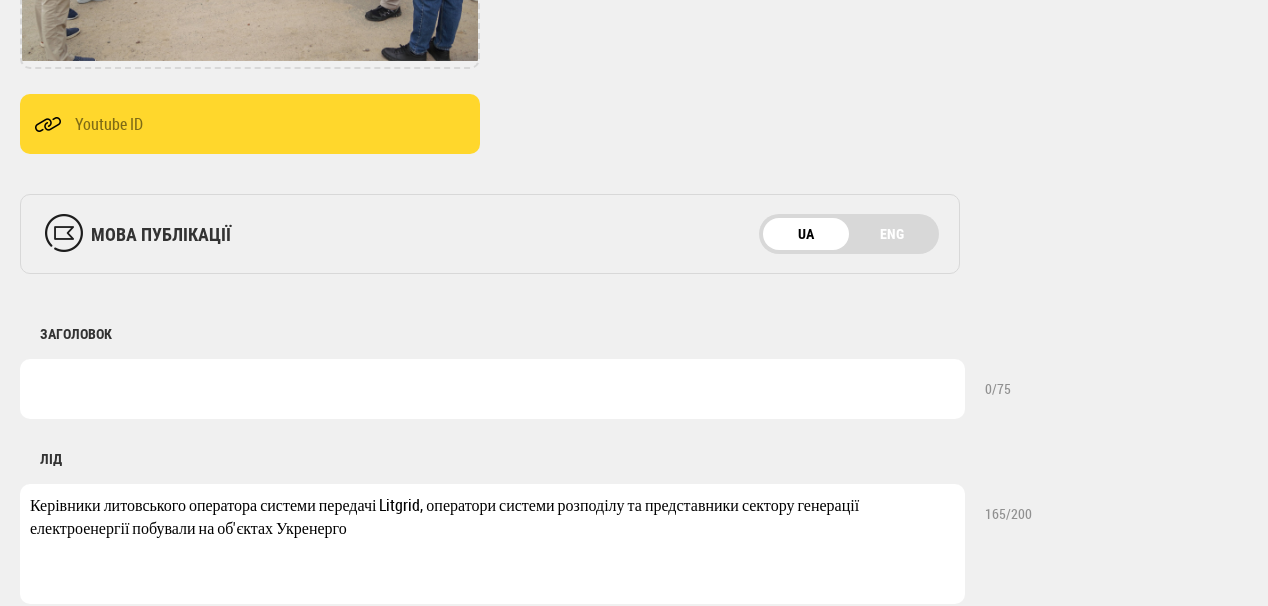 scroll, scrollTop: 560, scrollLeft: 0, axis: vertical 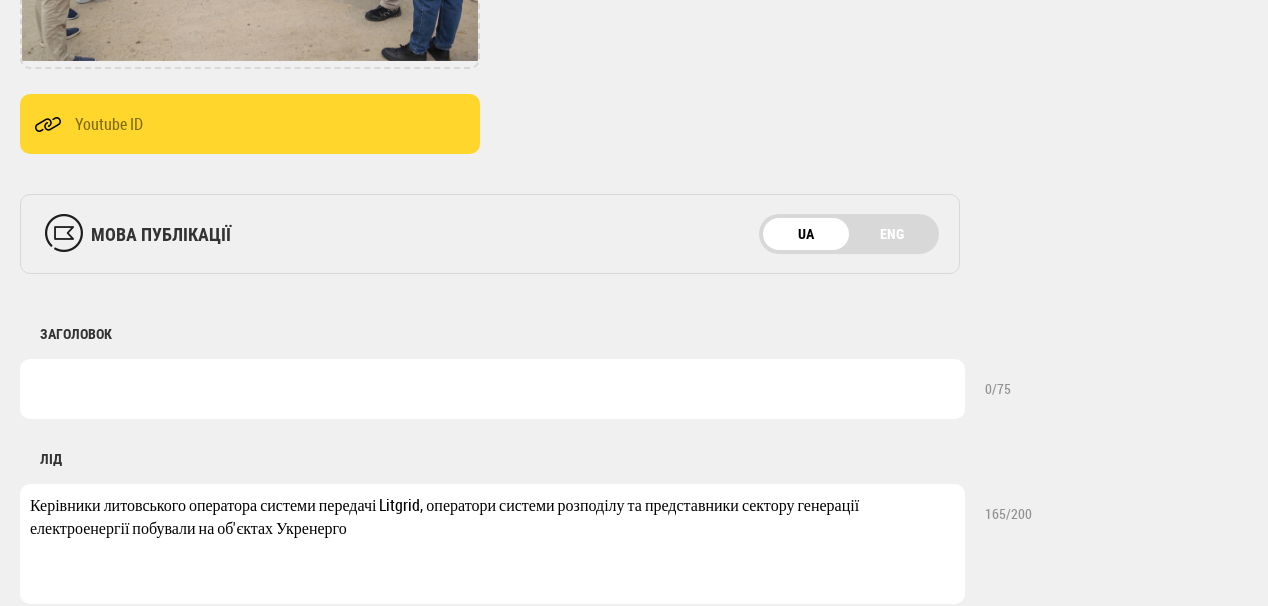 click at bounding box center [492, 389] 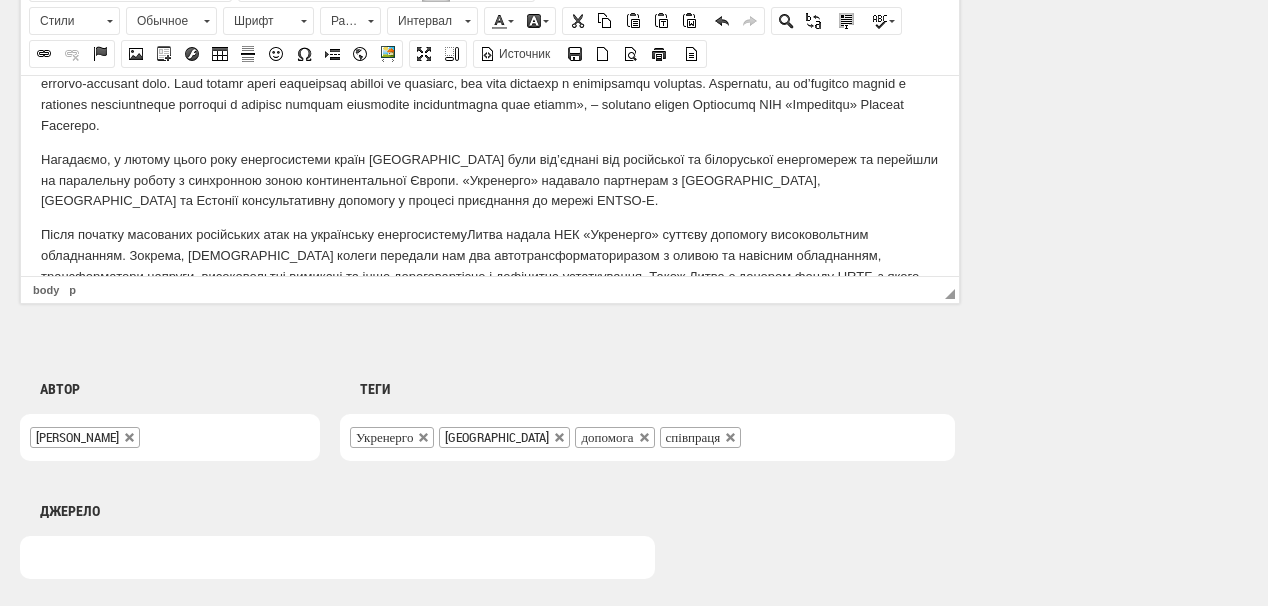 scroll, scrollTop: 160, scrollLeft: 0, axis: vertical 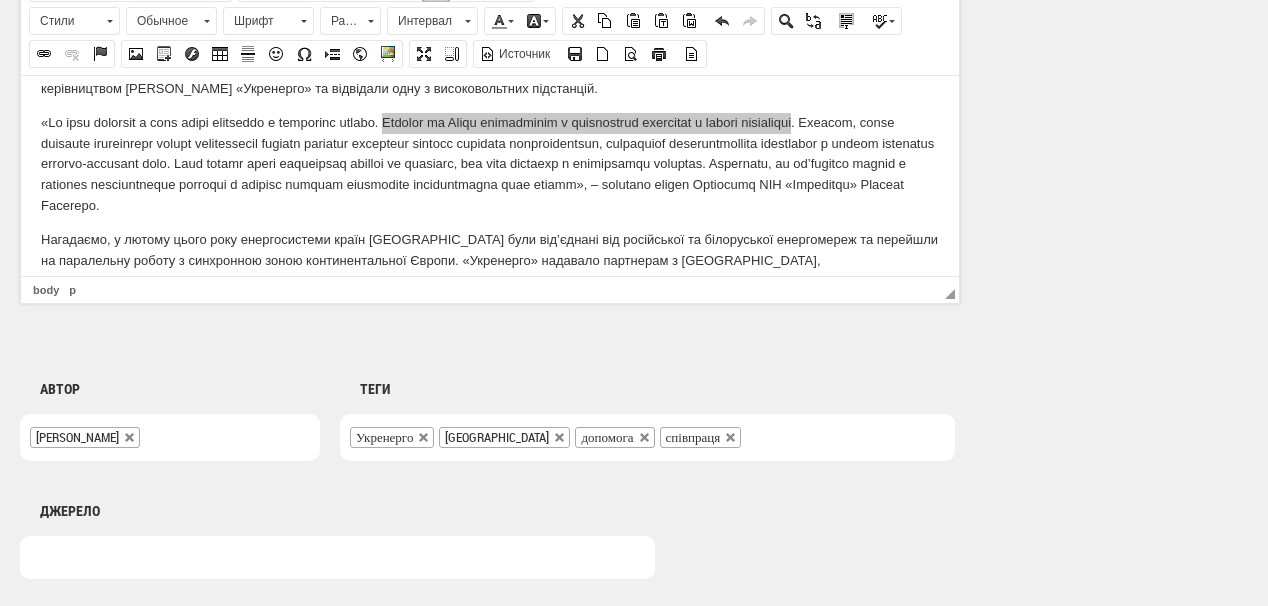 type on "Україна та [GEOGRAPHIC_DATA] зацікавлені у поглибленні співпраці в галузі енергетики" 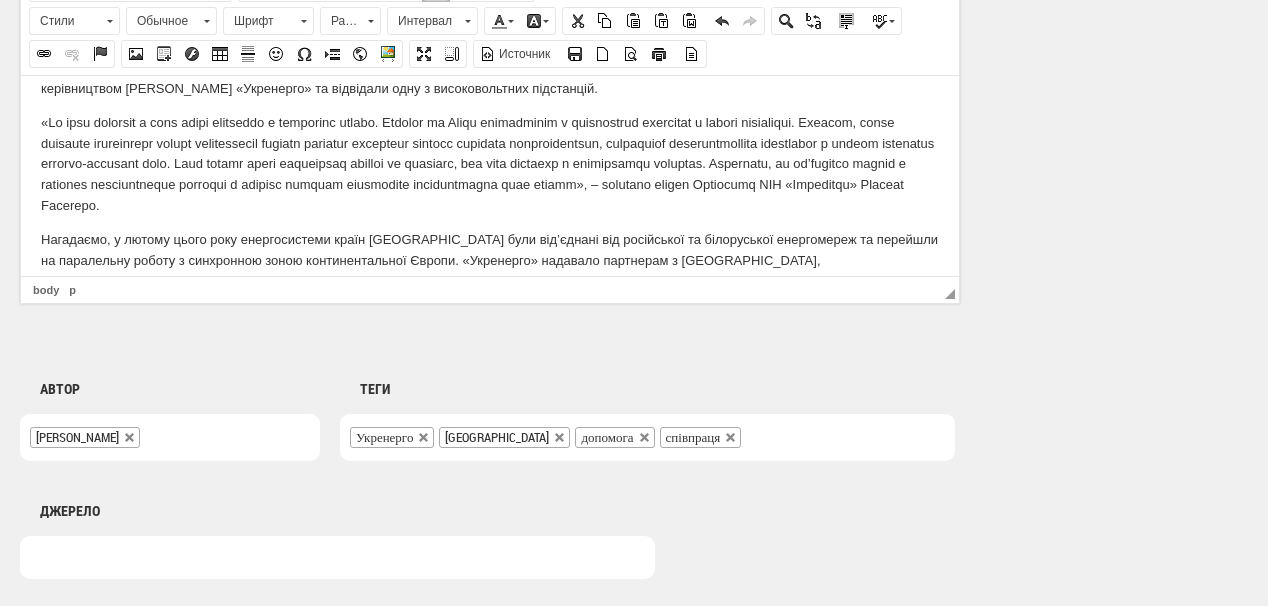 click on "Нагадаємо, у лютому цього року енергосистеми країн Балтії були від’єднані від російської та білоруської енергомереж та перейшли на паралельну роботу з синхронною зоною континентальної Європи. «Укренерго» надавало партнерам з Литви, Латвії та Естонії консультативну допомогу у процесі приєднання до мережі ENTSO-E." at bounding box center [490, 260] 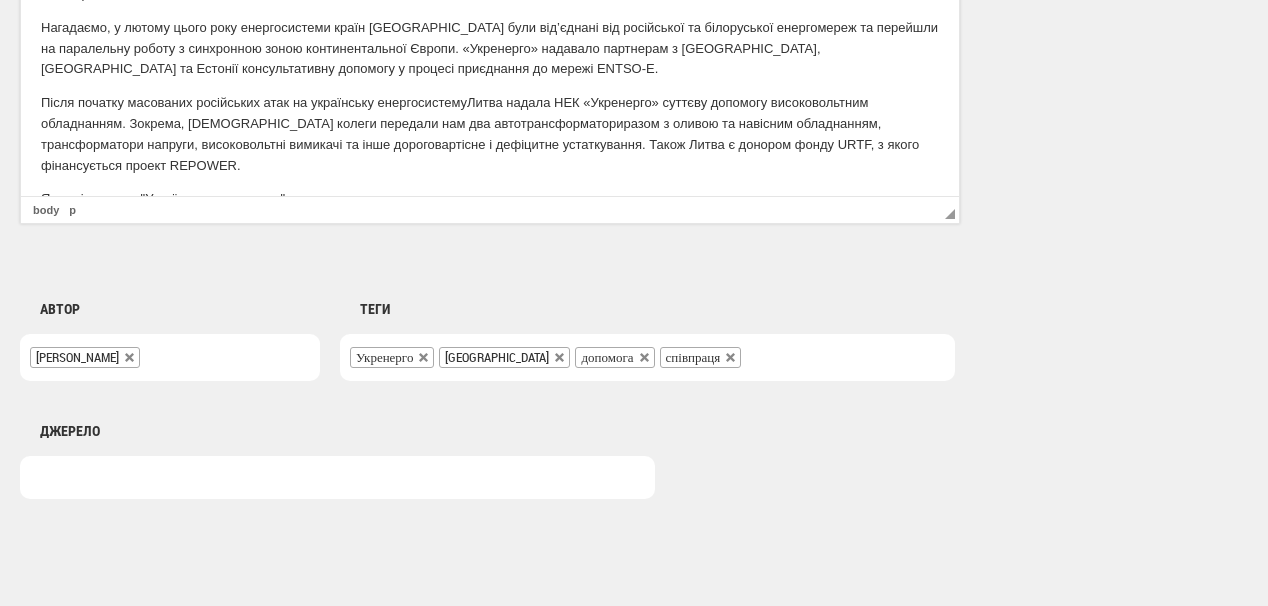 scroll, scrollTop: 320, scrollLeft: 0, axis: vertical 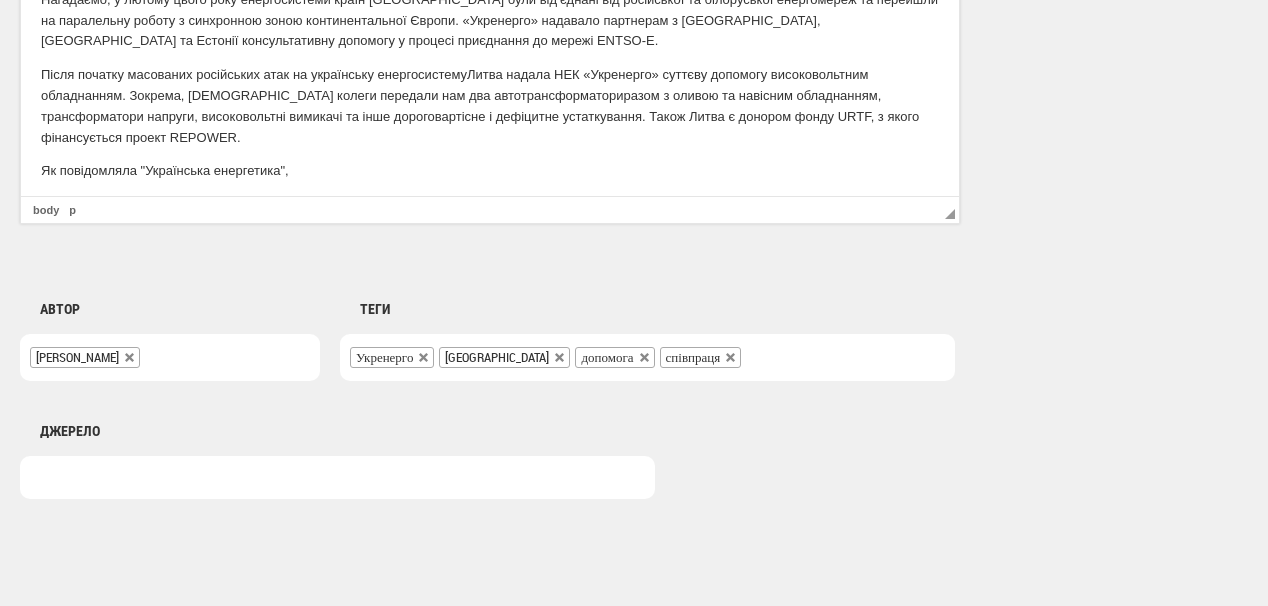 click on "Як повідомляла "Українська енергетика"," at bounding box center (490, 171) 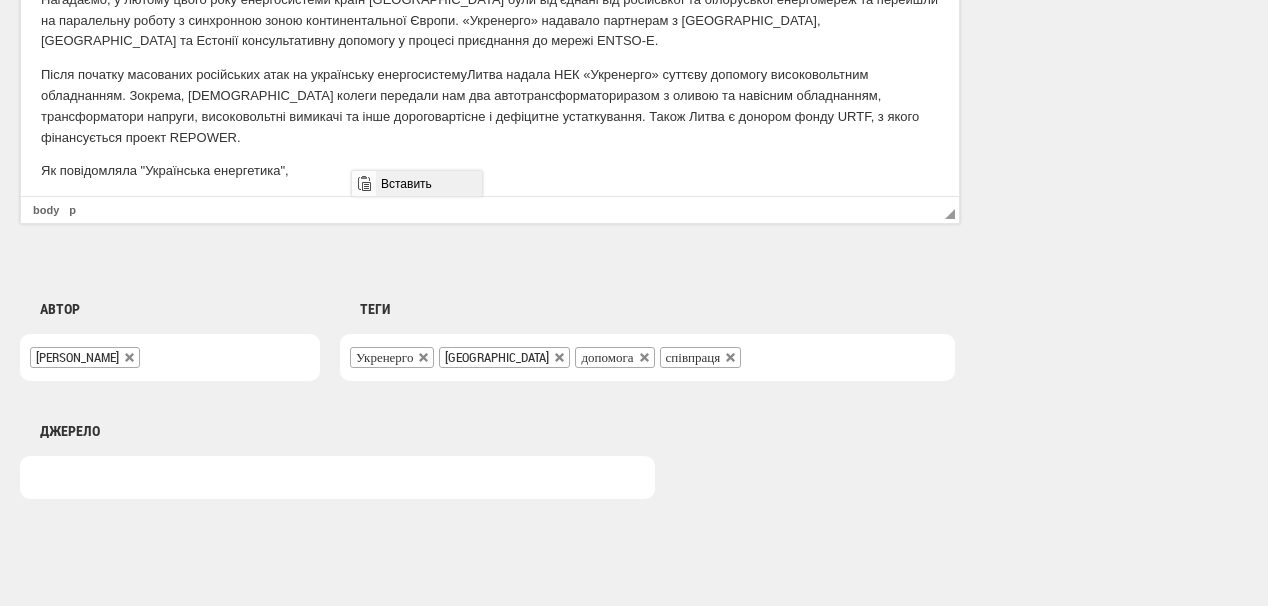 drag, startPoint x: 391, startPoint y: 183, endPoint x: 751, endPoint y: 354, distance: 398.5486 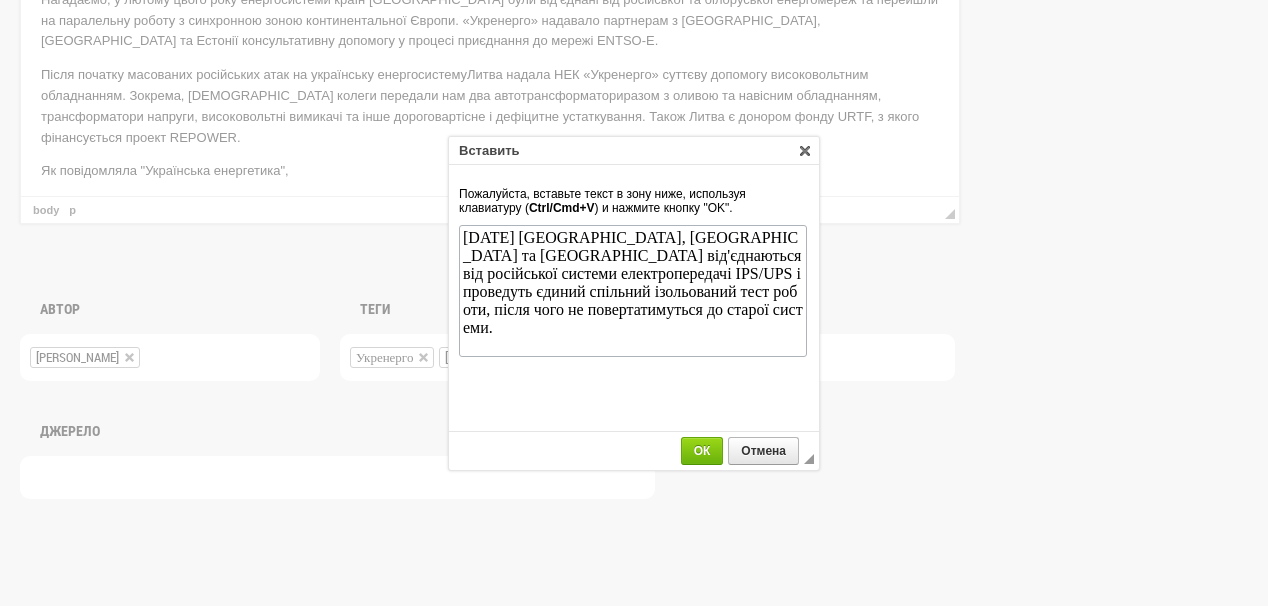 scroll, scrollTop: 0, scrollLeft: 0, axis: both 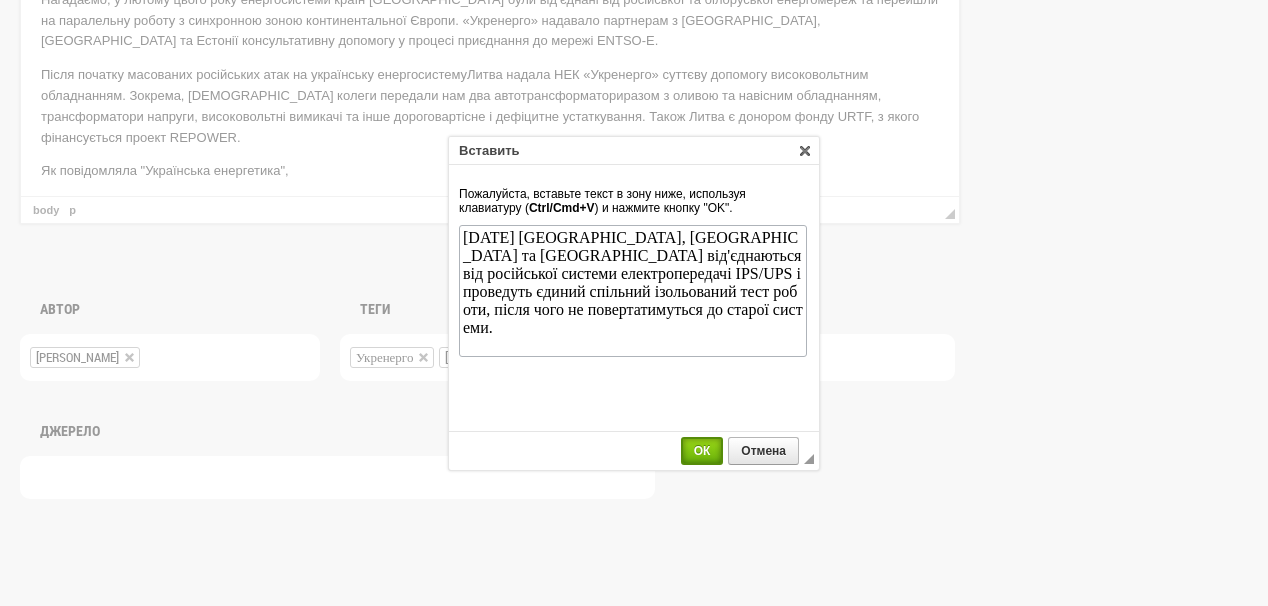 drag, startPoint x: 707, startPoint y: 456, endPoint x: 669, endPoint y: 441, distance: 40.853397 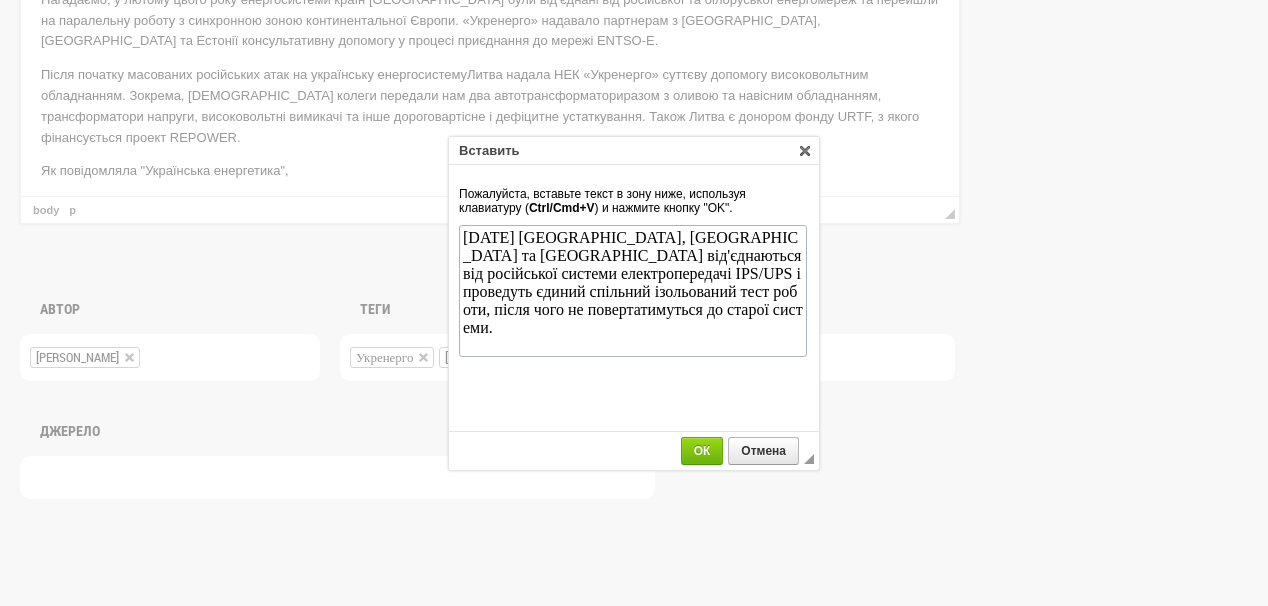 scroll, scrollTop: 323, scrollLeft: 0, axis: vertical 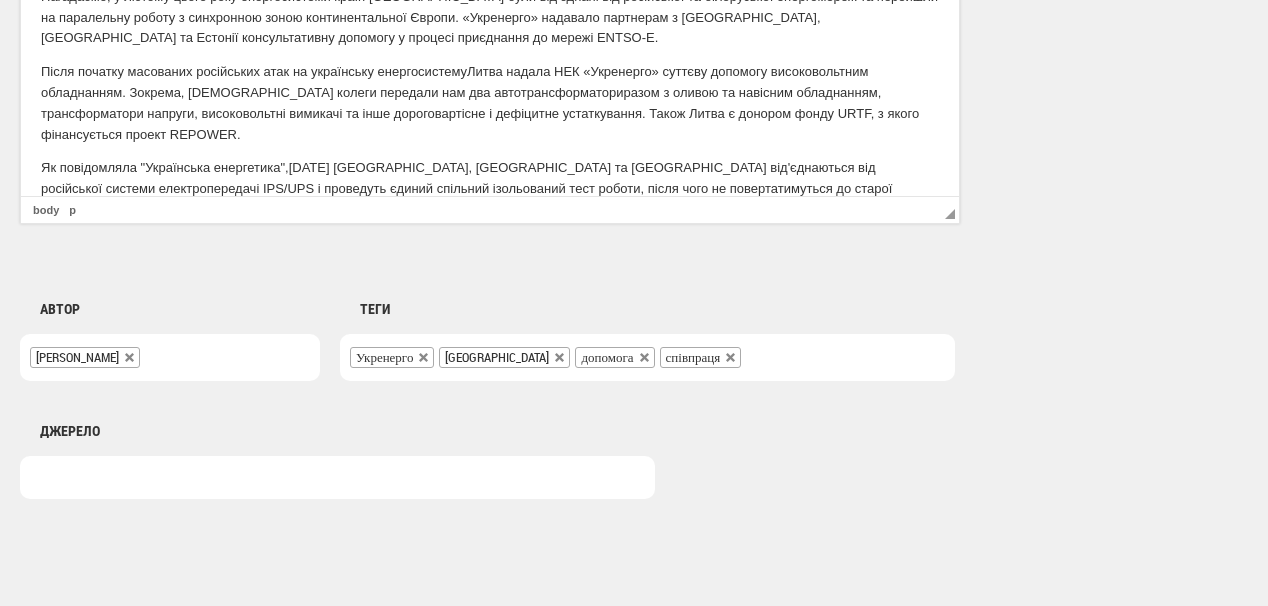 click on "Як повідомляла "Українська енергетика",  8 лютого Литва, Латвія та Естонія від'єднаються від російської системи електропередачі IPS/UPS і проведуть єдиний спільний ізольований тест роботи, після чого не повертатимуться до старої системи." at bounding box center [490, 189] 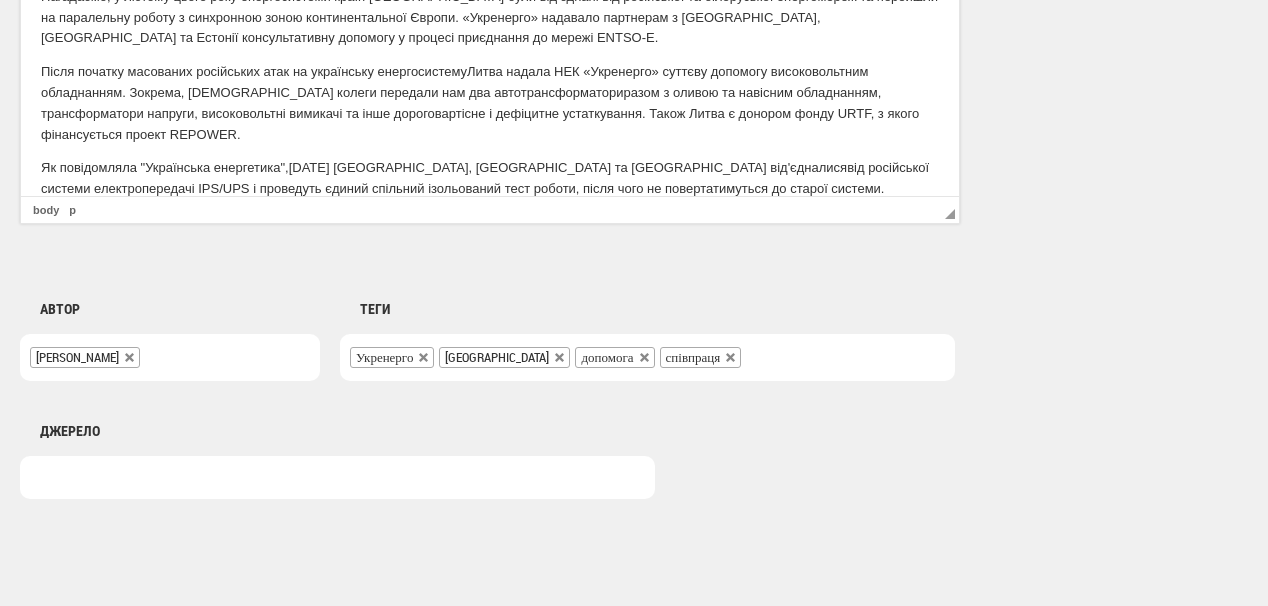 click on "Як повідомляла "Українська енергетика",  8 лютого Литва, Латвія та Естонія від'єдналися  від російської системи електропередачі IPS/UPS і проведуть єдиний спільний ізольований тест роботи, після чого не повертатимуться до старої системи." at bounding box center (490, 179) 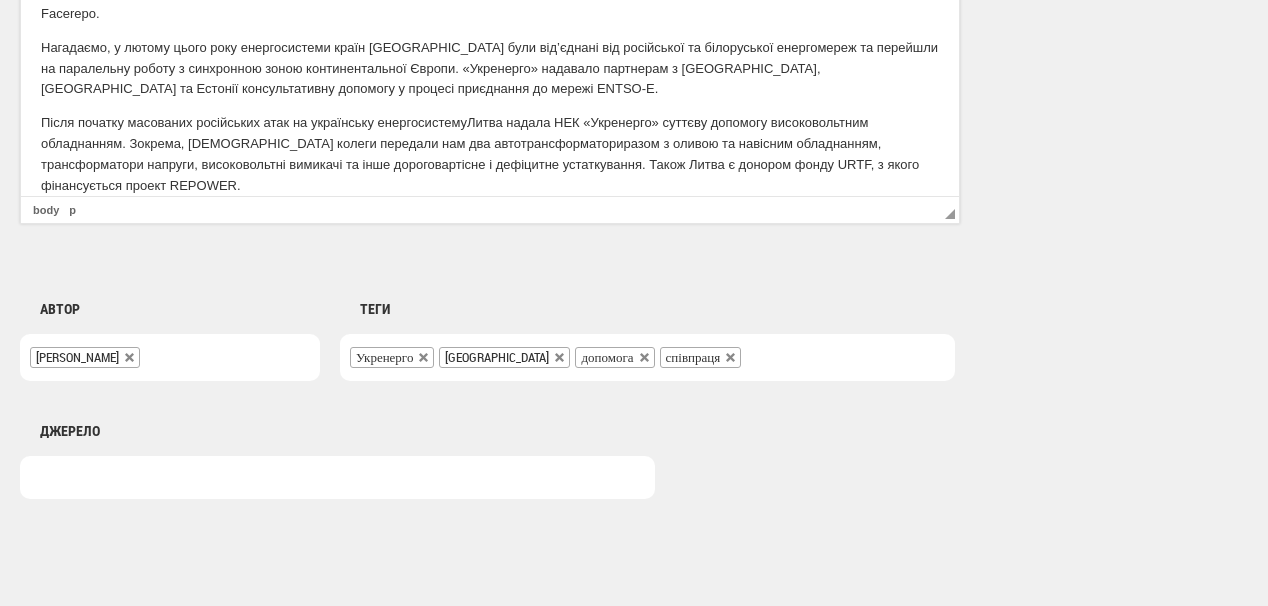 scroll, scrollTop: 244, scrollLeft: 0, axis: vertical 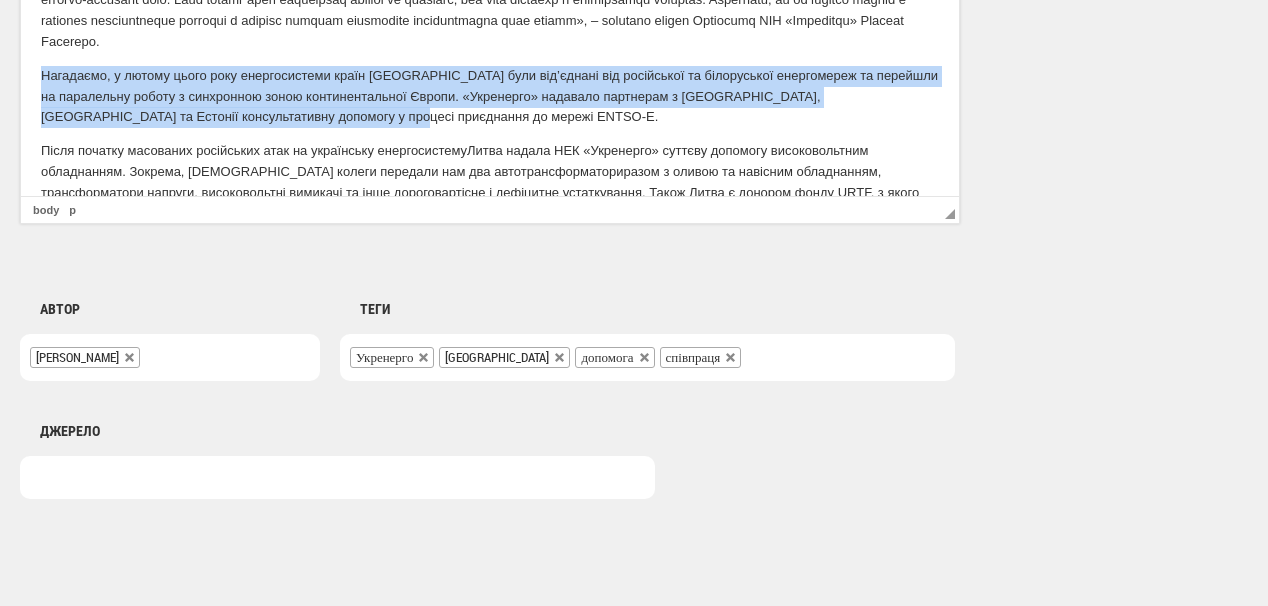 drag, startPoint x: 37, startPoint y: 72, endPoint x: 386, endPoint y: 121, distance: 352.42303 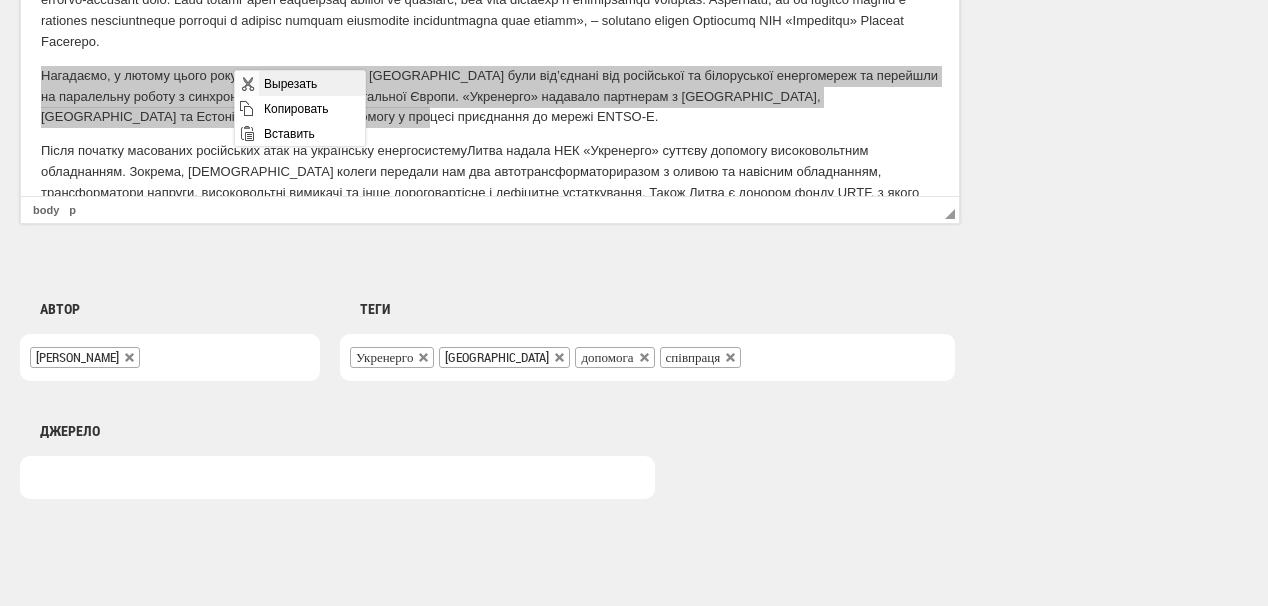 click on "Вырезать" at bounding box center (311, 83) 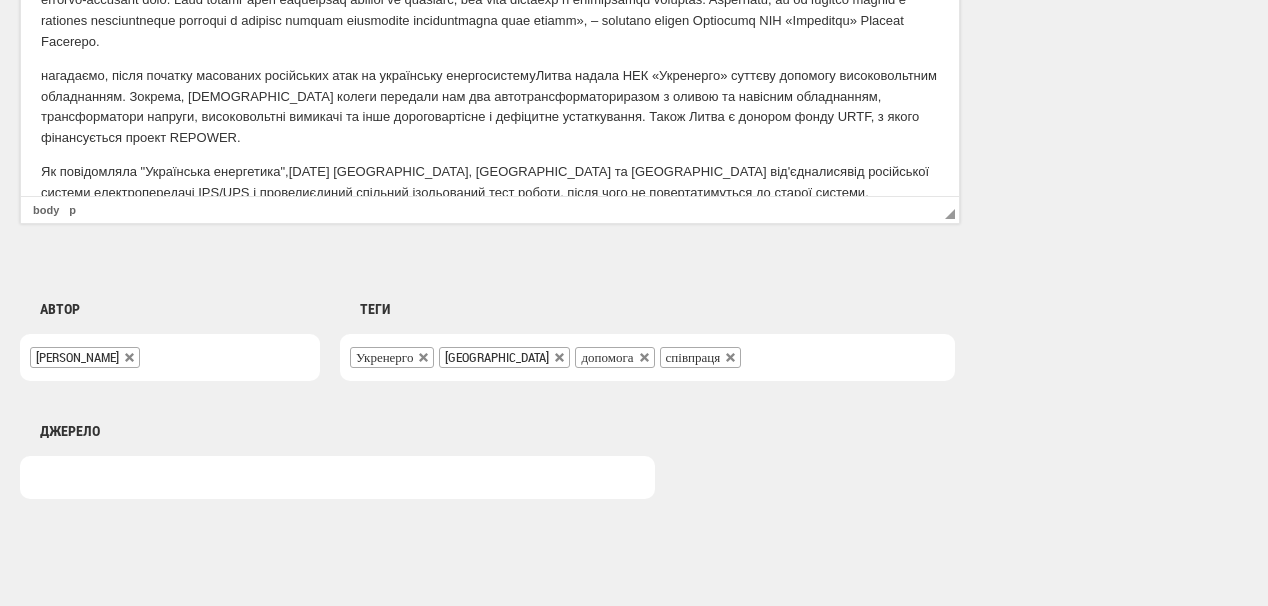 click on "нагадаємо, п ісля початку масованих російських атак на українську енергосистему  Литва надала НЕК «Укренерго» суттєву допомогу високовольтним обладнанням. Зокрема, литовські колеги передали нам два автотрансформатори  разом з оливою та навісним обладнанням, трансформатори напруги, високовольтні вимикачі та інше дороговартісне і дефіцитне устаткування. Також Литва є донором фонду URTF, з якого фінансується проект REPOWER." at bounding box center (490, 107) 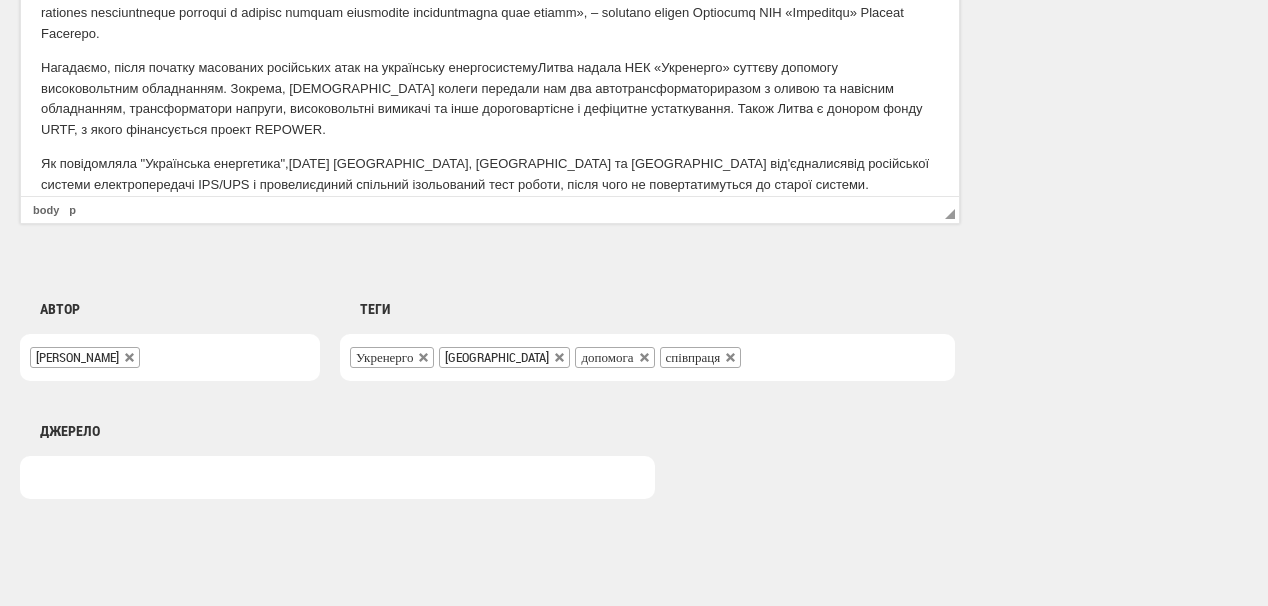 scroll, scrollTop: 272, scrollLeft: 0, axis: vertical 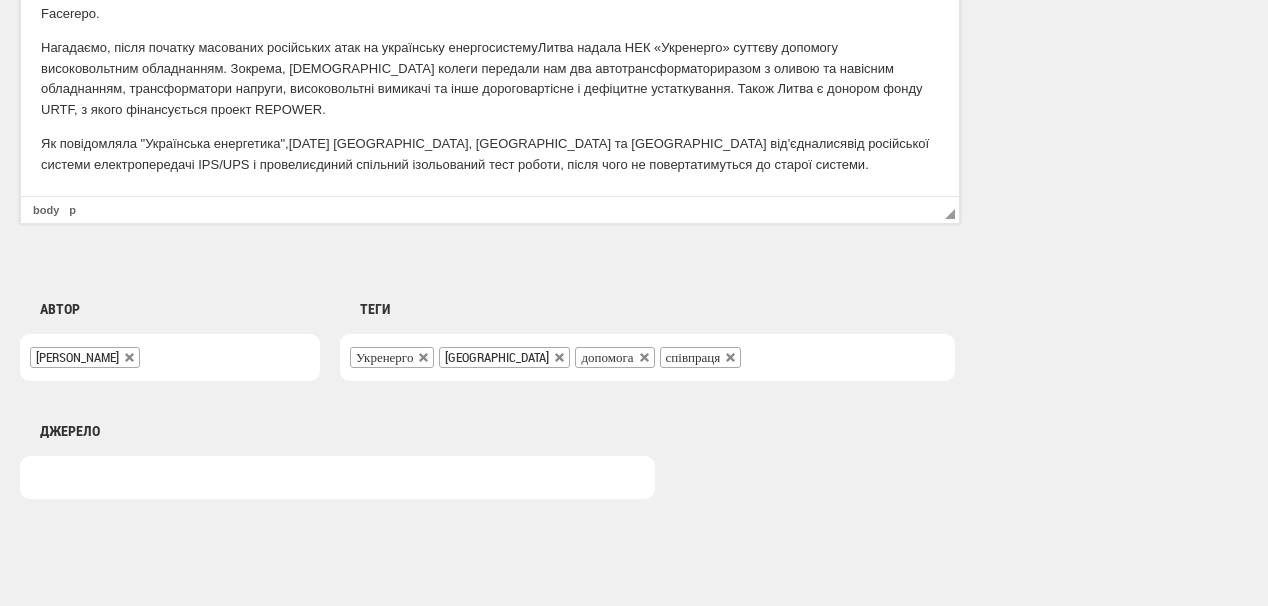 drag, startPoint x: 500, startPoint y: 146, endPoint x: 673, endPoint y: 176, distance: 175.5819 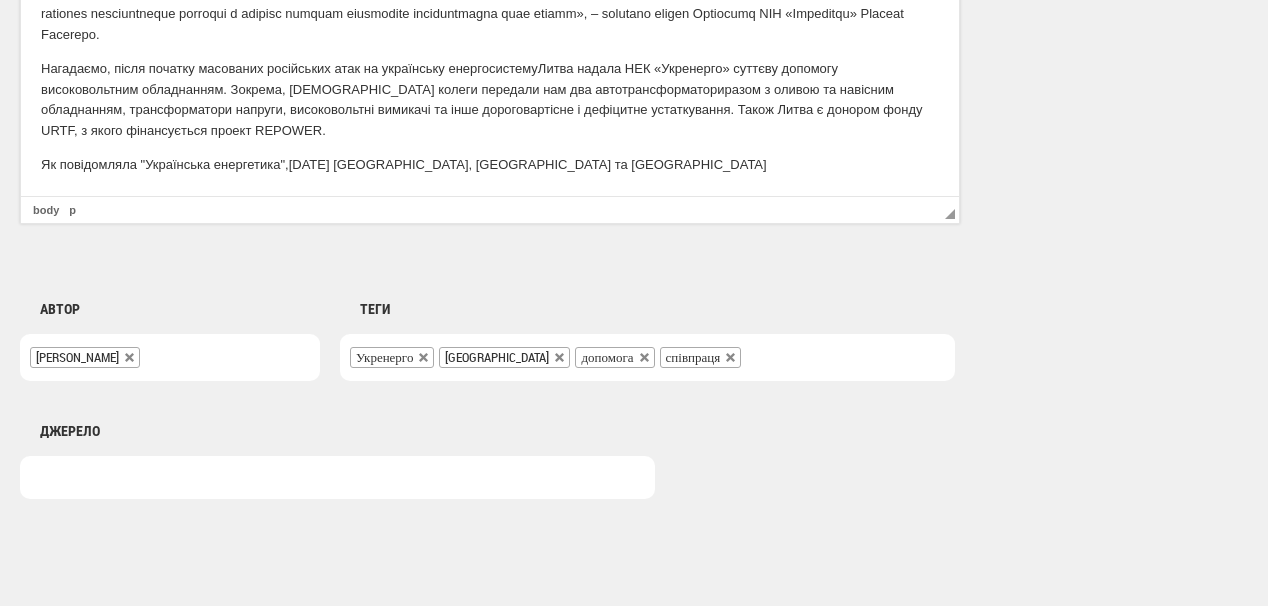 click on "Як повідомляла "Українська енергетика",  8 лютого Литва, Латвія та Естонія" at bounding box center [490, 165] 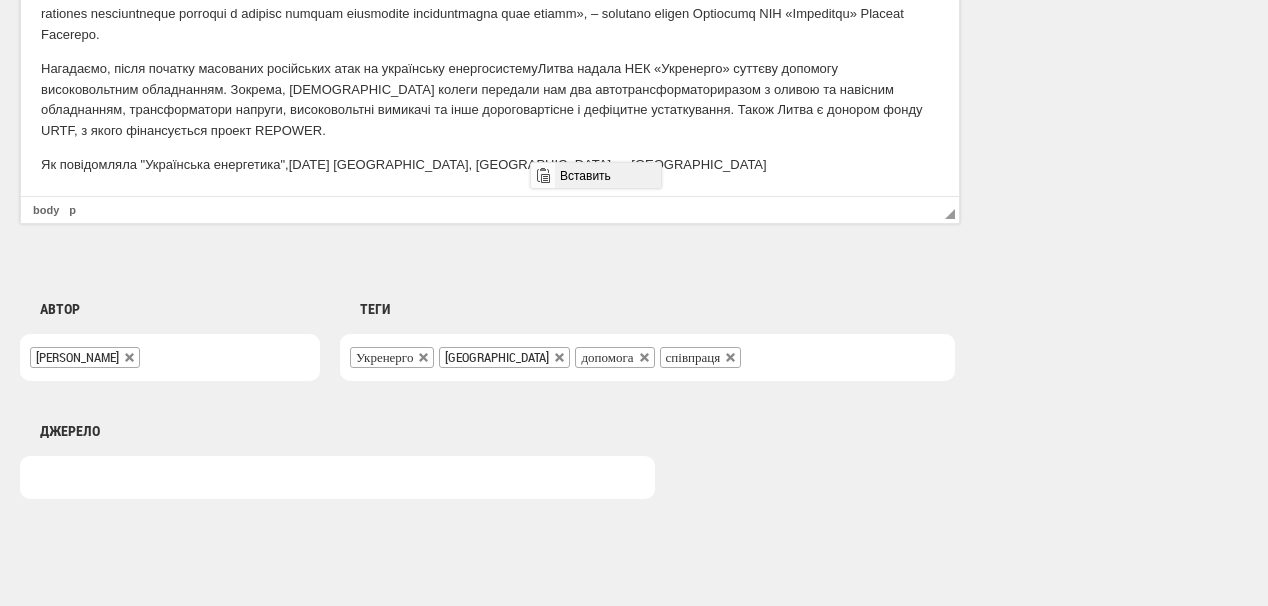 click on "Вставить" at bounding box center (607, 175) 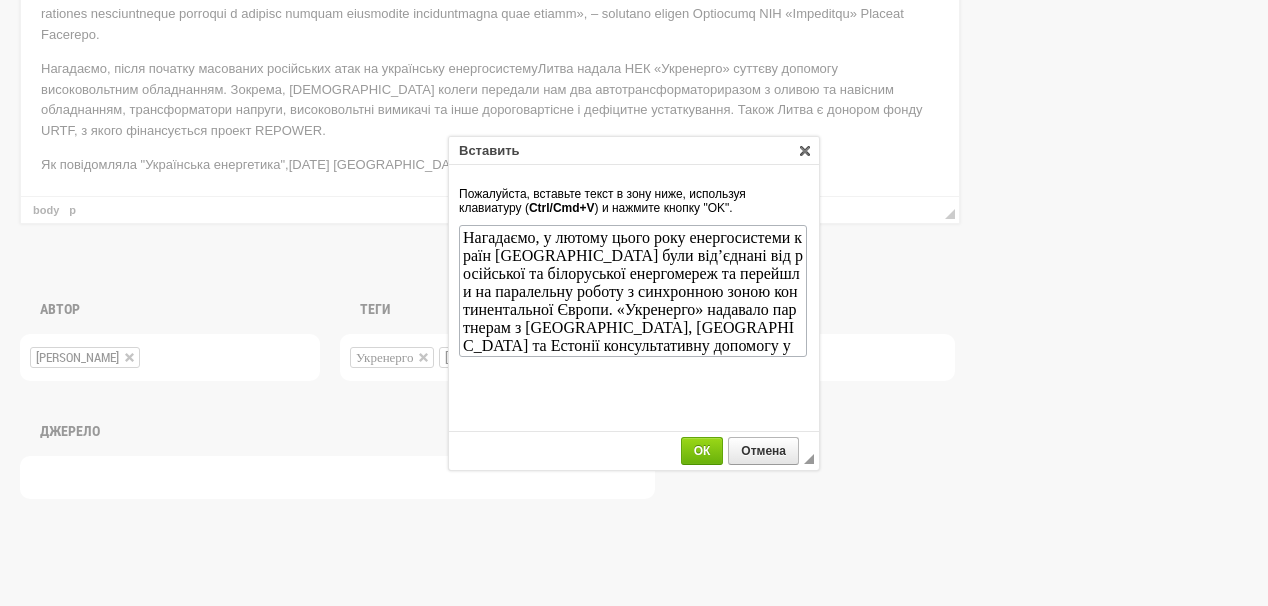 scroll, scrollTop: 0, scrollLeft: 0, axis: both 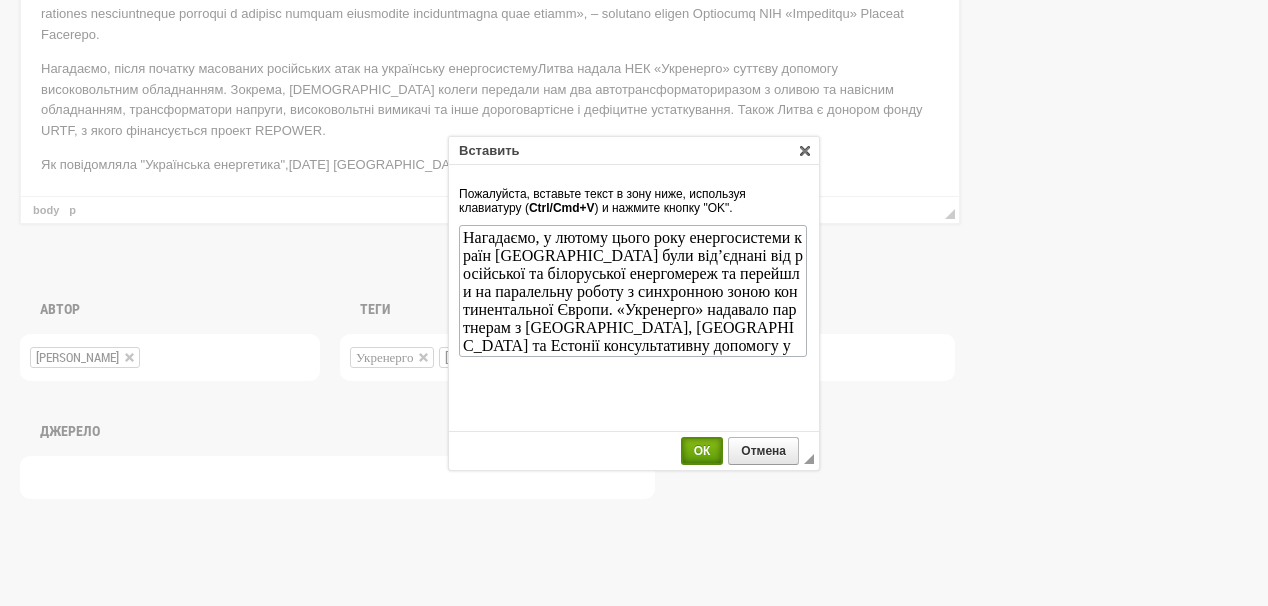 click on "ОК" at bounding box center [702, 451] 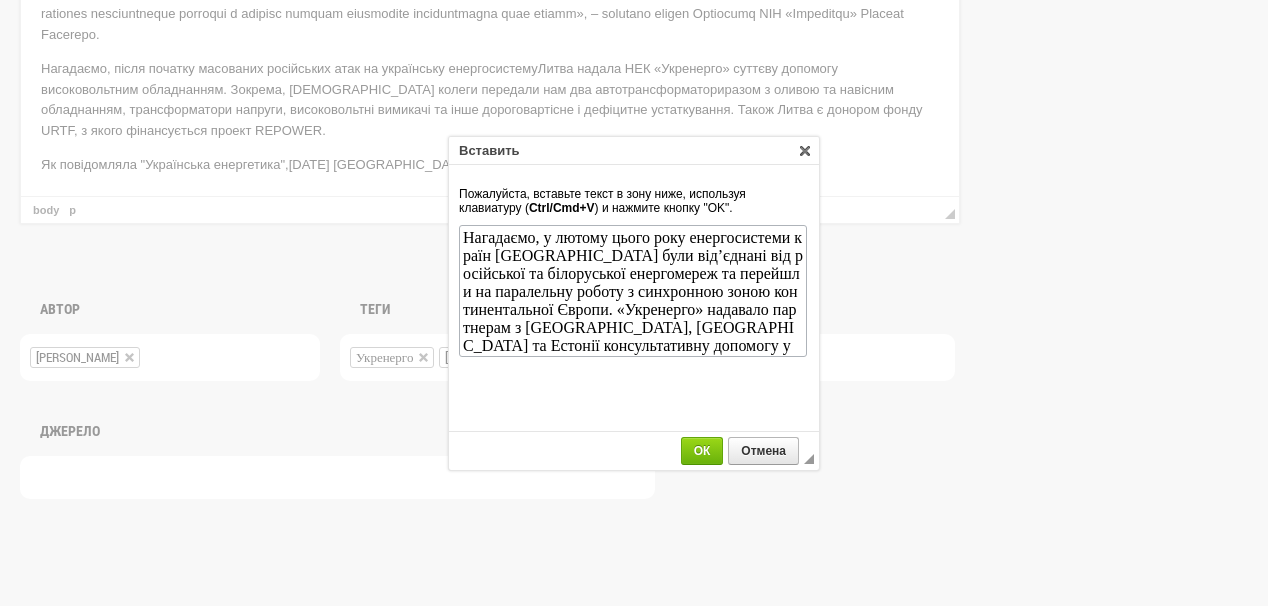 scroll, scrollTop: 268, scrollLeft: 0, axis: vertical 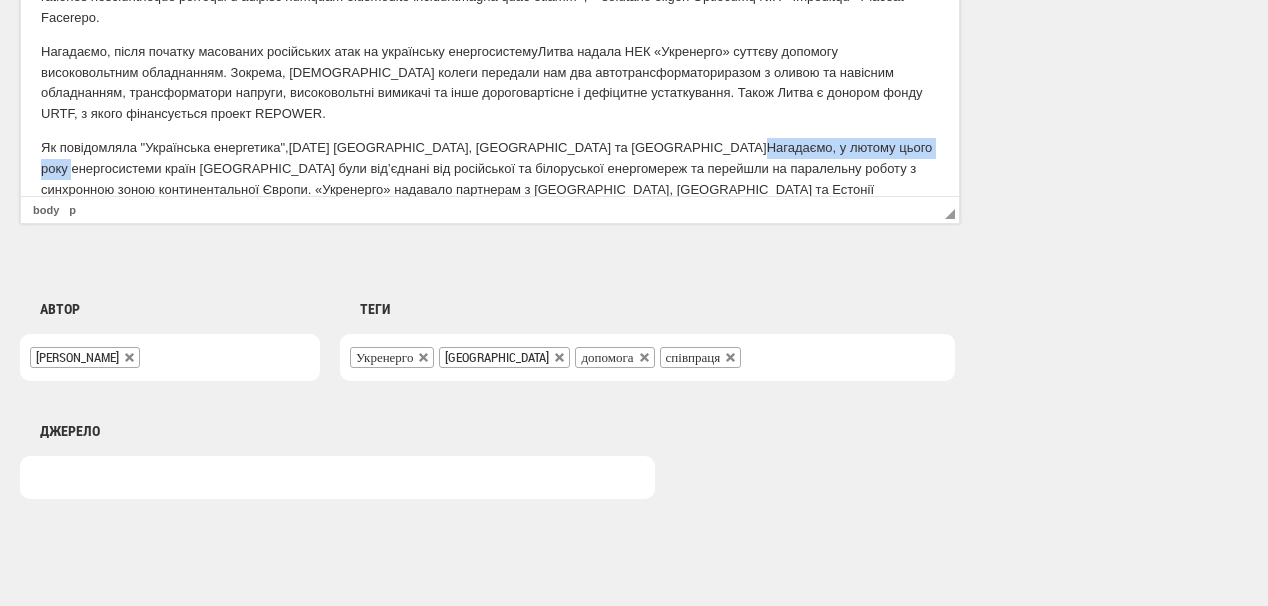 drag, startPoint x: 501, startPoint y: 149, endPoint x: 697, endPoint y: 154, distance: 196.06377 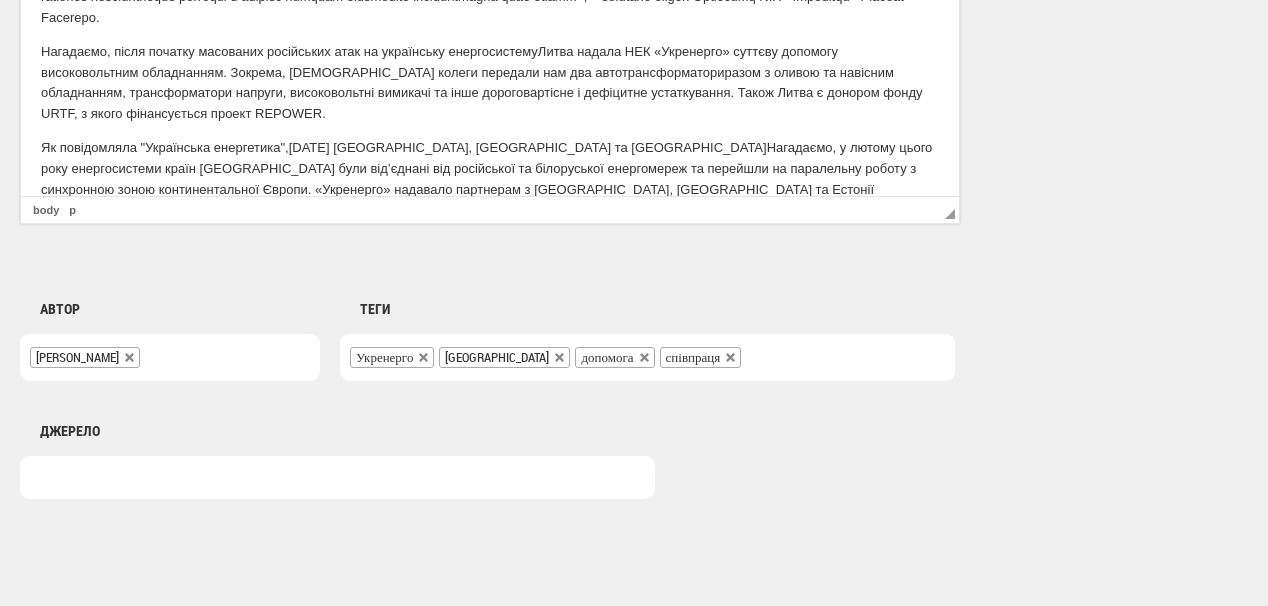 click on "Як повідомляла "Українська енергетика",  8 лютого Литва, Латвія та Естонія  Нагадаємо, у лютому цього року енергосистеми країн Балтії були від’єднані від російської та білоруської енергомереж та перейшли на паралельну роботу з синхронною зоною континентальної Європи. «Укренерго» надавало партнерам з Литви, Латвії та Естонії консультативну допомогу у процесі приєднання до мережі ENTSO-E." at bounding box center [490, 179] 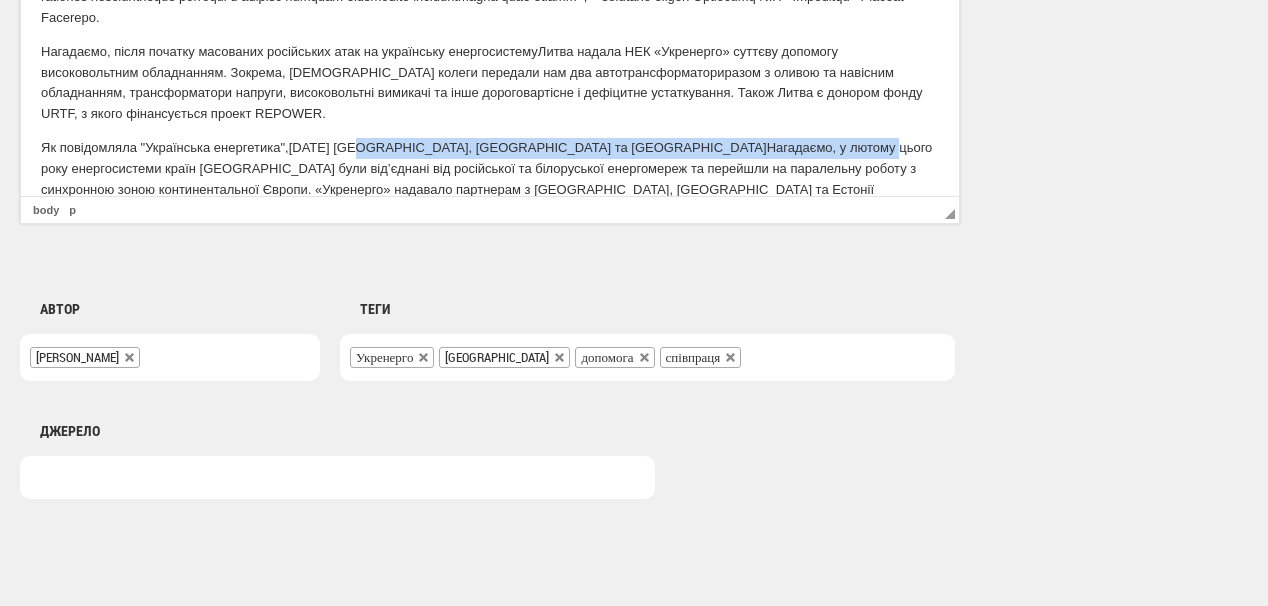 drag, startPoint x: 377, startPoint y: 148, endPoint x: 634, endPoint y: 152, distance: 257.03113 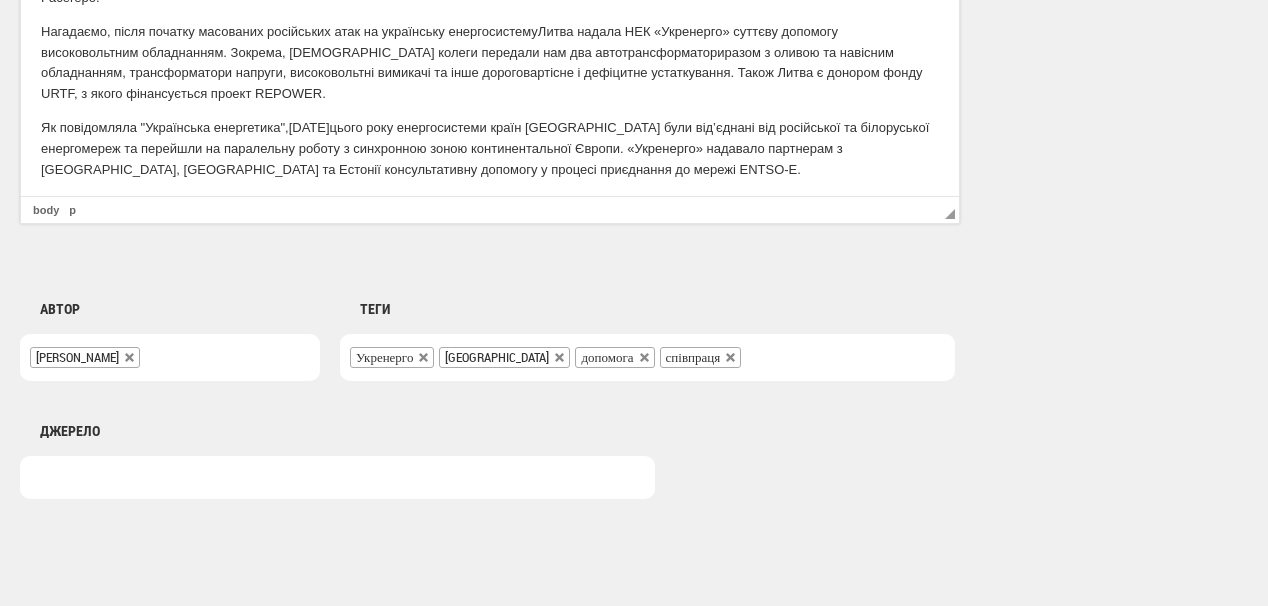 scroll, scrollTop: 292, scrollLeft: 0, axis: vertical 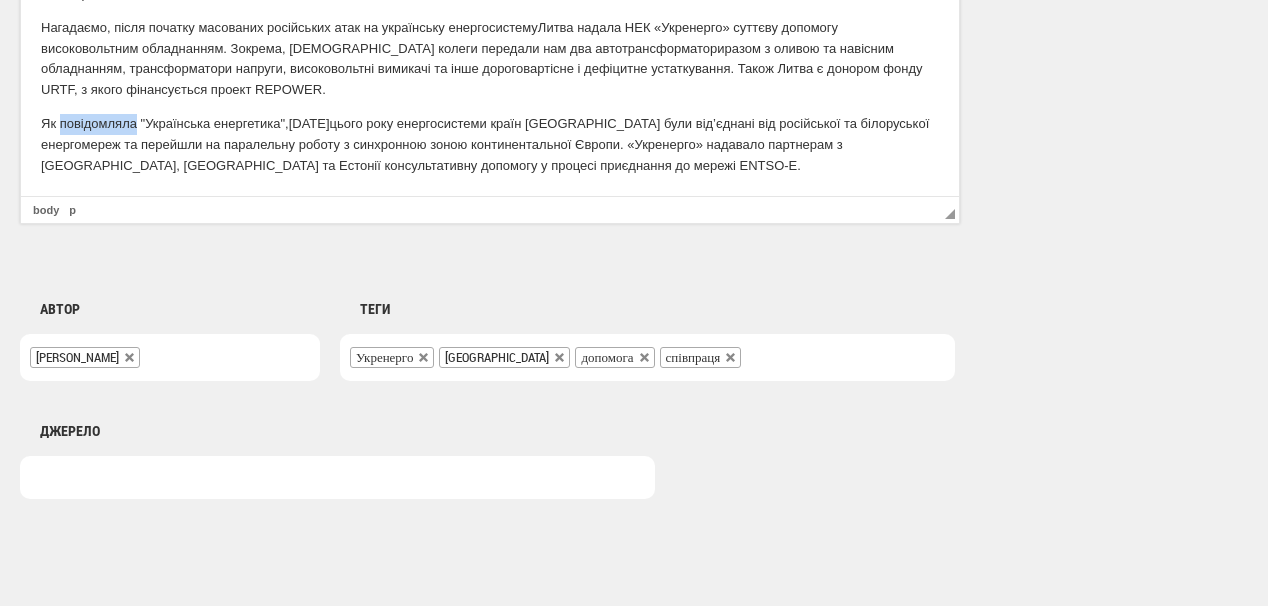 drag, startPoint x: 58, startPoint y: 123, endPoint x: 134, endPoint y: 119, distance: 76.105194 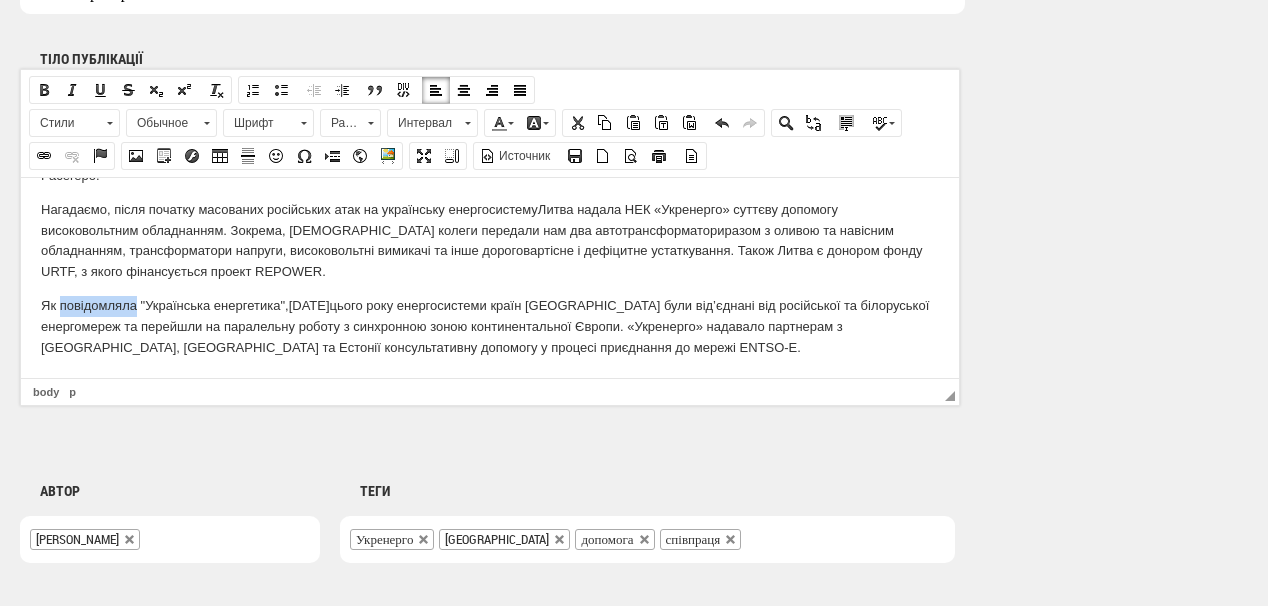 scroll, scrollTop: 1200, scrollLeft: 0, axis: vertical 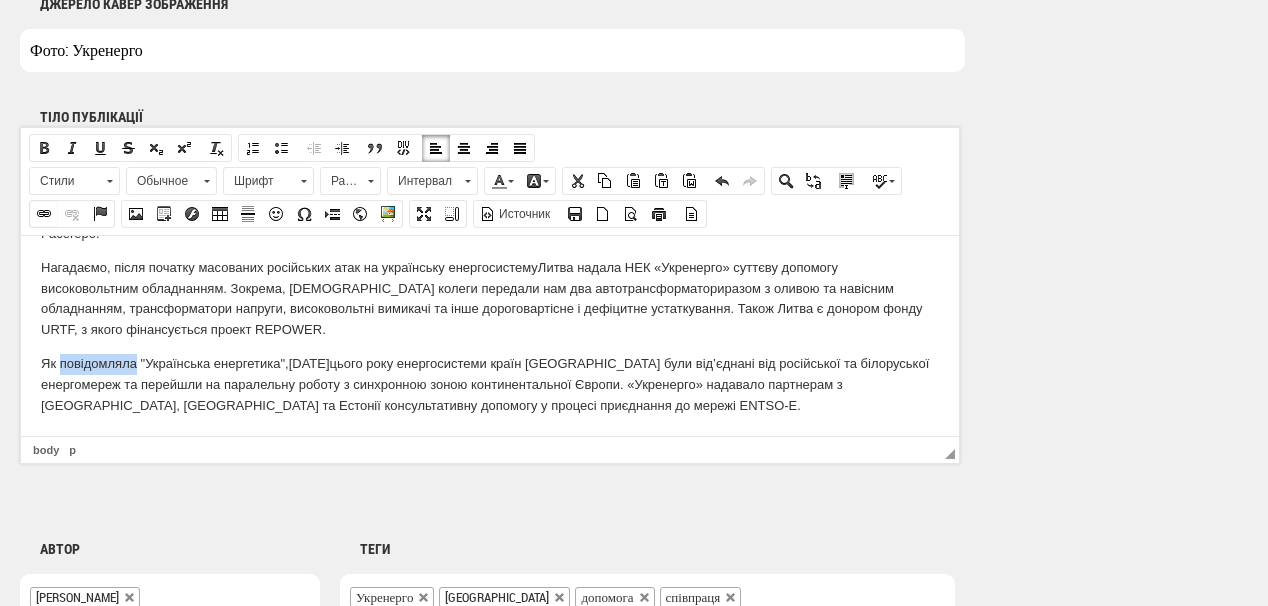 click at bounding box center (44, 214) 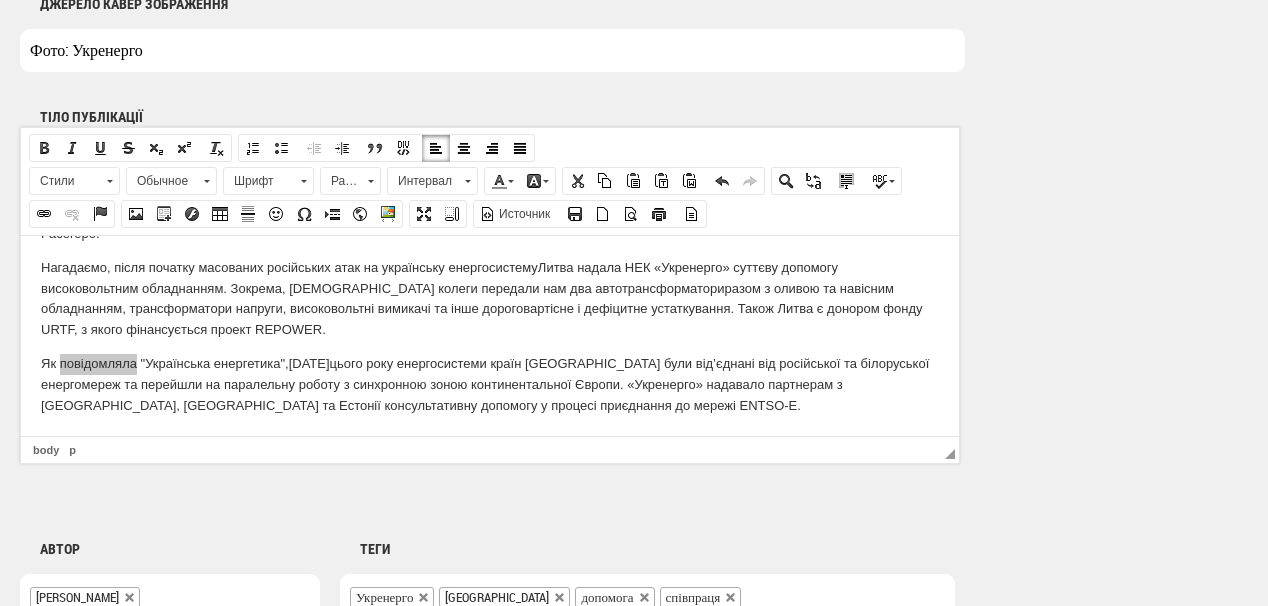 select on "http://" 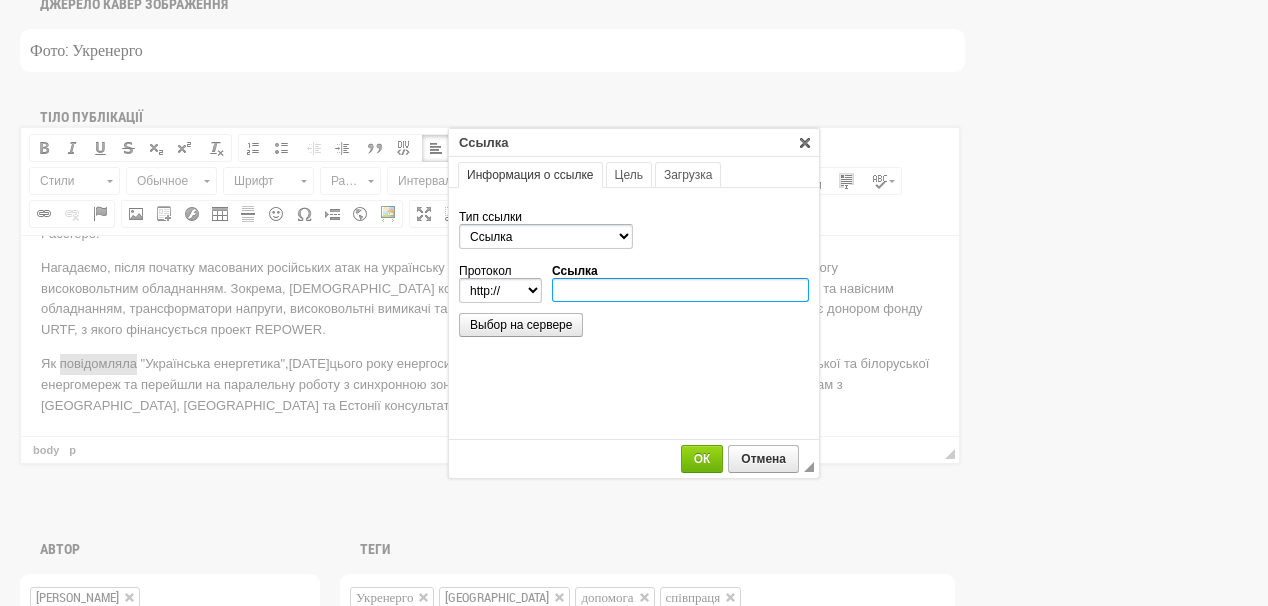 click on "Ссылка" at bounding box center [680, 290] 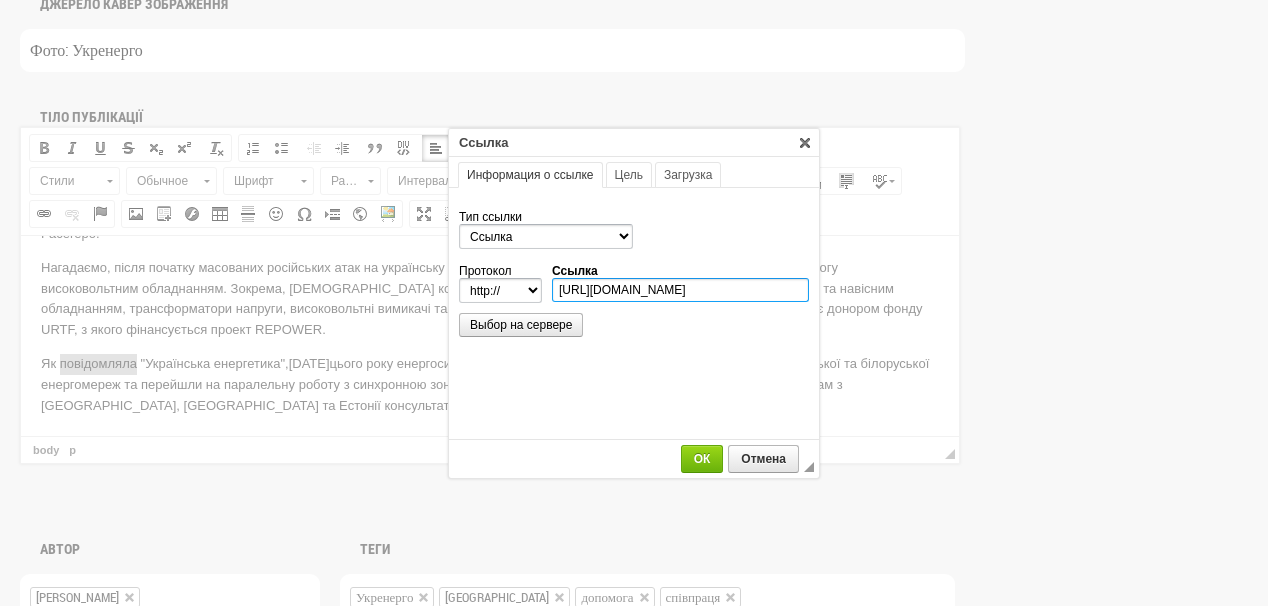 scroll, scrollTop: 0, scrollLeft: 231, axis: horizontal 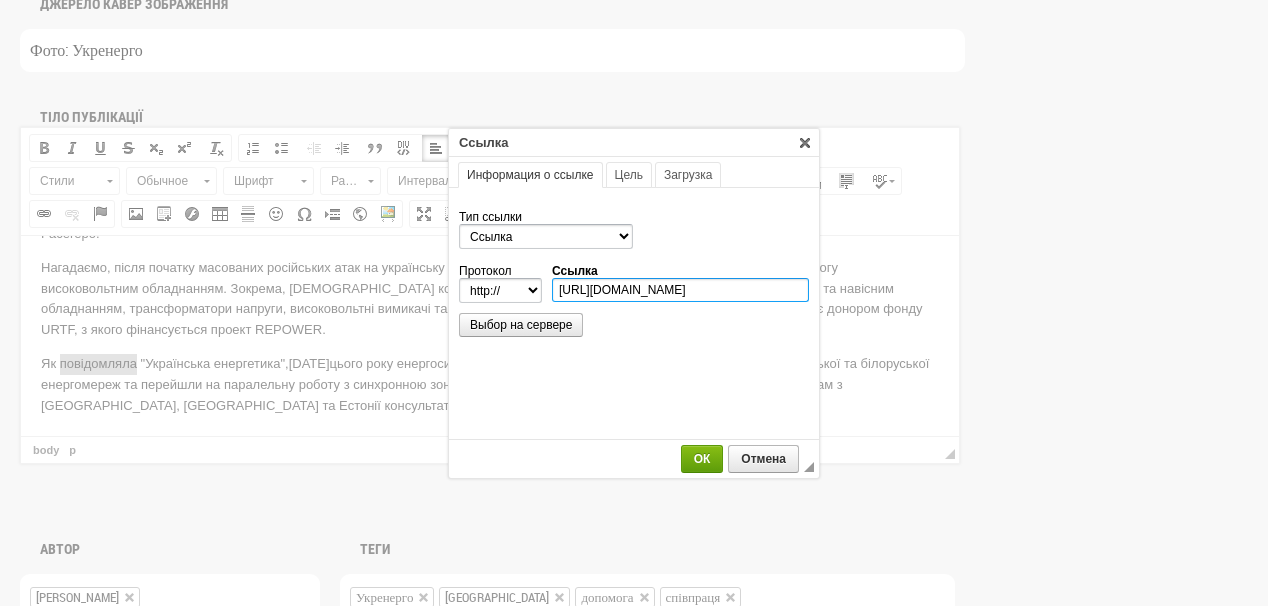 type on "https://ua-energy.org/uk/posts/lytva-vidiednaietsia-vid-linii-elektroperedach-z-rf-i-bilorussiu" 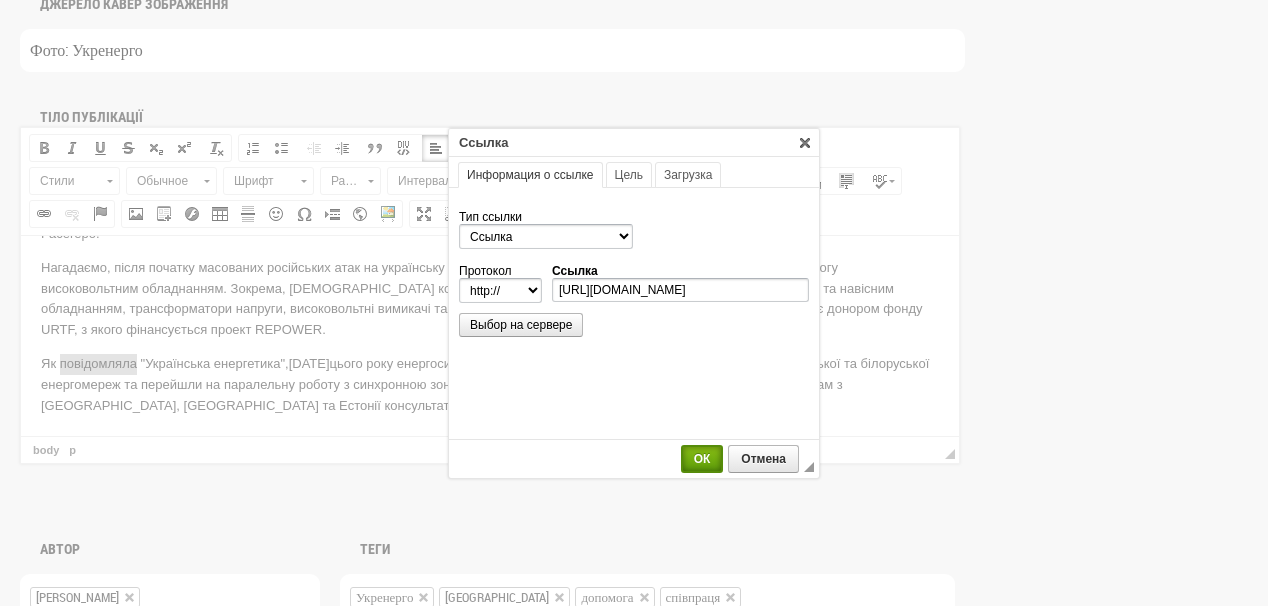 select on "https://" 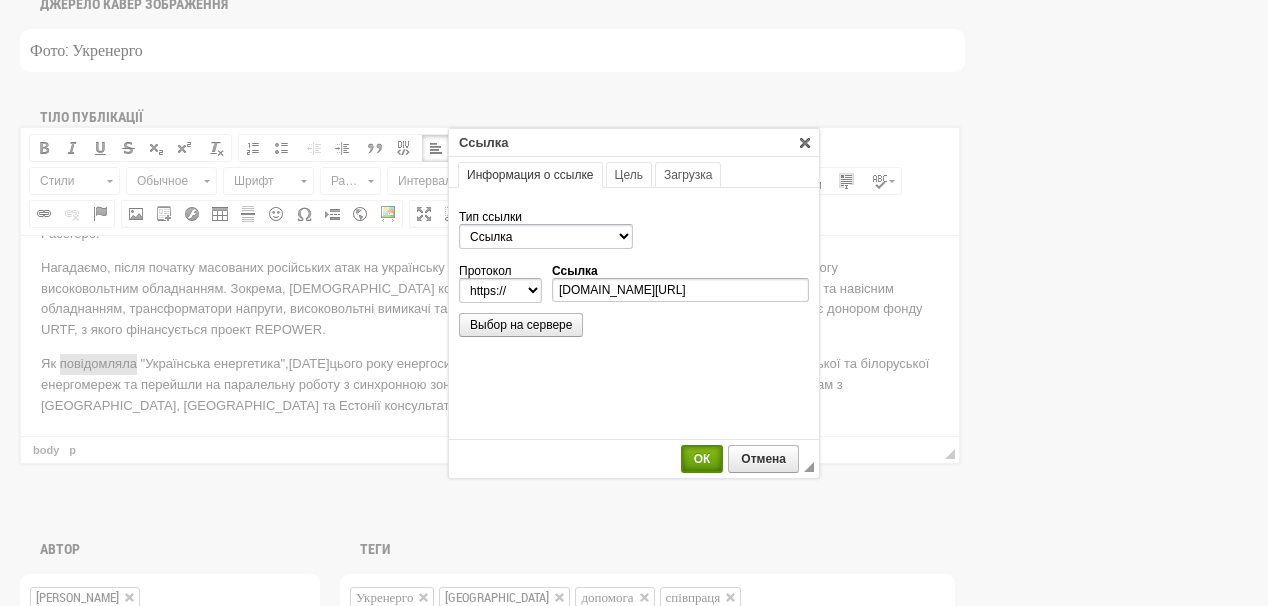 scroll, scrollTop: 0, scrollLeft: 0, axis: both 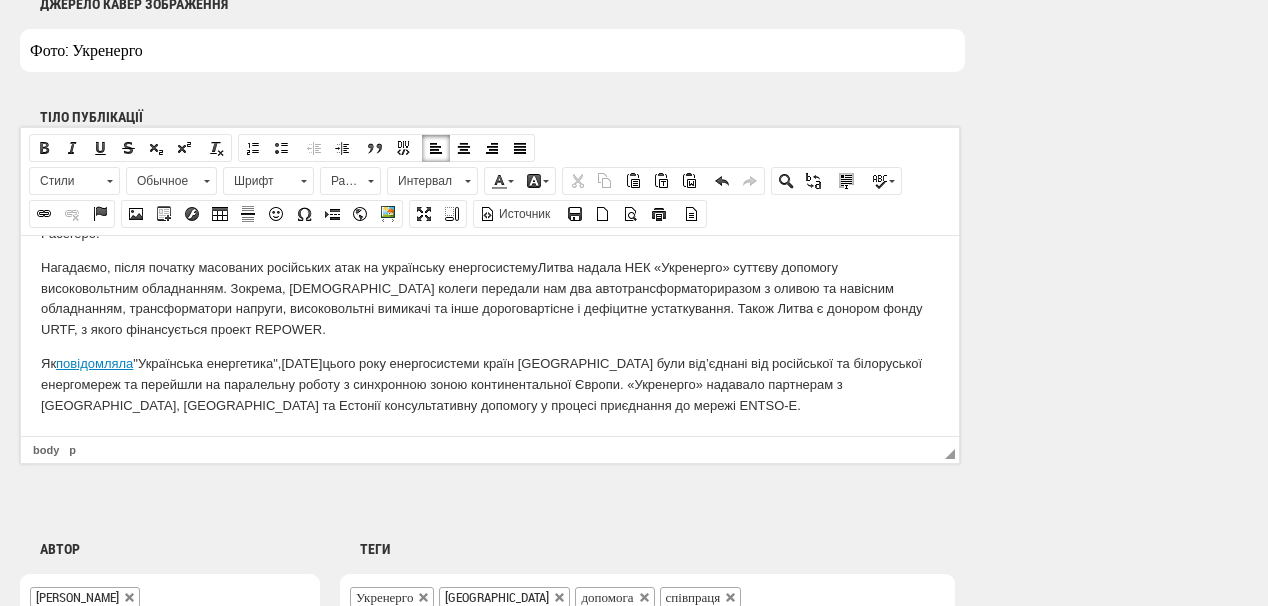 click on "В Україні побувала  делегація литовських енергетиків – керівники місцевого оператора системи передачі Litgrid, операторів системи розподілу та представників сектору генерації електроенергії.   Про це  повідомдяє  пресслужба НЕК "Укренерго". Мета візиту - н алагодити обмін досвідом та обговорити перспективи поточної співпраці.  Зазначається, що  гості з Литви, разом з представниками литовського посольства в Україні, провели переговори з керівництвом НЕК «Укренерго» та відвідали одну з високовольтних підстанцій. Нагадаємо, п Як  повідомляла 8 лютого" at bounding box center (490, 189) 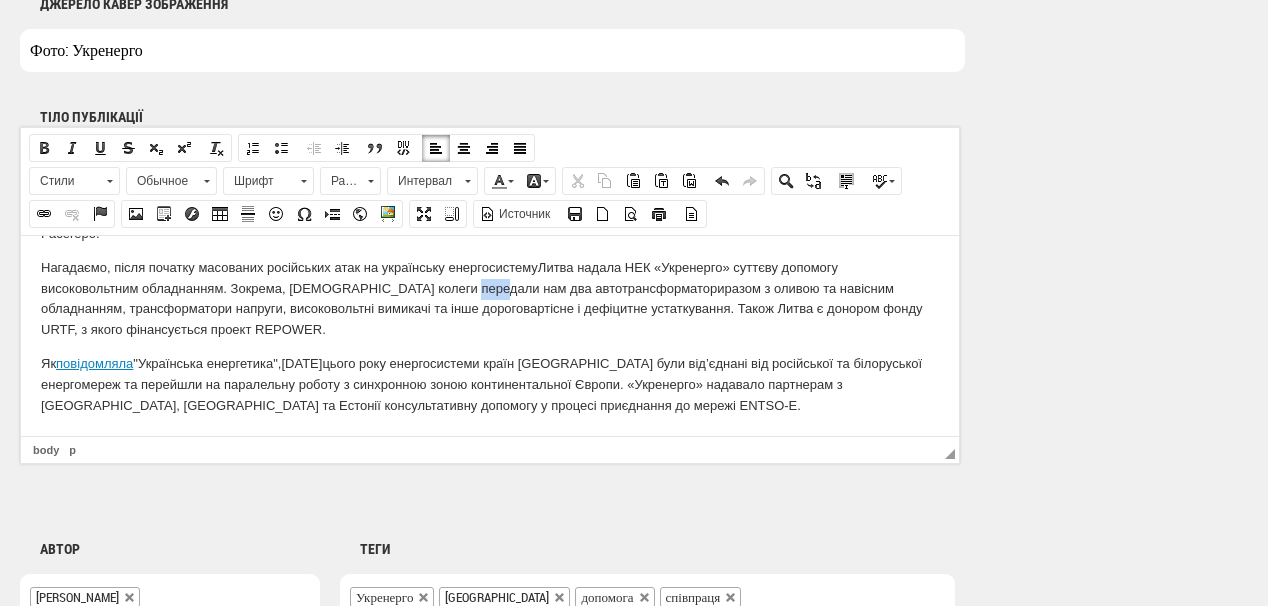 drag, startPoint x: 454, startPoint y: 287, endPoint x: 493, endPoint y: 279, distance: 39.812057 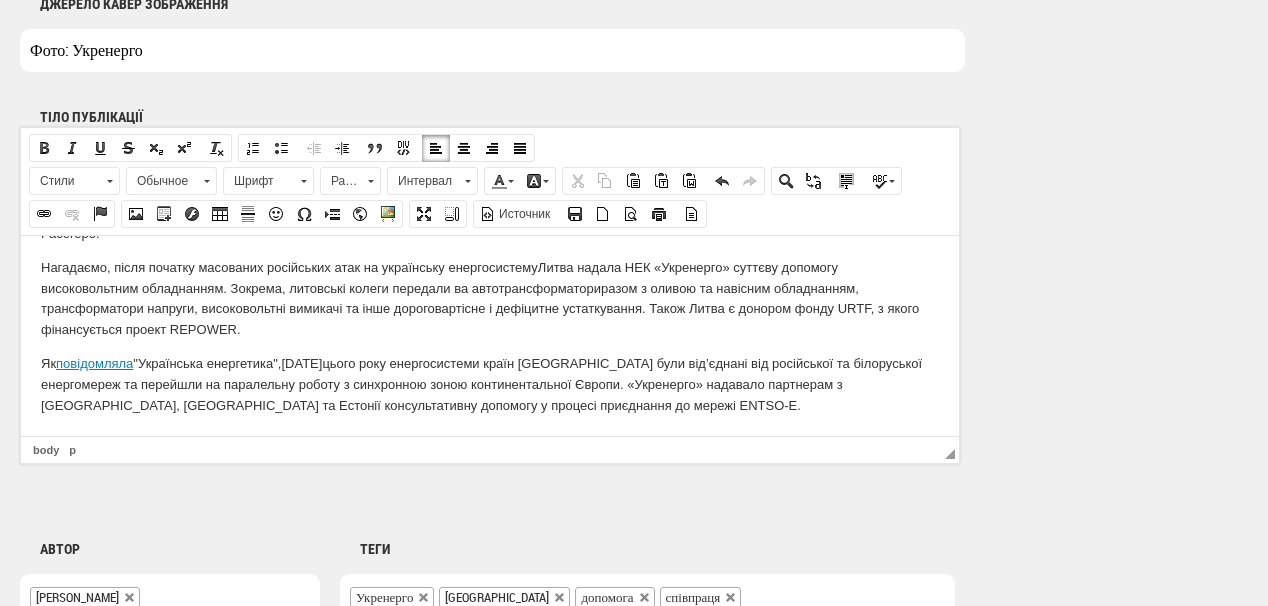 click on "Нагадаємо, п ісля початку масованих російських атак на українську енергосистему  Литва надала НЕК «Укренерго» суттєву допомогу високовольтним обладнанням. Зокрема, литовські колеги передали ва автотрансформатори  разом з оливою та навісним обладнанням, трансформатори напруги, високовольтні вимикачі та інше дороговартісне і дефіцитне устаткування. Також Литва є донором фонду URTF, з якого фінансується проект REPOWER." at bounding box center [490, 298] 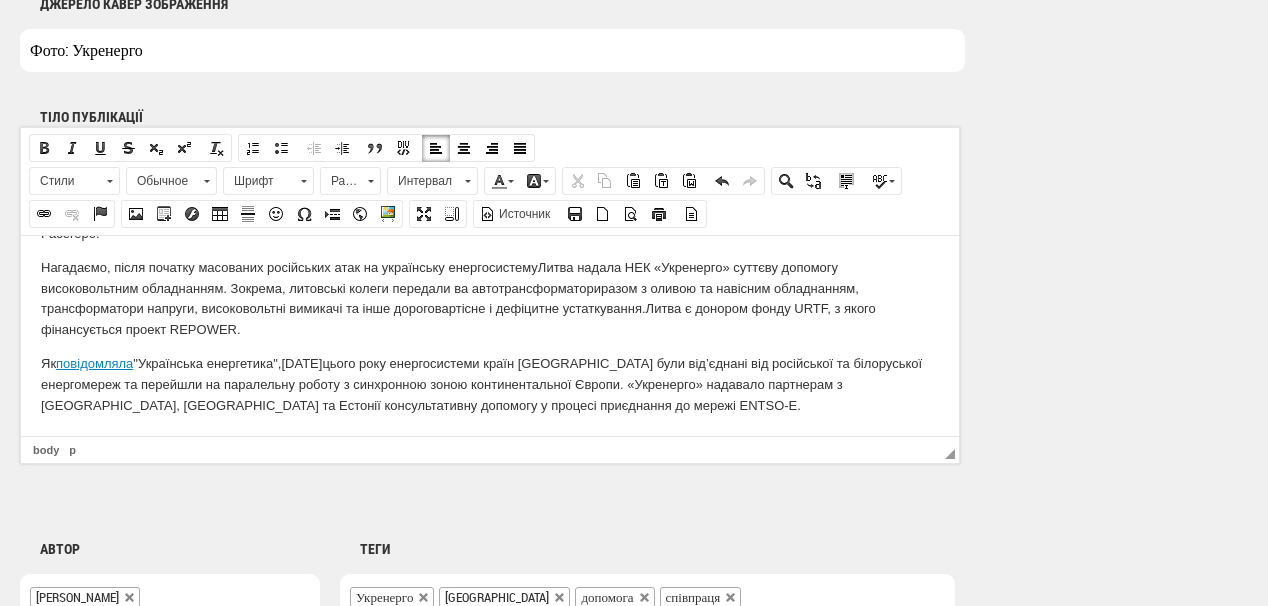 click on "Нагадаємо, п ісля початку масованих російських атак на українську енергосистему  Литва надала НЕК «Укренерго» суттєву допомогу високовольтним обладнанням. Зокрема, литовські колеги передали ва автотрансформатори  разом з оливою та навісним обладнанням, трансформатори напруги, високовольтні вимикачі та інше дороговартісне і дефіцитне устаткування.  Литва є донором фонду URTF, з якого фінансується проект REPOWER." at bounding box center (490, 298) 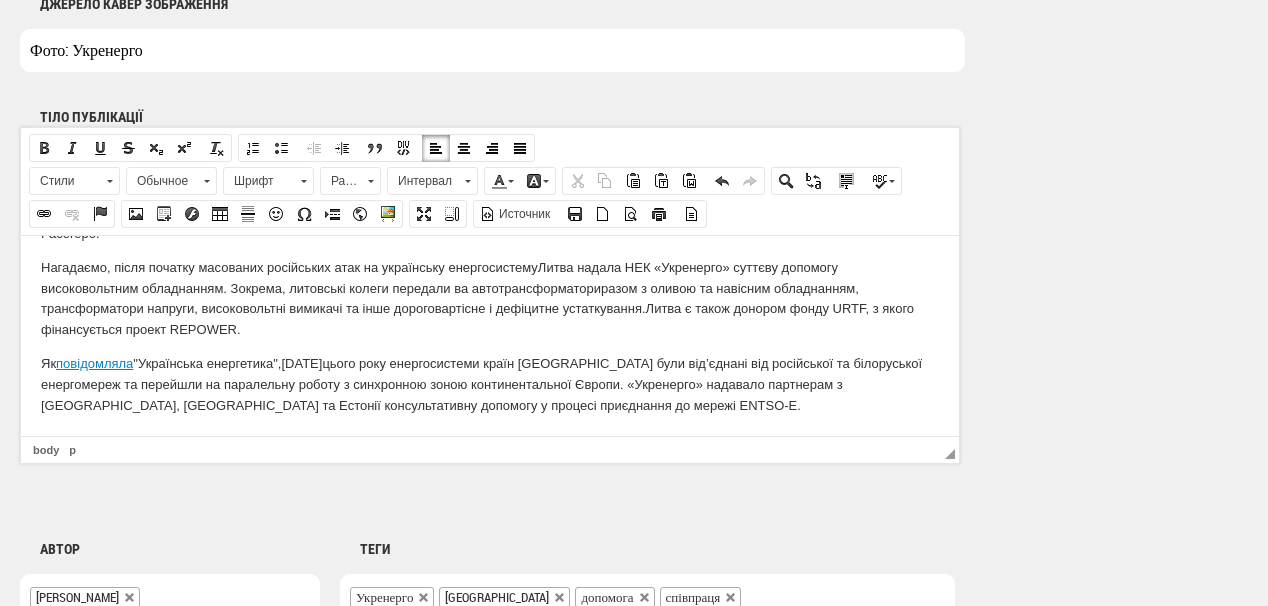 click on "Нагадаємо, п ісля початку масованих російських атак на українську енергосистему  Литва надала НЕК «Укренерго» суттєву допомогу високовольтним обладнанням. Зокрема, литовські колеги передали ва автотрансформатори  разом з оливою та навісним обладнанням, трансформатори напруги, високовольтні вимикачі та інше дороговартісне і дефіцитне устаткування.  Литва є також донором фонду URTF, з якого фінансується проект REPOWER." at bounding box center [490, 298] 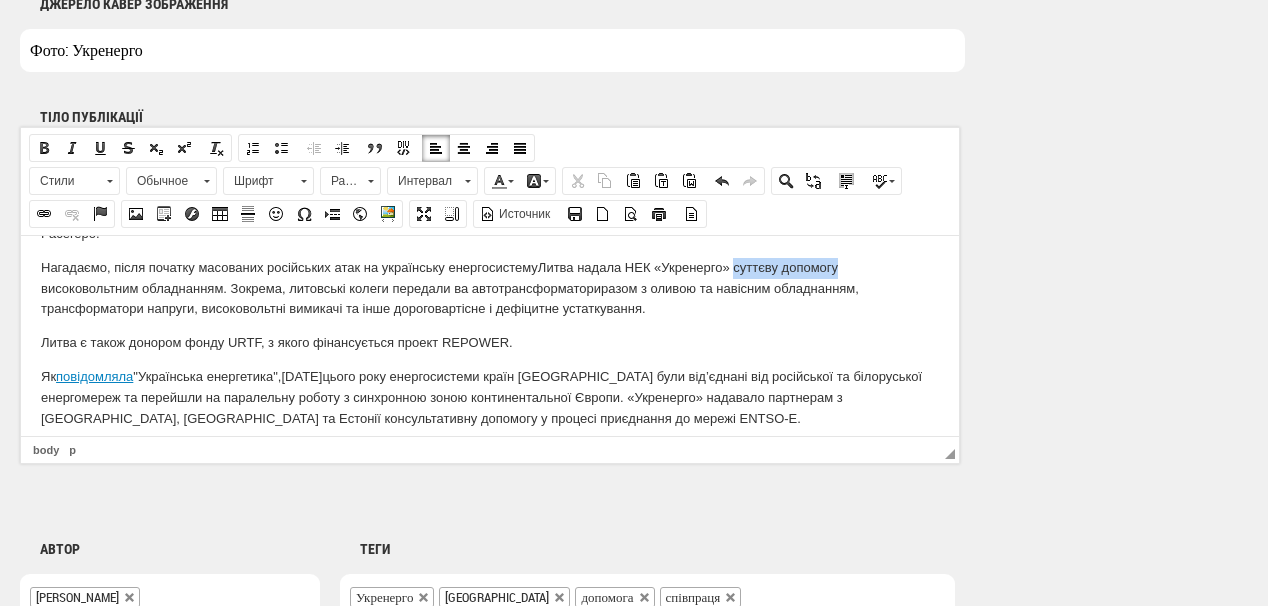drag, startPoint x: 736, startPoint y: 269, endPoint x: 827, endPoint y: 236, distance: 96.79876 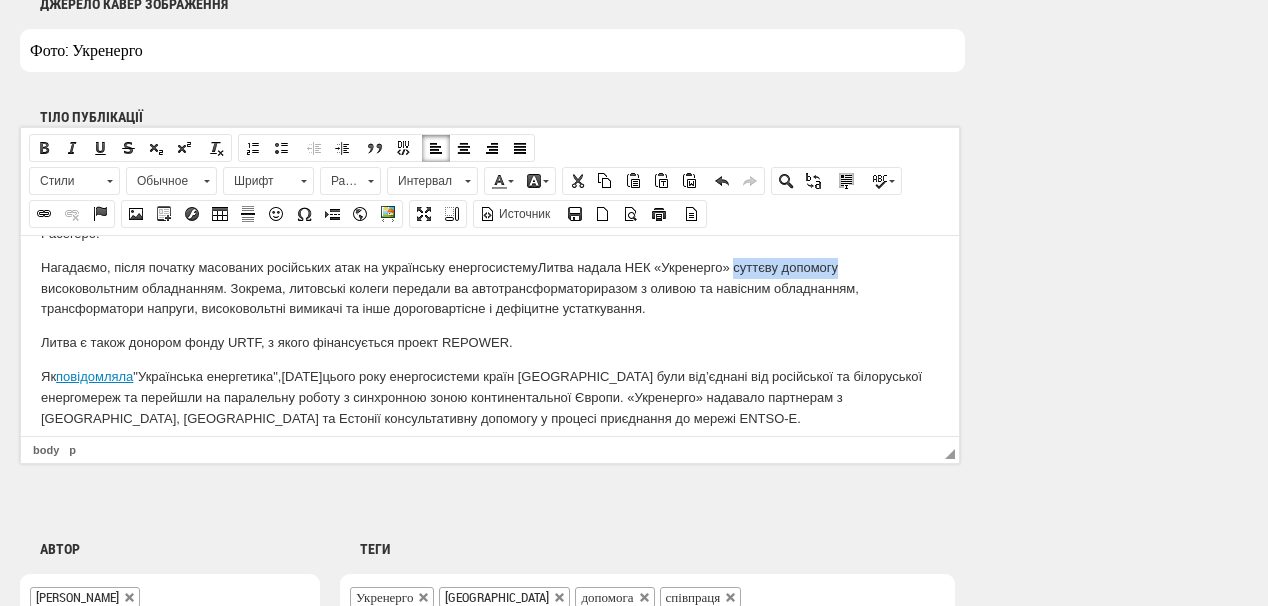 drag, startPoint x: 39, startPoint y: 208, endPoint x: 72, endPoint y: 205, distance: 33.13608 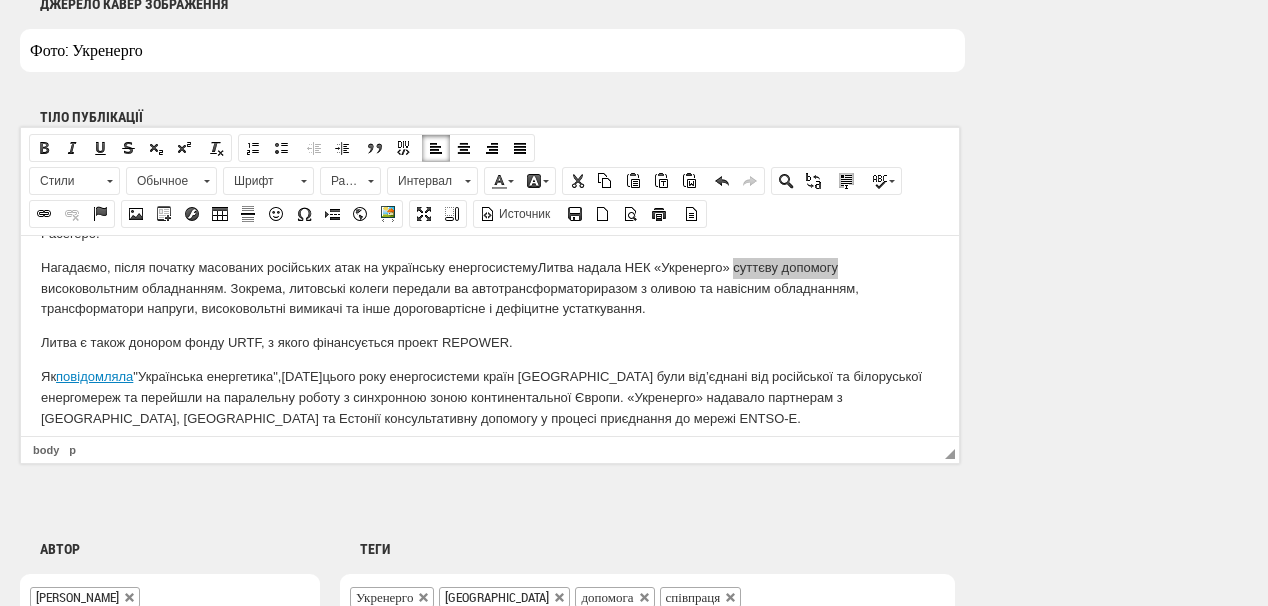 select on "http://" 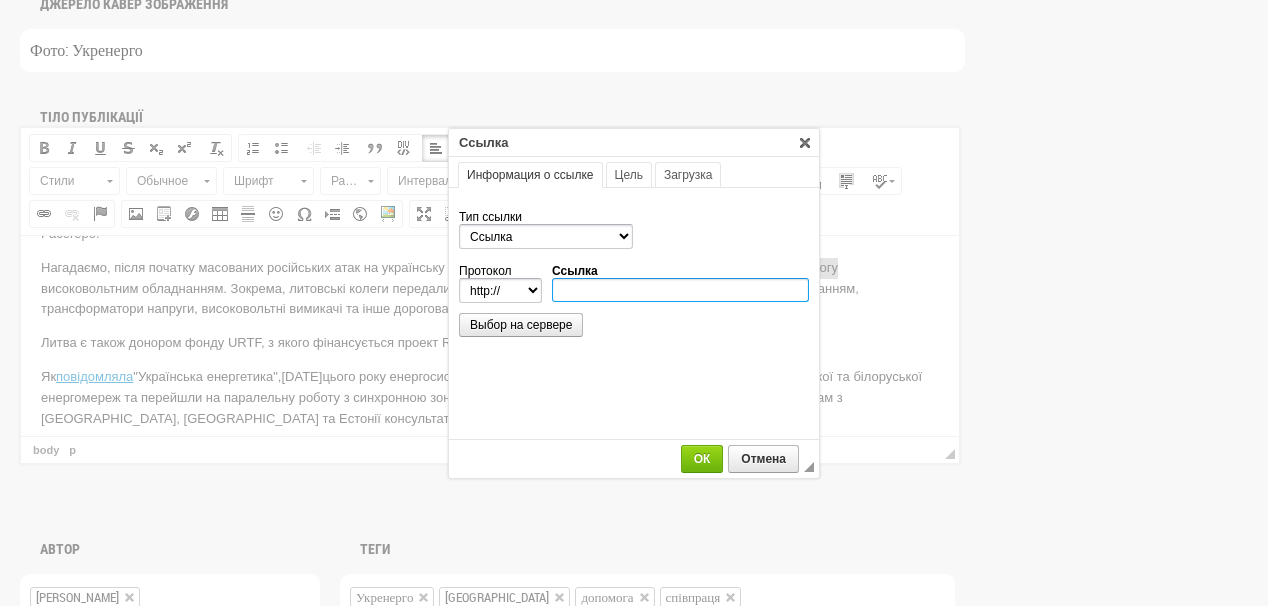 click on "Ссылка" at bounding box center [680, 290] 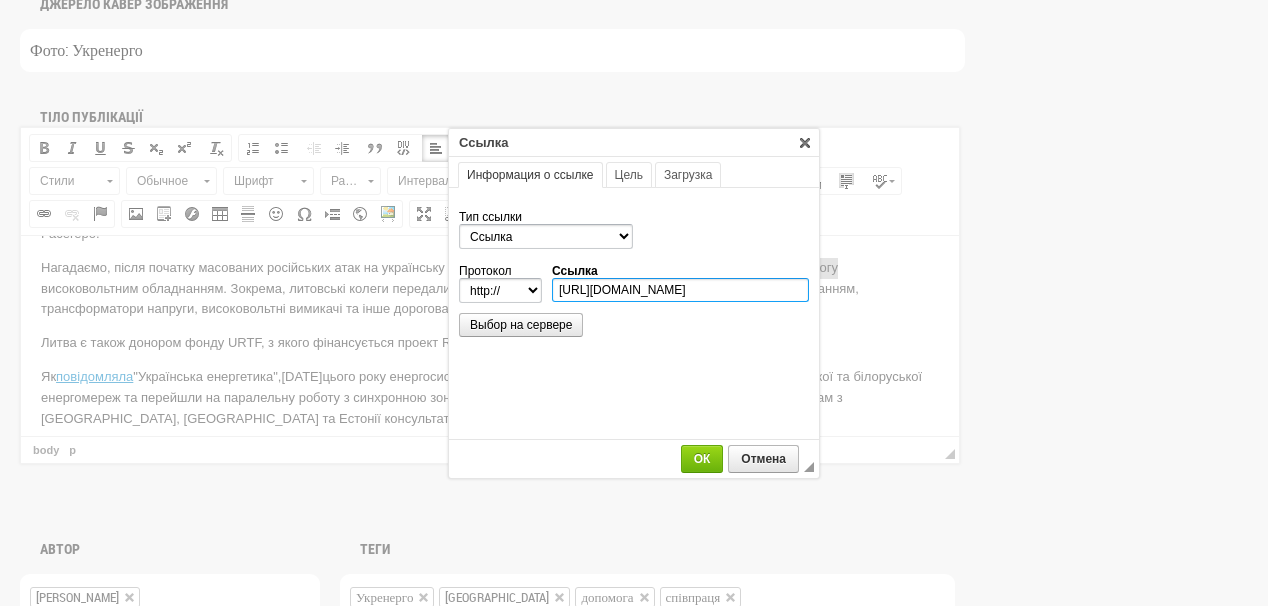scroll, scrollTop: 0, scrollLeft: 345, axis: horizontal 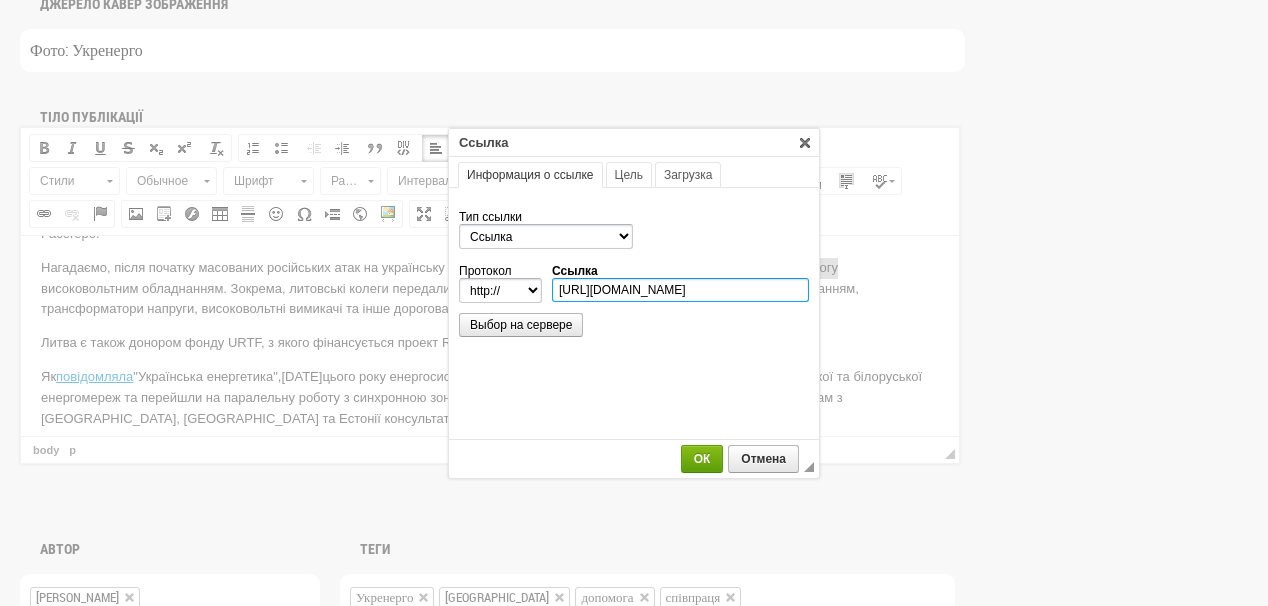 type on "https://ua-energy.org/uk/posts/lytva-planuie-peredaty-ukraini-enerhetychne-obladnannia-na-ponad-50-mln-ievro" 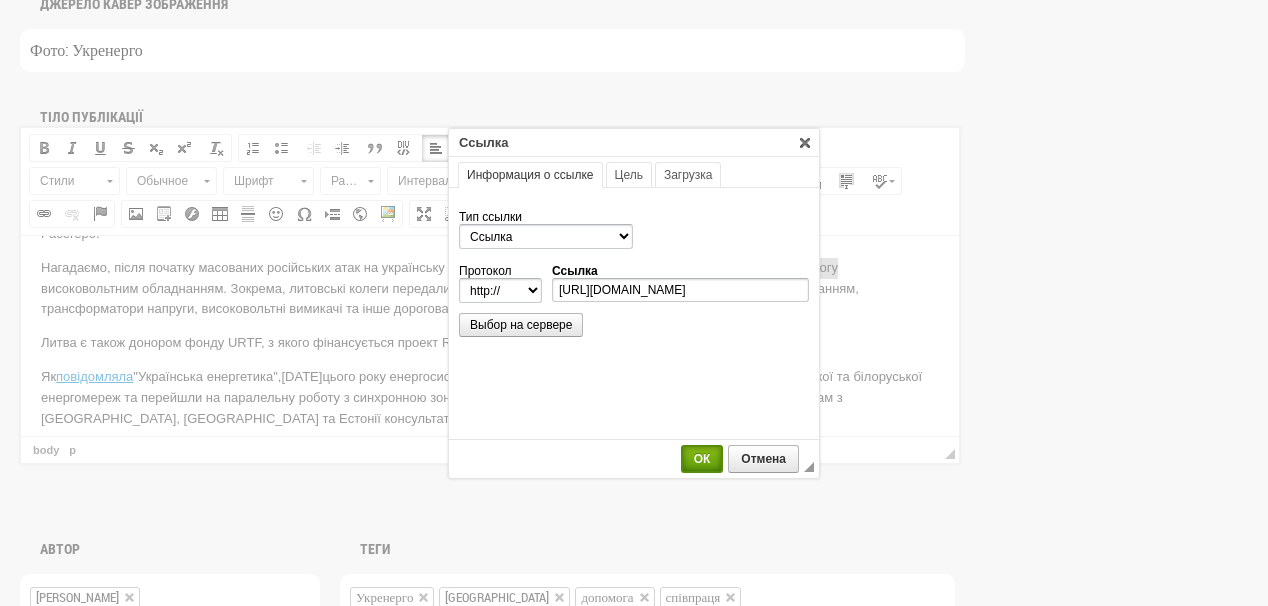 select on "https://" 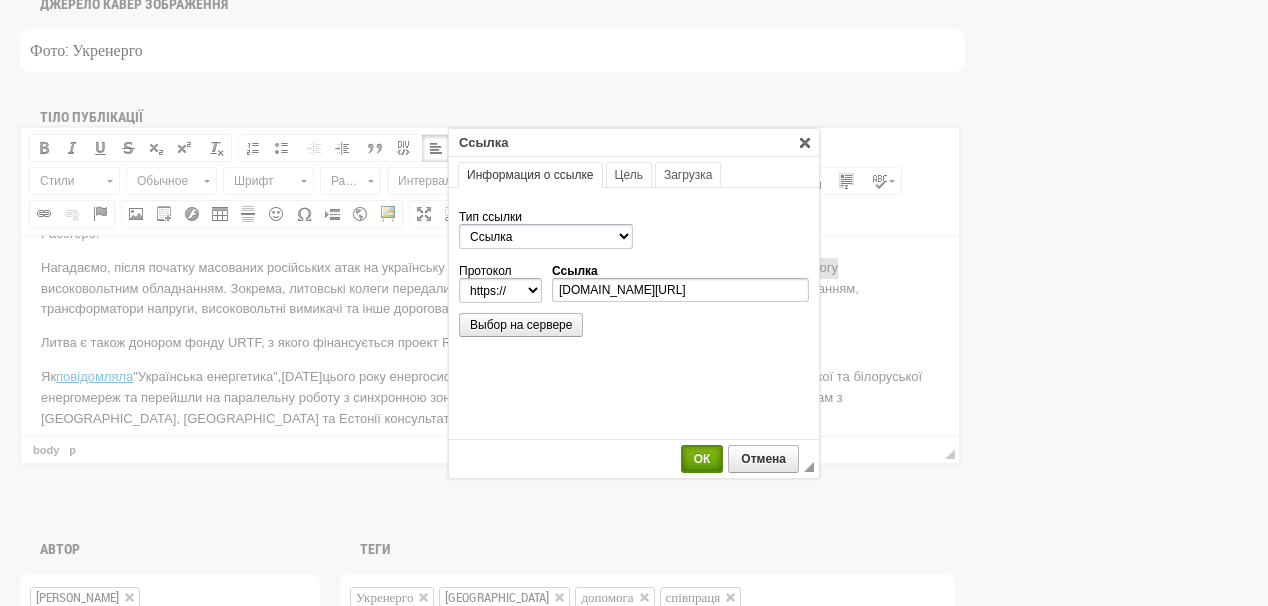 scroll, scrollTop: 0, scrollLeft: 0, axis: both 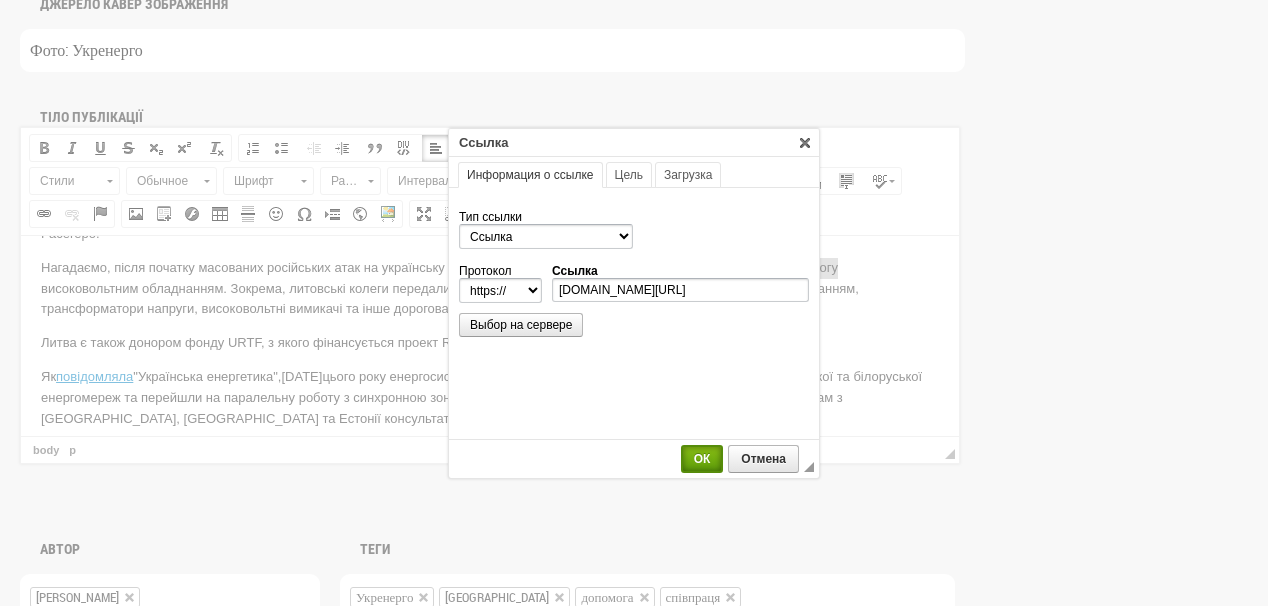 click on "ОК" at bounding box center (702, 459) 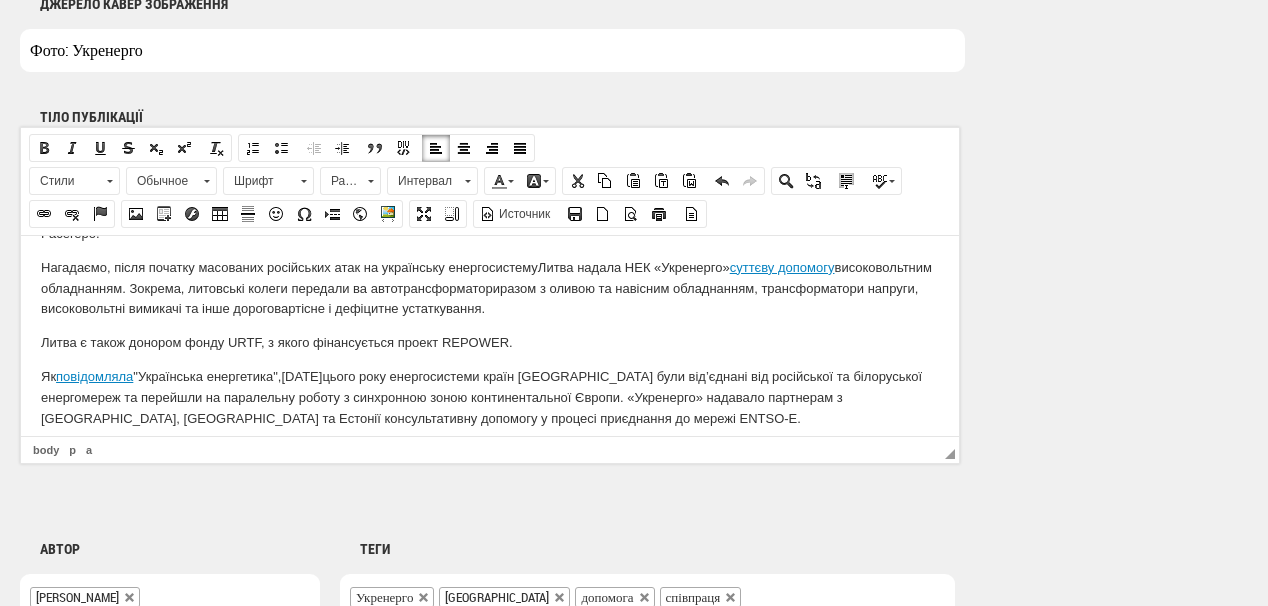 click on "ЗАГОЛОВОК Україна та Литва зацікавлені у поглибленні співпраці в галузі енергетики 72 /75 ЛІД Керівники литовського оператора системи передачі Litgrid, оператори системи розподілу та представники сектору генерації електроенергії побували на об'єктах Укренерго 165 /200 Джерело кавер зображення Фото: Укренерго Тіло публікації Визуальный текстовый редактор, post_translations_attributes_1_text Панели инструментов редактора Простые стили   Полужирный   Курсив   Подчеркнутый   Зачеркнутый   Подстрочный индекс   Надстрочный индекс   Убрать форматирование Абзац           Цитата" at bounding box center [650, 49] 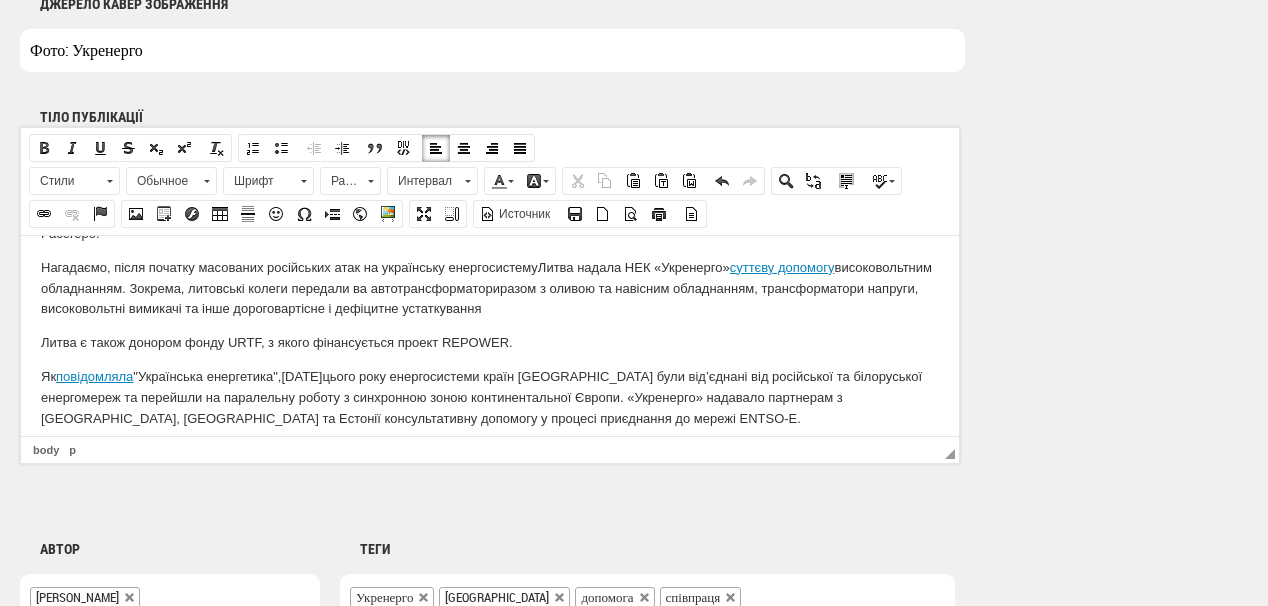 click on "Нагадаємо, п ісля початку масованих російських атак на українську енергосистему  Литва надала НЕК «Укренерго»  суттєву допомогу  високовольтним обладнанням. Зокрема, литовські колеги передали ва автотрансформатори  разом з оливою та навісним обладнанням, трансформатори напруги, високовольтні вимикачі та інше дороговартісне і дефіцитне устаткування" at bounding box center [490, 288] 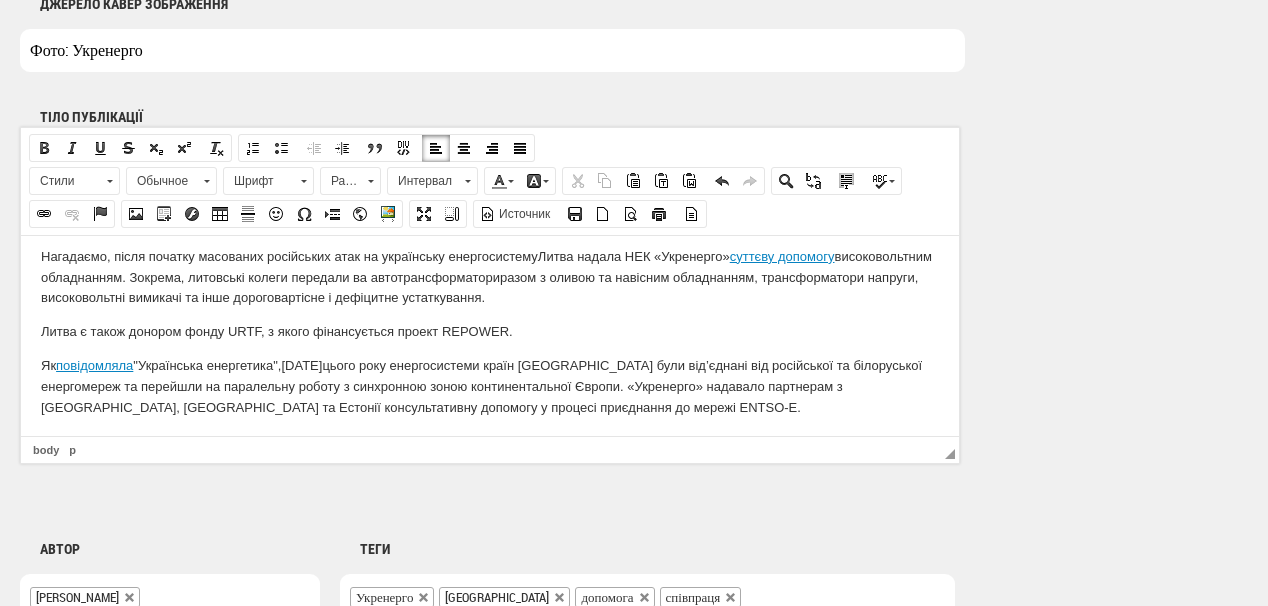 scroll, scrollTop: 305, scrollLeft: 0, axis: vertical 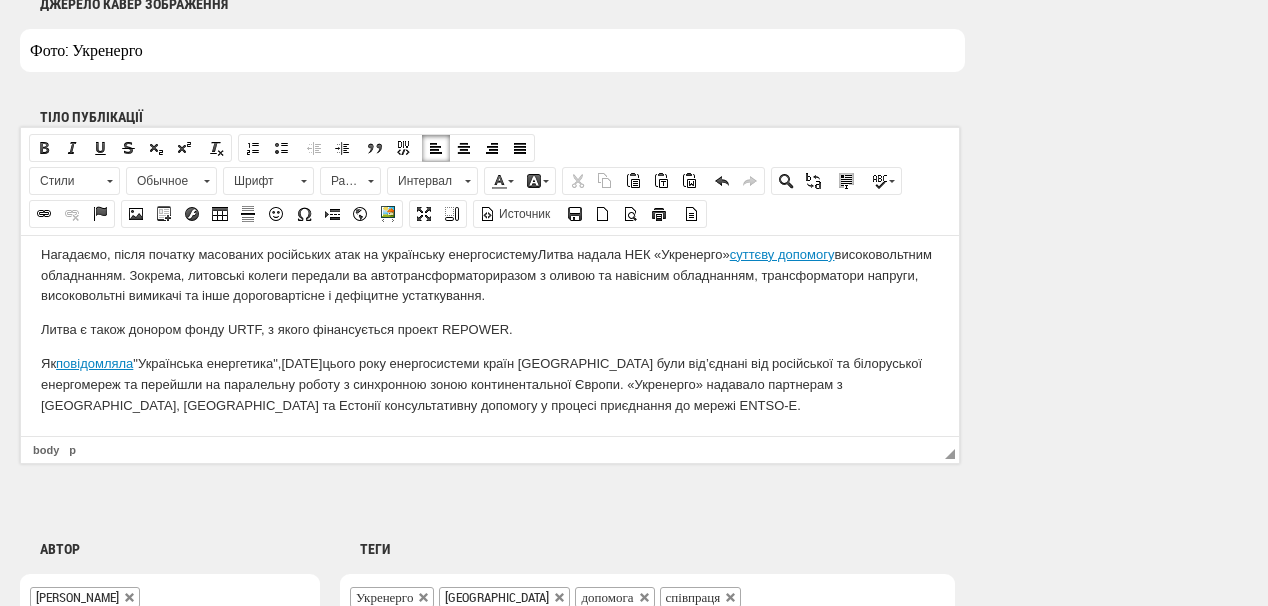 click on "Як  повідомляла  "Українська енергетика",  8 лютого  цього року енергосистеми країн Балтії були від’єднані від російської та білоруської енергомереж та перейшли на паралельну роботу з синхронною зоною континентальної Європи. «Укренерго» надавало партнерам з Литви, Латвії та Естонії консультативну допомогу у процесі приєднання до мережі ENTSO-E." at bounding box center [490, 384] 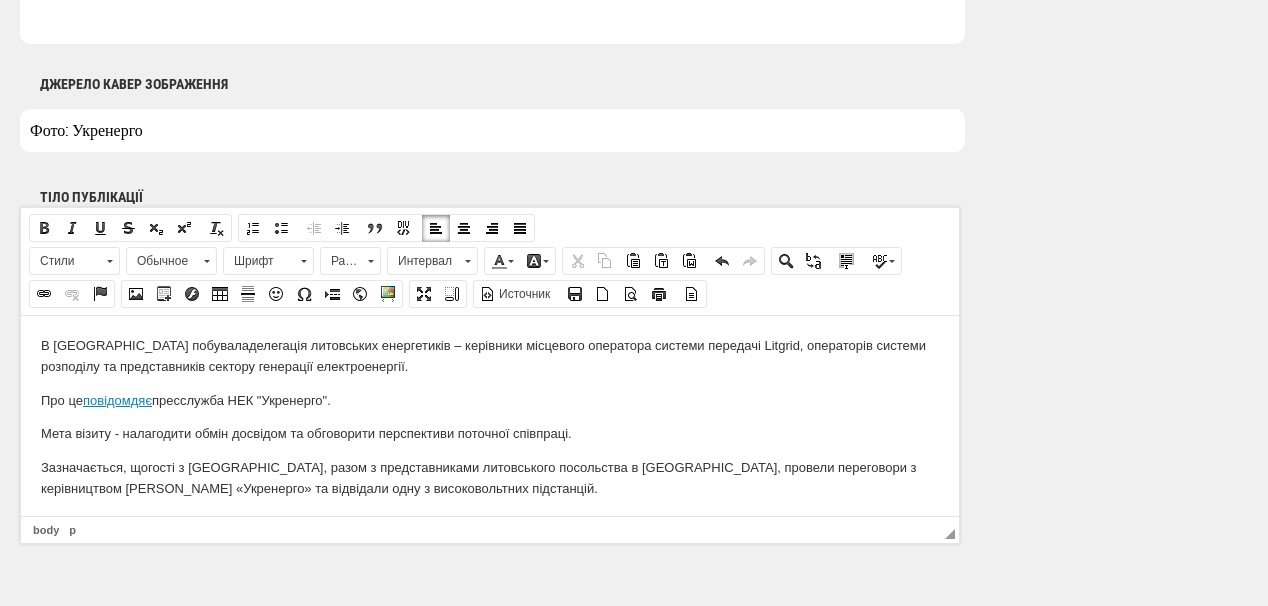 scroll, scrollTop: 0, scrollLeft: 0, axis: both 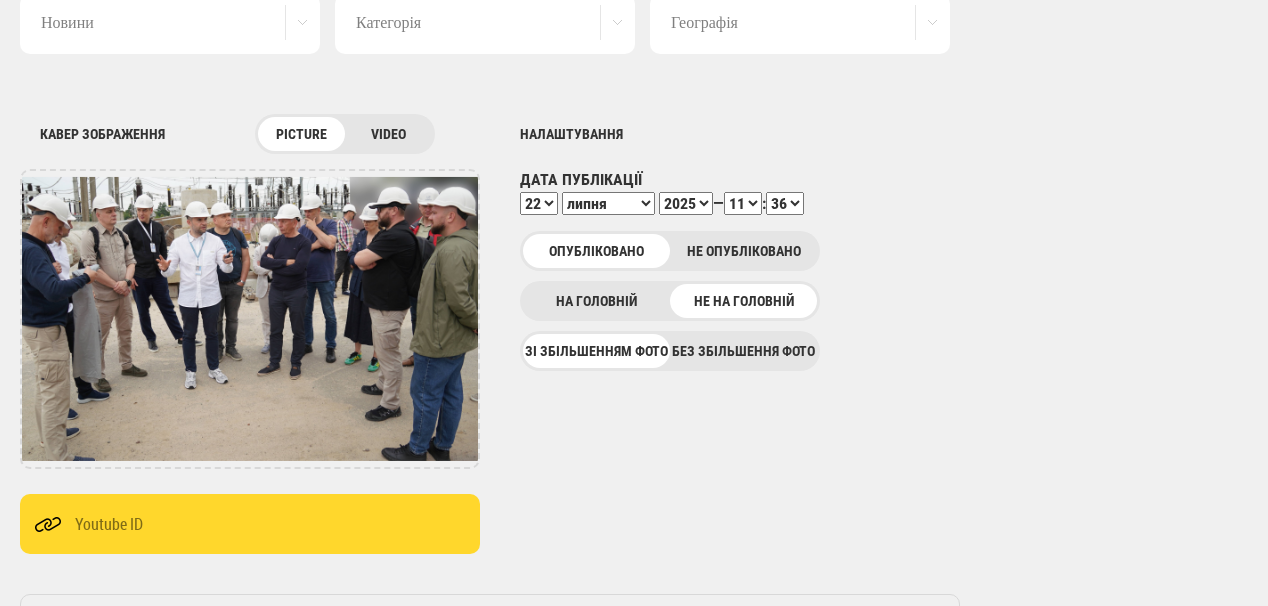 click on "00
01
02
03
04
05
06
07
08
09
10
11
12
13
14
15
16
17
18
19
20
21
22
23
24
25
26
27
28
29
30
31
32
33
34
35
36
37
38
39
40
41
42
43
44
45
46
47
48
49
50
51
52
53
54
55
56
57
58
59" at bounding box center [785, 203] 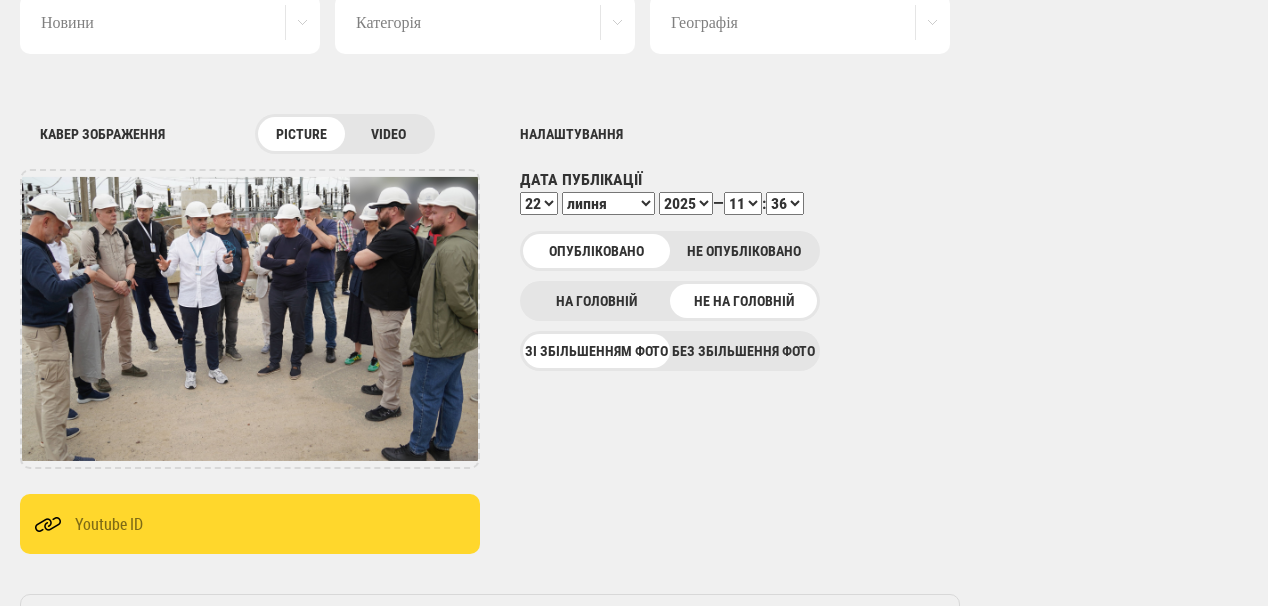 select on "48" 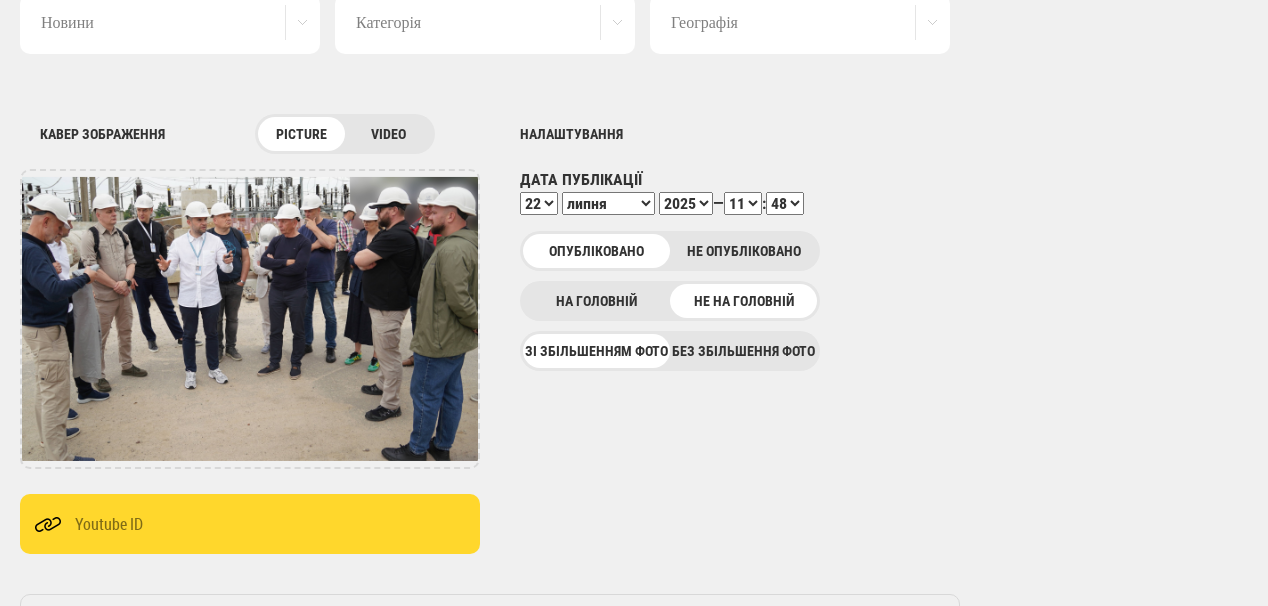 click on "00
01
02
03
04
05
06
07
08
09
10
11
12
13
14
15
16
17
18
19
20
21
22
23
24
25
26
27
28
29
30
31
32
33
34
35
36
37
38
39
40
41
42
43
44
45
46
47
48
49
50
51
52
53
54
55
56
57
58
59" at bounding box center [785, 203] 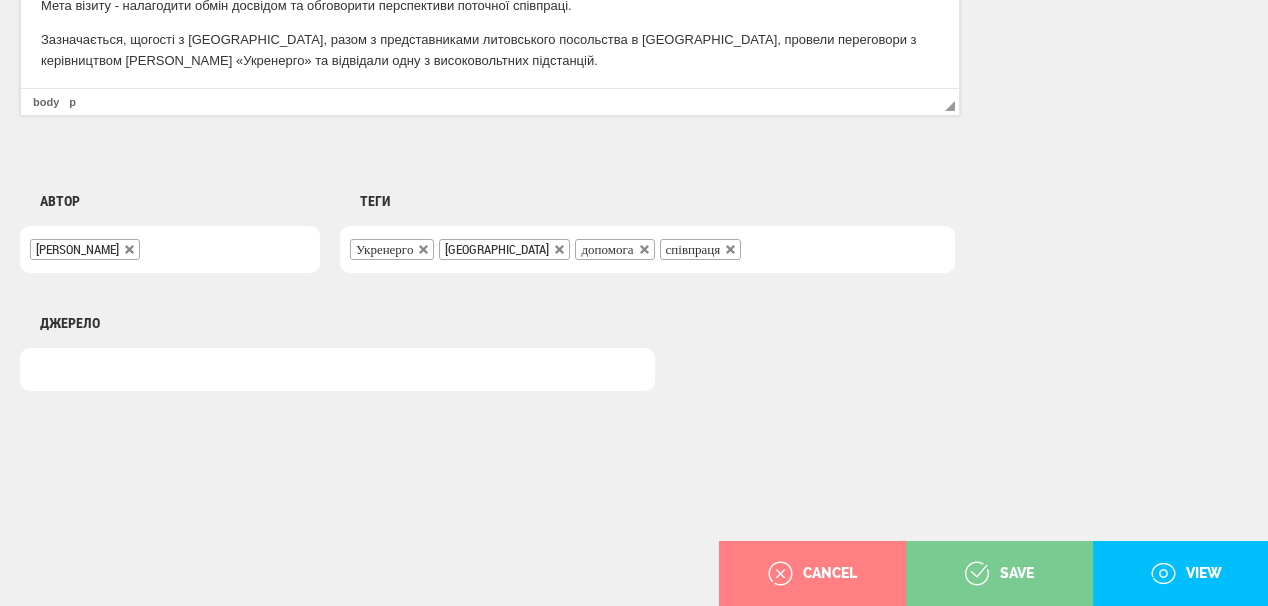 scroll, scrollTop: 1560, scrollLeft: 0, axis: vertical 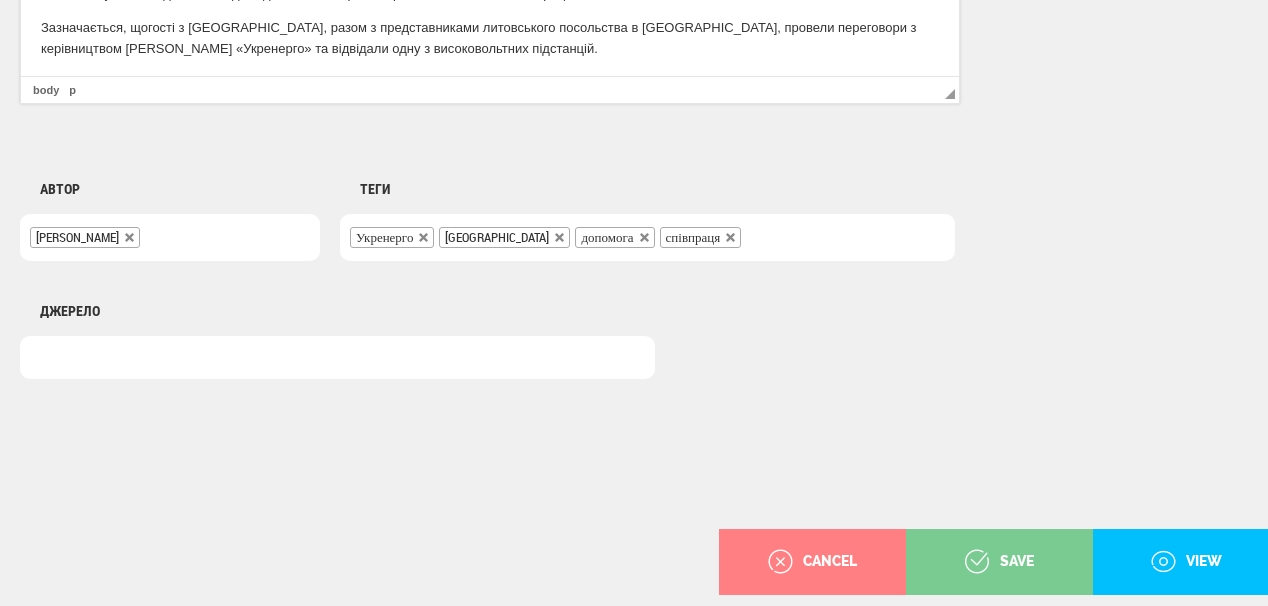 click on "save" at bounding box center [999, 562] 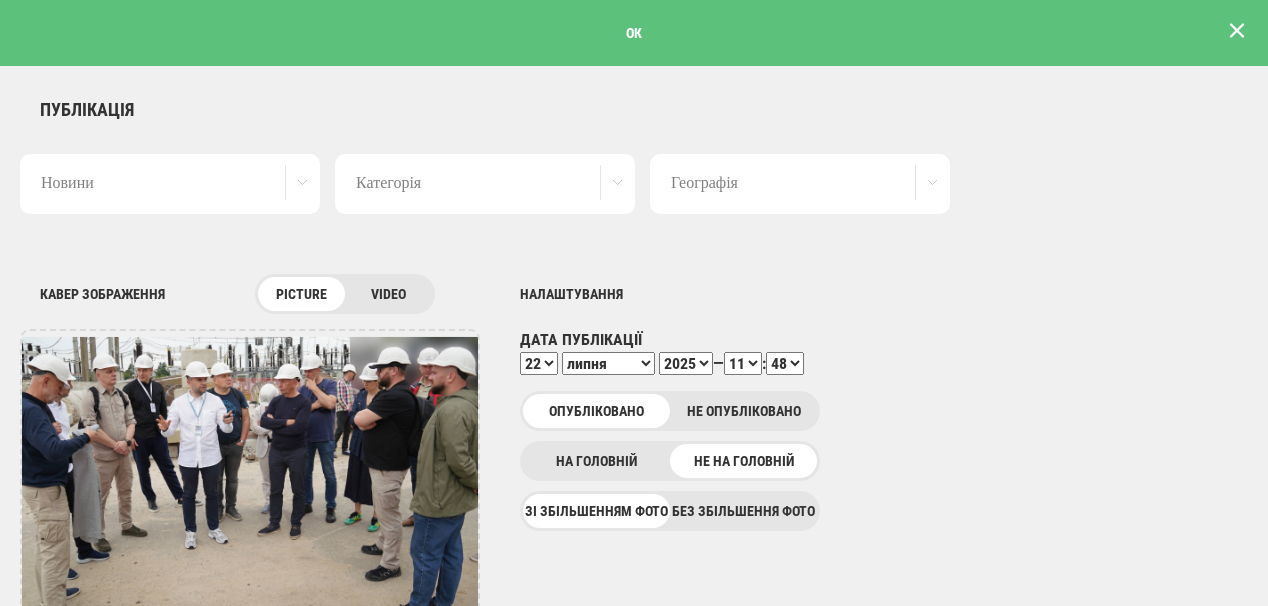 scroll, scrollTop: 0, scrollLeft: 0, axis: both 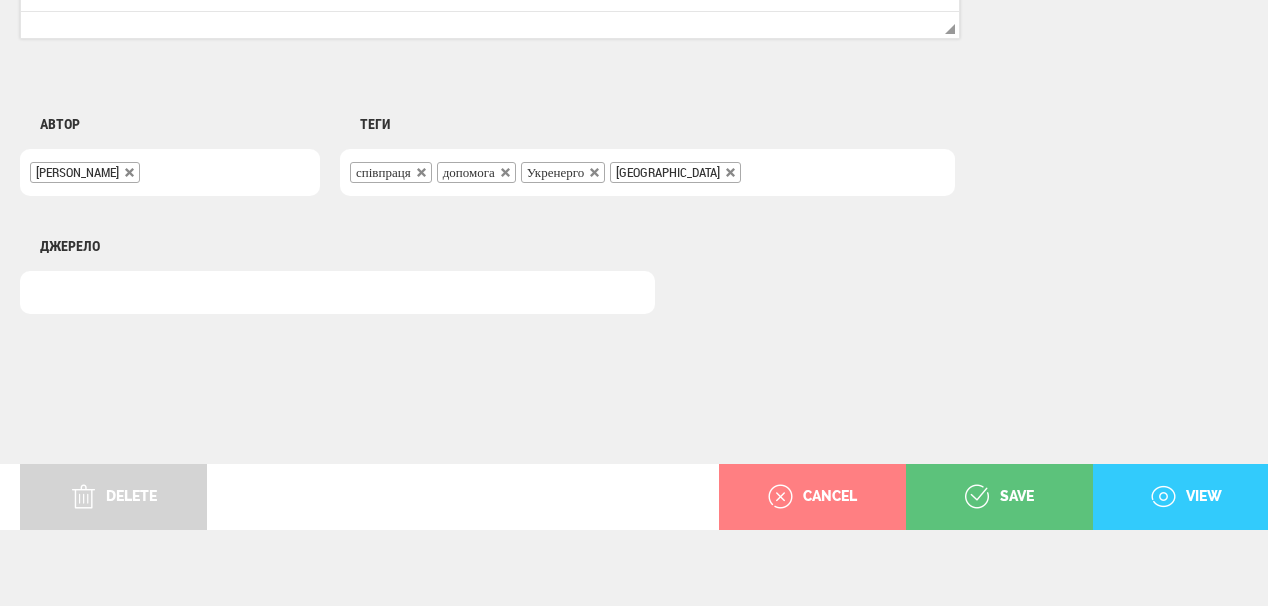 click on "view" at bounding box center (1186, 497) 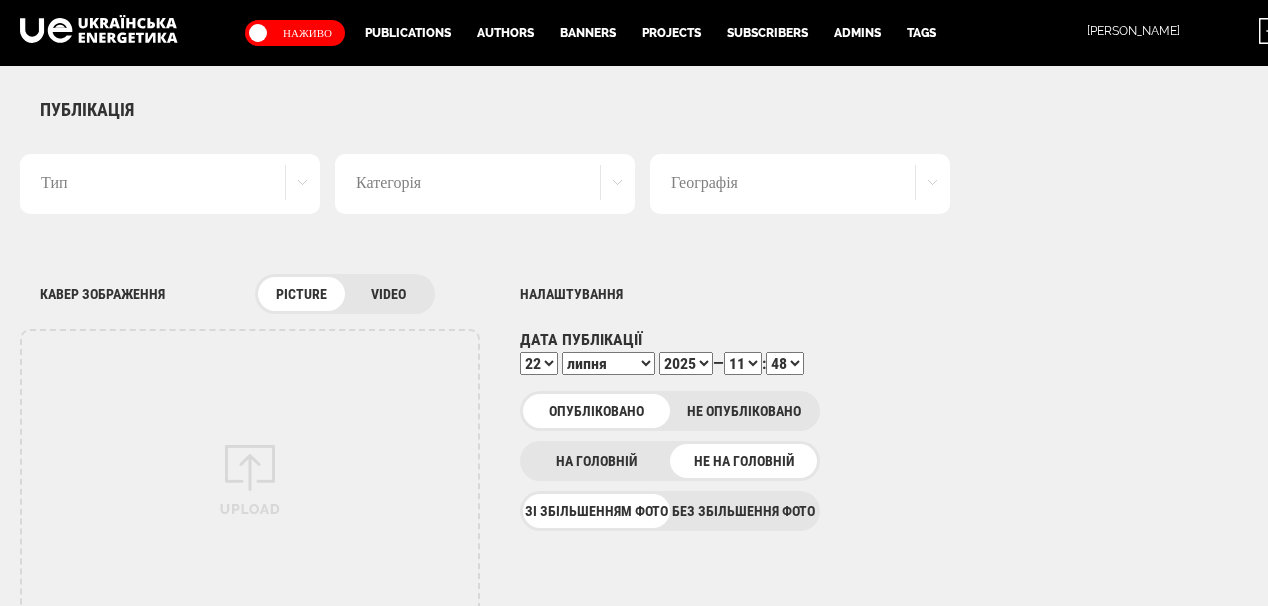 select on "48" 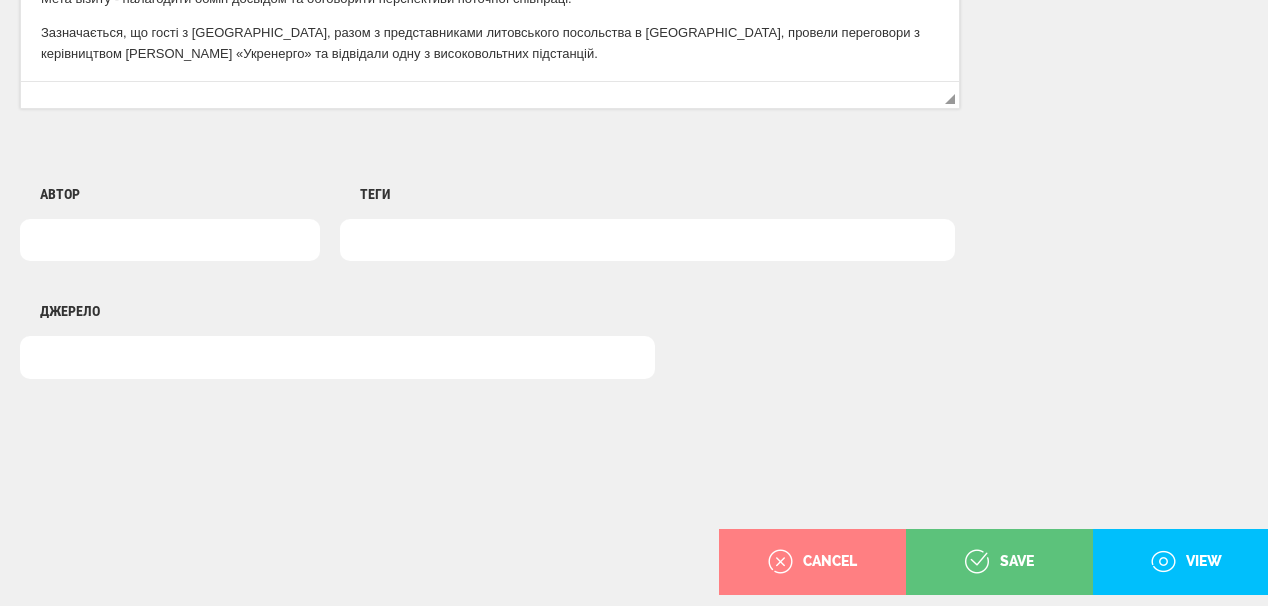 scroll, scrollTop: 0, scrollLeft: 0, axis: both 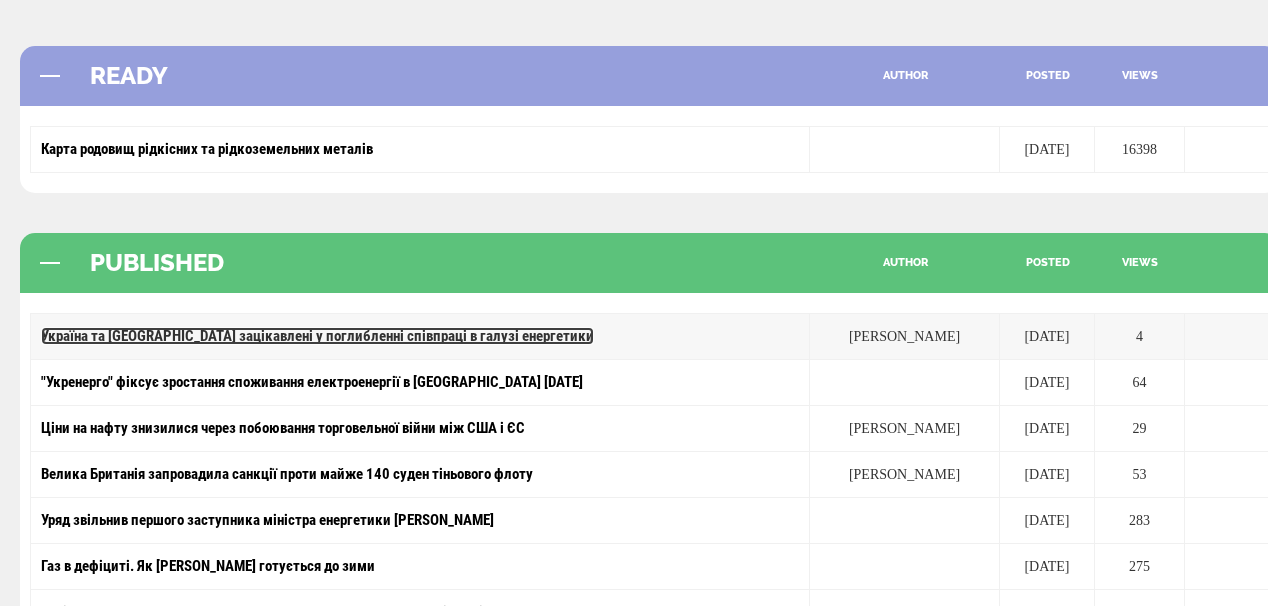 click on "Україна та [GEOGRAPHIC_DATA] зацікавлені у поглибленні співпраці в галузі енергетики" at bounding box center (317, 336) 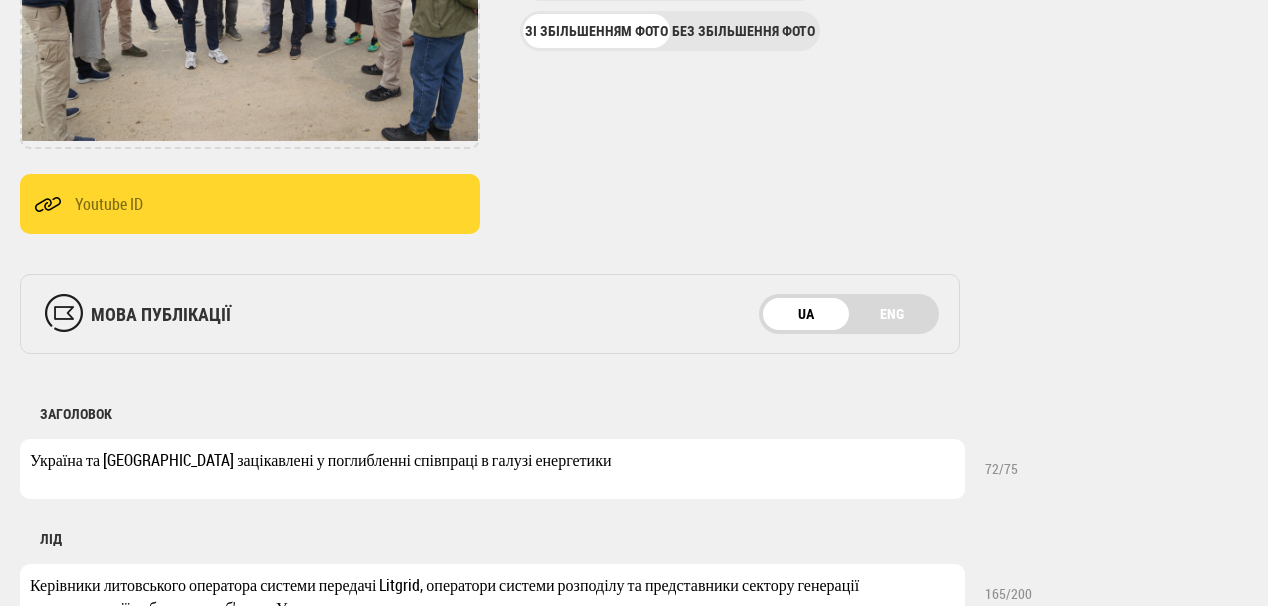 scroll, scrollTop: 640, scrollLeft: 0, axis: vertical 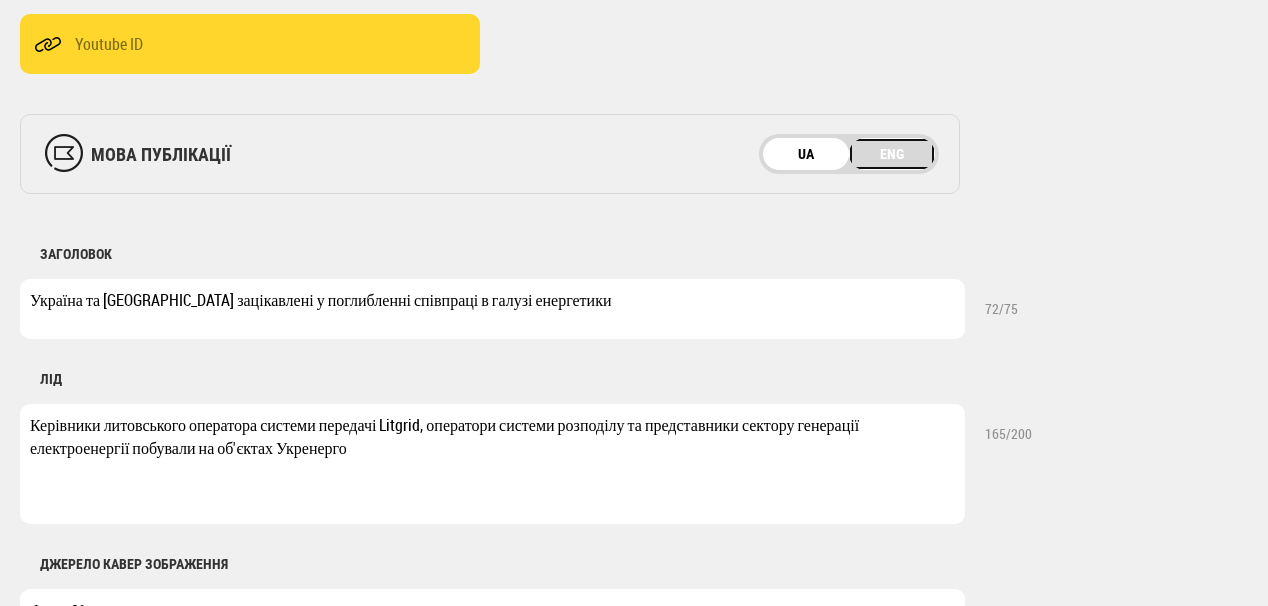 click on "ENG" at bounding box center (892, 154) 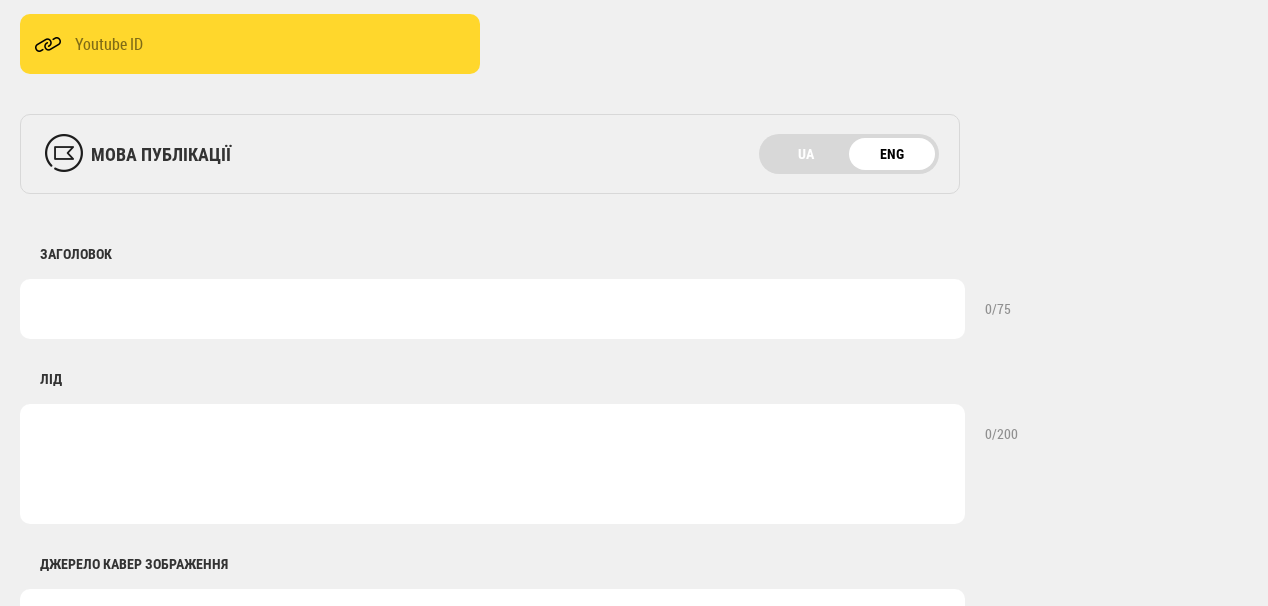 click at bounding box center (492, 309) 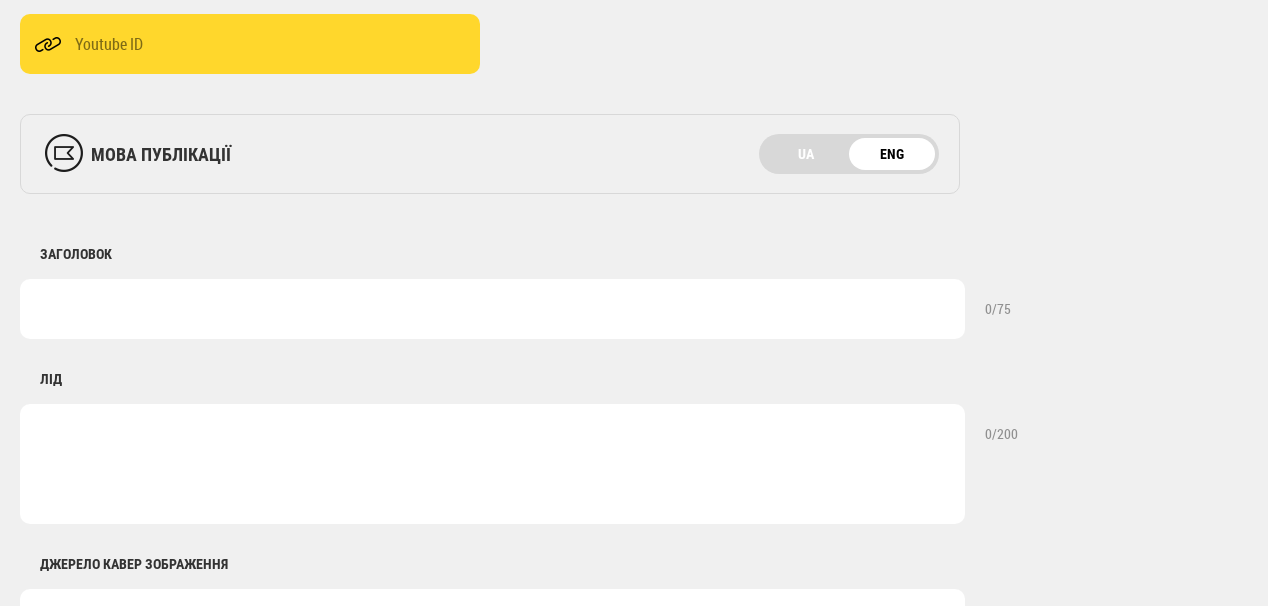 paste on "Ukraine and [GEOGRAPHIC_DATA] are interested in deepening cooperation in the energy" 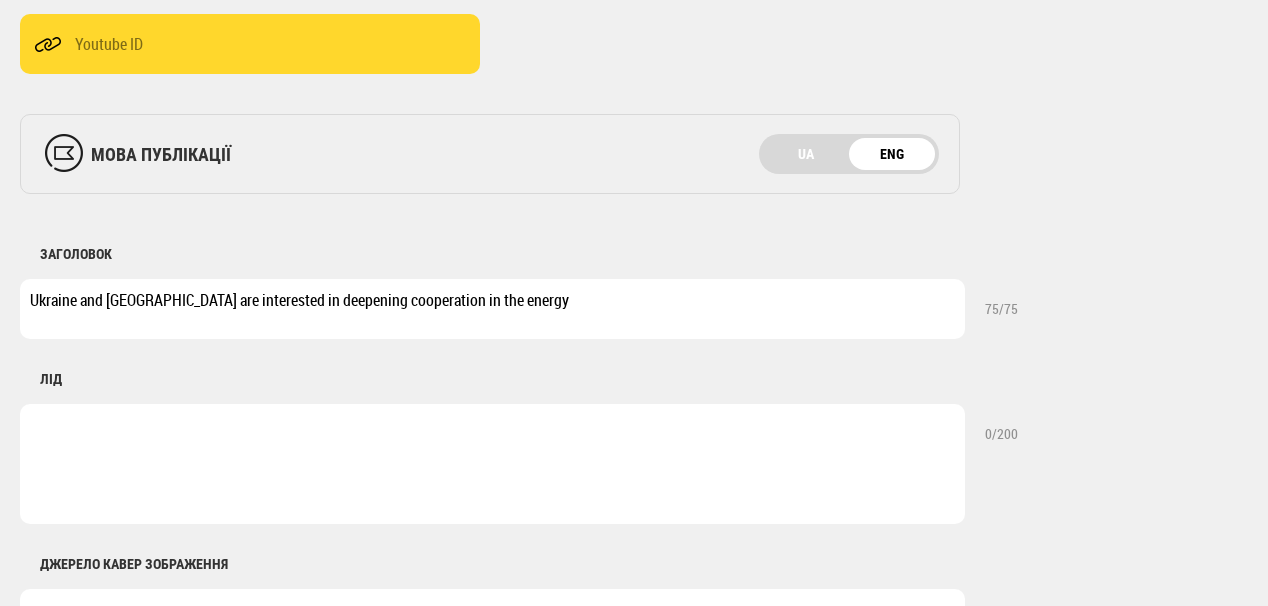 type on "Ukraine and [GEOGRAPHIC_DATA] are interested in deepening cooperation in the energy" 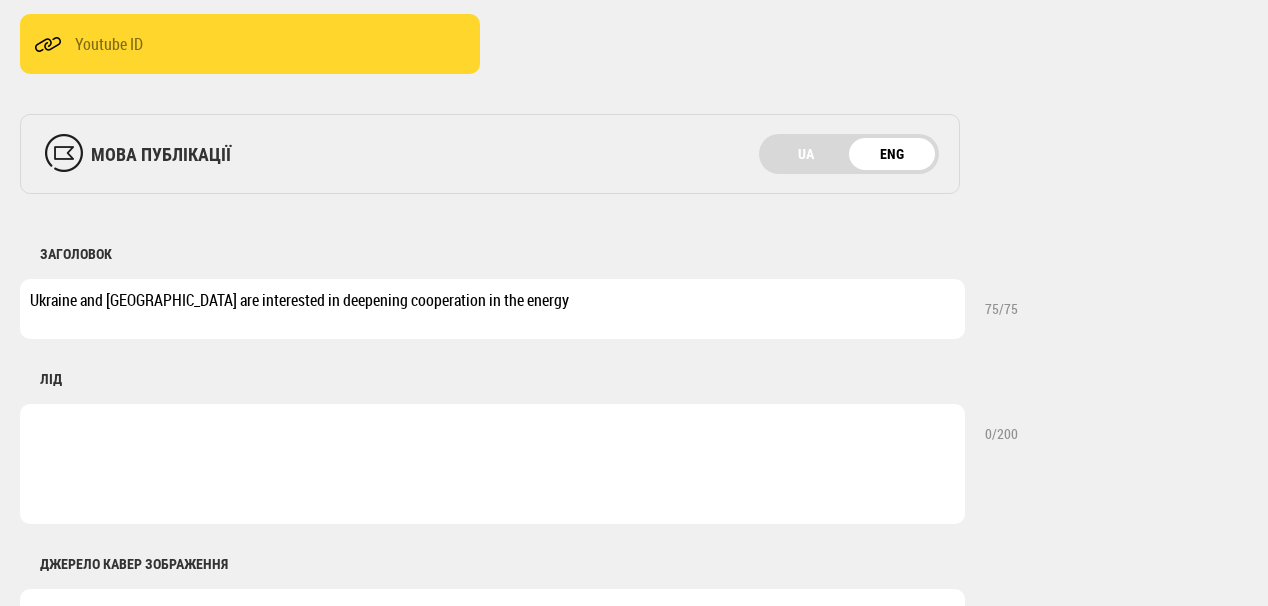 click at bounding box center [492, 464] 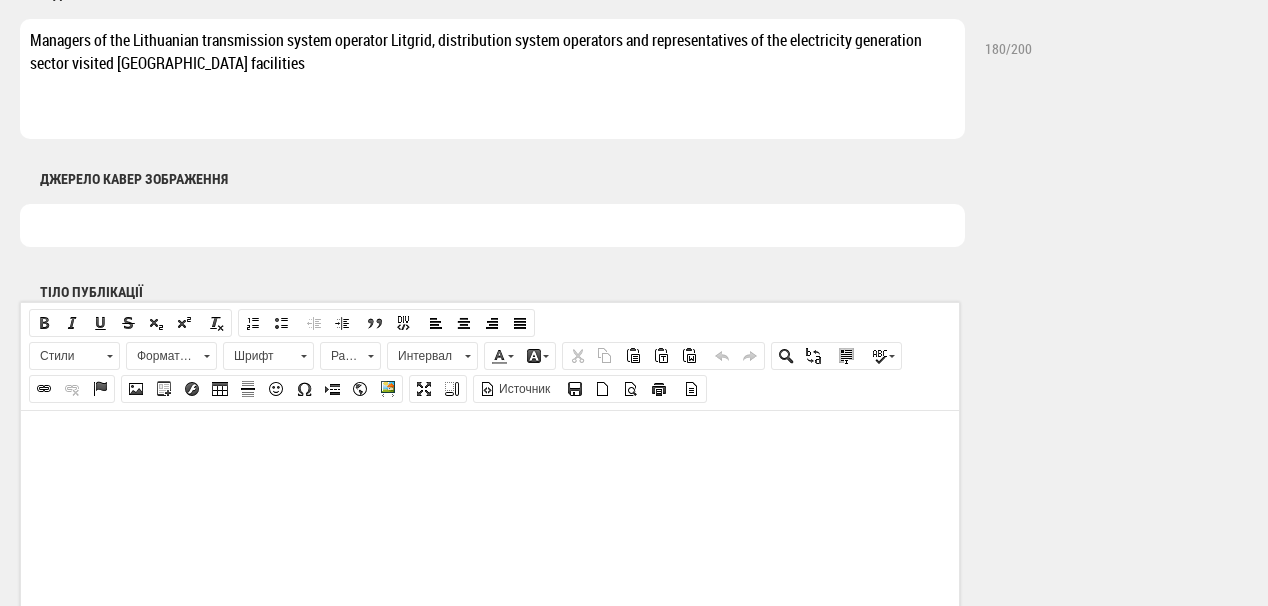 scroll, scrollTop: 1040, scrollLeft: 0, axis: vertical 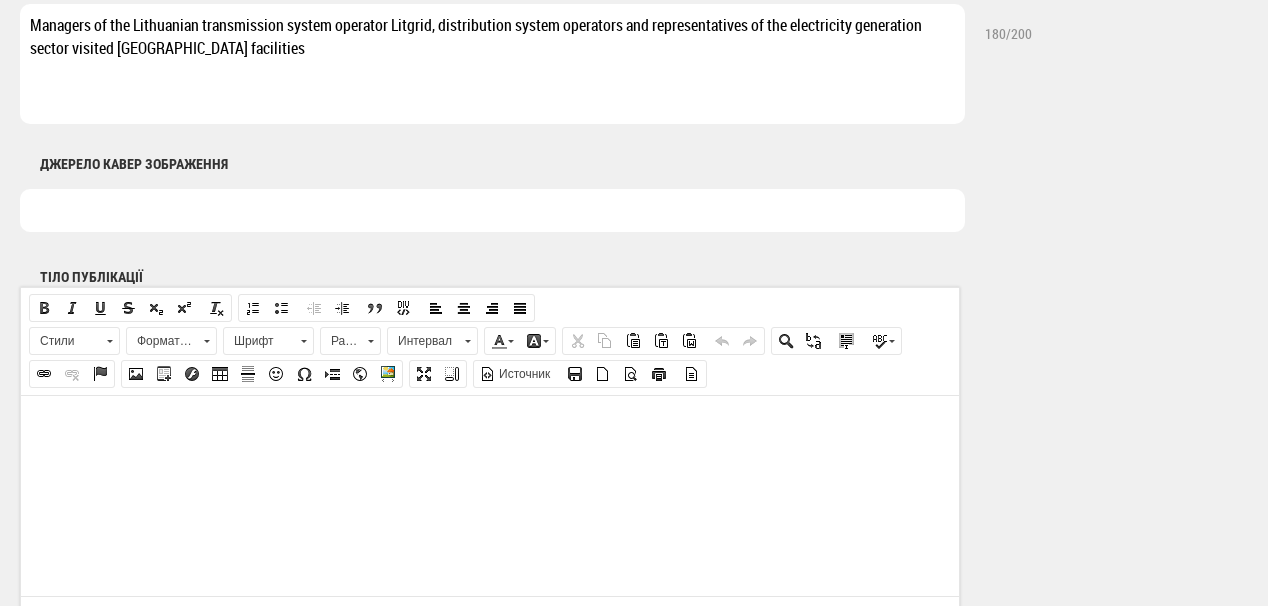 type on "Managers of the Lithuanian transmission system operator Litgrid, distribution system operators and representatives of the electricity generation sector visited [GEOGRAPHIC_DATA] facilities" 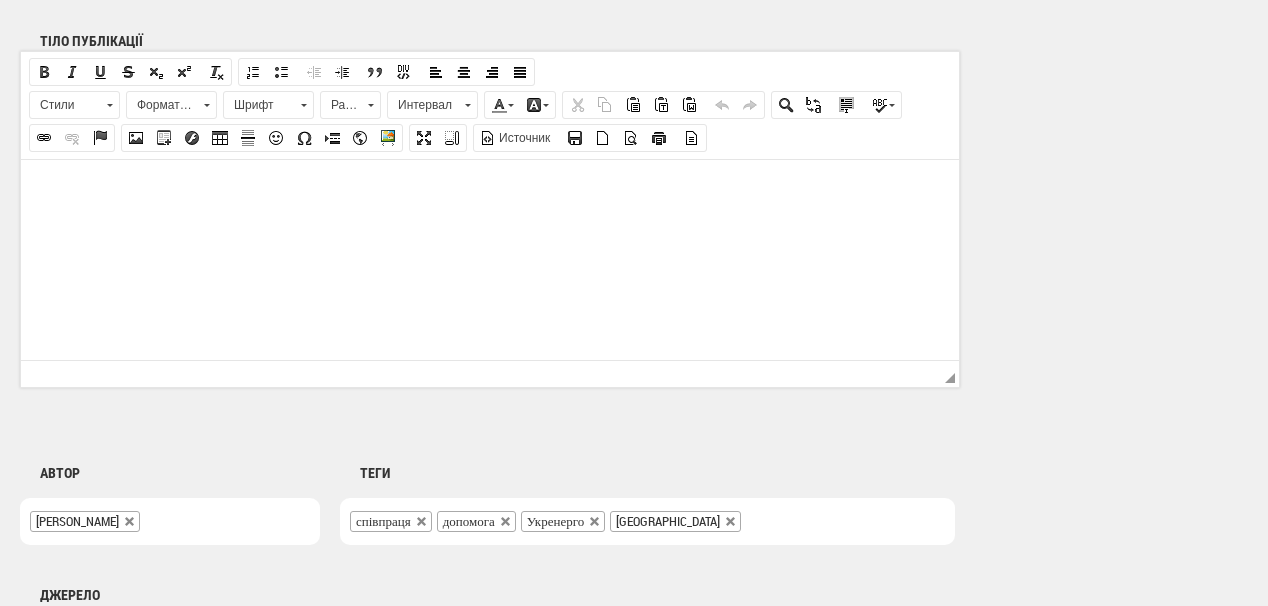 scroll, scrollTop: 1280, scrollLeft: 0, axis: vertical 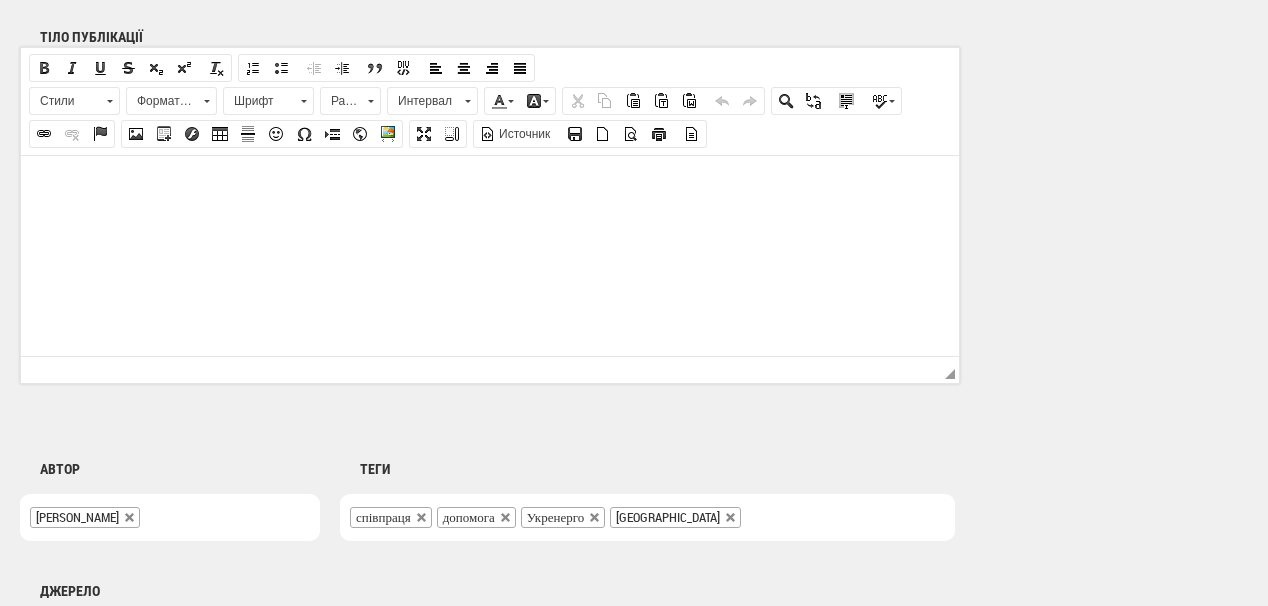 type on "Photo: [PERSON_NAME]" 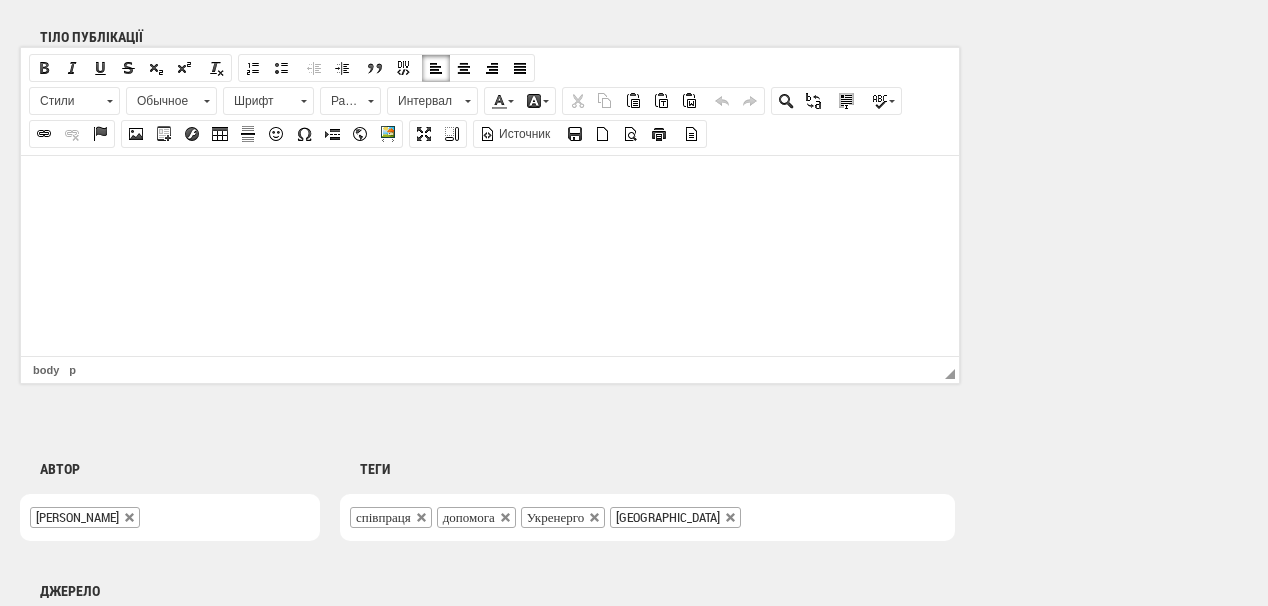 click at bounding box center [490, 185] 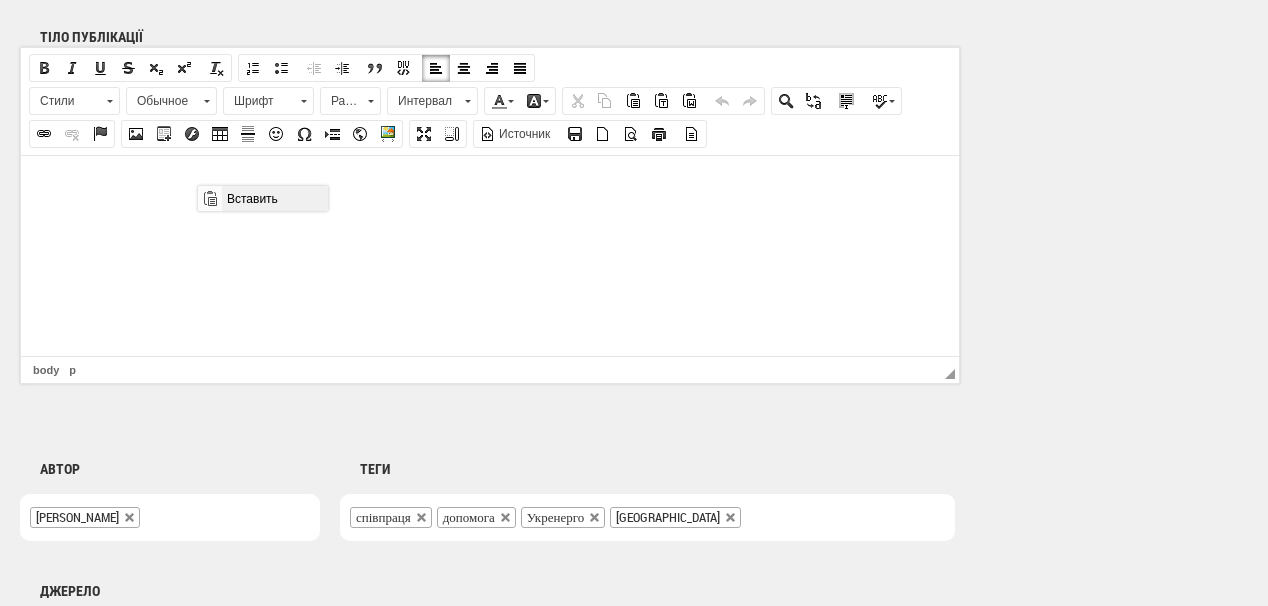 scroll, scrollTop: 0, scrollLeft: 0, axis: both 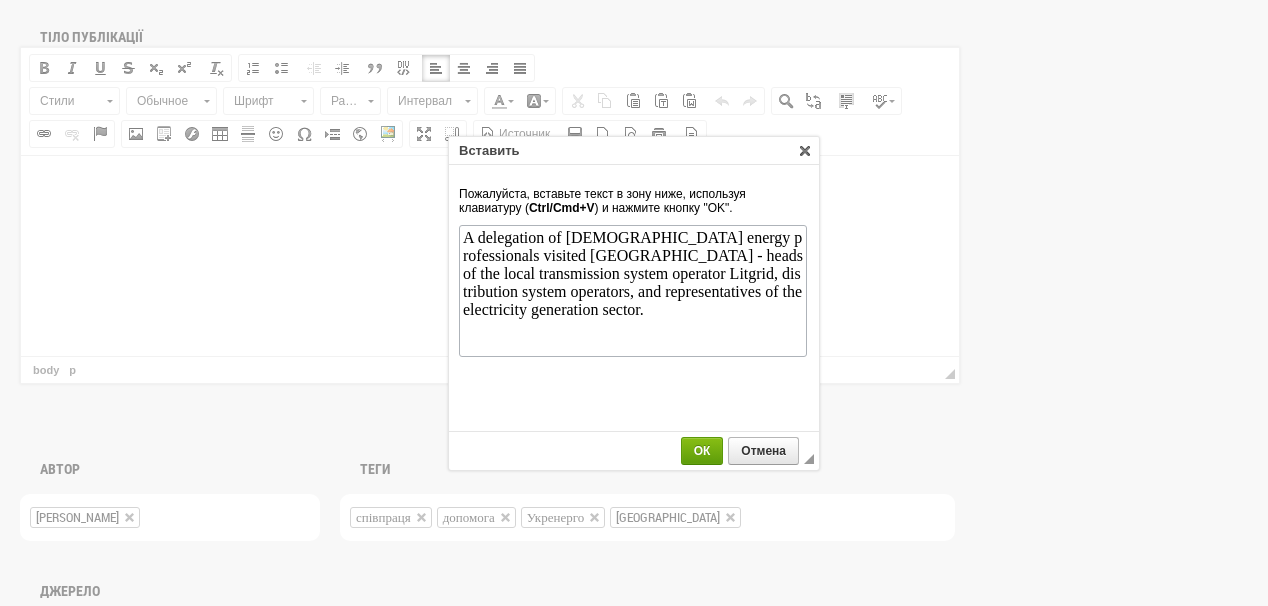 click on "ОК" at bounding box center (702, 451) 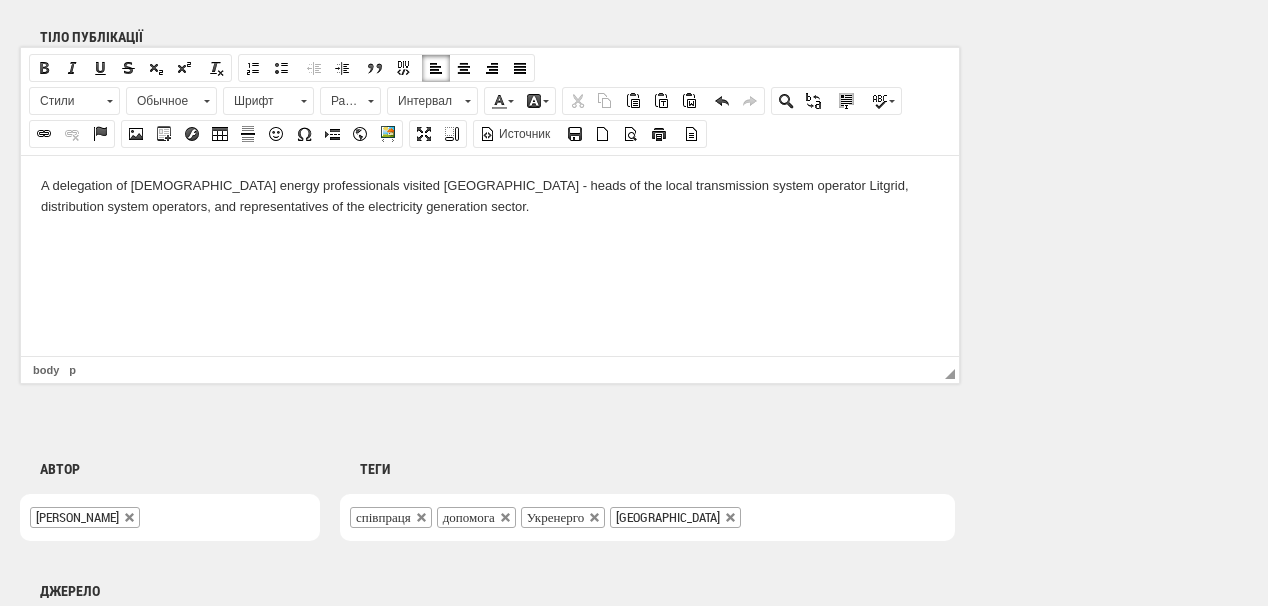 click at bounding box center (490, 240) 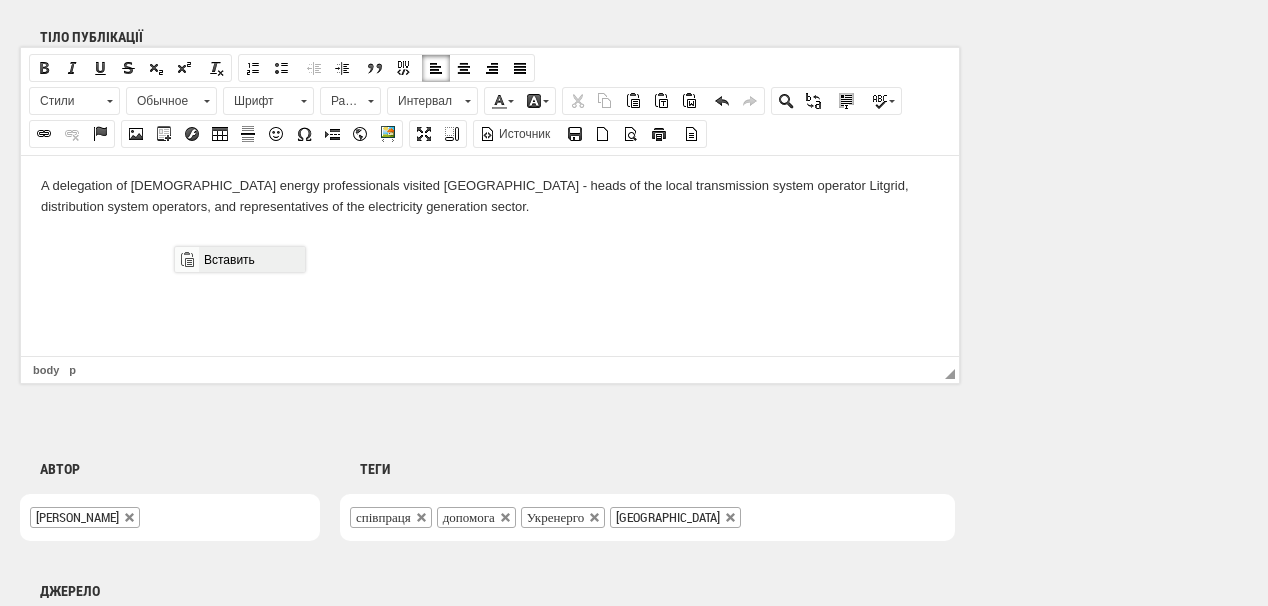 click on "Вставить" at bounding box center [251, 259] 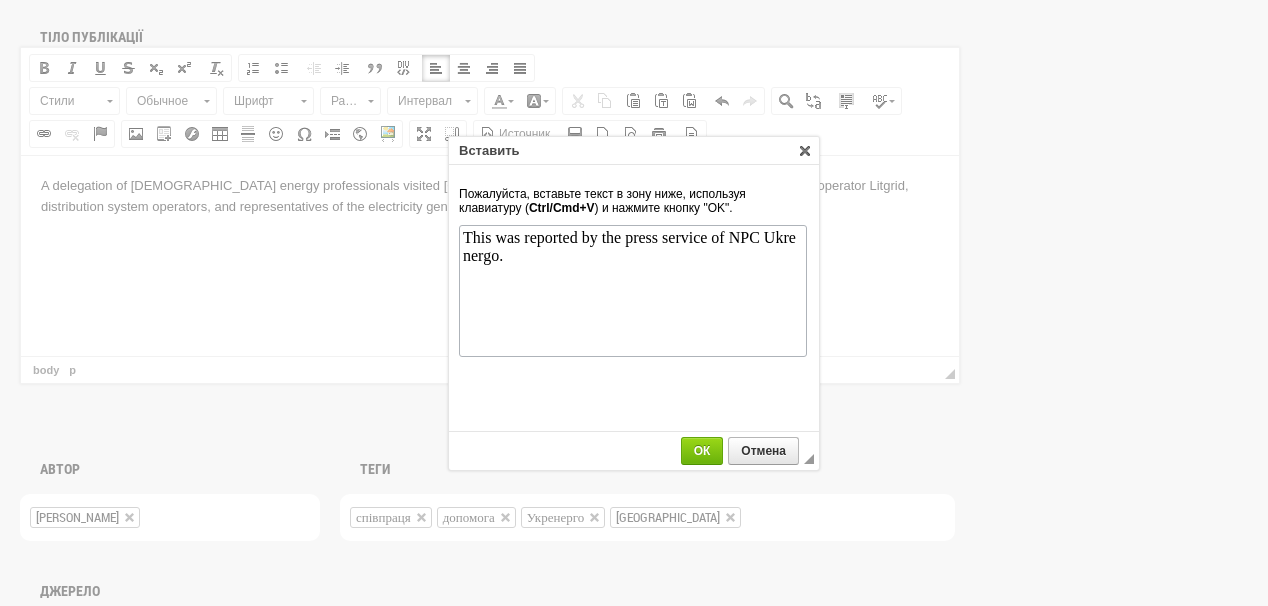 scroll, scrollTop: 0, scrollLeft: 0, axis: both 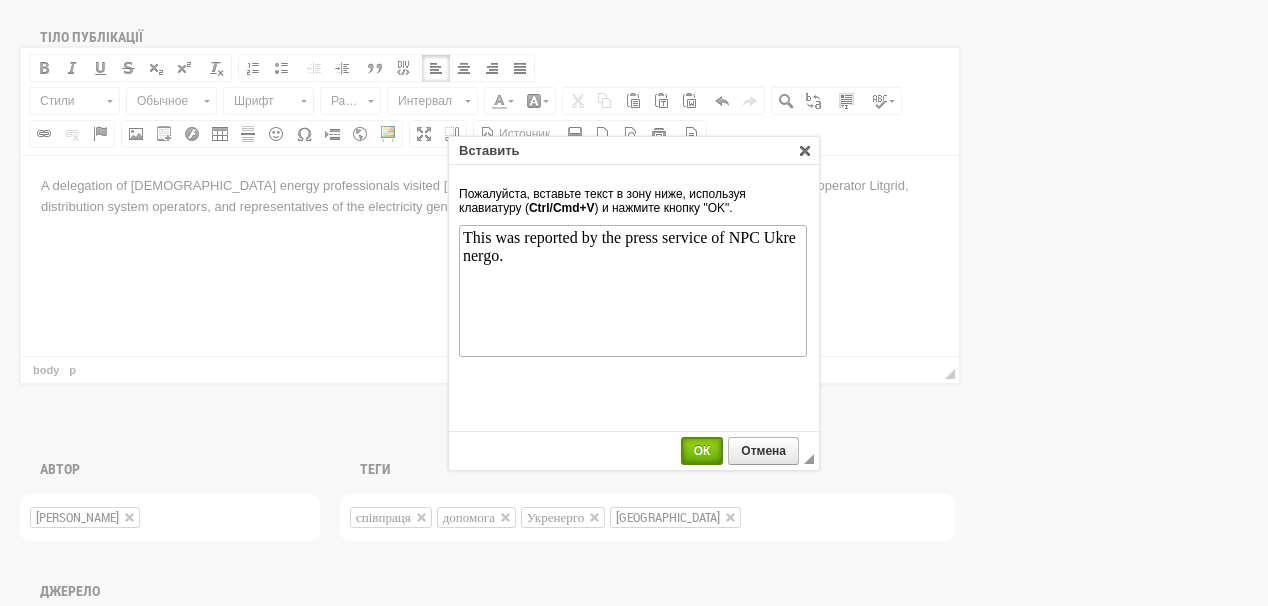 click on "ОК" at bounding box center [702, 451] 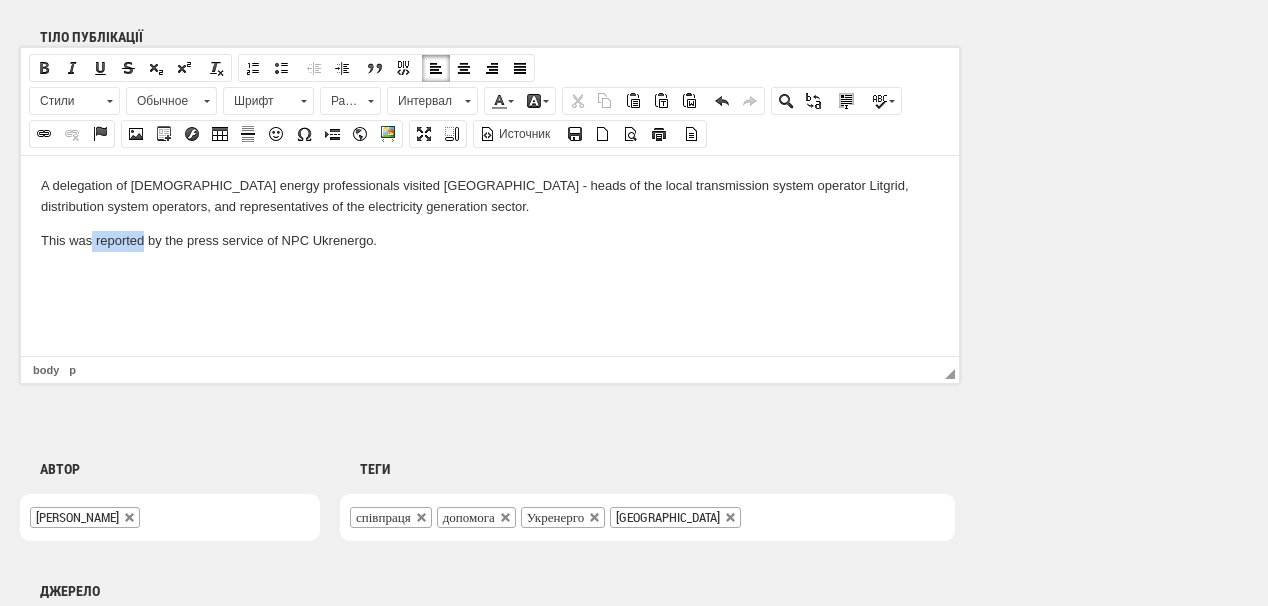 drag, startPoint x: 93, startPoint y: 240, endPoint x: 109, endPoint y: 195, distance: 47.759815 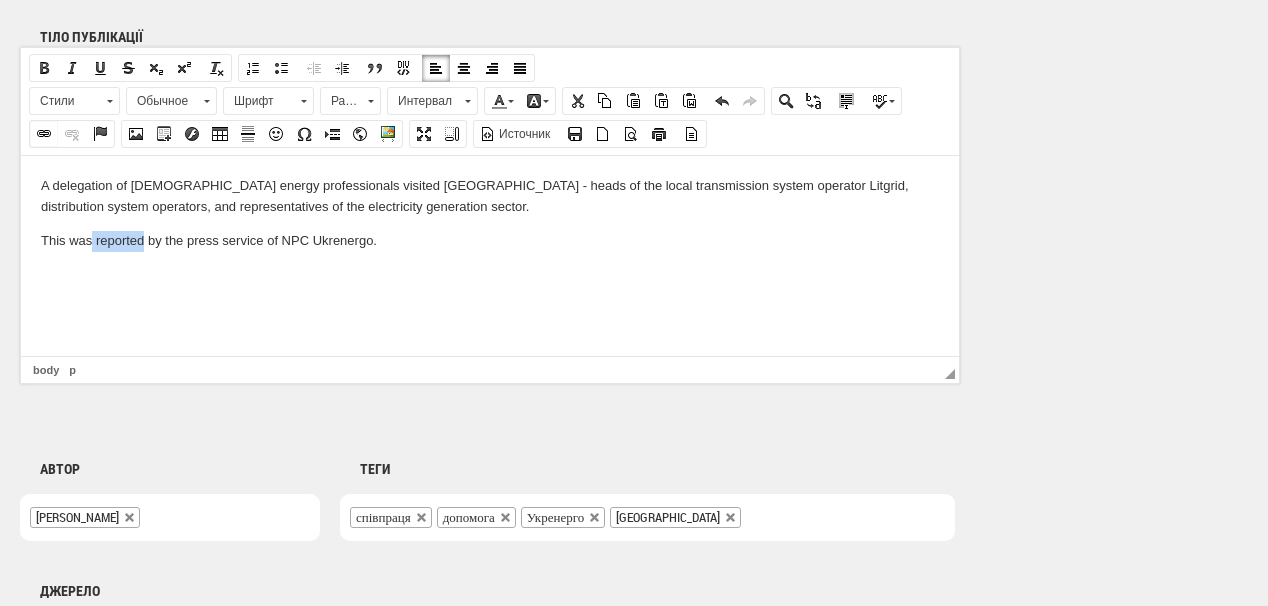 click at bounding box center (44, 134) 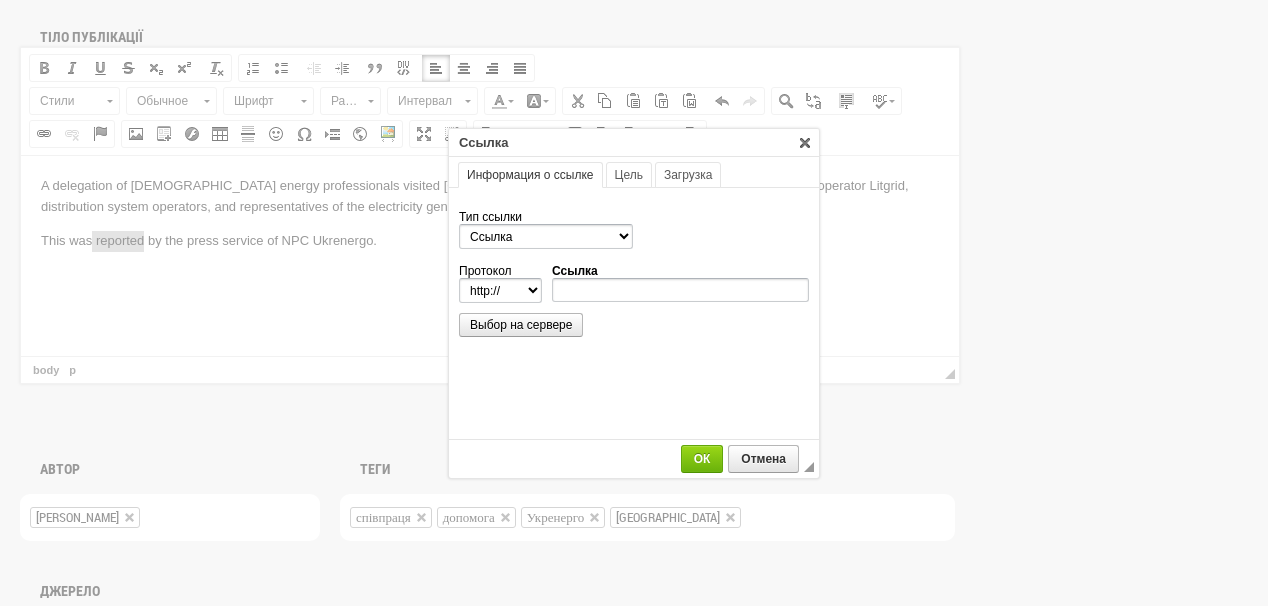 scroll, scrollTop: 0, scrollLeft: 0, axis: both 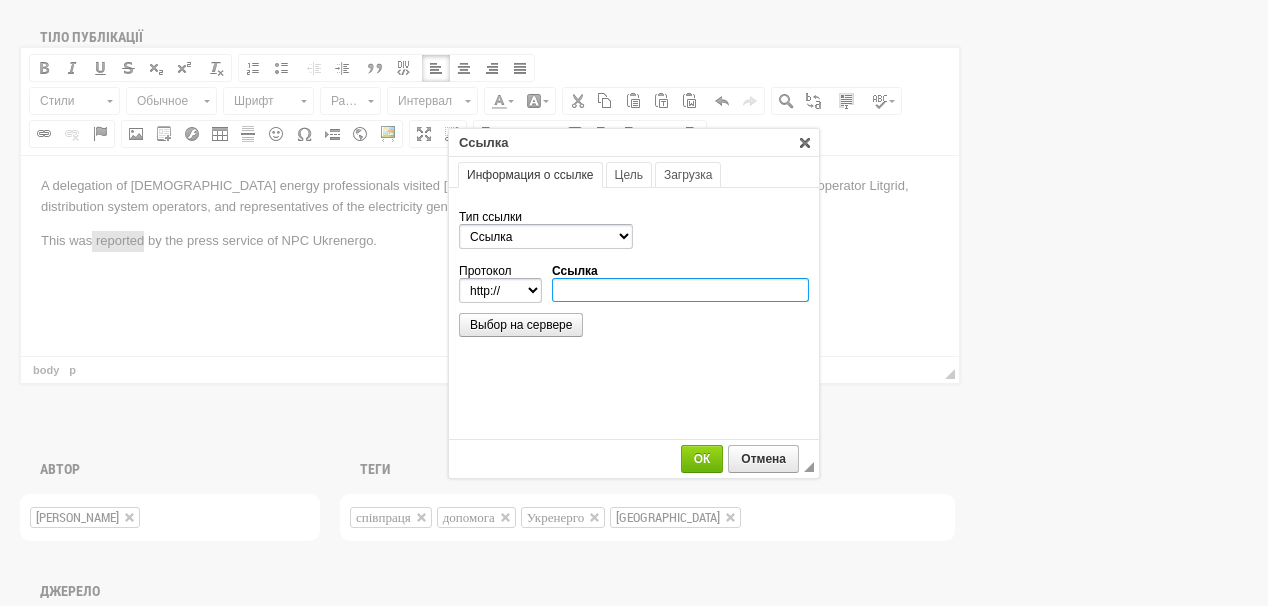 click on "Ссылка" at bounding box center [680, 290] 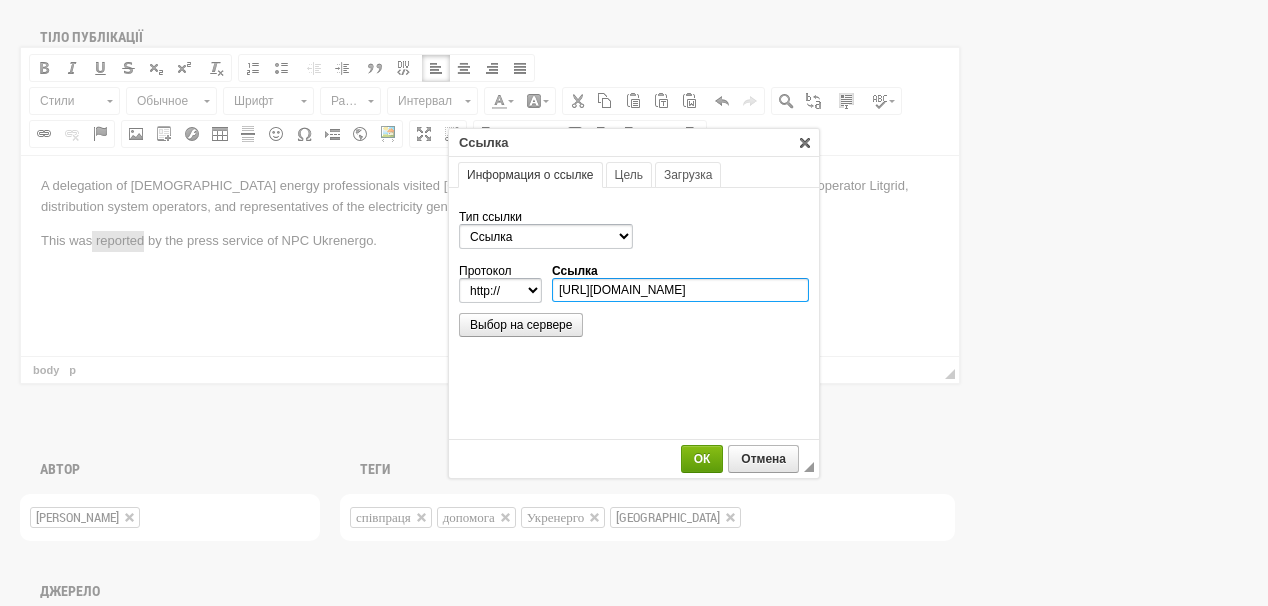 type on "https://www.facebook.com/npcukrenergo" 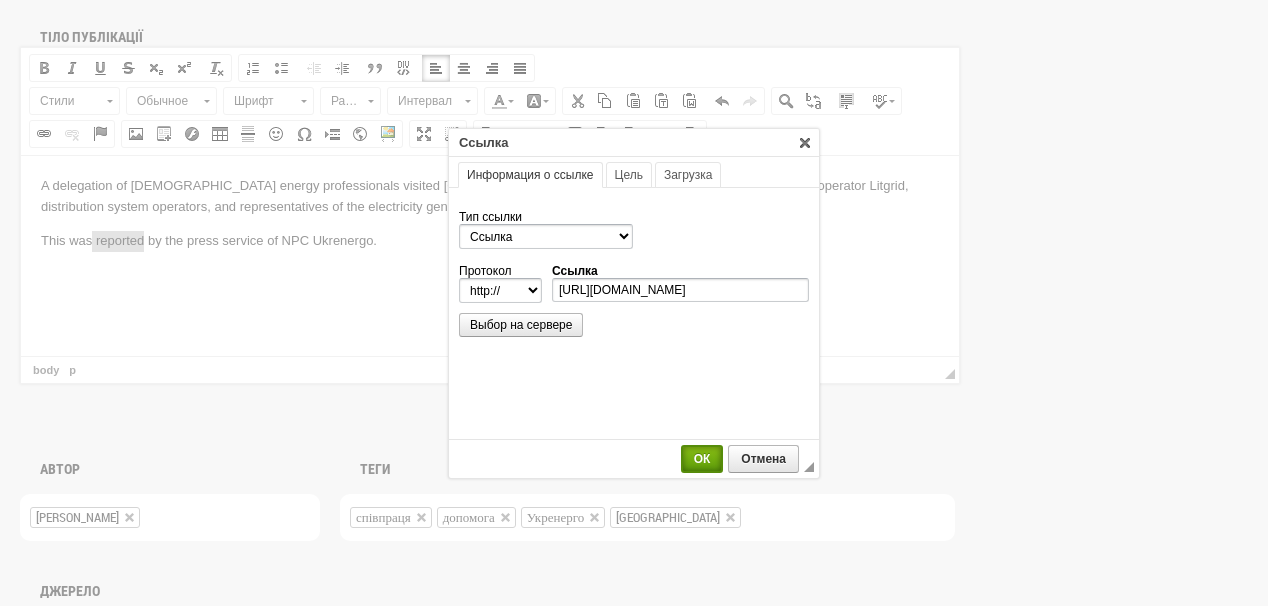 select on "https://" 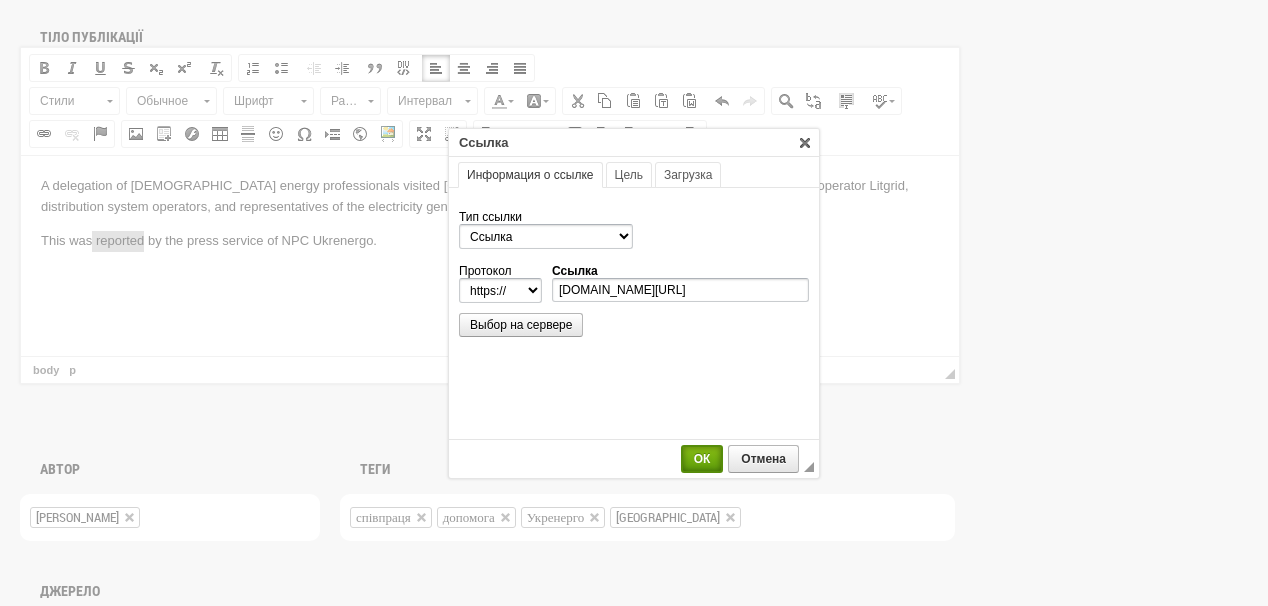click on "ОК" at bounding box center (702, 459) 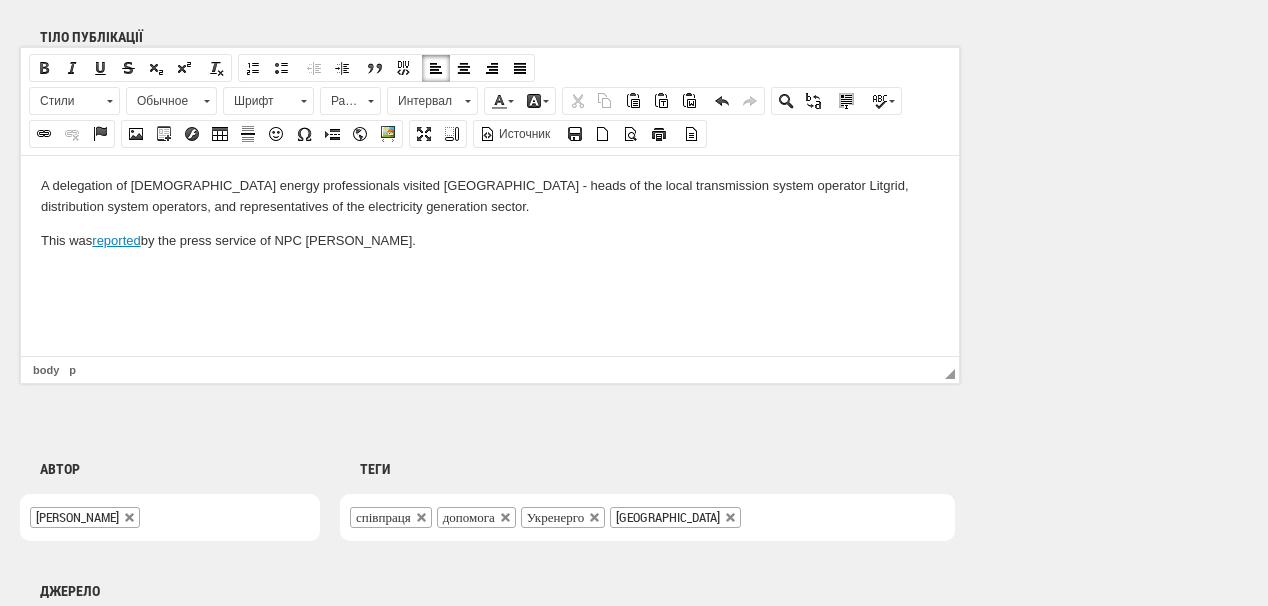 click on "A delegation of Lithuanian energy professionals visited Ukraine - heads of the local transmission system operator Litgrid, distribution system operators, and representatives of the electricity generation sector. This was  reported  by the press service of NPC Ukrenergo." at bounding box center [490, 212] 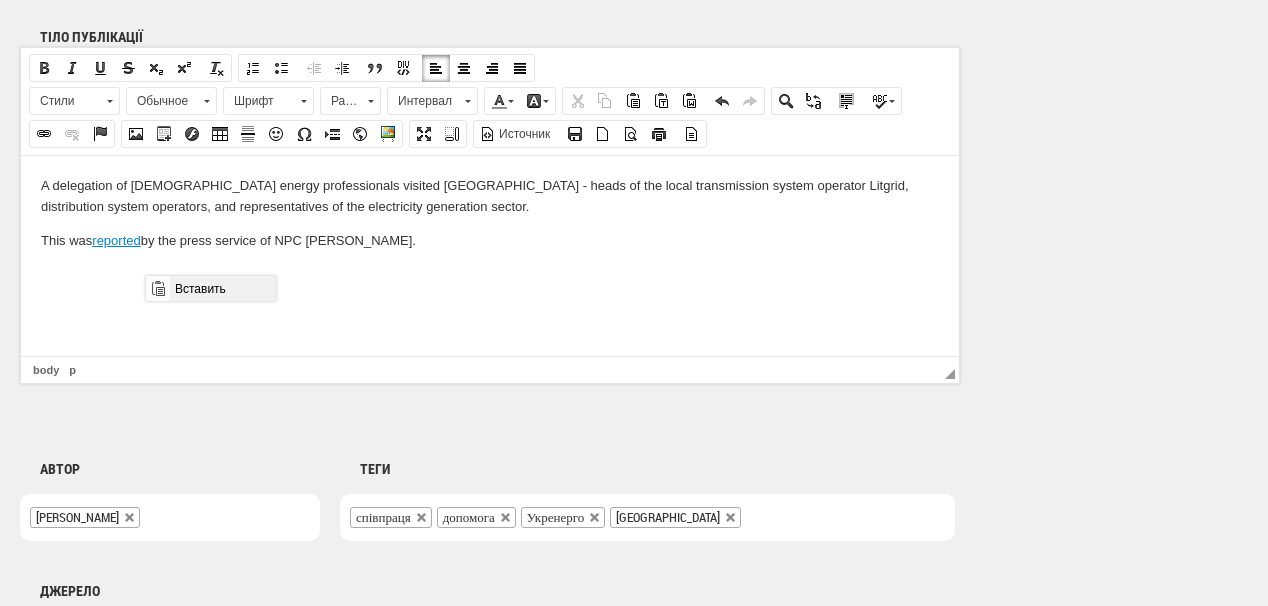 drag, startPoint x: 193, startPoint y: 290, endPoint x: 522, endPoint y: 542, distance: 414.4213 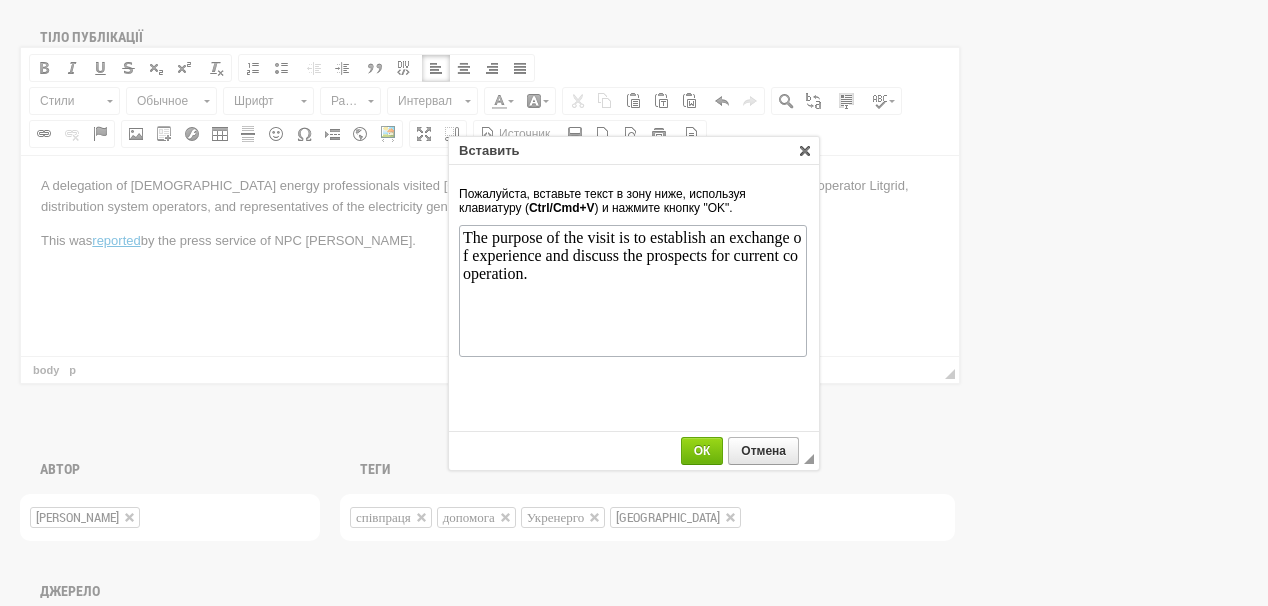 scroll, scrollTop: 0, scrollLeft: 0, axis: both 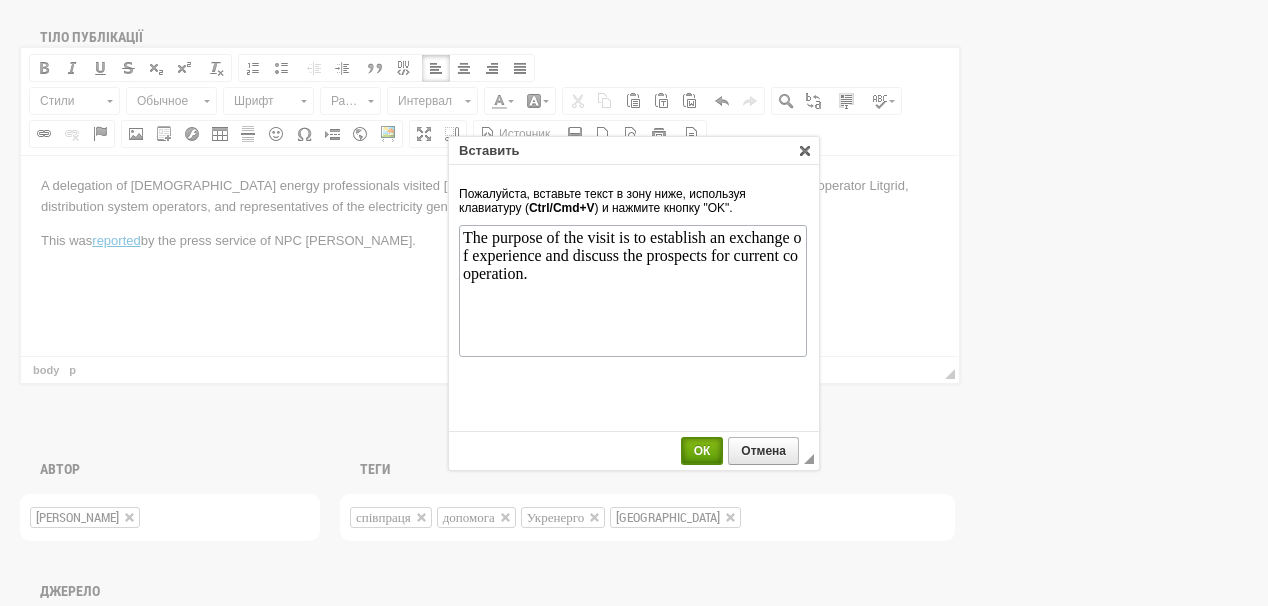 click on "ОК" at bounding box center [702, 451] 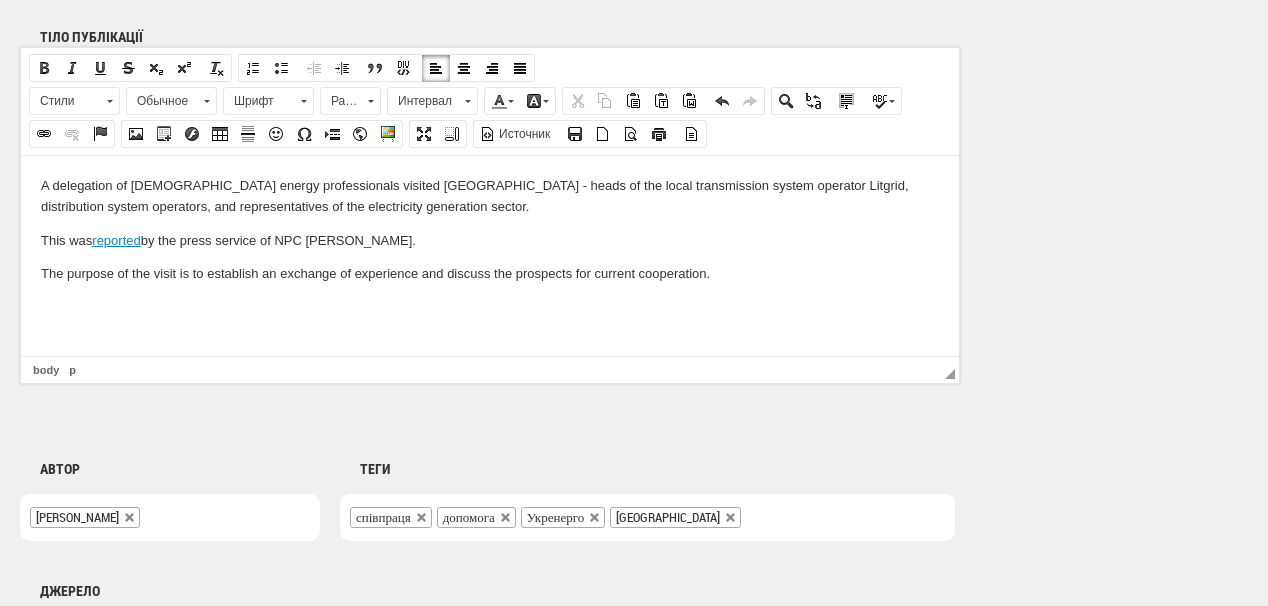 click at bounding box center (490, 307) 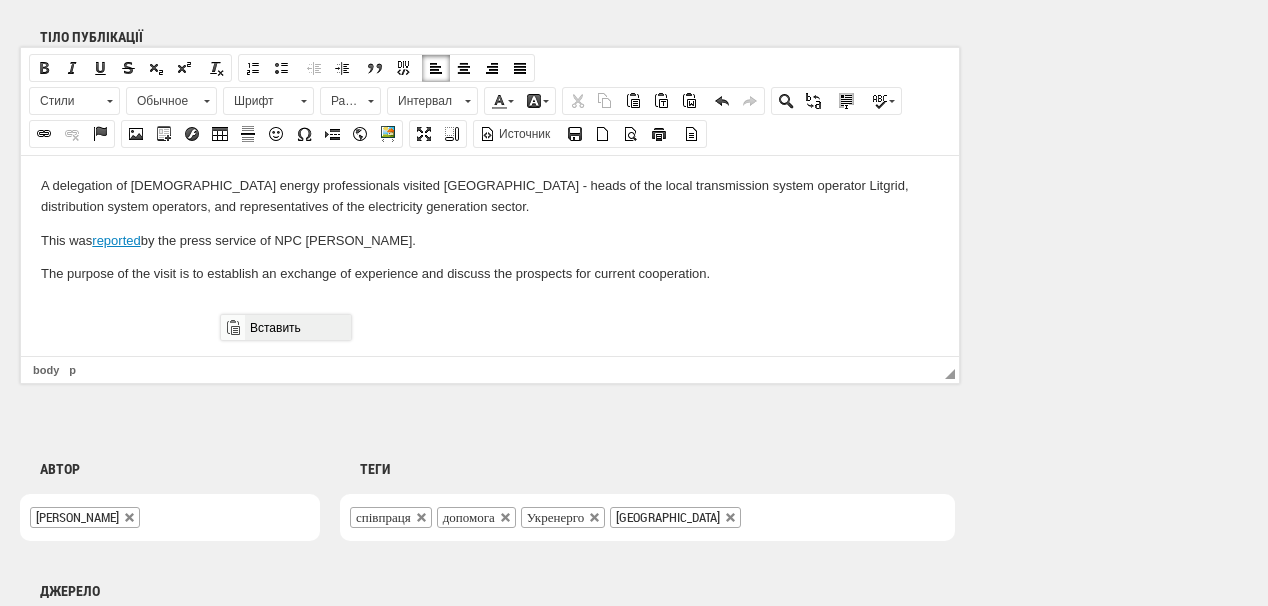 click on "Вставить" at bounding box center (297, 327) 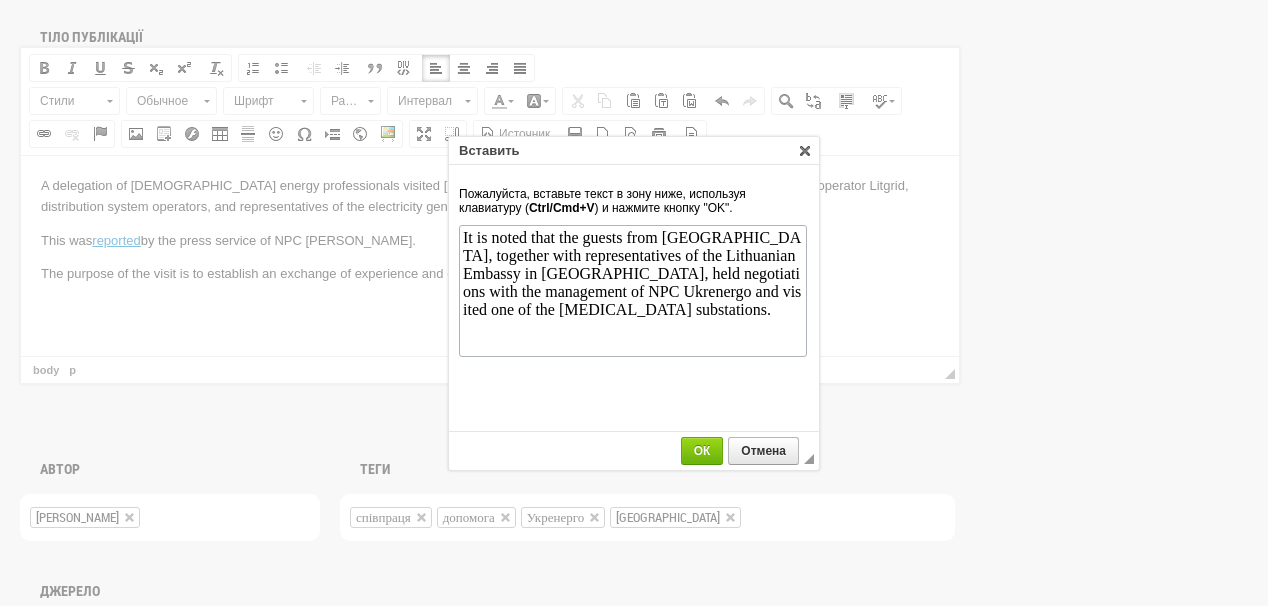 scroll, scrollTop: 0, scrollLeft: 0, axis: both 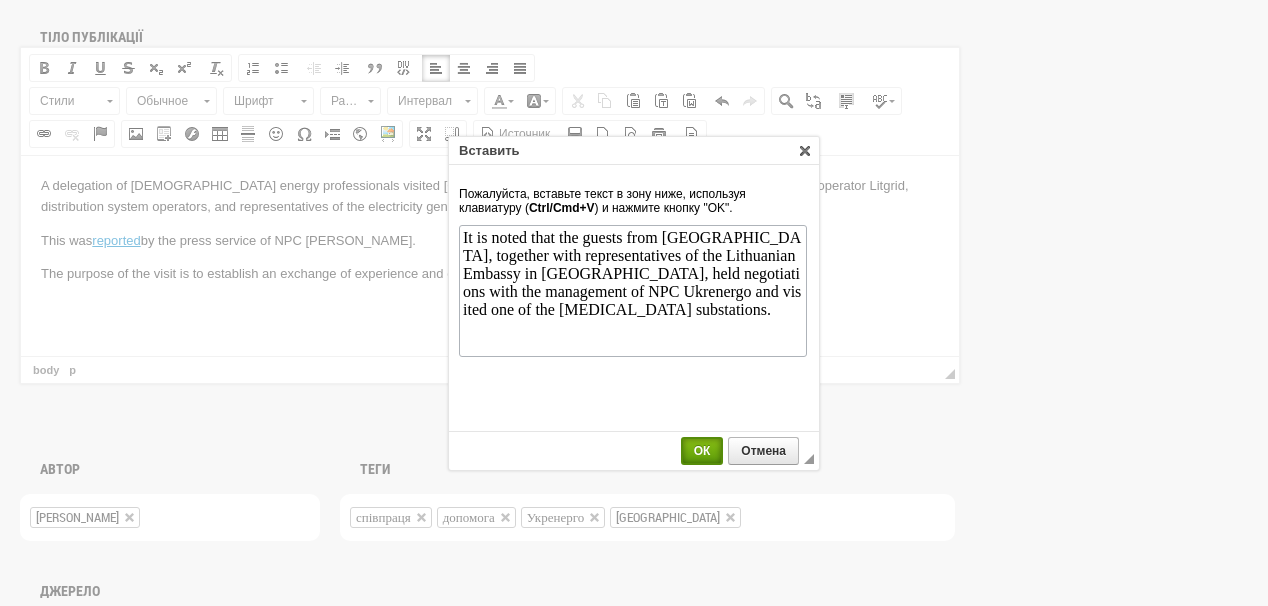 click on "ОК" at bounding box center [702, 451] 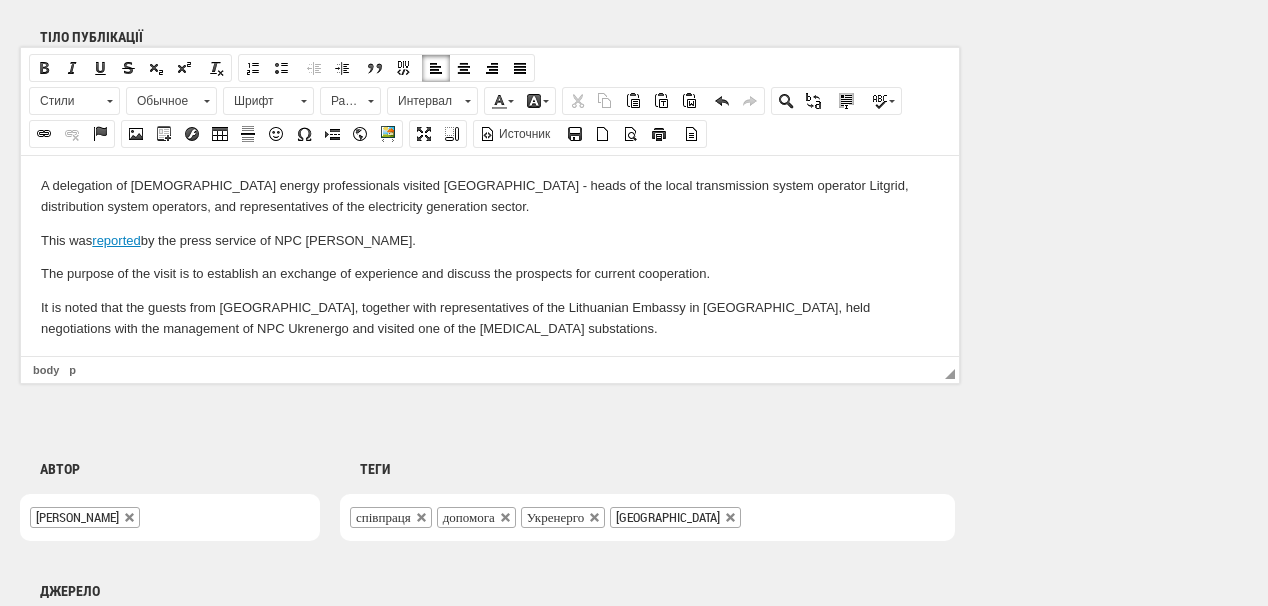 scroll, scrollTop: 14, scrollLeft: 0, axis: vertical 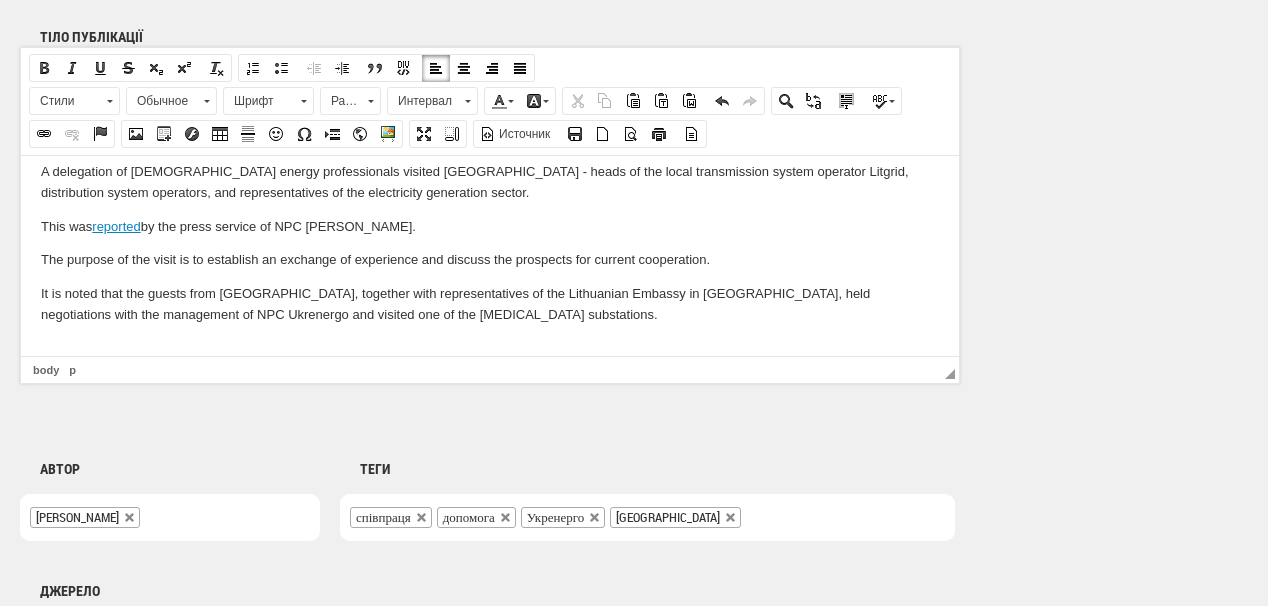 click at bounding box center [490, 348] 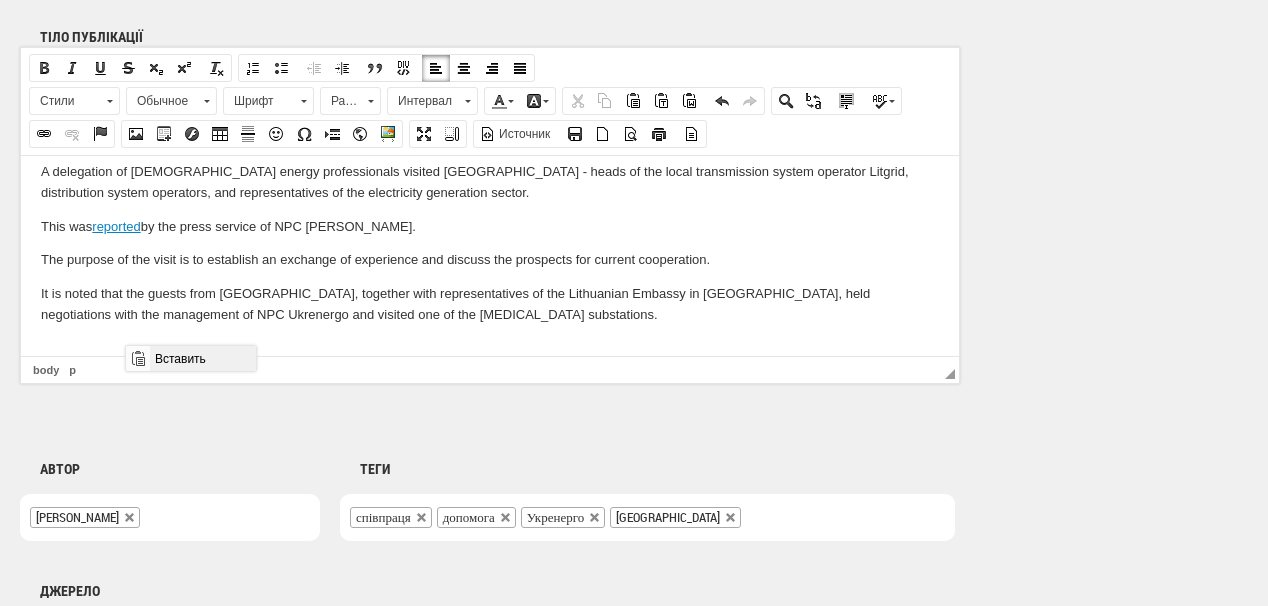 click on "Вставить" at bounding box center [202, 358] 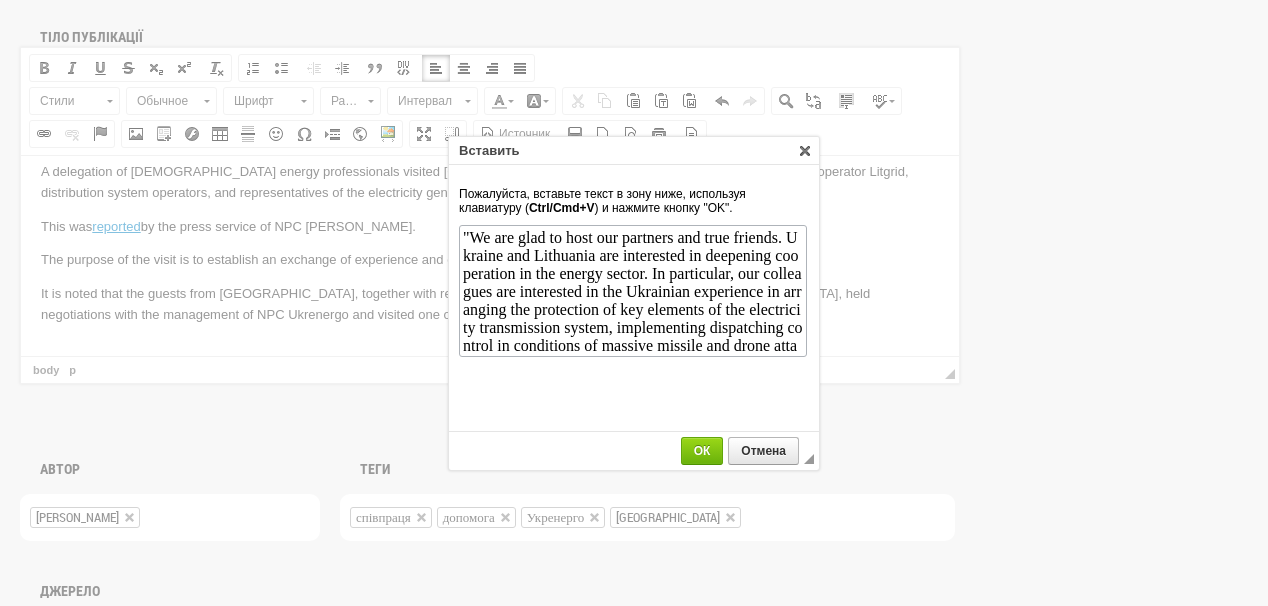 scroll, scrollTop: 129, scrollLeft: 0, axis: vertical 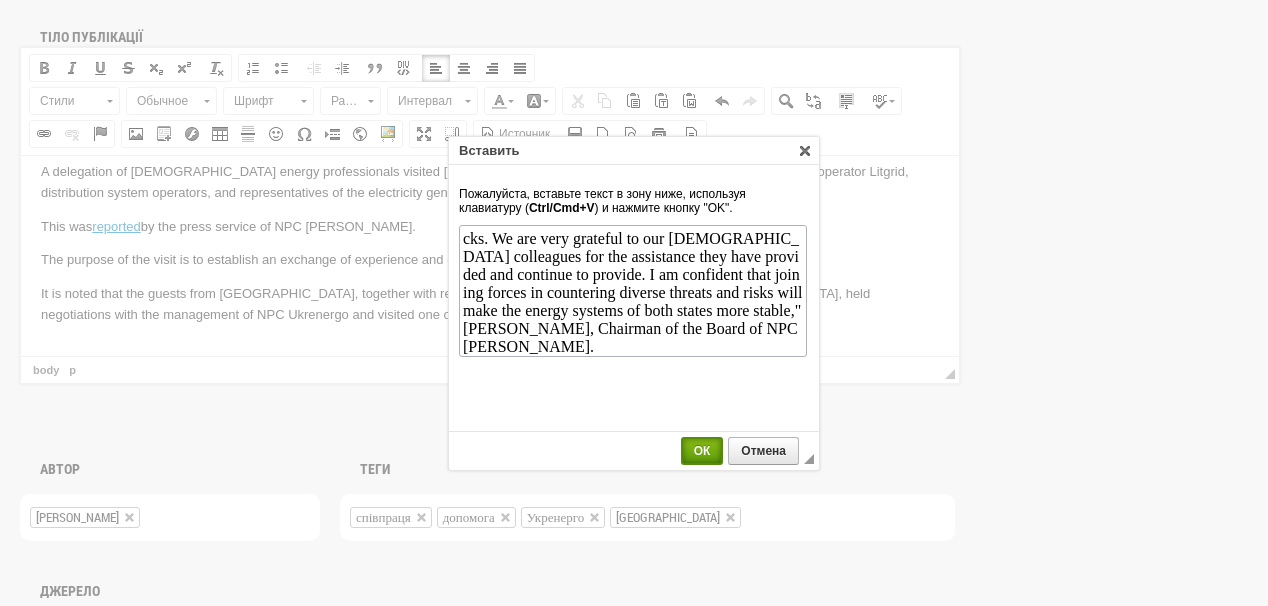click on "ОК" at bounding box center [702, 451] 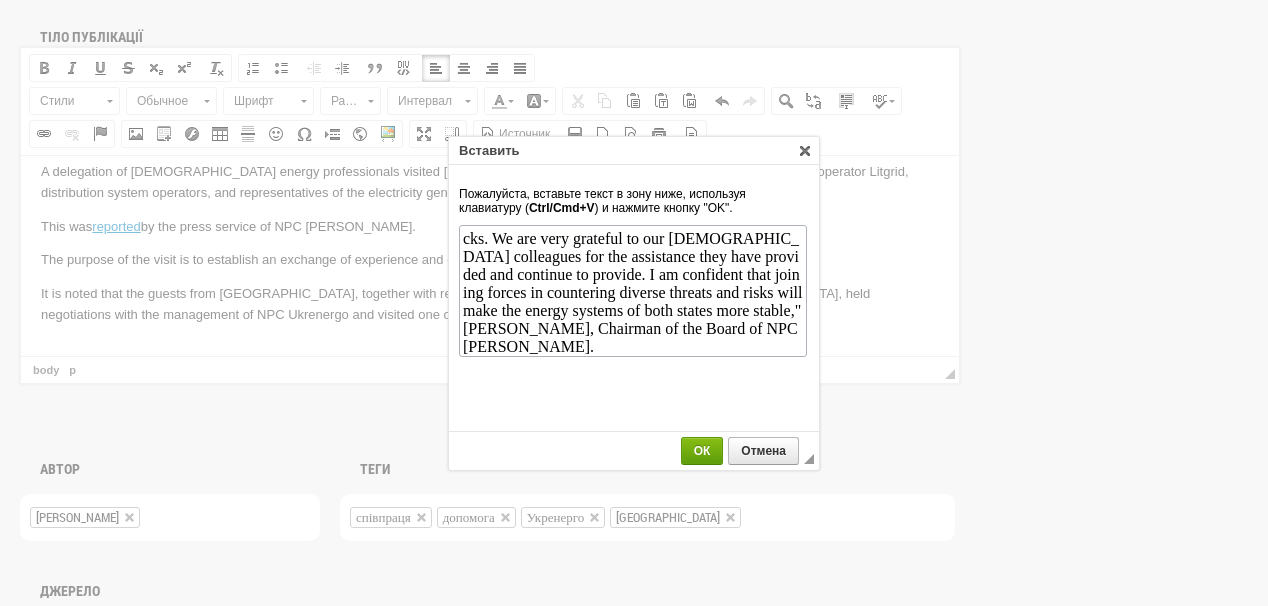 scroll, scrollTop: 97, scrollLeft: 0, axis: vertical 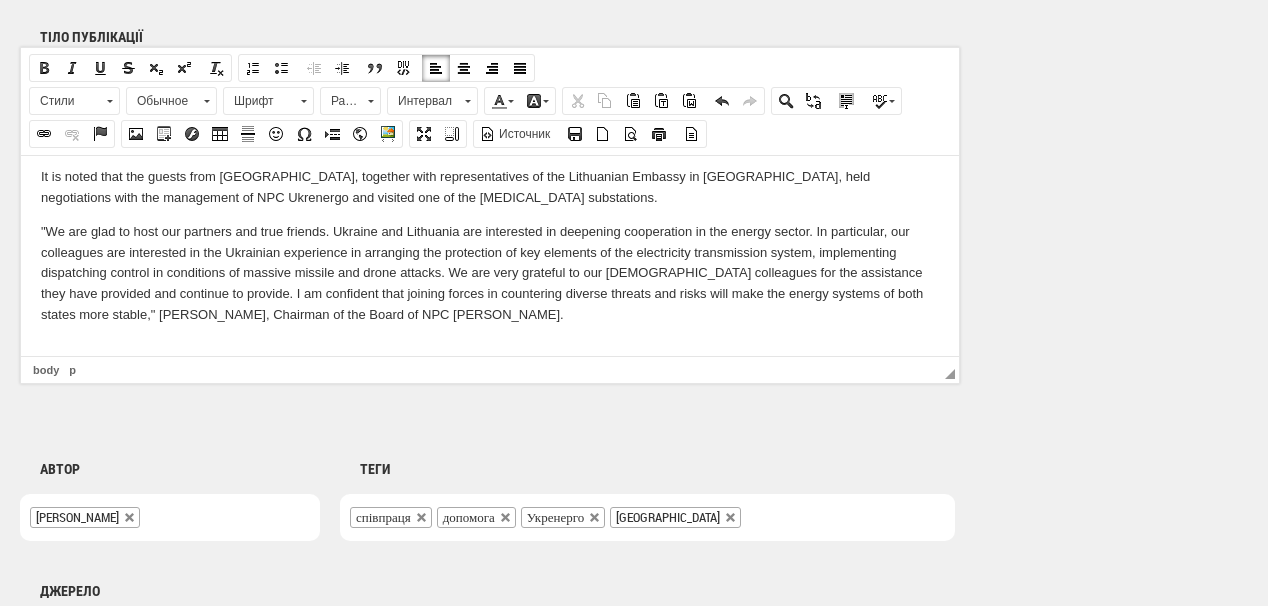 click at bounding box center (490, 348) 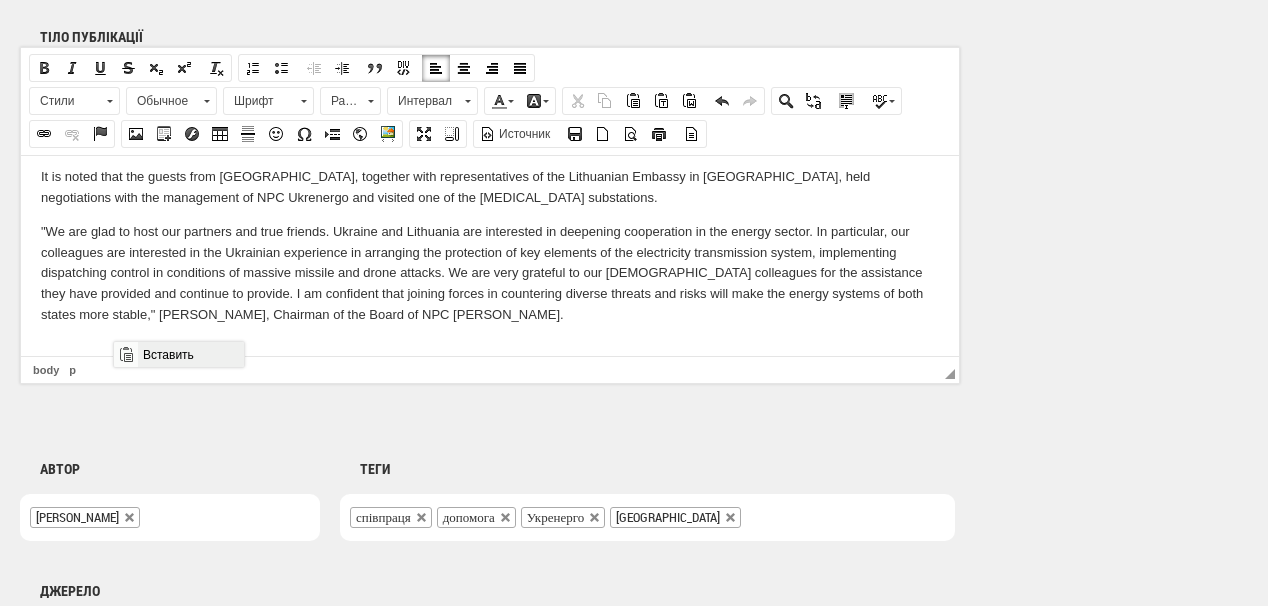 click on "Вставить" at bounding box center [190, 354] 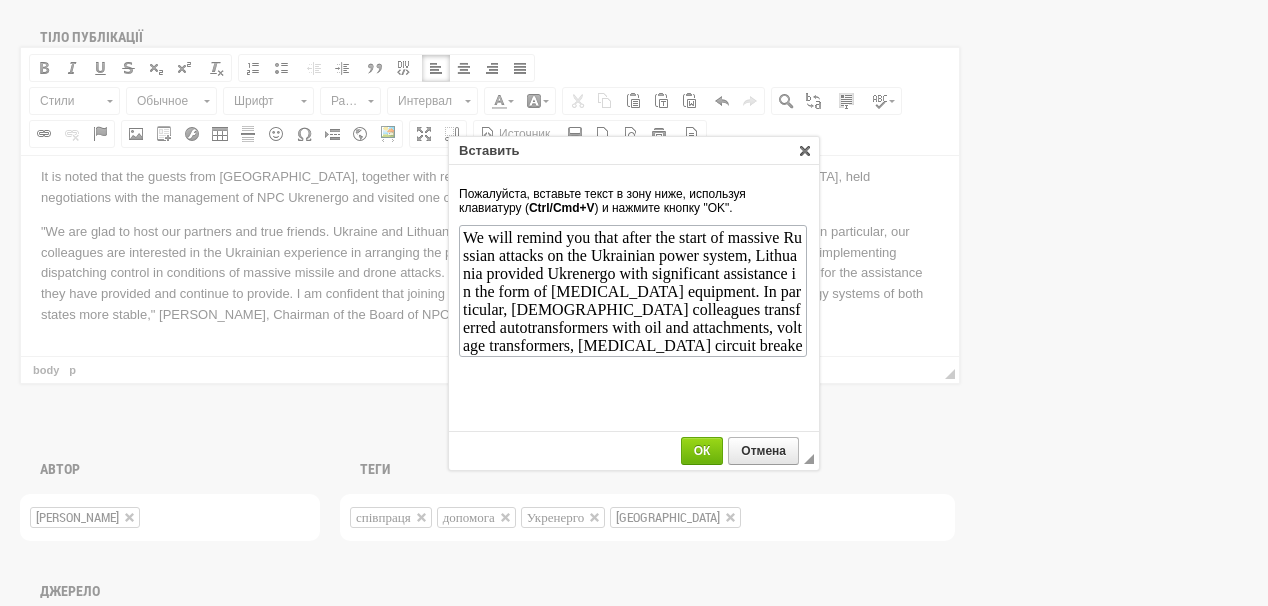 scroll, scrollTop: 19, scrollLeft: 0, axis: vertical 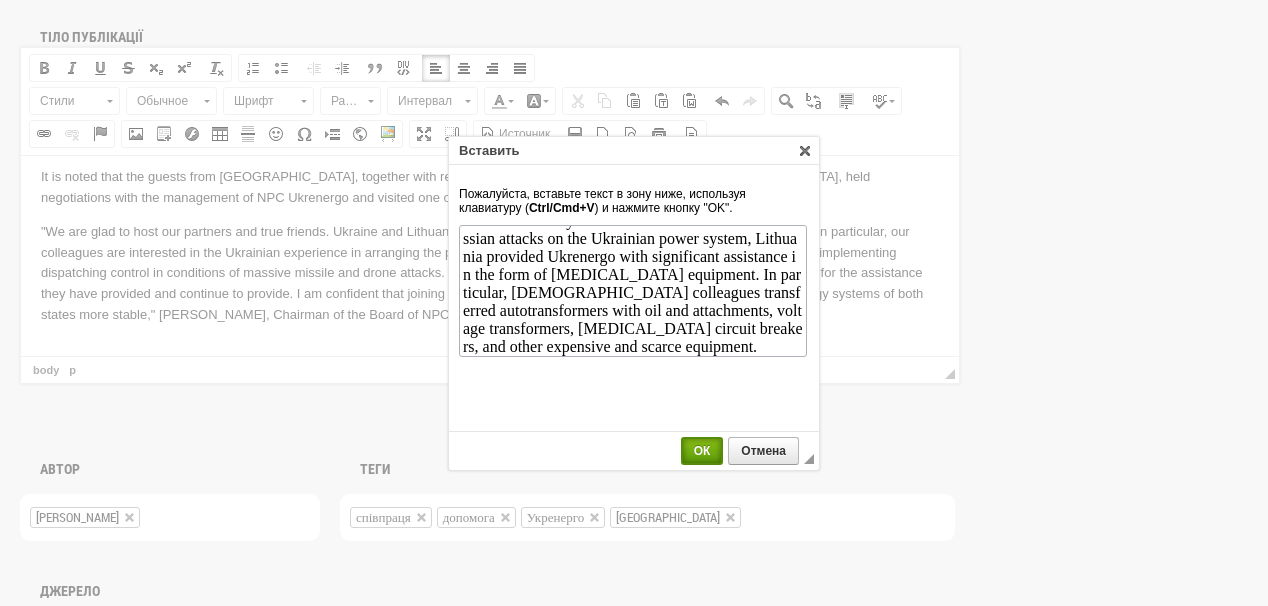 click on "ОК" at bounding box center (702, 451) 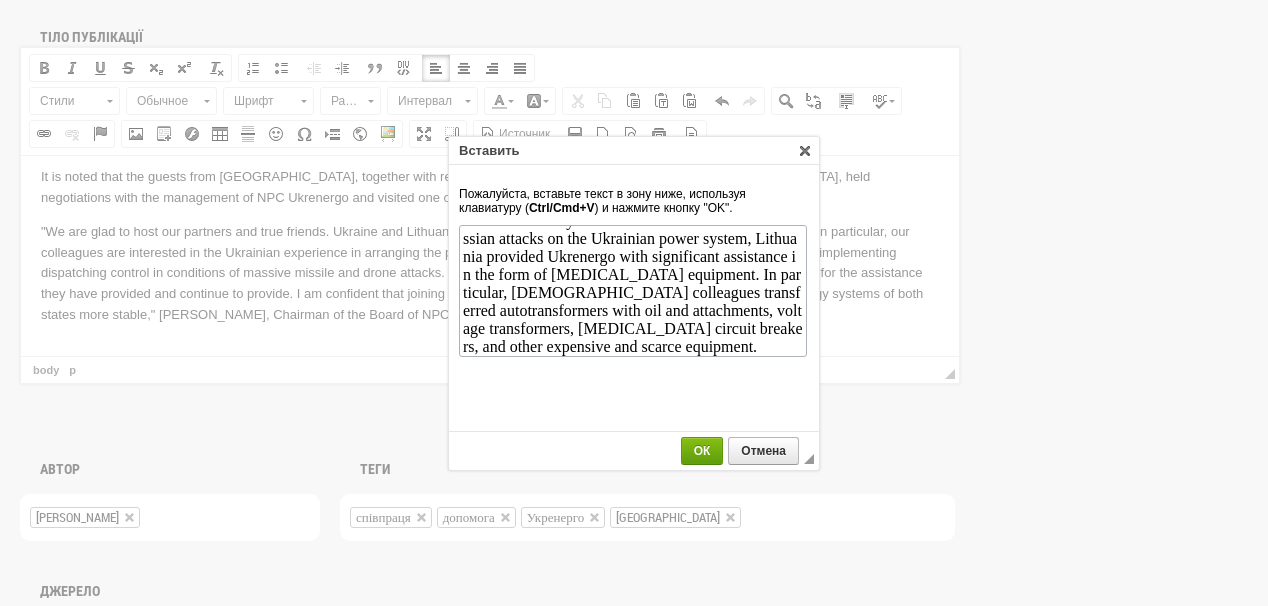 scroll, scrollTop: 172, scrollLeft: 0, axis: vertical 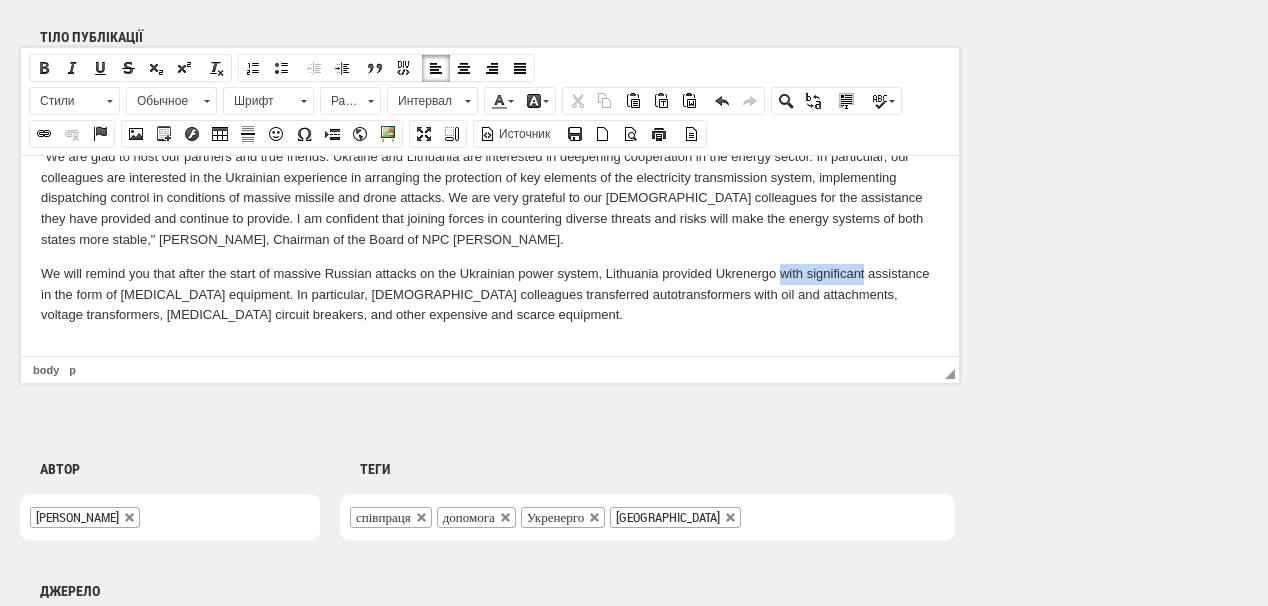 drag, startPoint x: 783, startPoint y: 274, endPoint x: 557, endPoint y: 209, distance: 235.16165 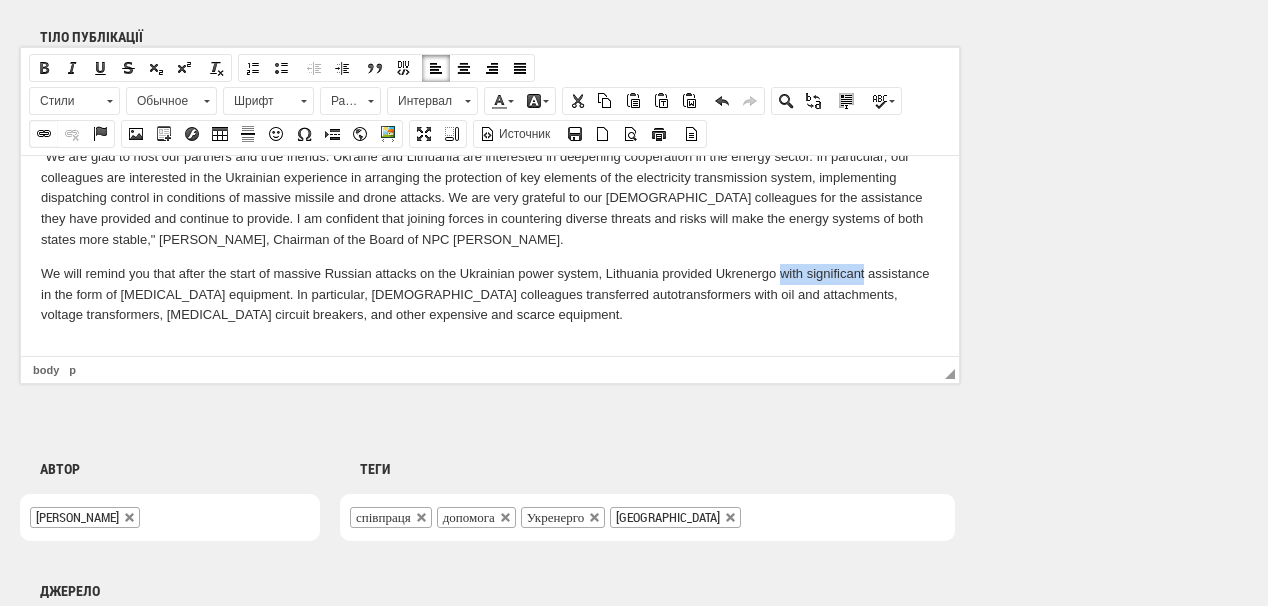 click at bounding box center (44, 134) 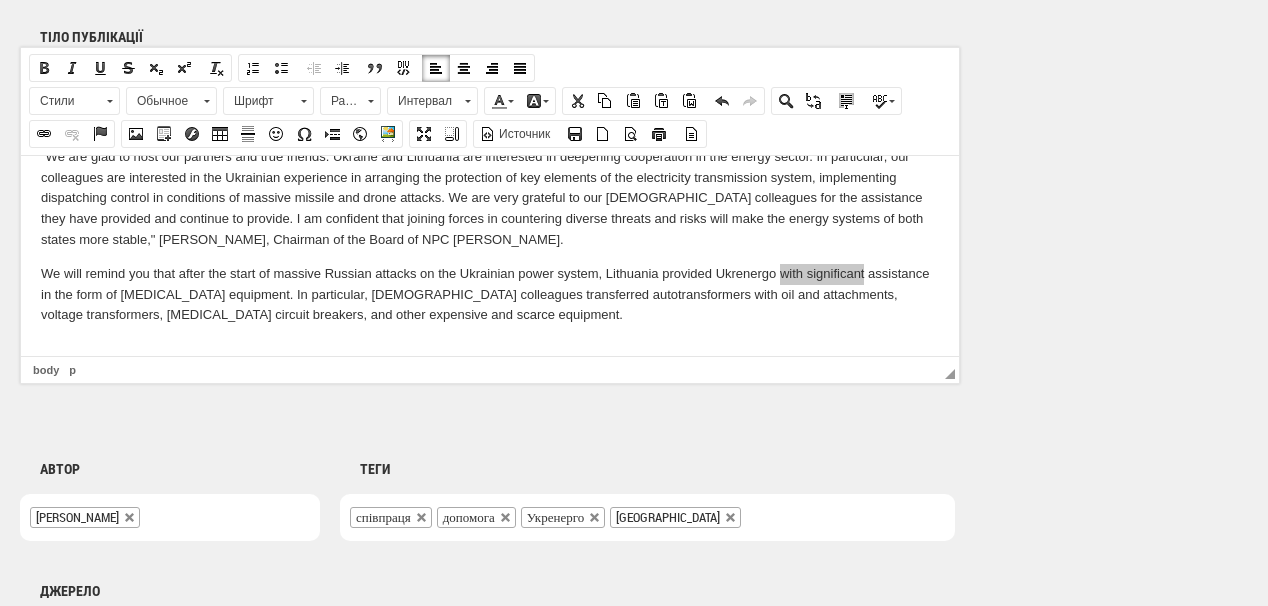 select on "http://" 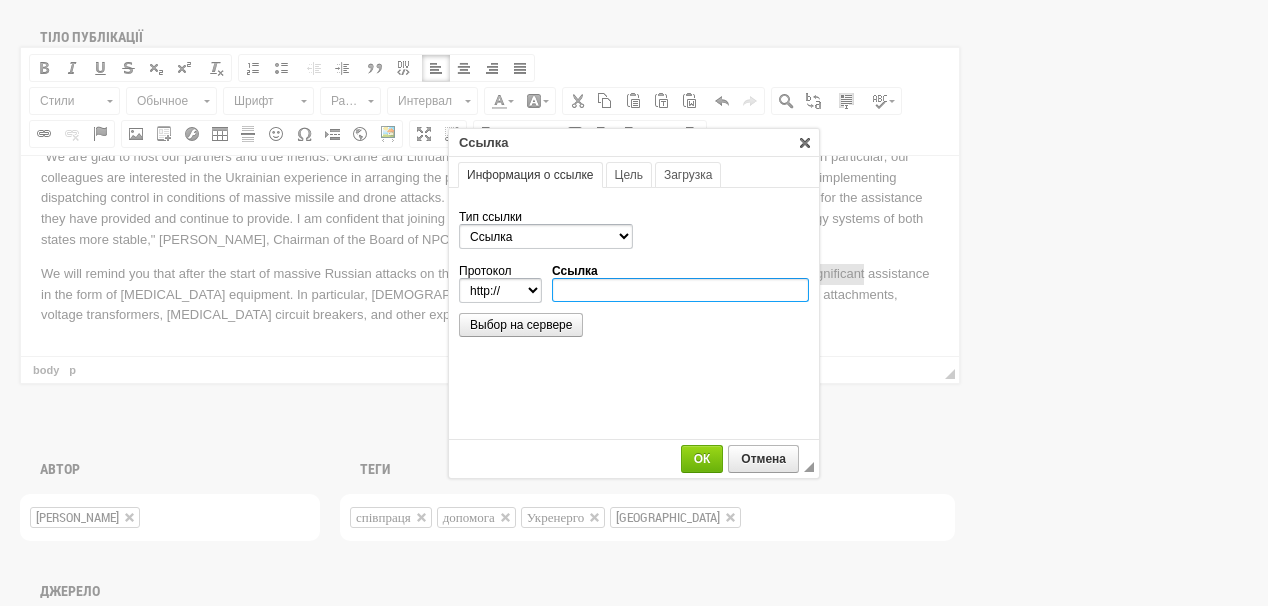 click on "Ссылка" at bounding box center (680, 290) 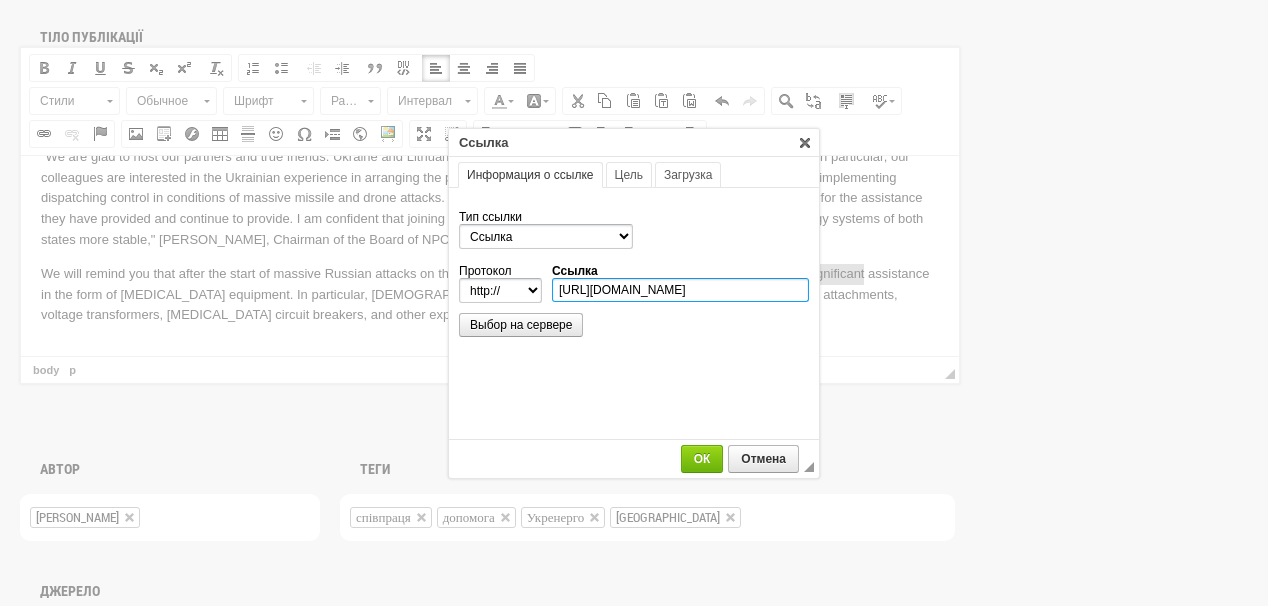 scroll, scrollTop: 0, scrollLeft: 345, axis: horizontal 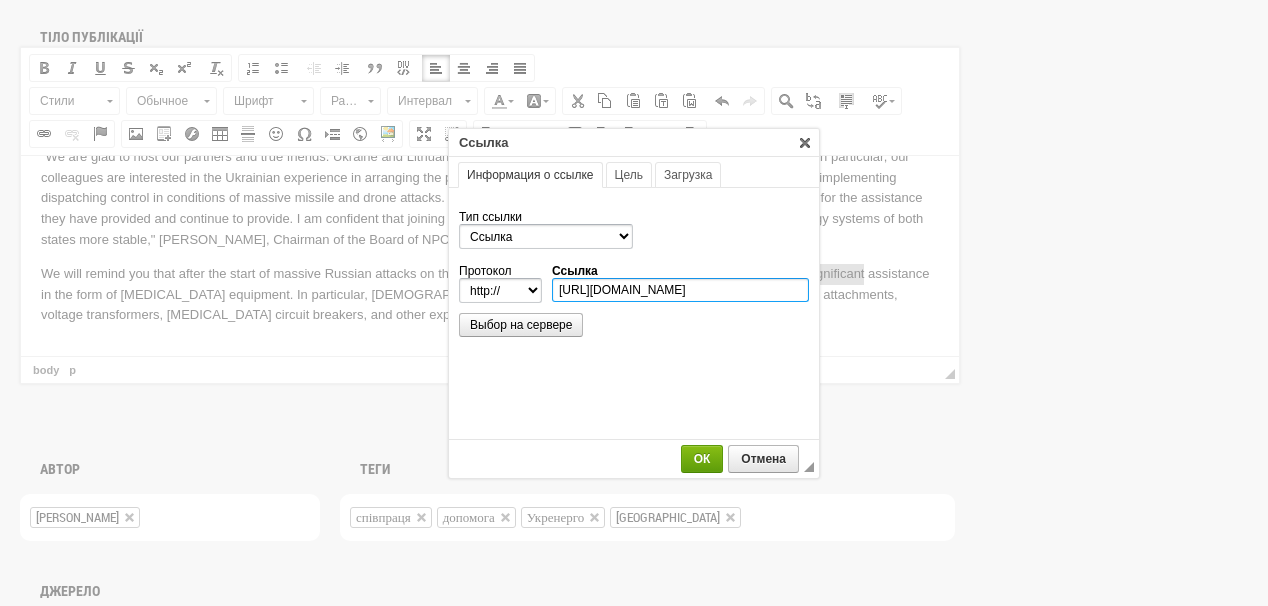 type on "https://ua-energy.org/uk/posts/lytva-planuie-peredaty-ukraini-enerhetychne-obladnannia-na-ponad-50-mln-ievro" 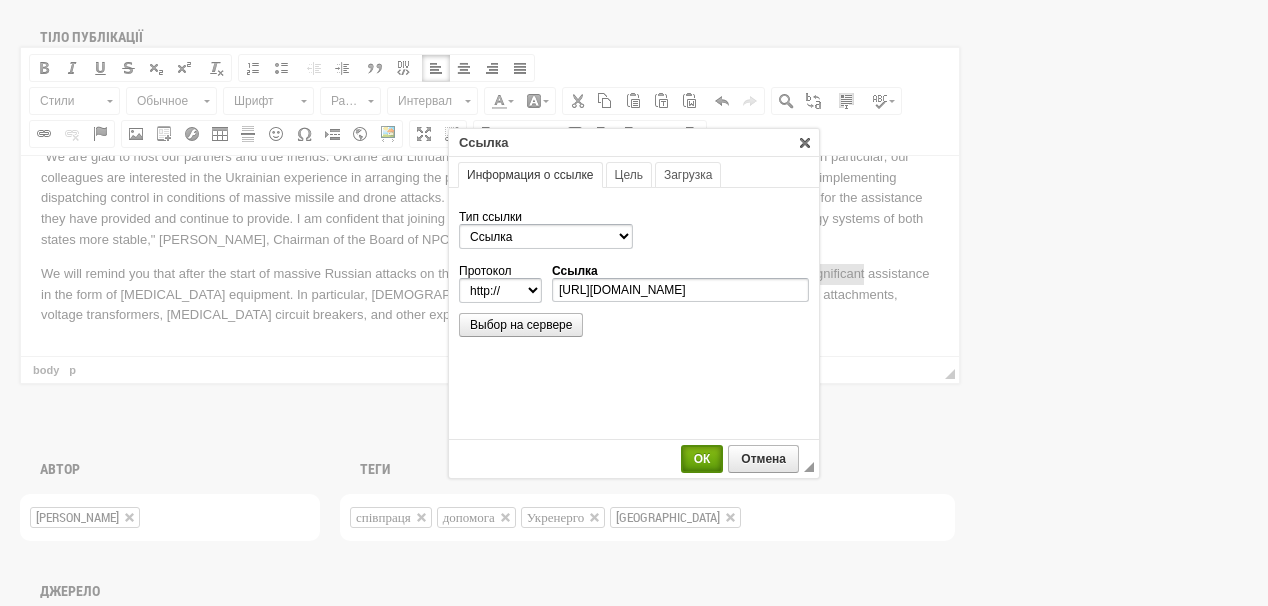 select on "https://" 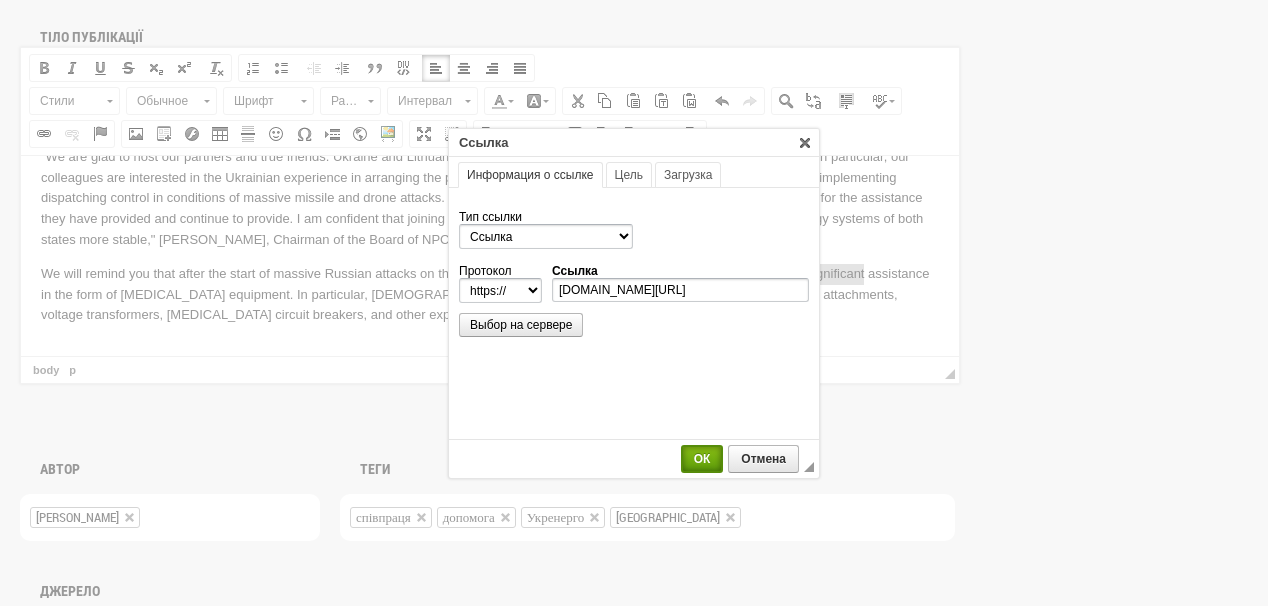 scroll, scrollTop: 0, scrollLeft: 0, axis: both 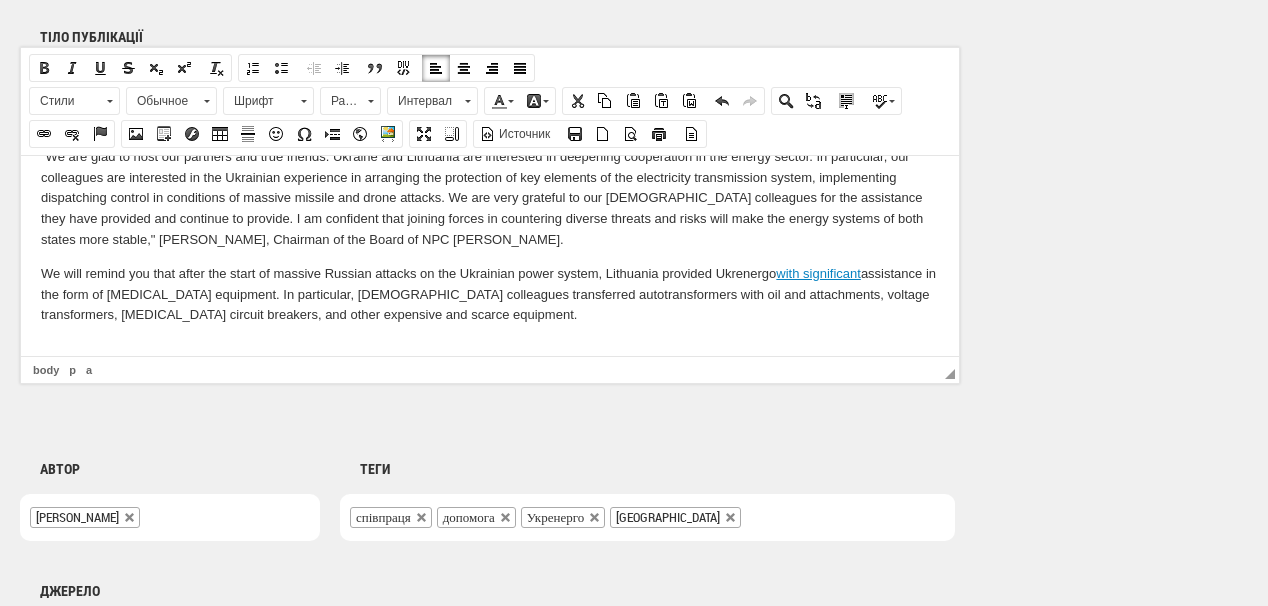 click on "We will remind you that after the start of massive Russian attacks on the Ukrainian power system, Lithuania provided Ukrenergo  with significant  assistance in the form of high-voltage equipment. In particular, Lithuanian colleagues transferred autotransformers with oil and attachments, voltage transformers, high-voltage circuit breakers, and other expensive and scarce equipment." at bounding box center [490, 294] 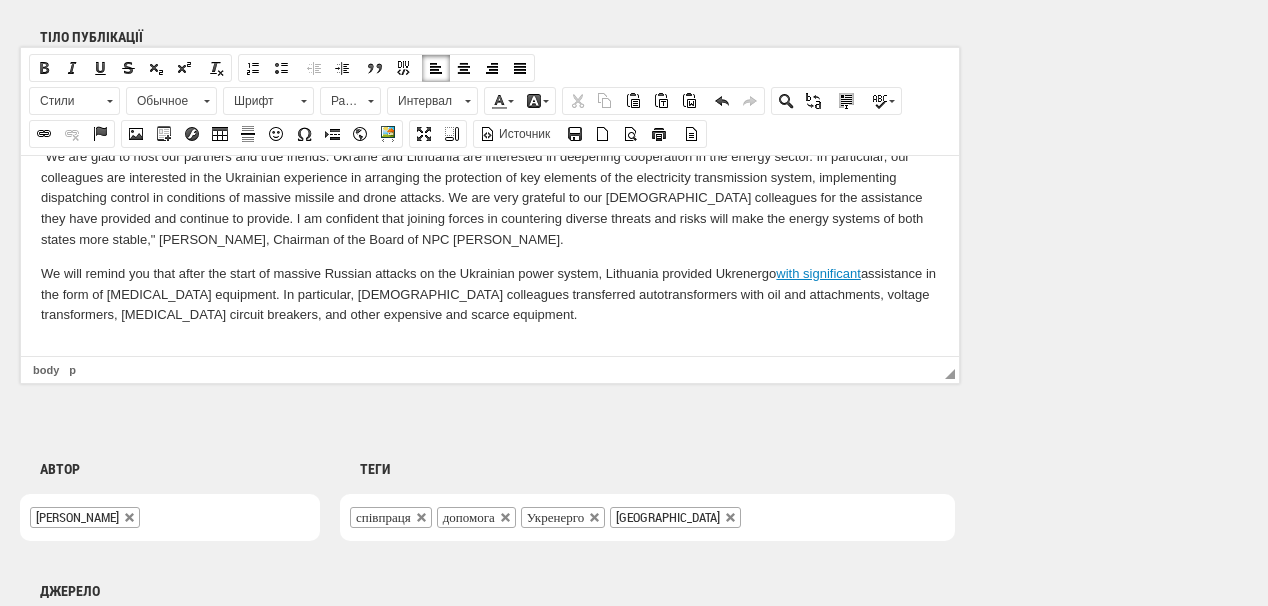click at bounding box center [490, 348] 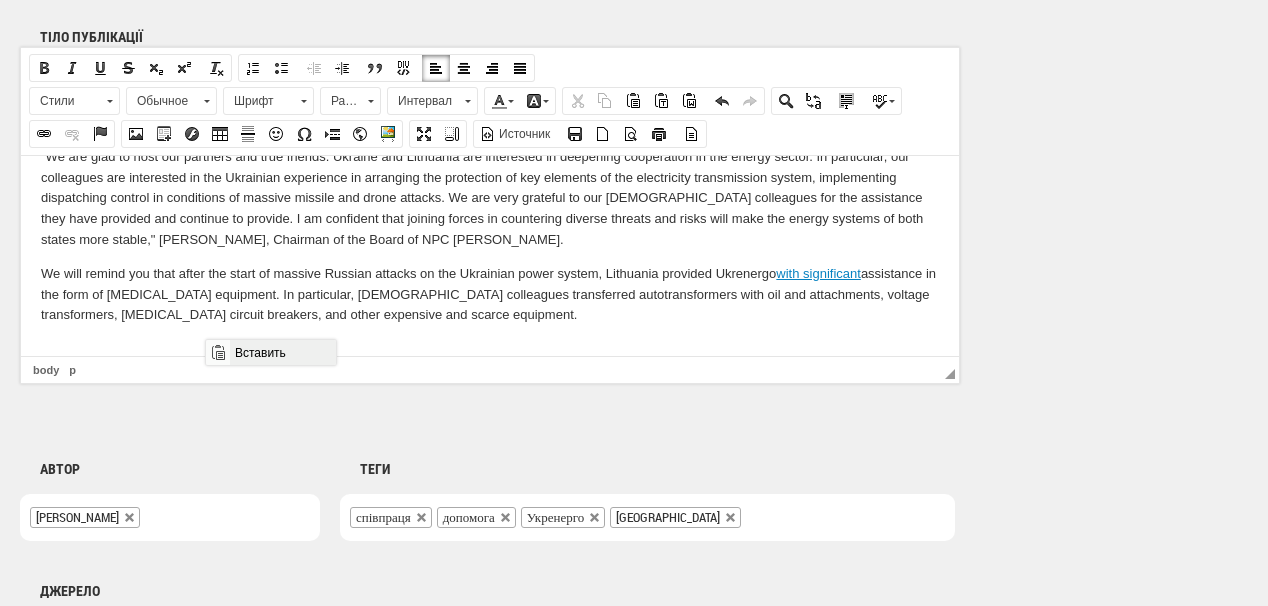 click on "Вставить" at bounding box center (282, 352) 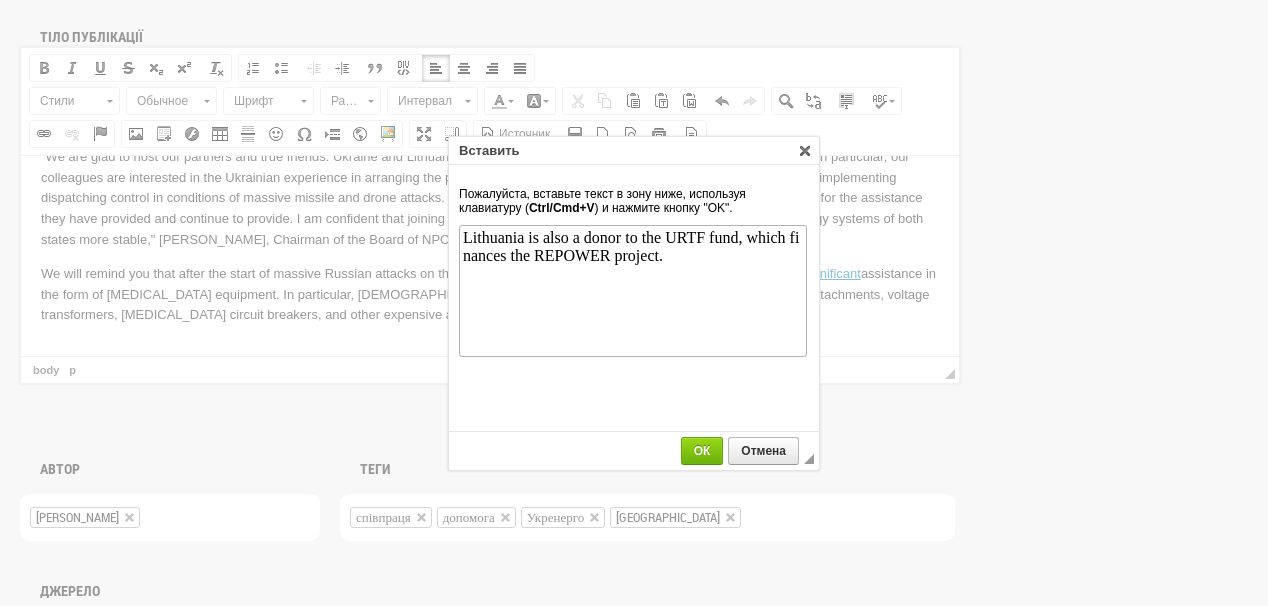 scroll, scrollTop: 0, scrollLeft: 0, axis: both 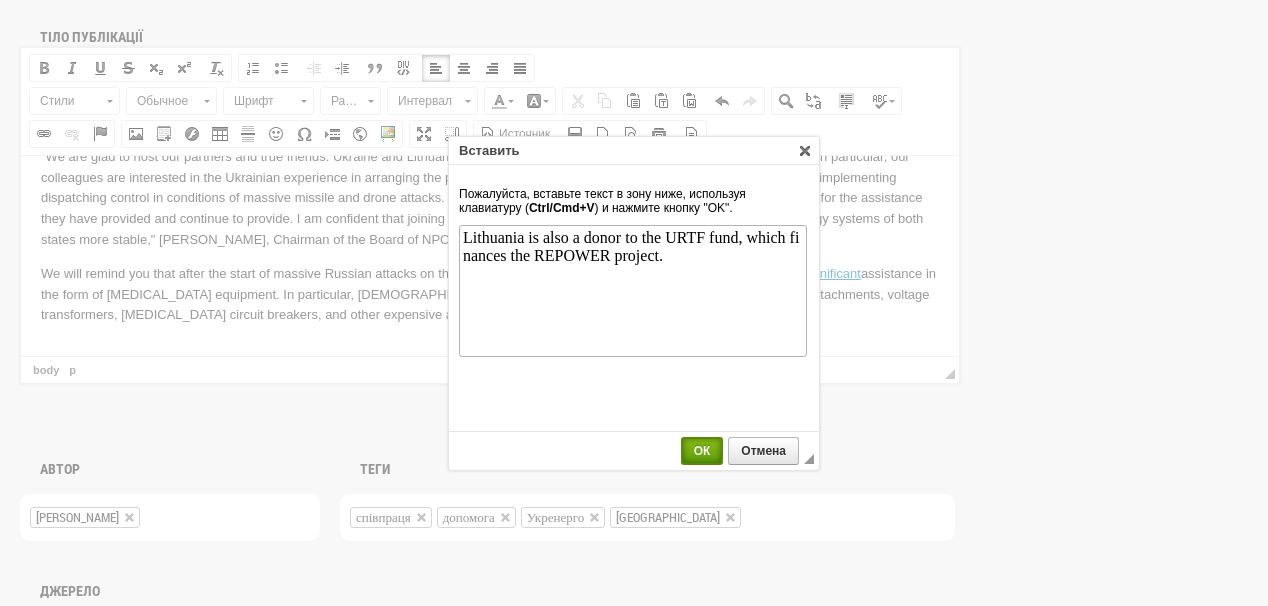 click on "ОК" at bounding box center [702, 451] 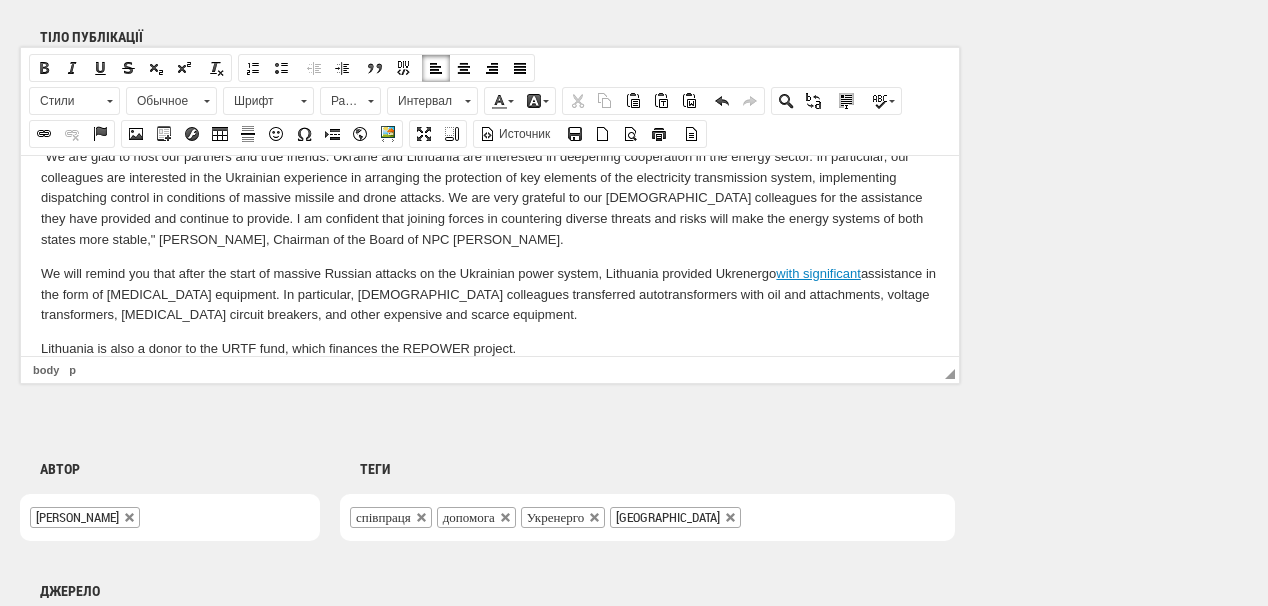 scroll, scrollTop: 240, scrollLeft: 0, axis: vertical 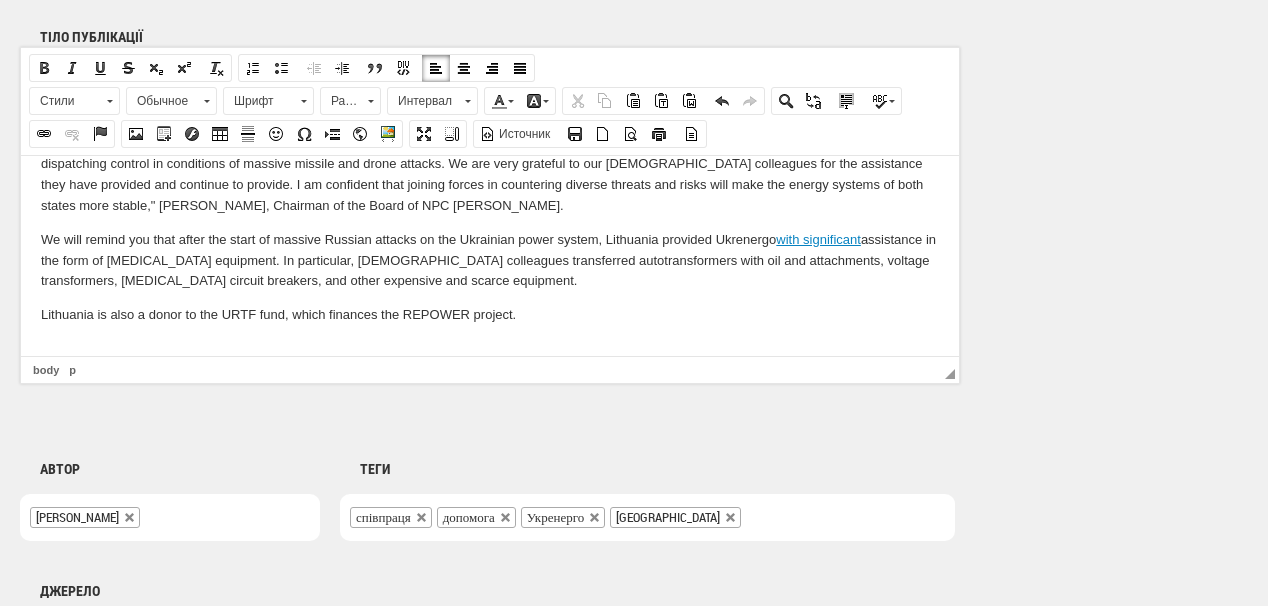 click at bounding box center [490, 348] 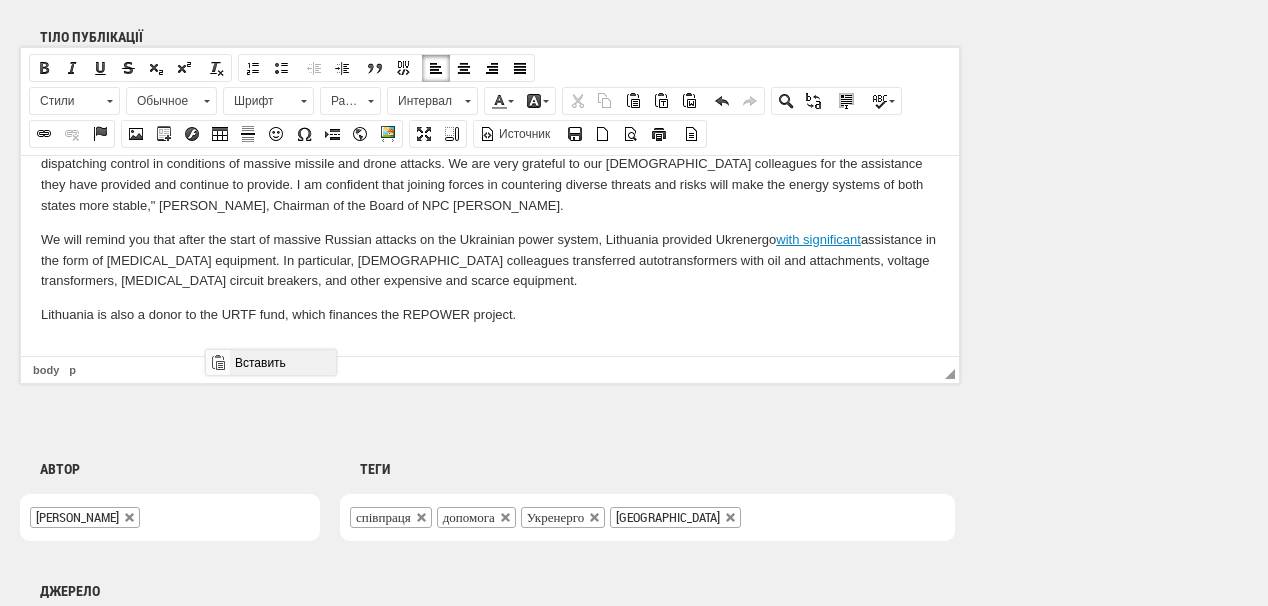 click on "Вставить" at bounding box center [282, 362] 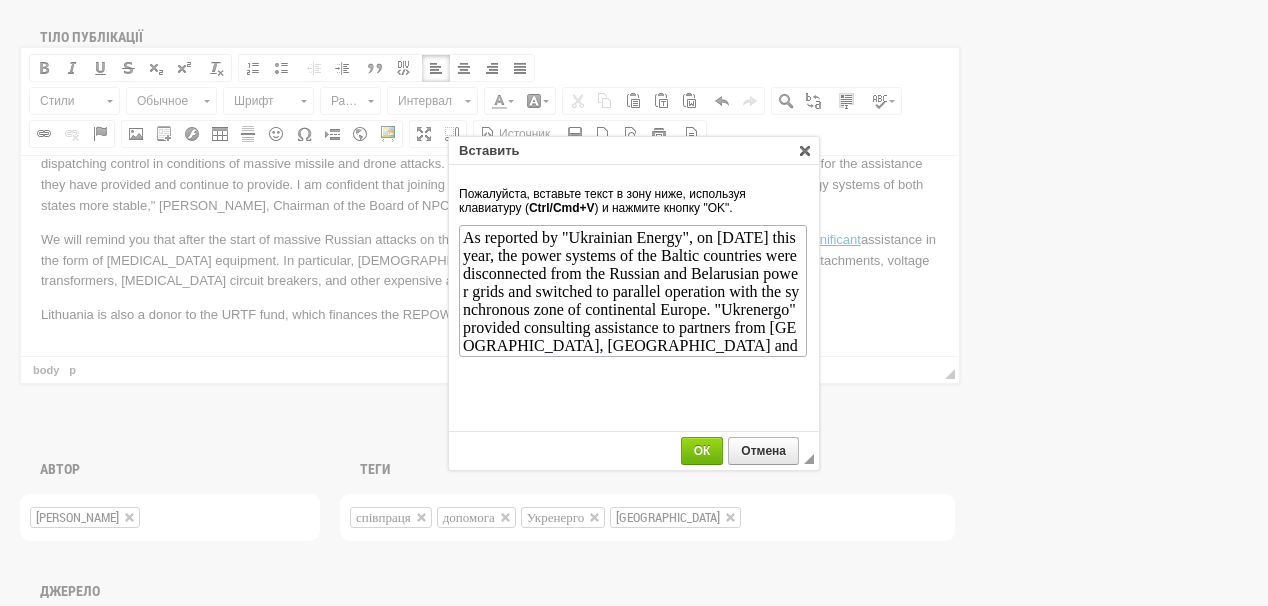 scroll, scrollTop: 19, scrollLeft: 0, axis: vertical 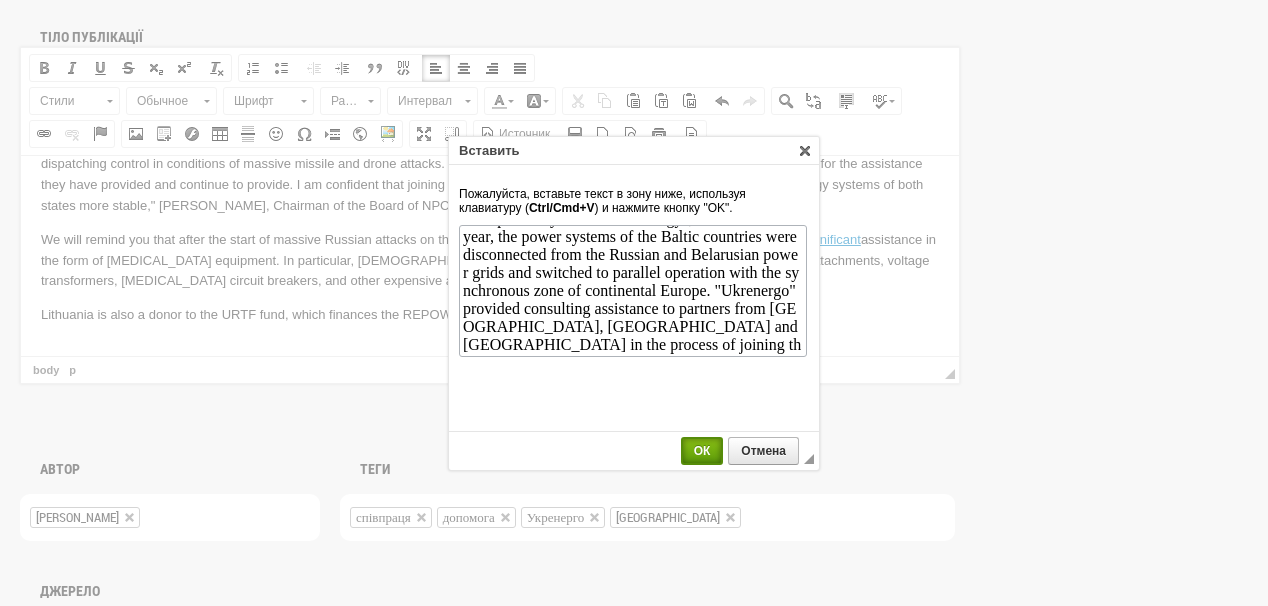 click on "ОК" at bounding box center (702, 451) 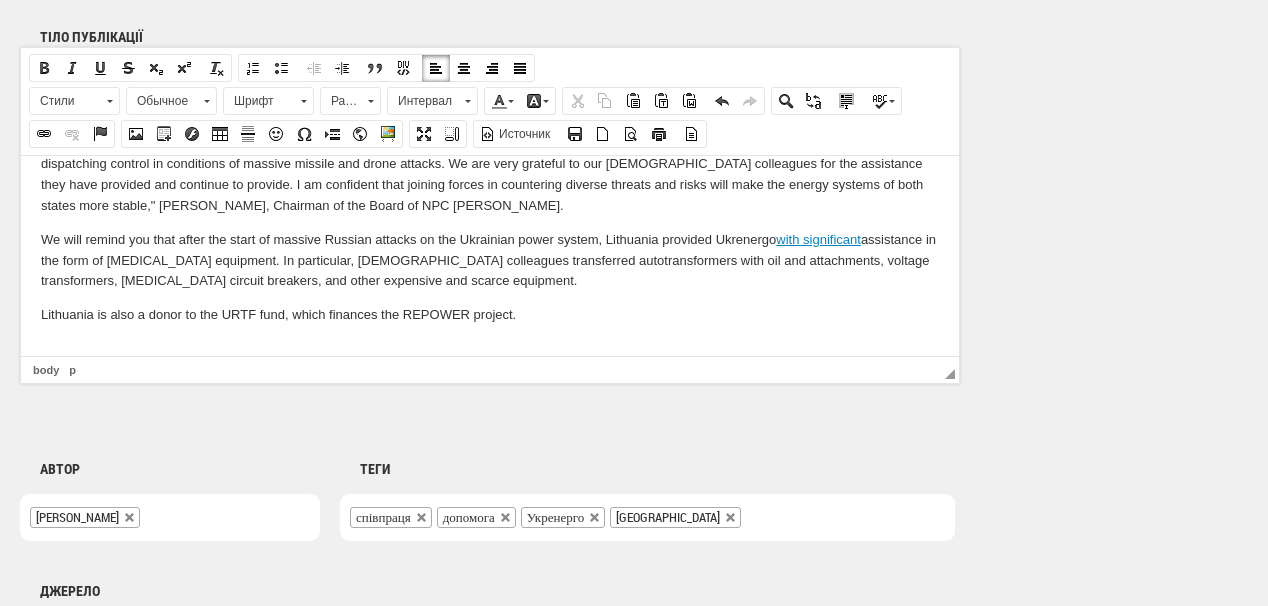 scroll, scrollTop: 0, scrollLeft: 0, axis: both 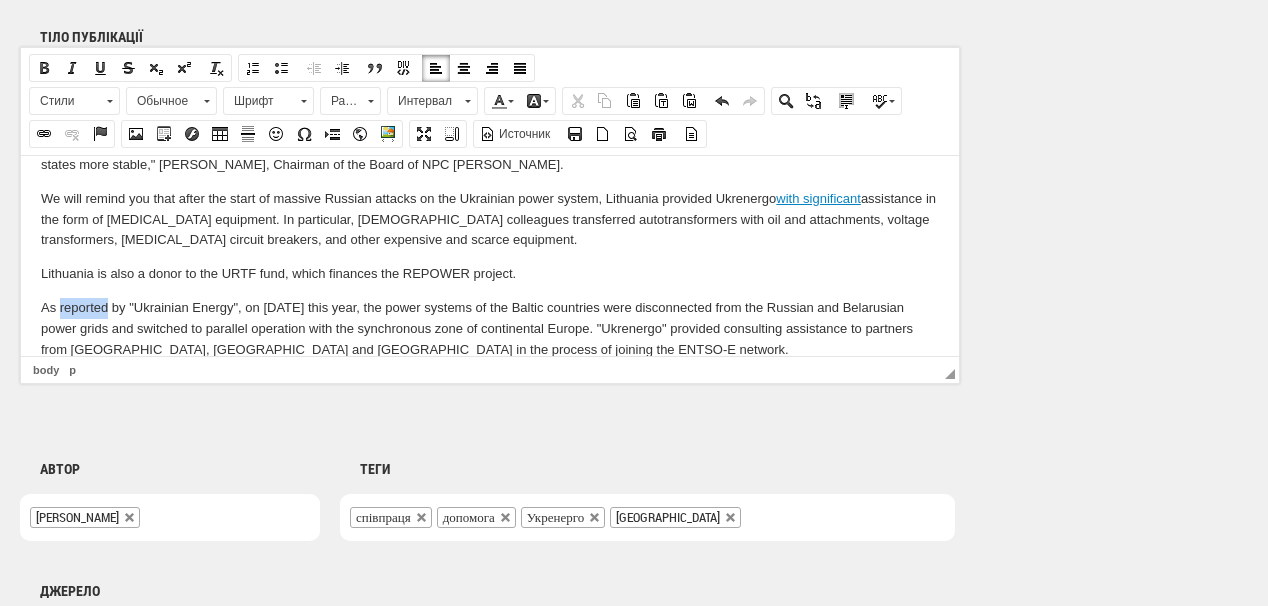 drag, startPoint x: 58, startPoint y: 304, endPoint x: 109, endPoint y: 306, distance: 51.0392 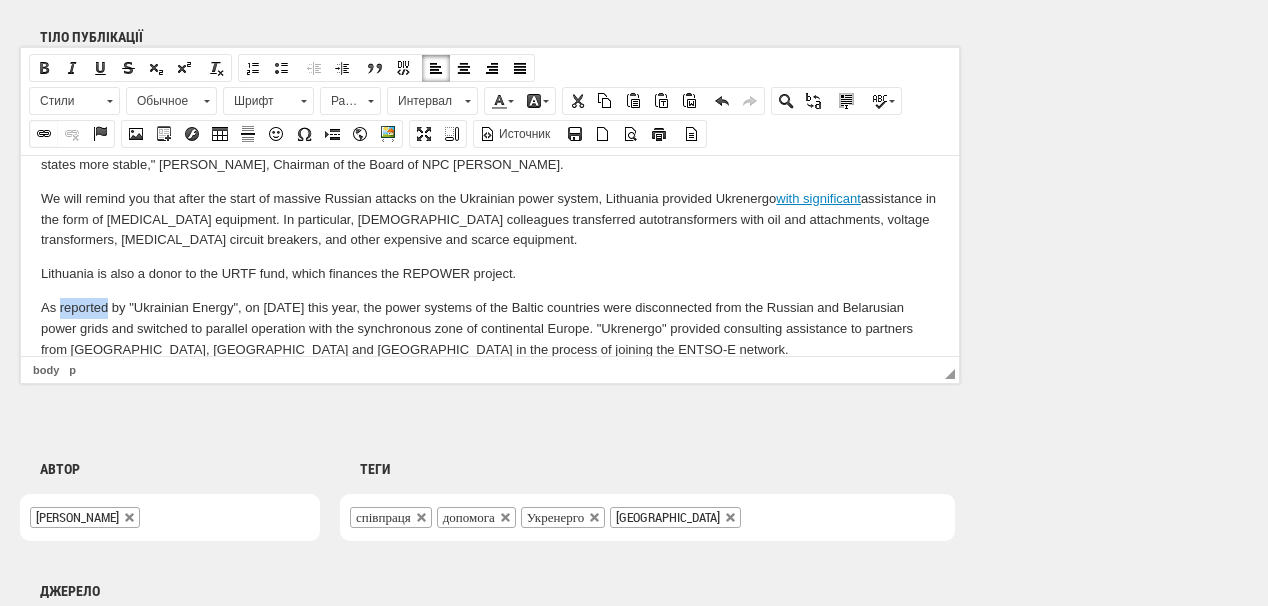 click at bounding box center [44, 134] 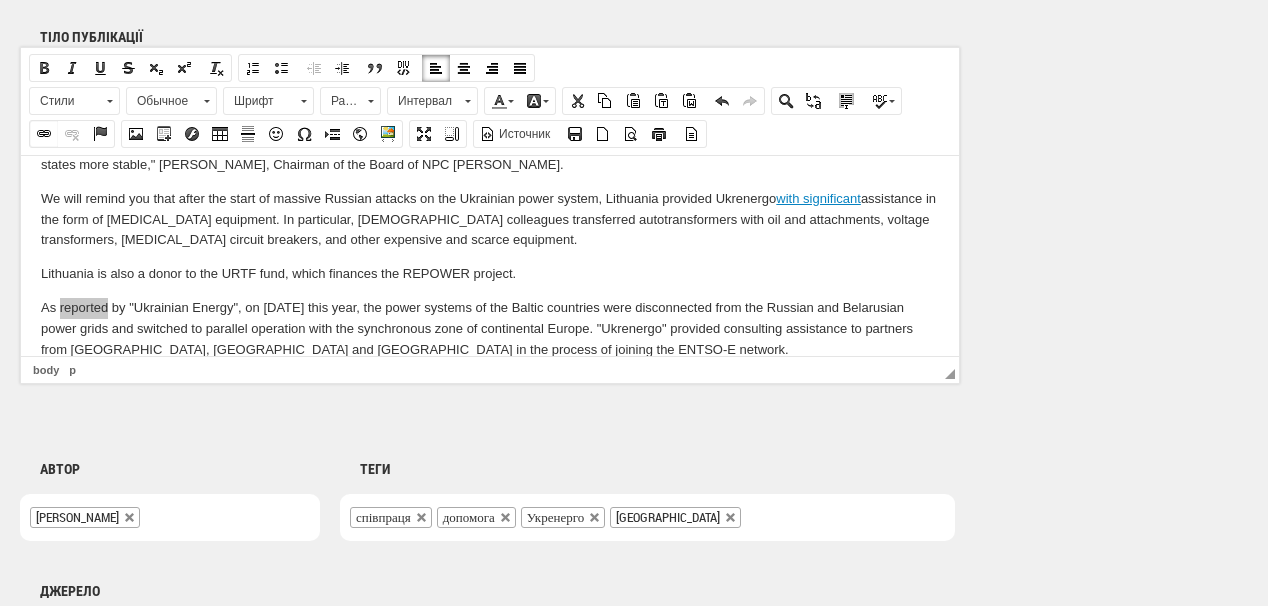 select on "http://" 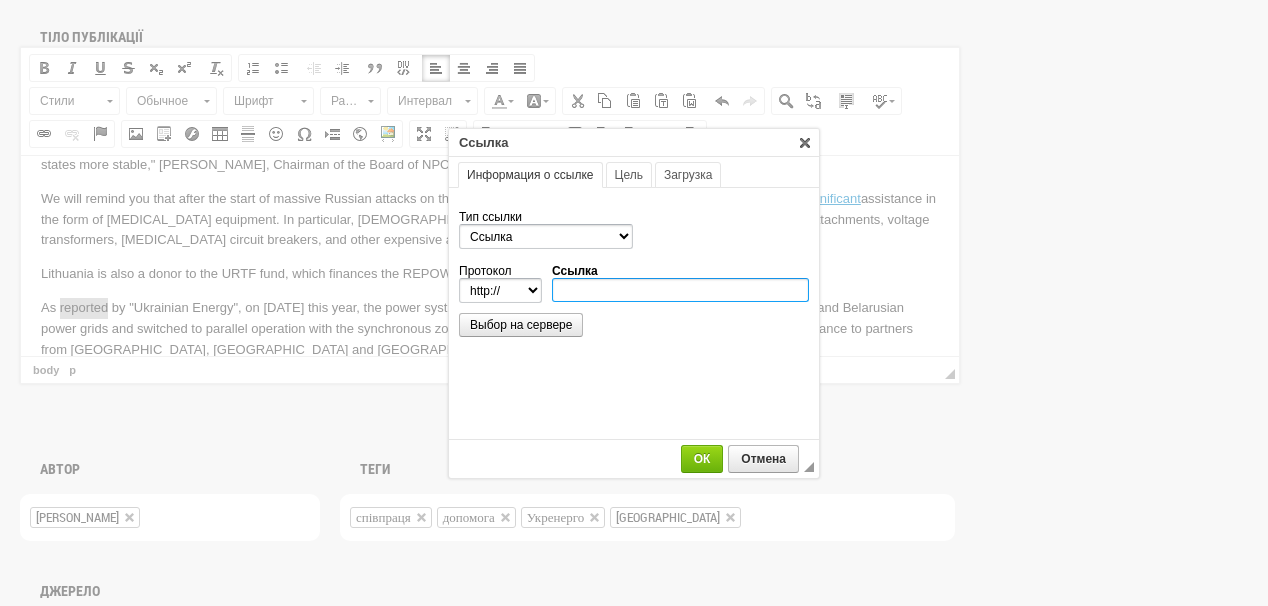 click on "Ссылка" at bounding box center (680, 290) 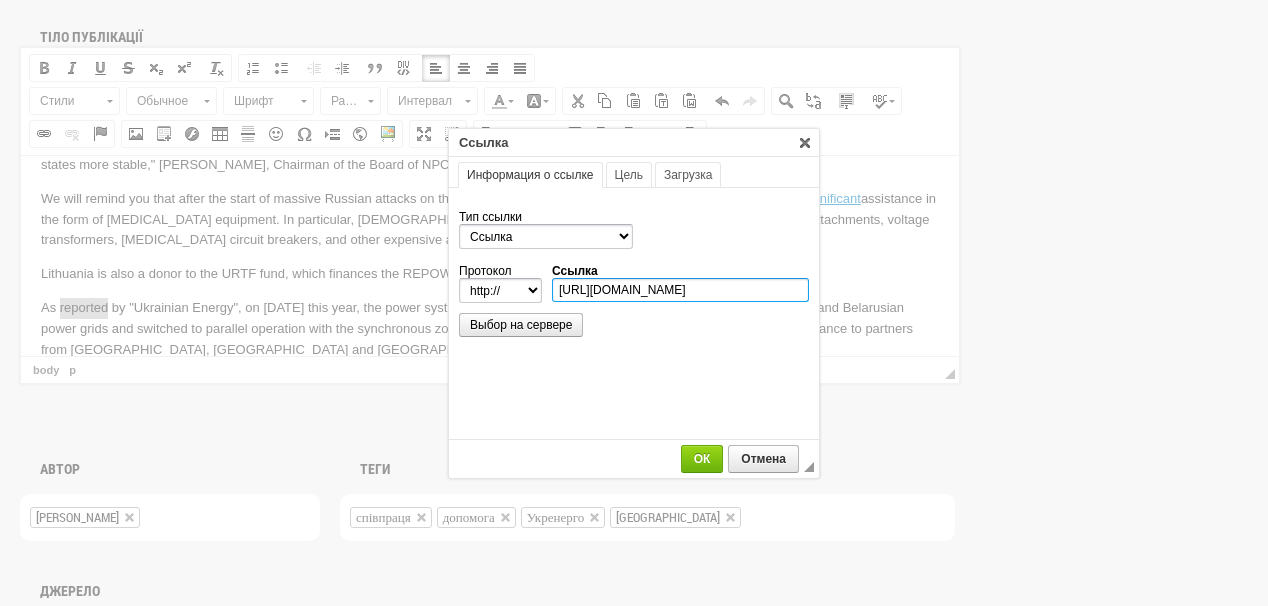 scroll, scrollTop: 0, scrollLeft: 231, axis: horizontal 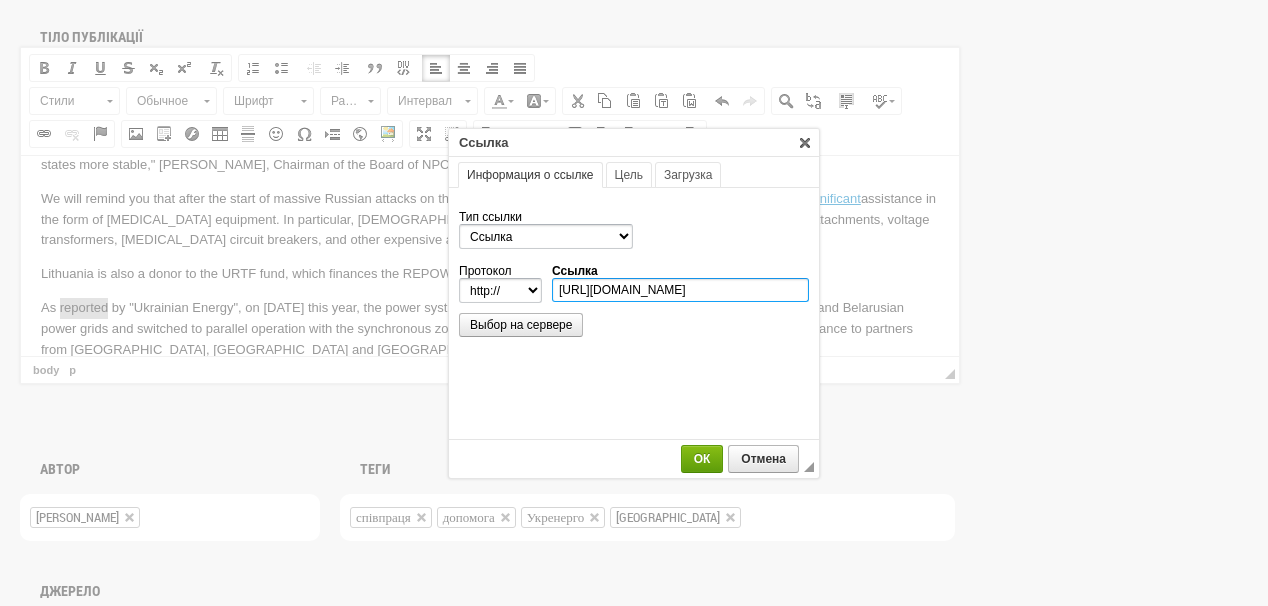 type on "https://ua-energy.org/uk/posts/lytva-vidiednaietsia-vid-linii-elektroperedach-z-rf-i-bilorussiu" 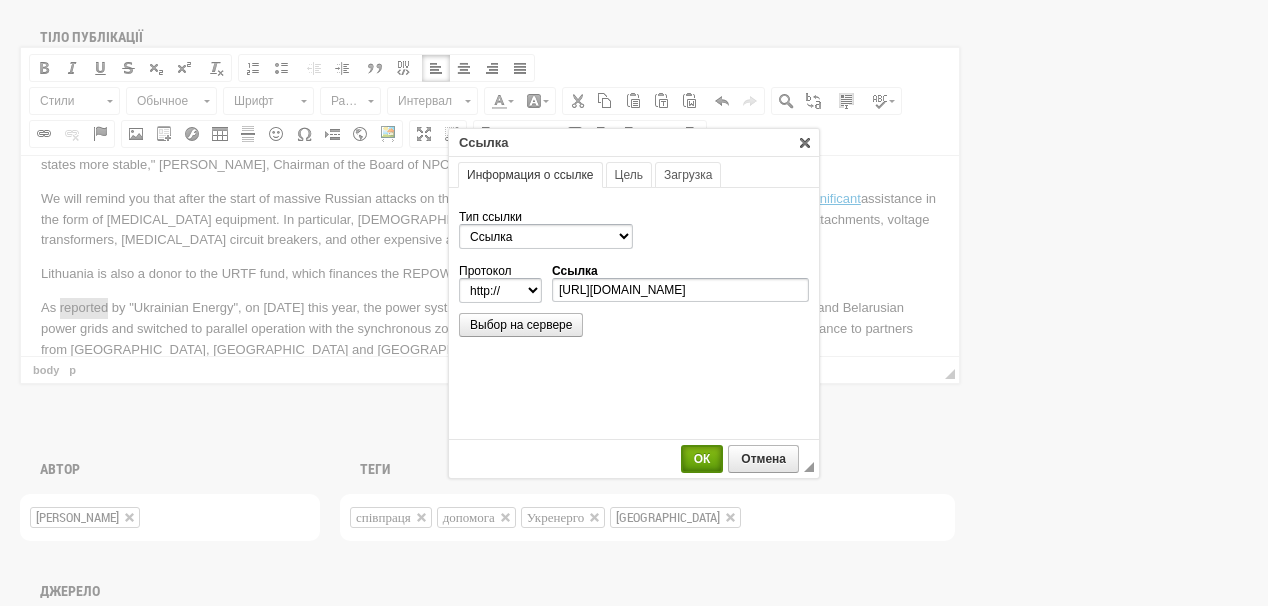 select on "https://" 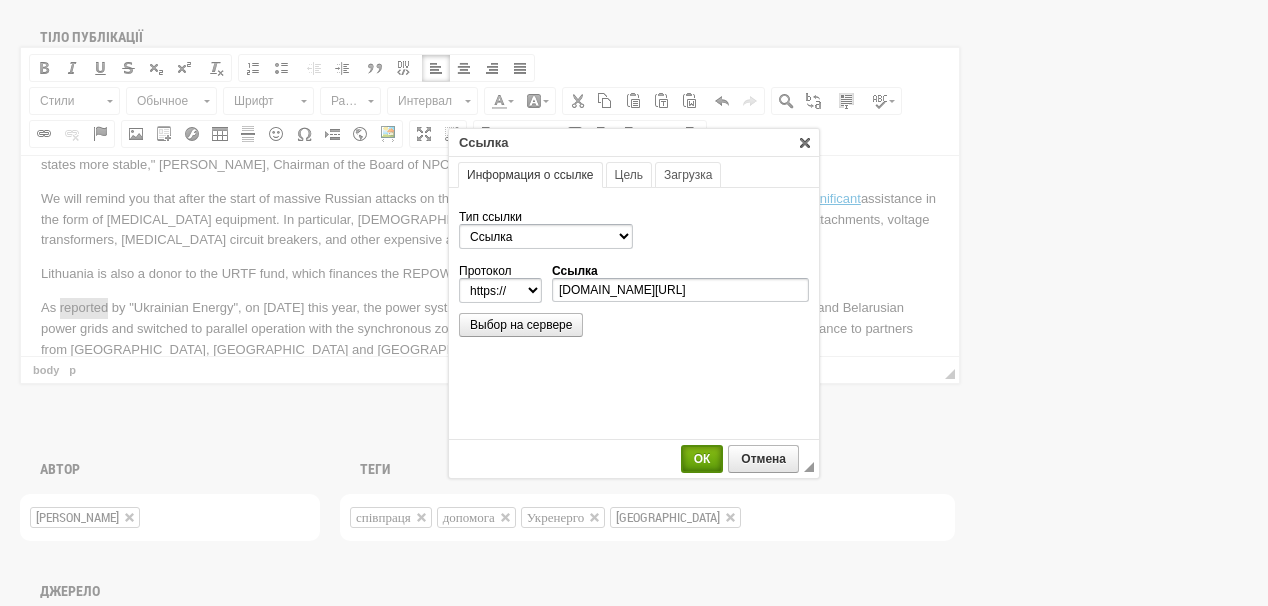 scroll, scrollTop: 0, scrollLeft: 0, axis: both 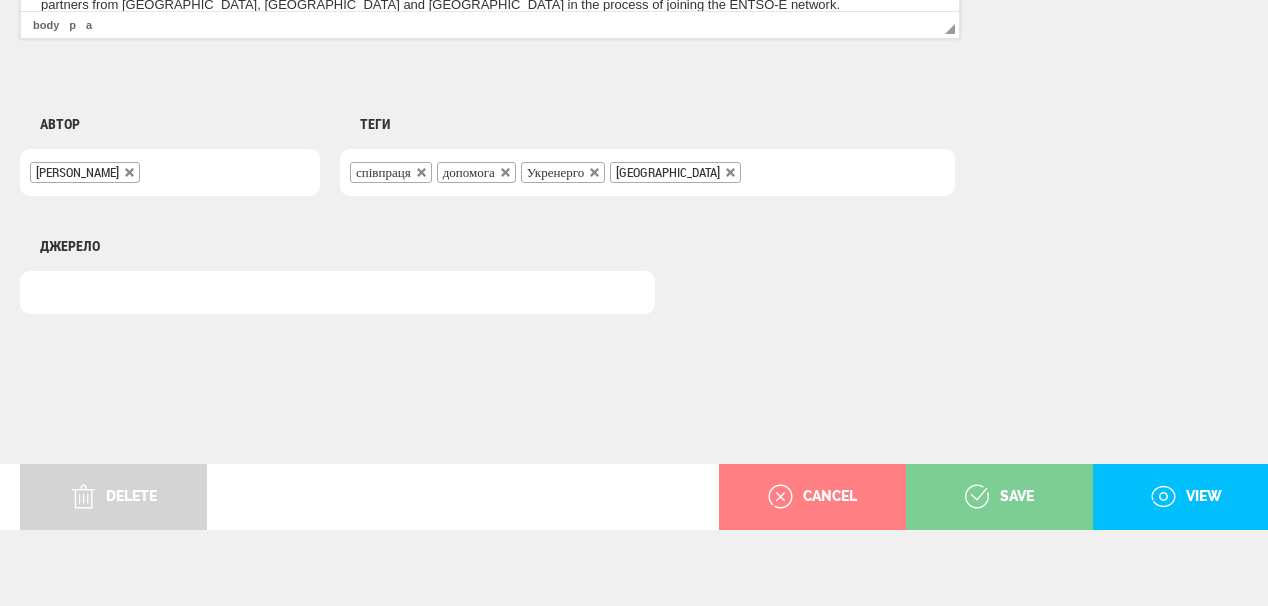 click on "save" at bounding box center (999, 497) 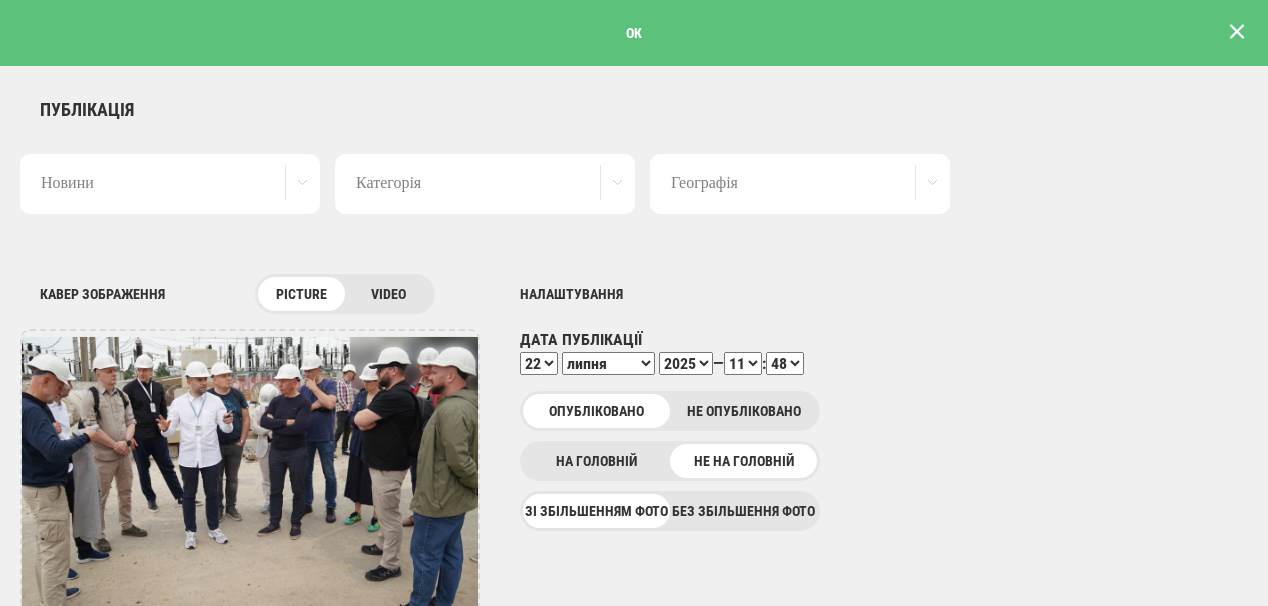 scroll, scrollTop: 0, scrollLeft: 0, axis: both 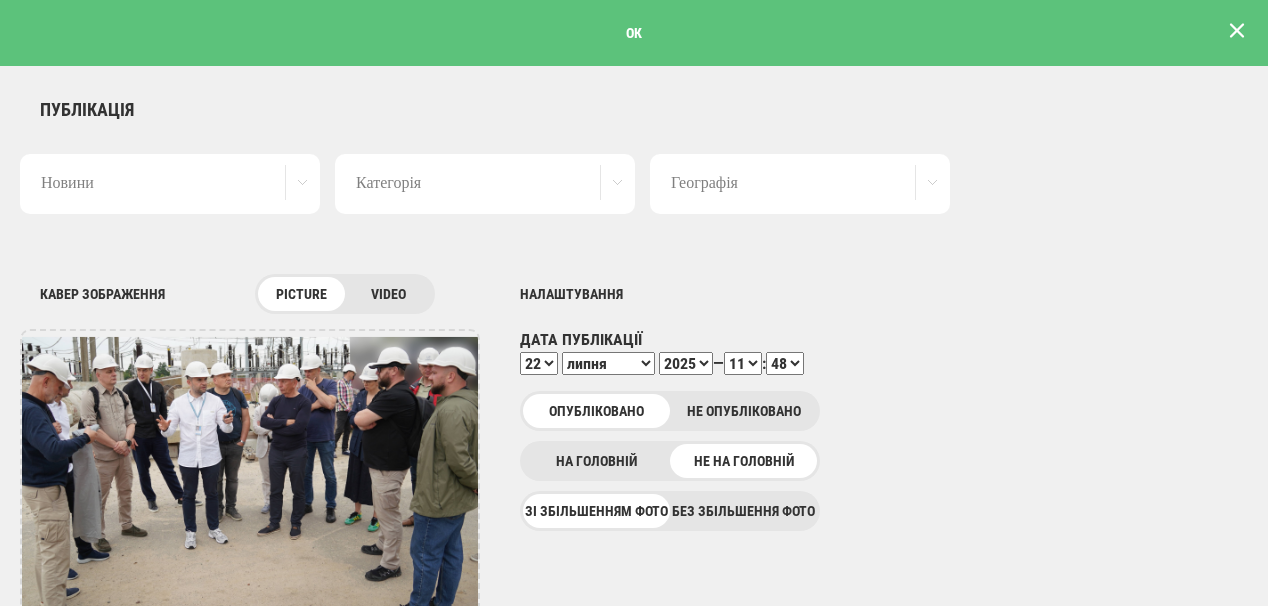 click at bounding box center (1237, 31) 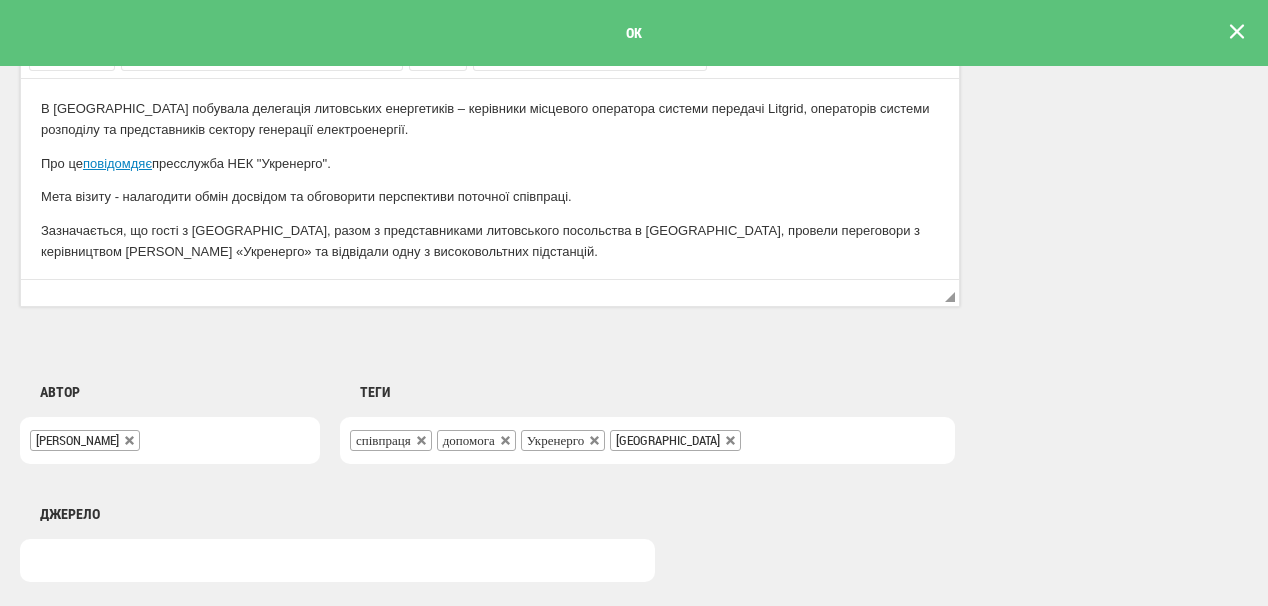 scroll, scrollTop: 0, scrollLeft: 0, axis: both 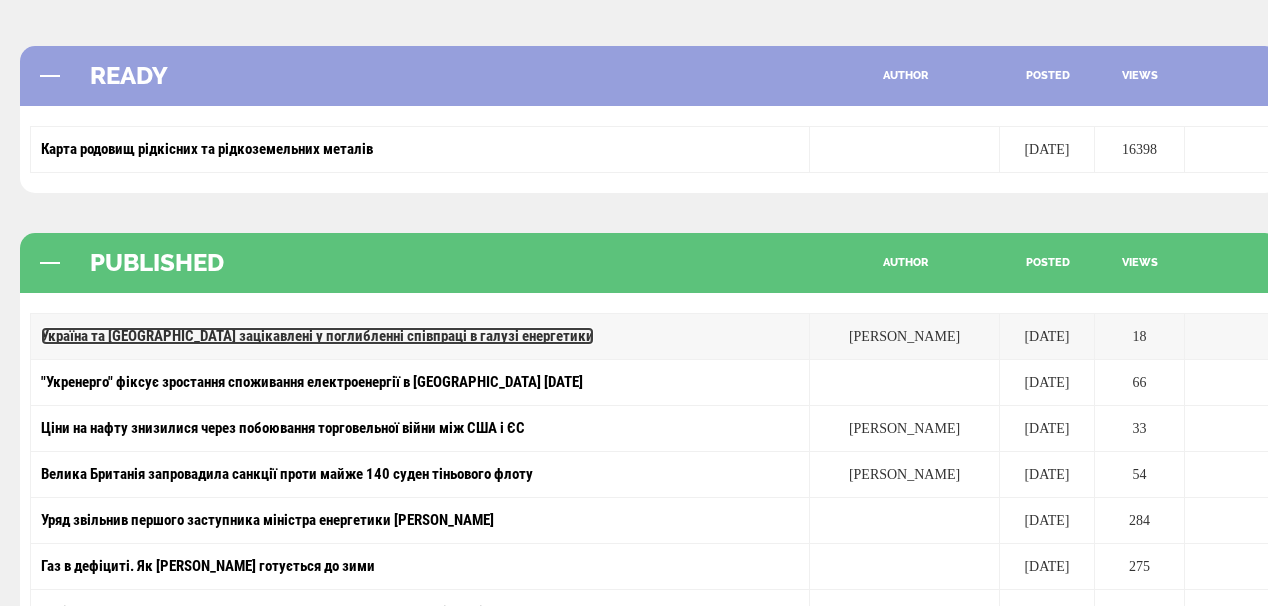 click on "Україна та [GEOGRAPHIC_DATA] зацікавлені у поглибленні співпраці в галузі енергетики" at bounding box center (317, 336) 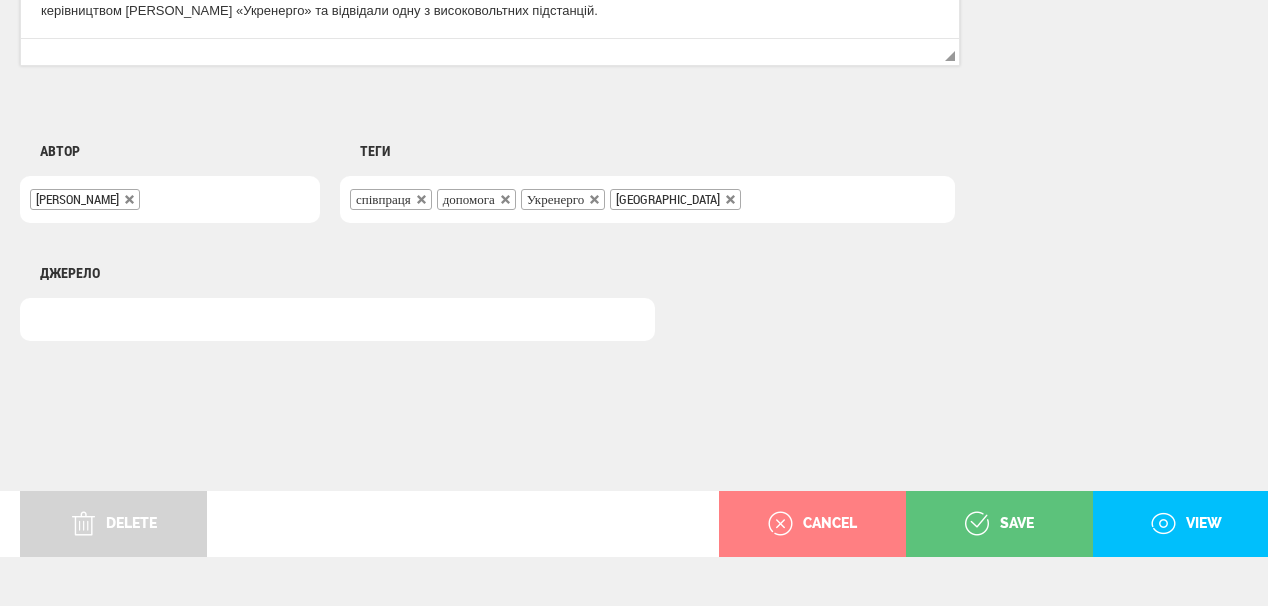 scroll, scrollTop: 1600, scrollLeft: 0, axis: vertical 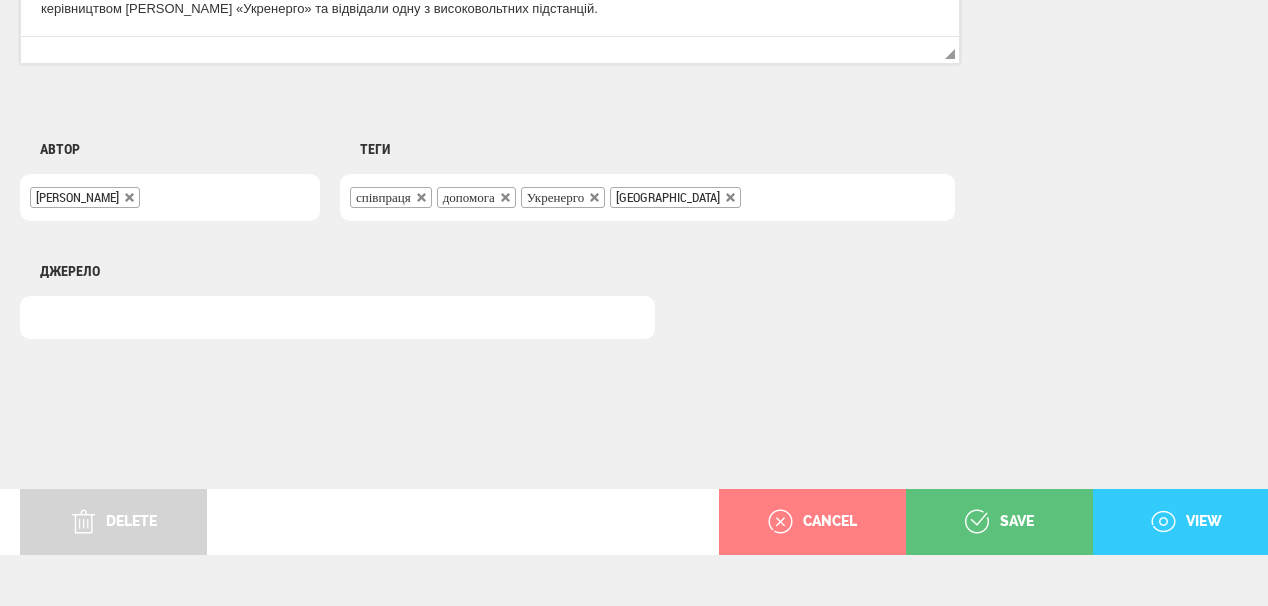 click on "view" at bounding box center [1186, 522] 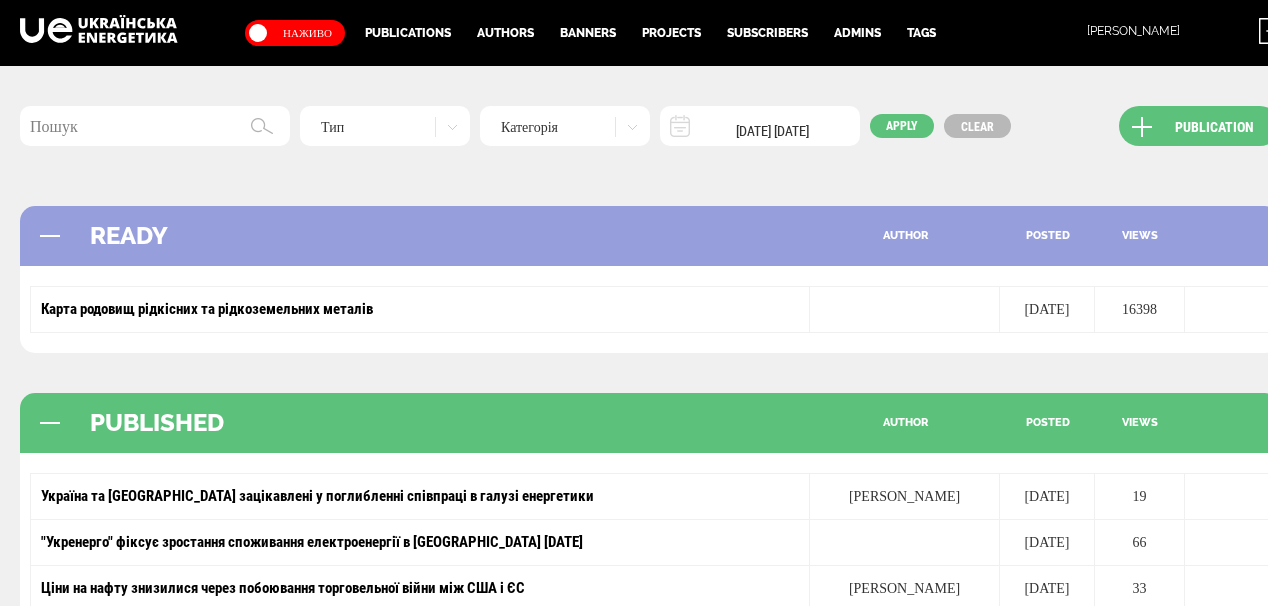 scroll, scrollTop: 160, scrollLeft: 0, axis: vertical 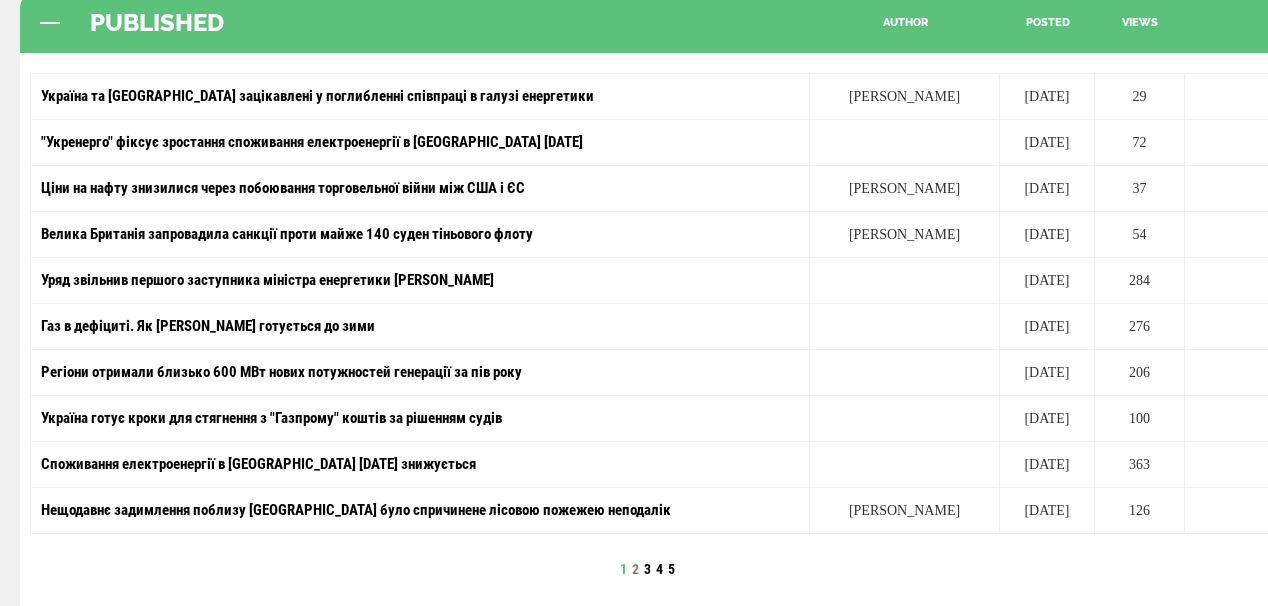 click on "2" at bounding box center [635, 569] 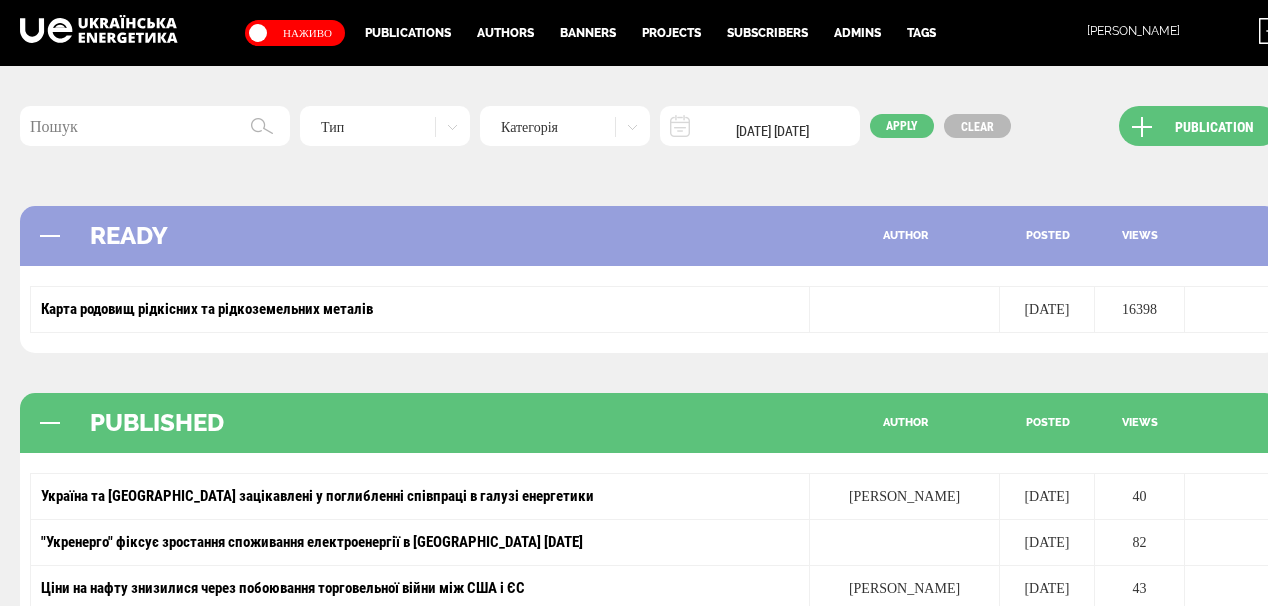 scroll, scrollTop: 400, scrollLeft: 0, axis: vertical 